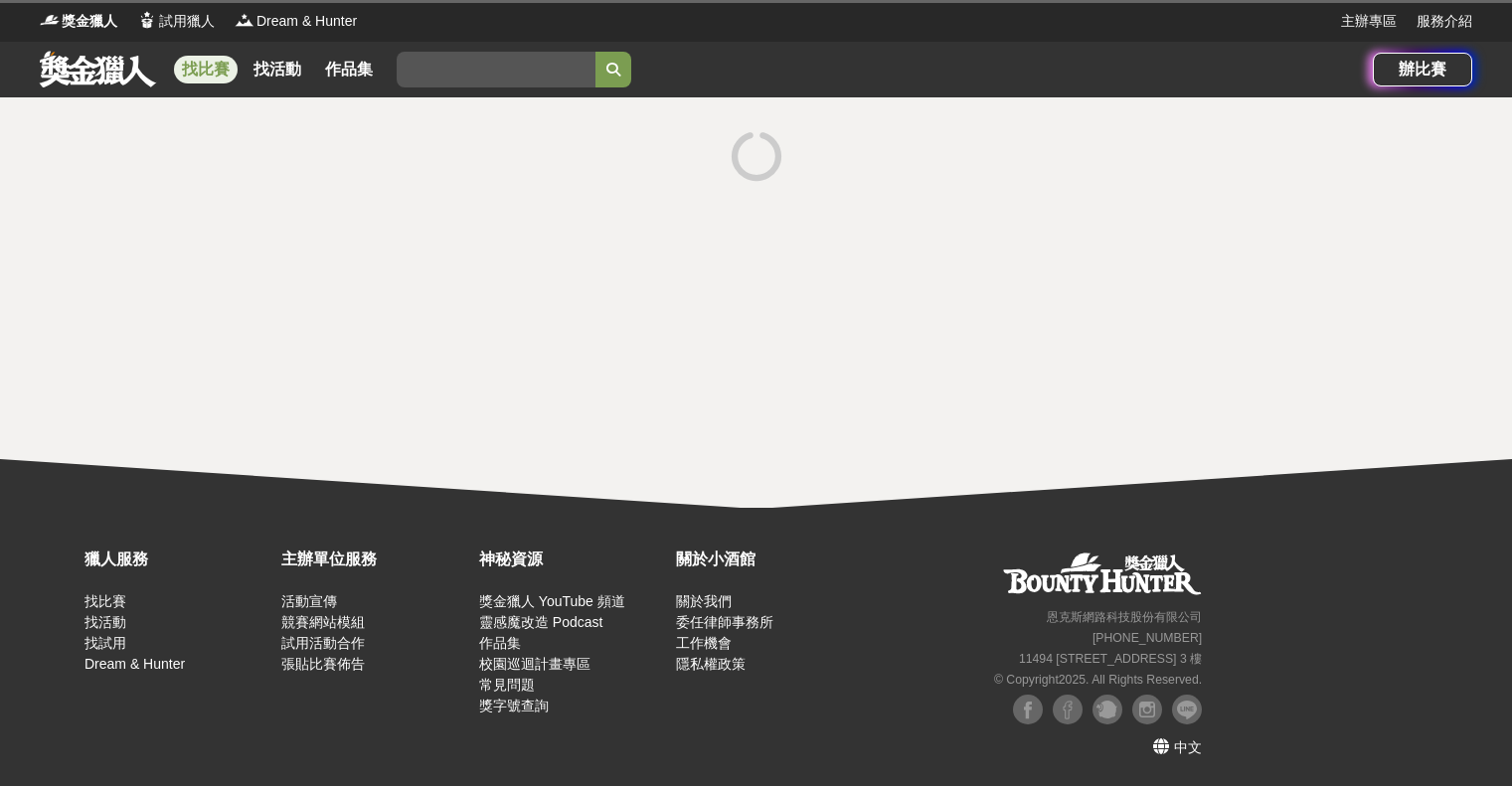 scroll, scrollTop: 0, scrollLeft: 0, axis: both 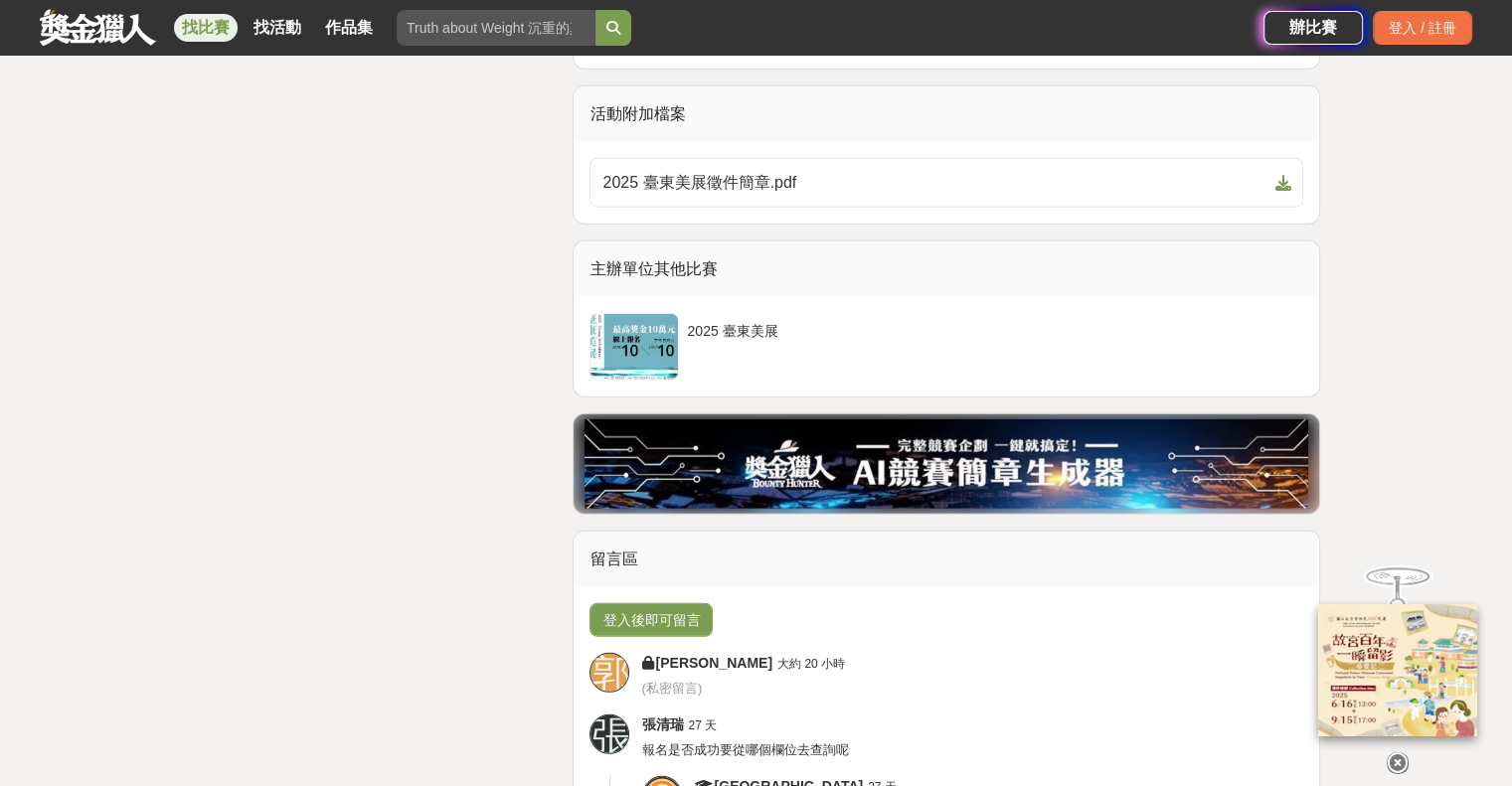 click at bounding box center (1398, 763) 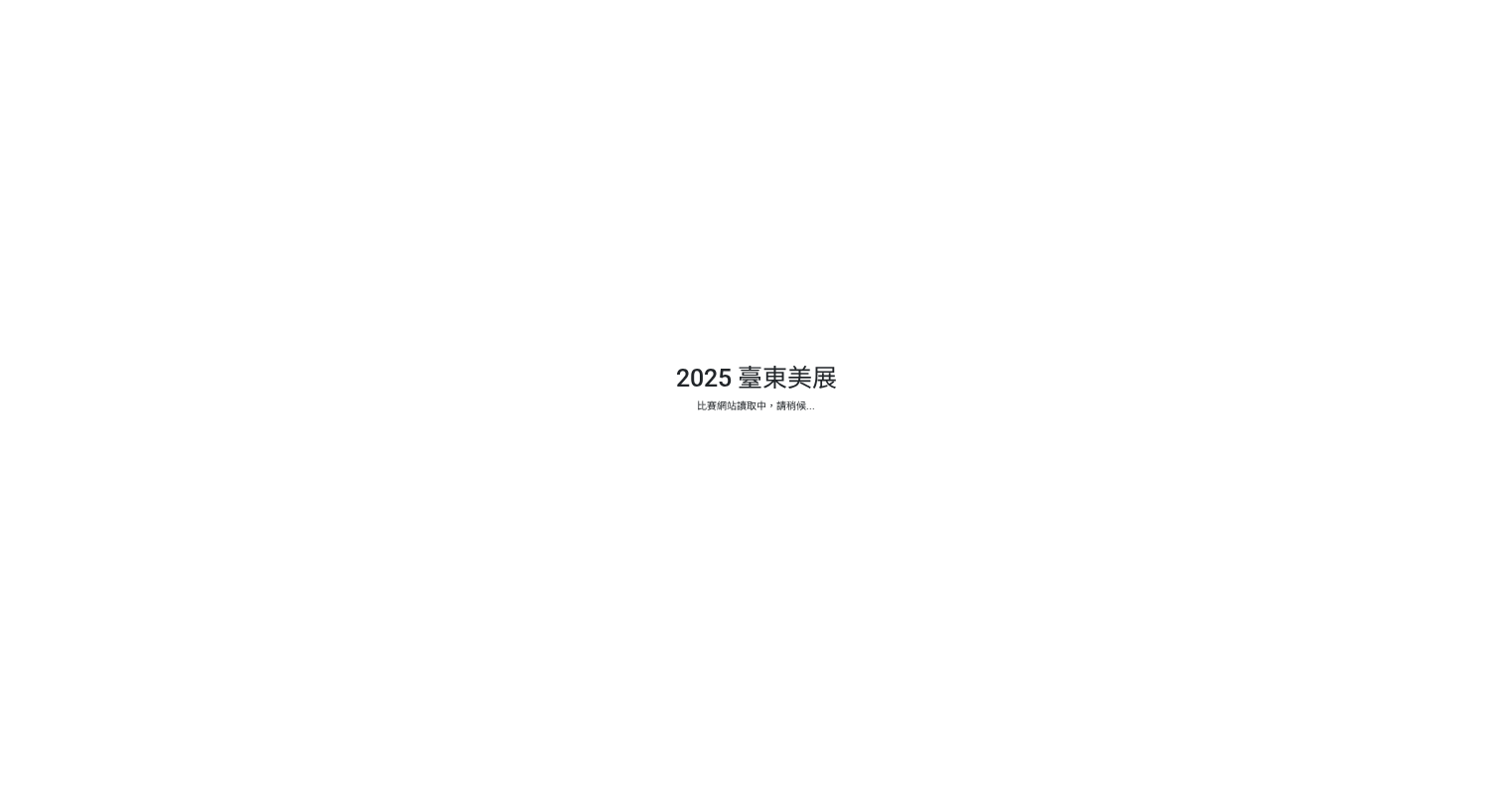 scroll, scrollTop: 0, scrollLeft: 0, axis: both 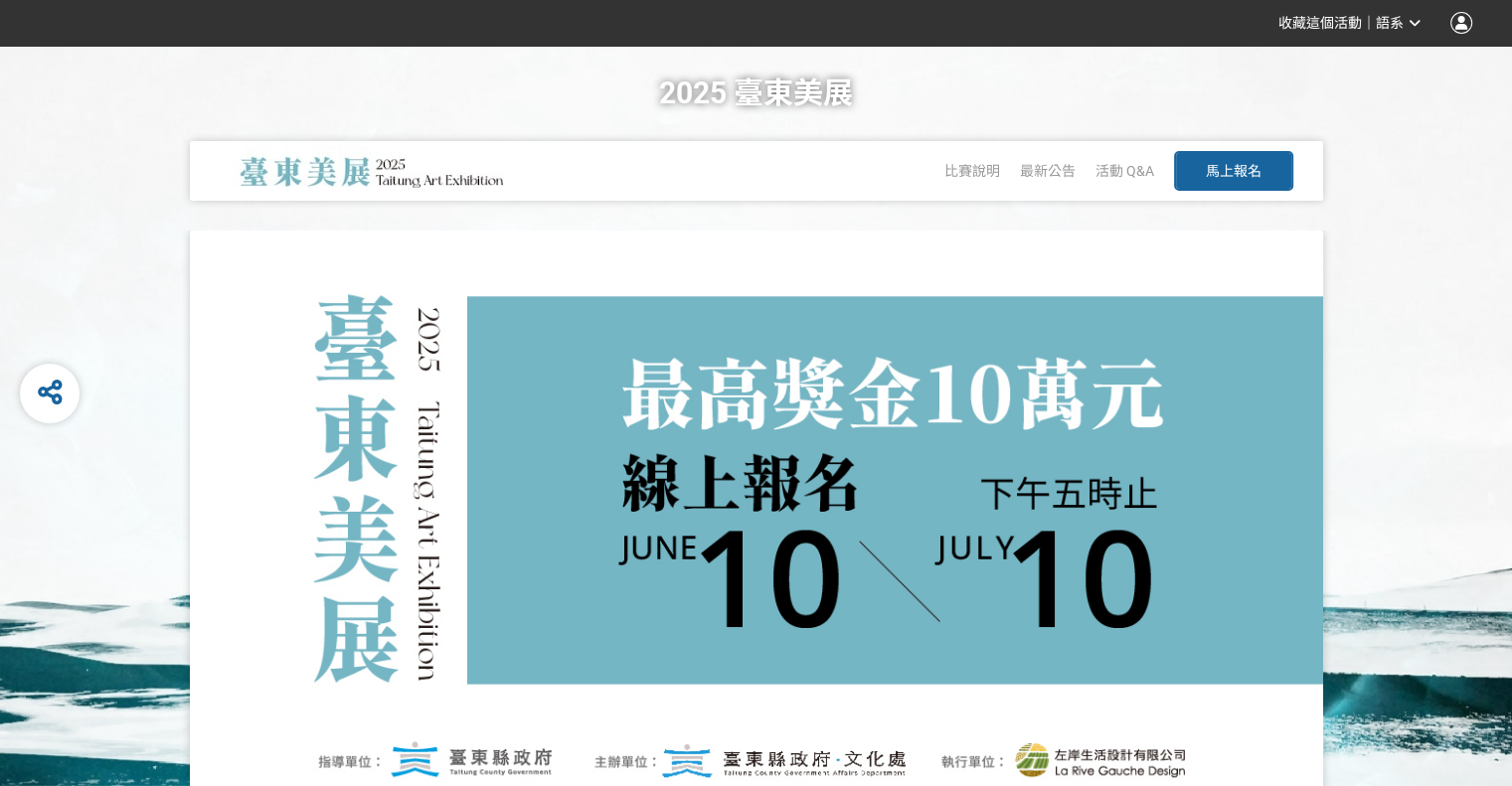 click on "馬上報名" at bounding box center [1234, 171] 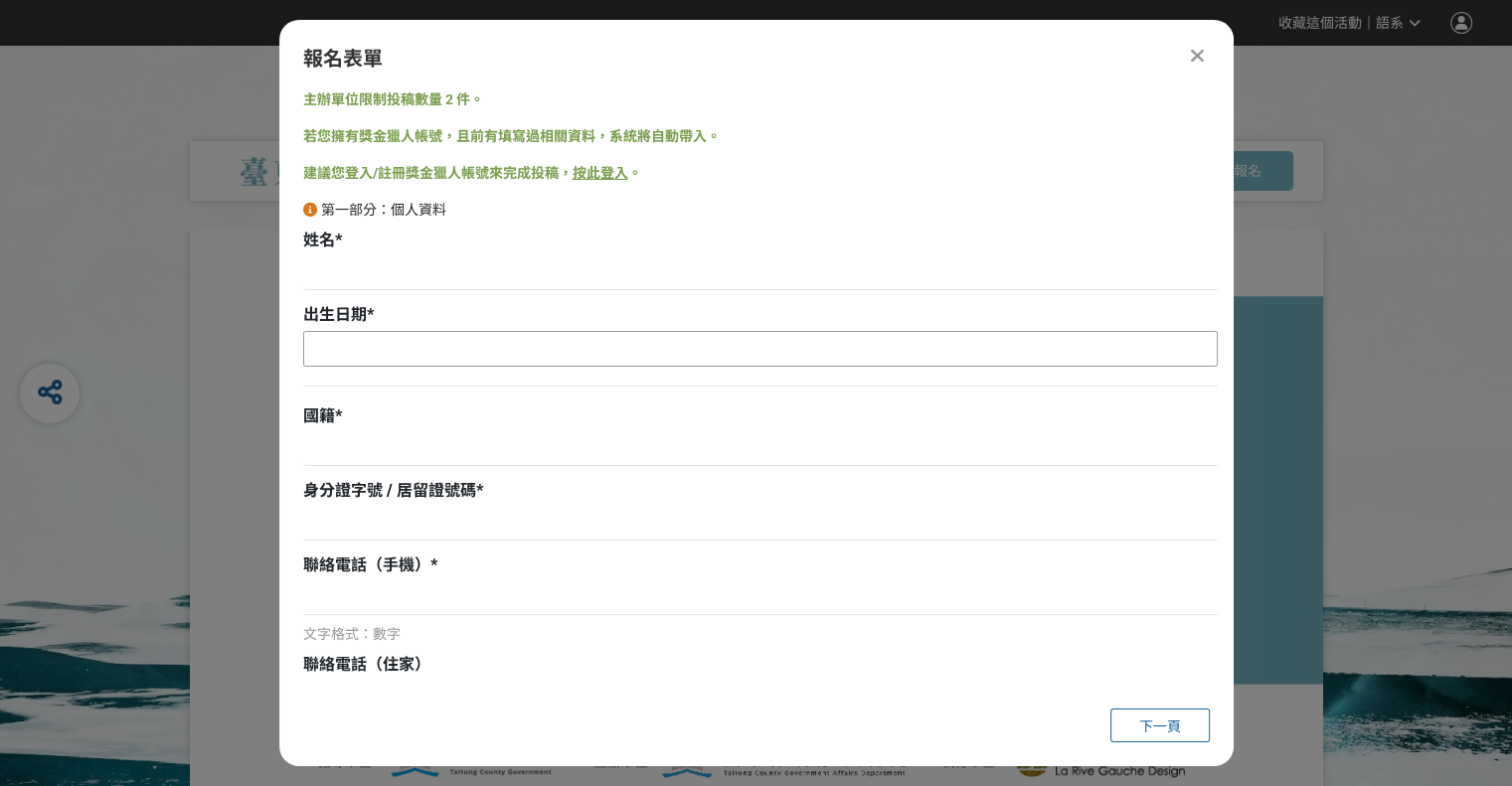 type 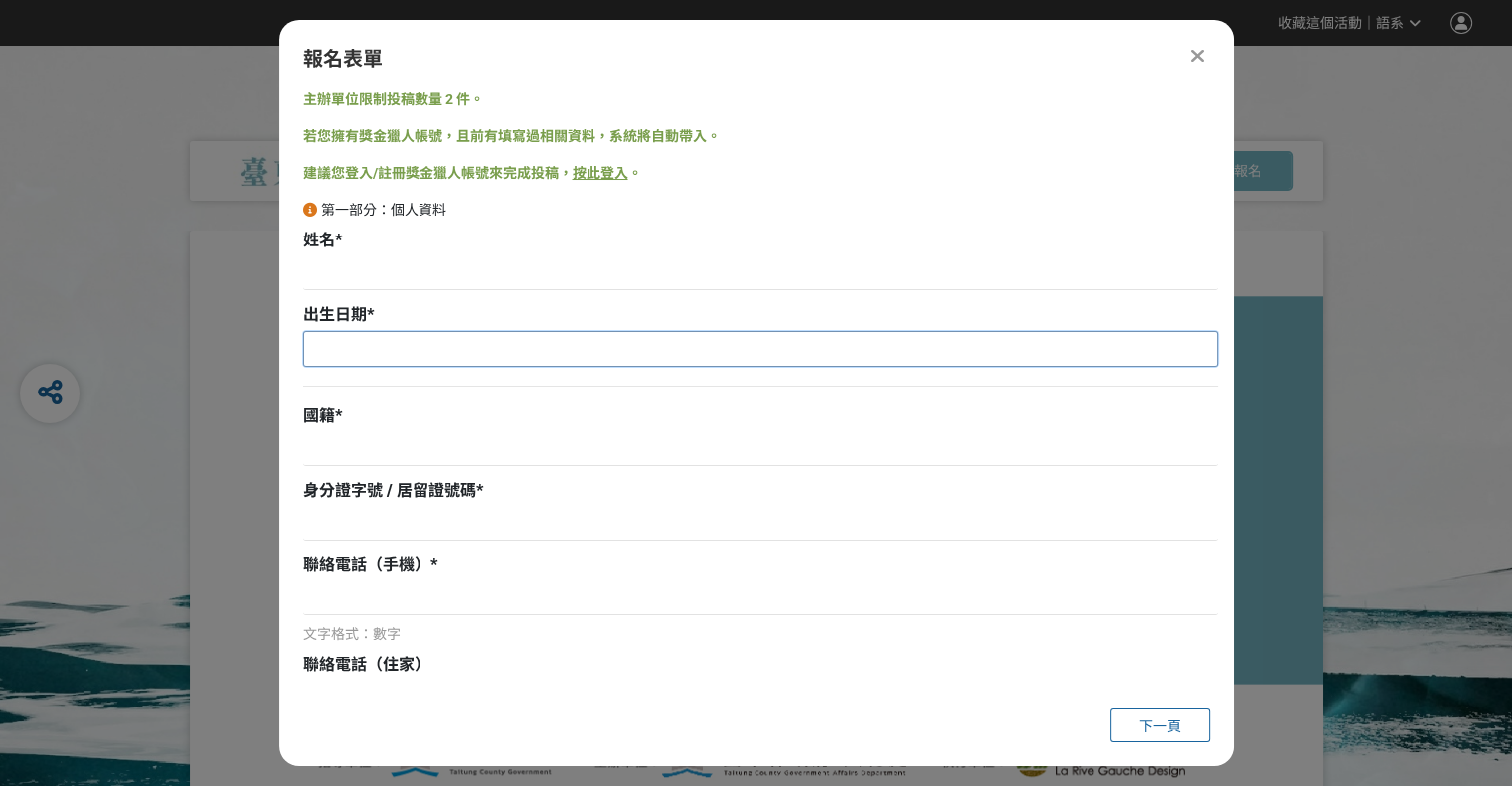 click at bounding box center (760, 349) 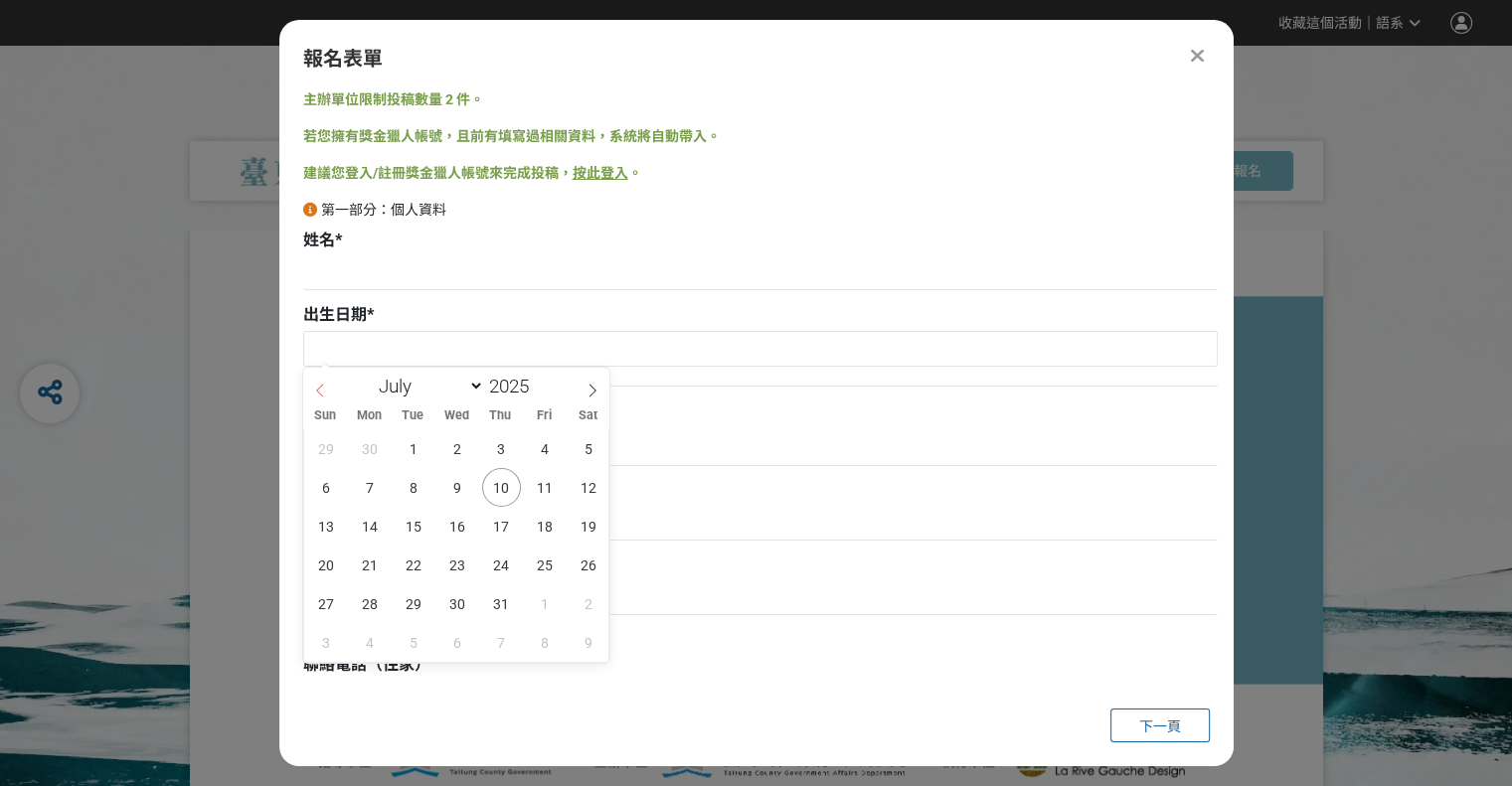 click 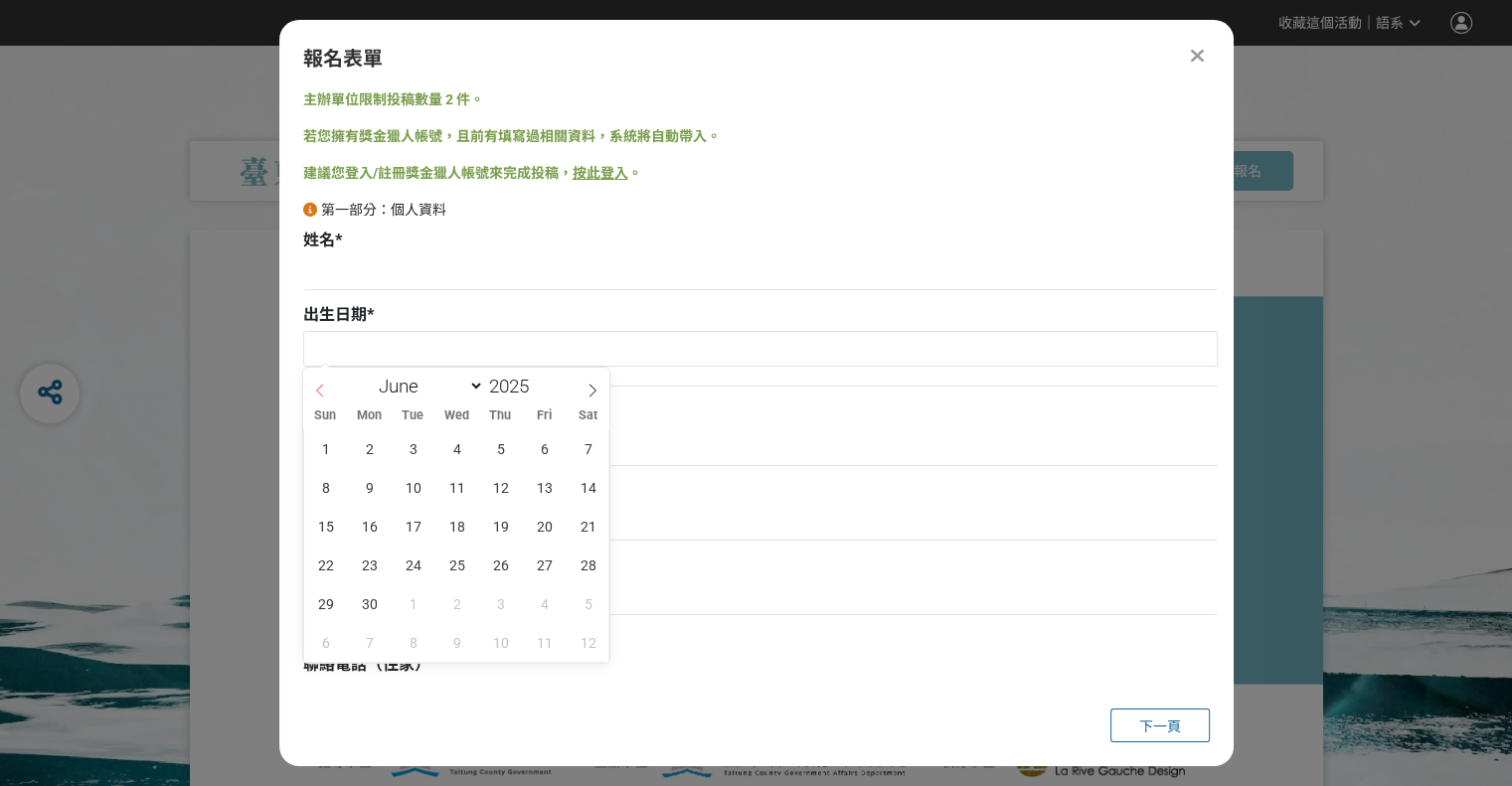 click 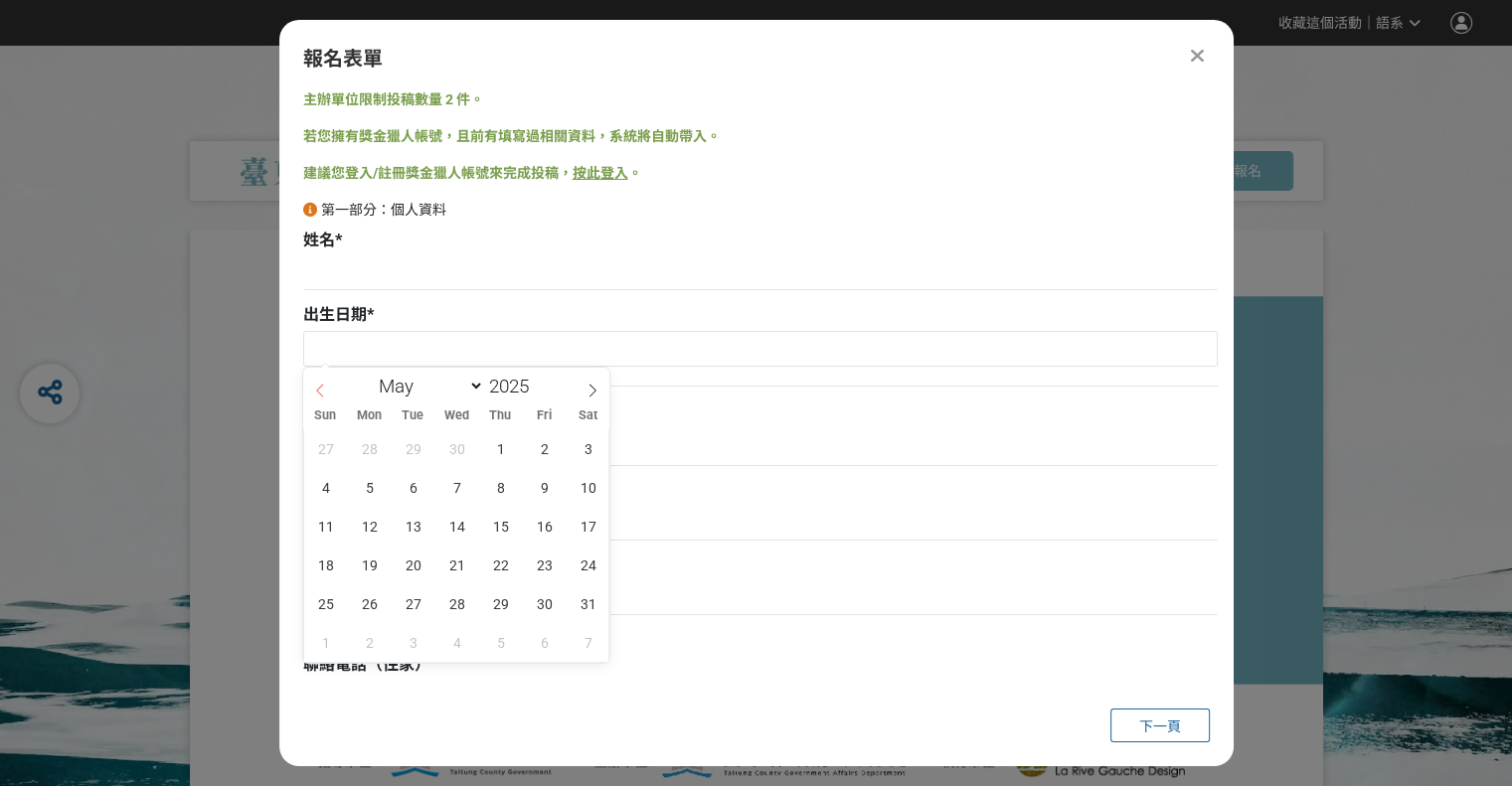 click 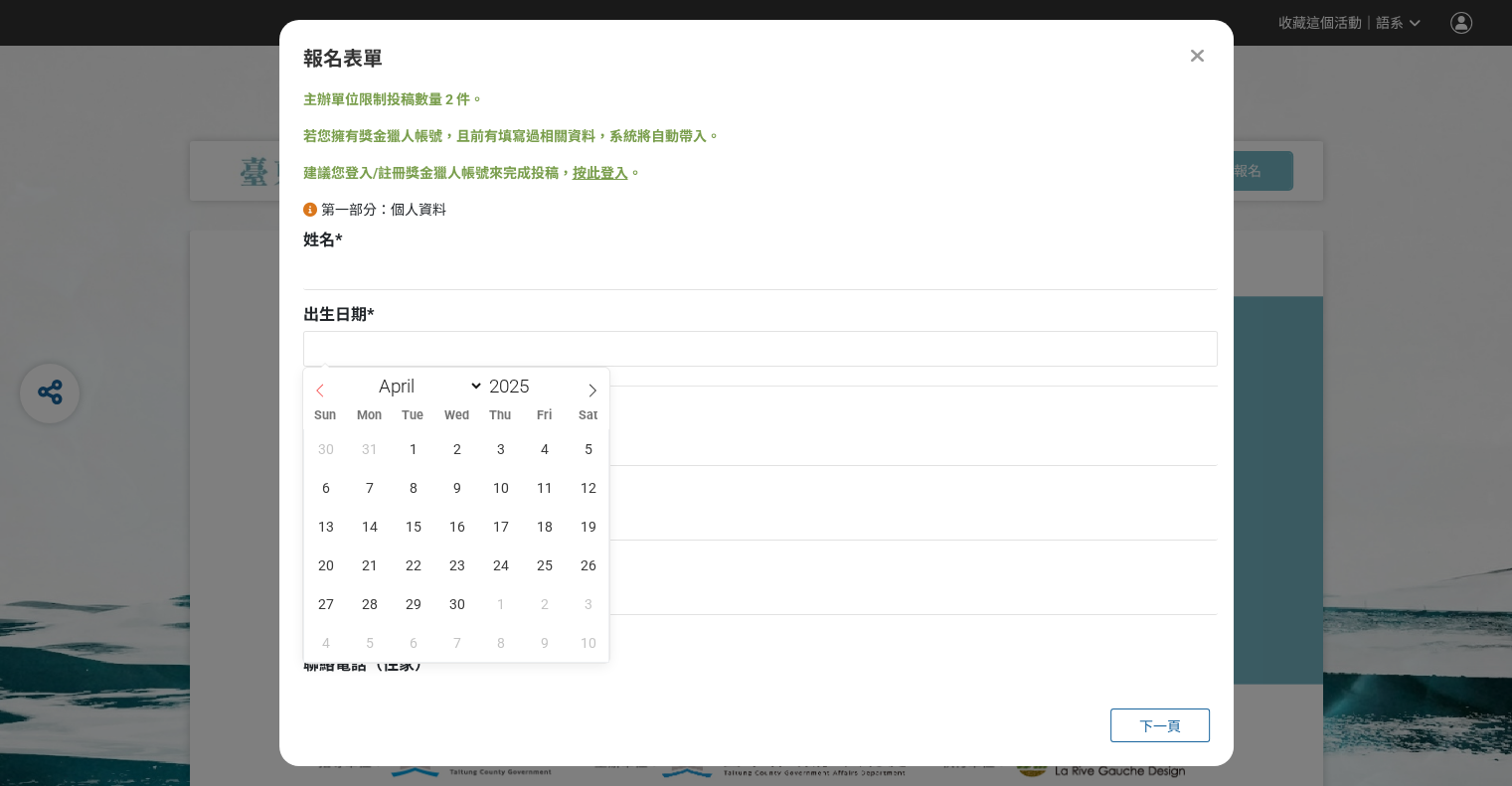 click 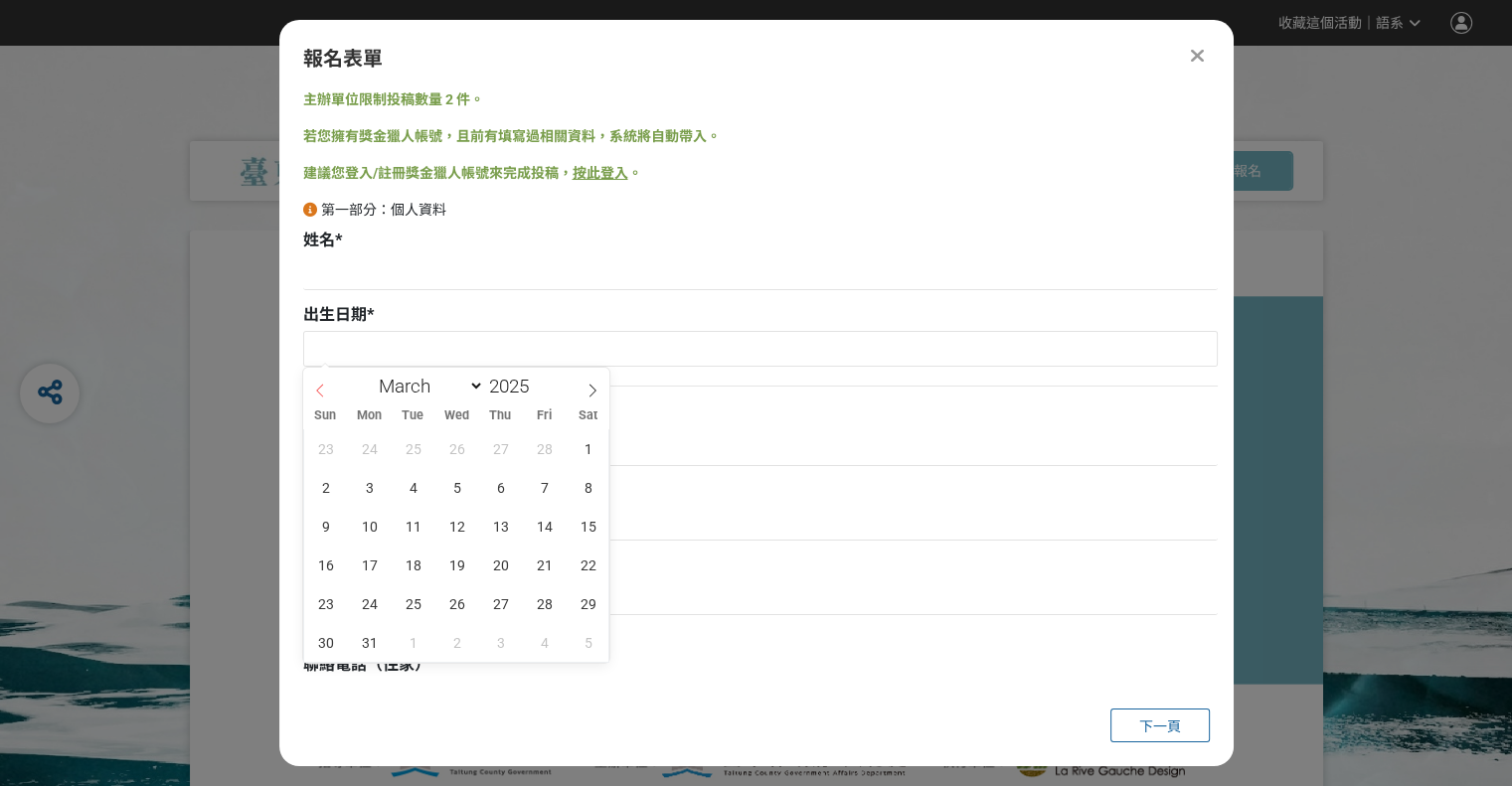 click 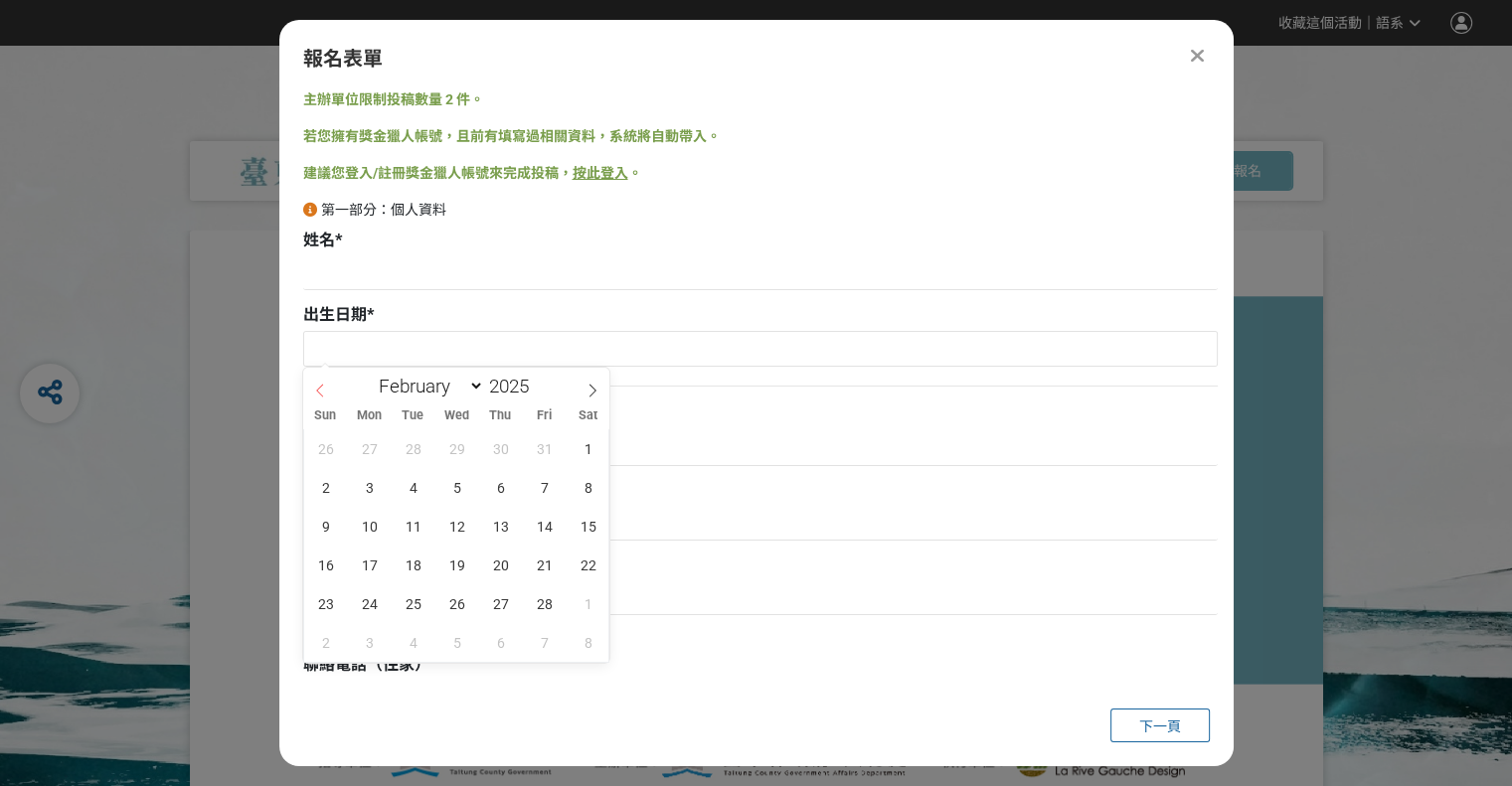 click 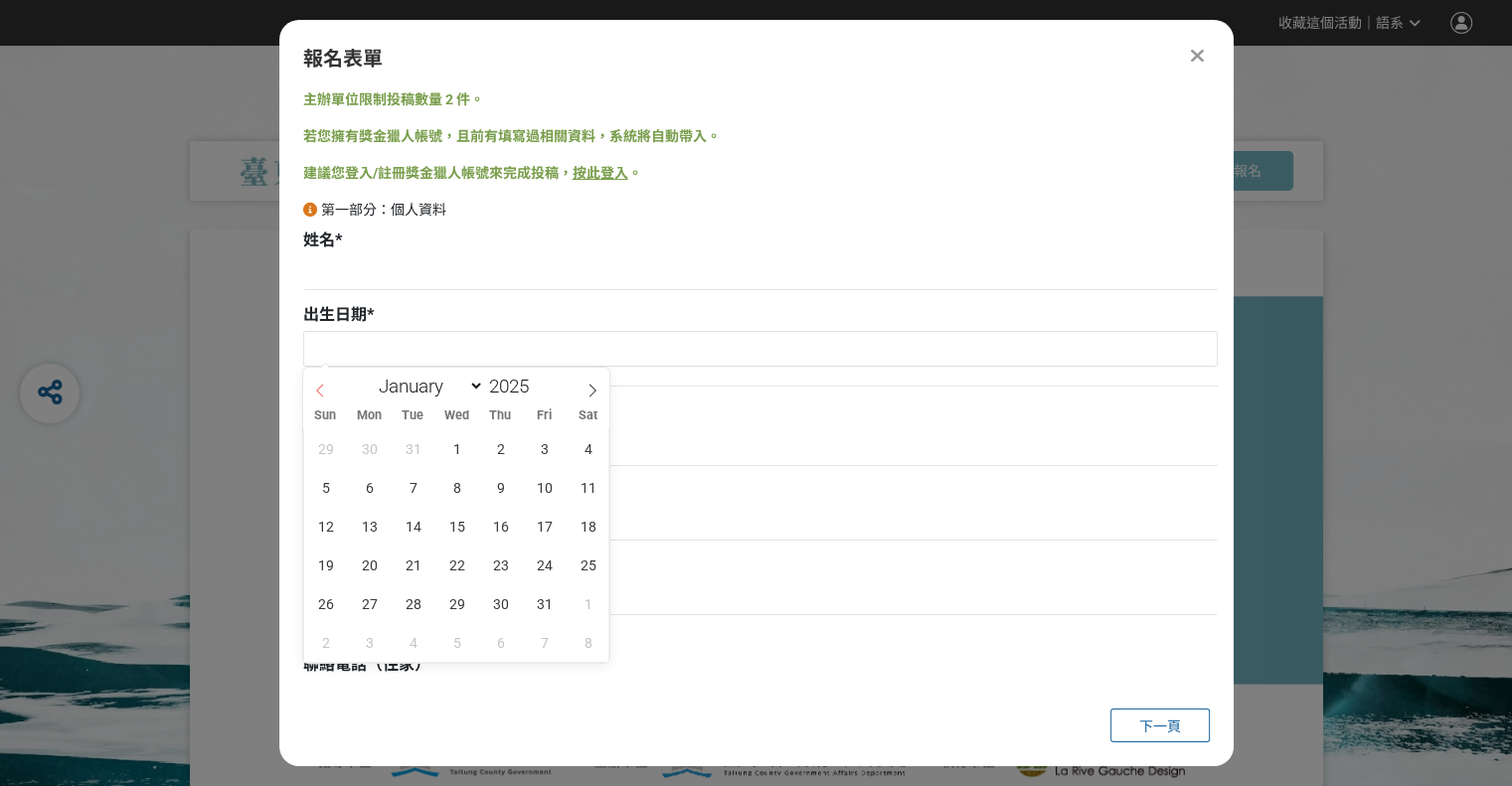 click 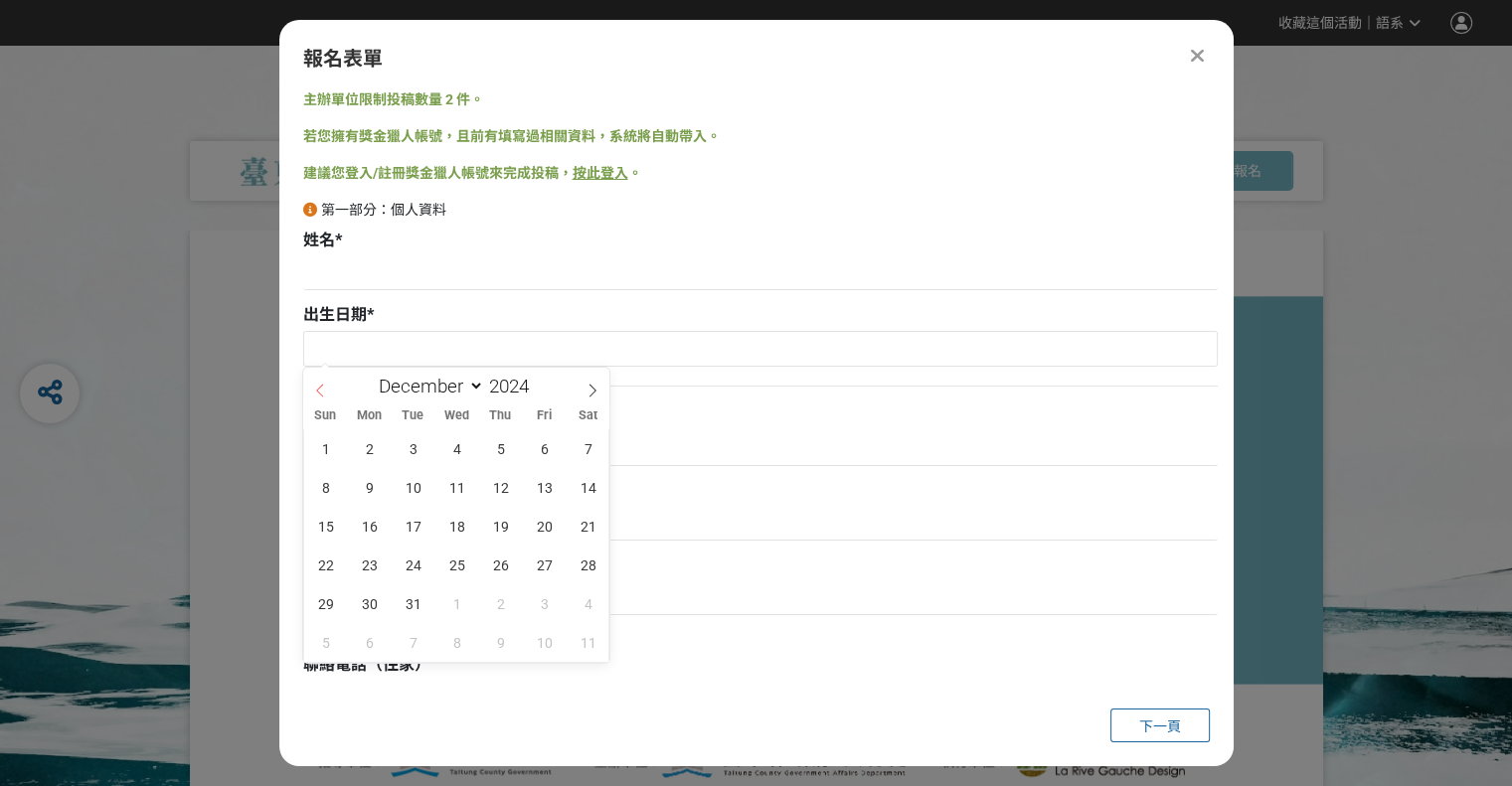 click 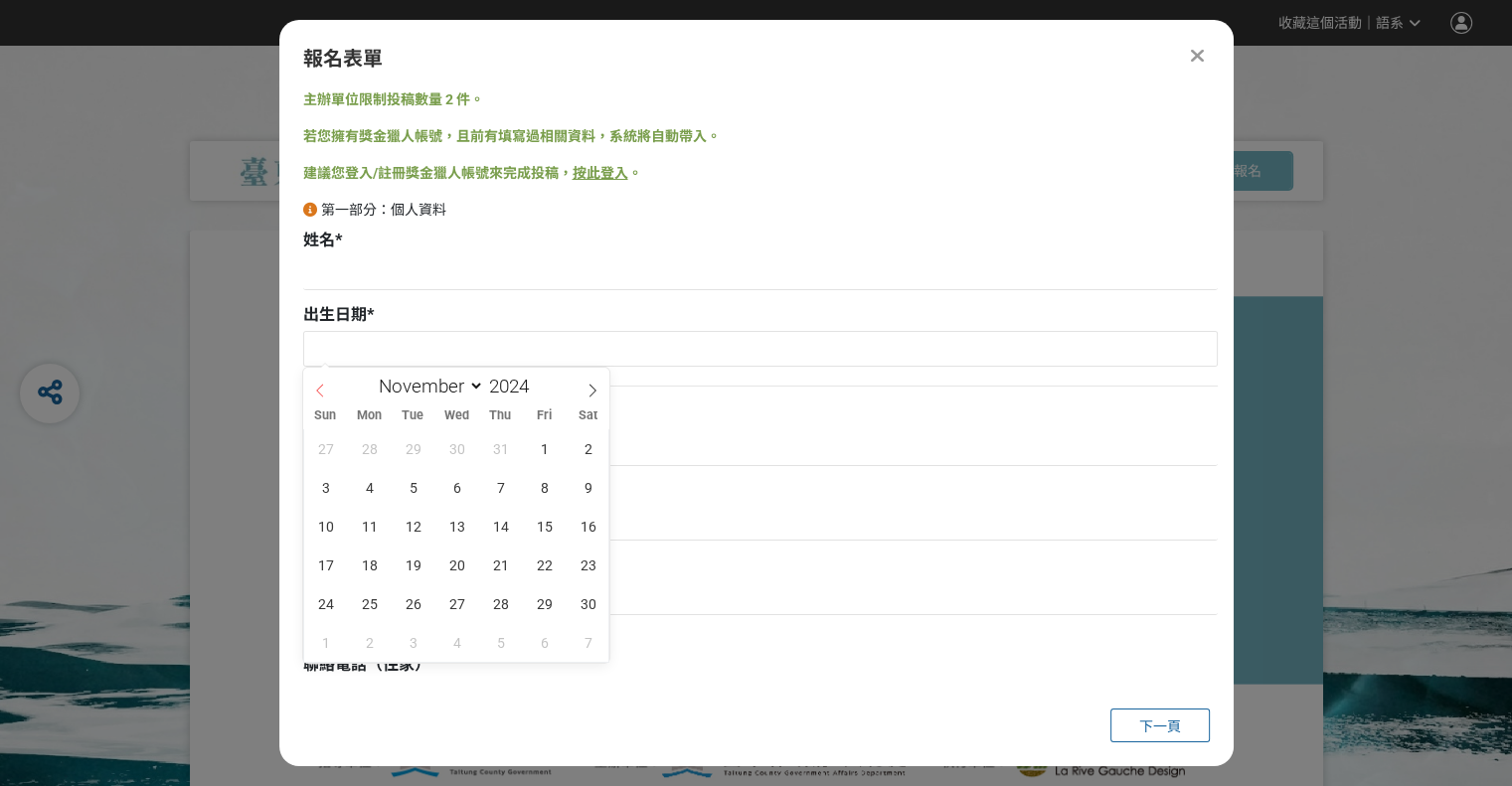 click 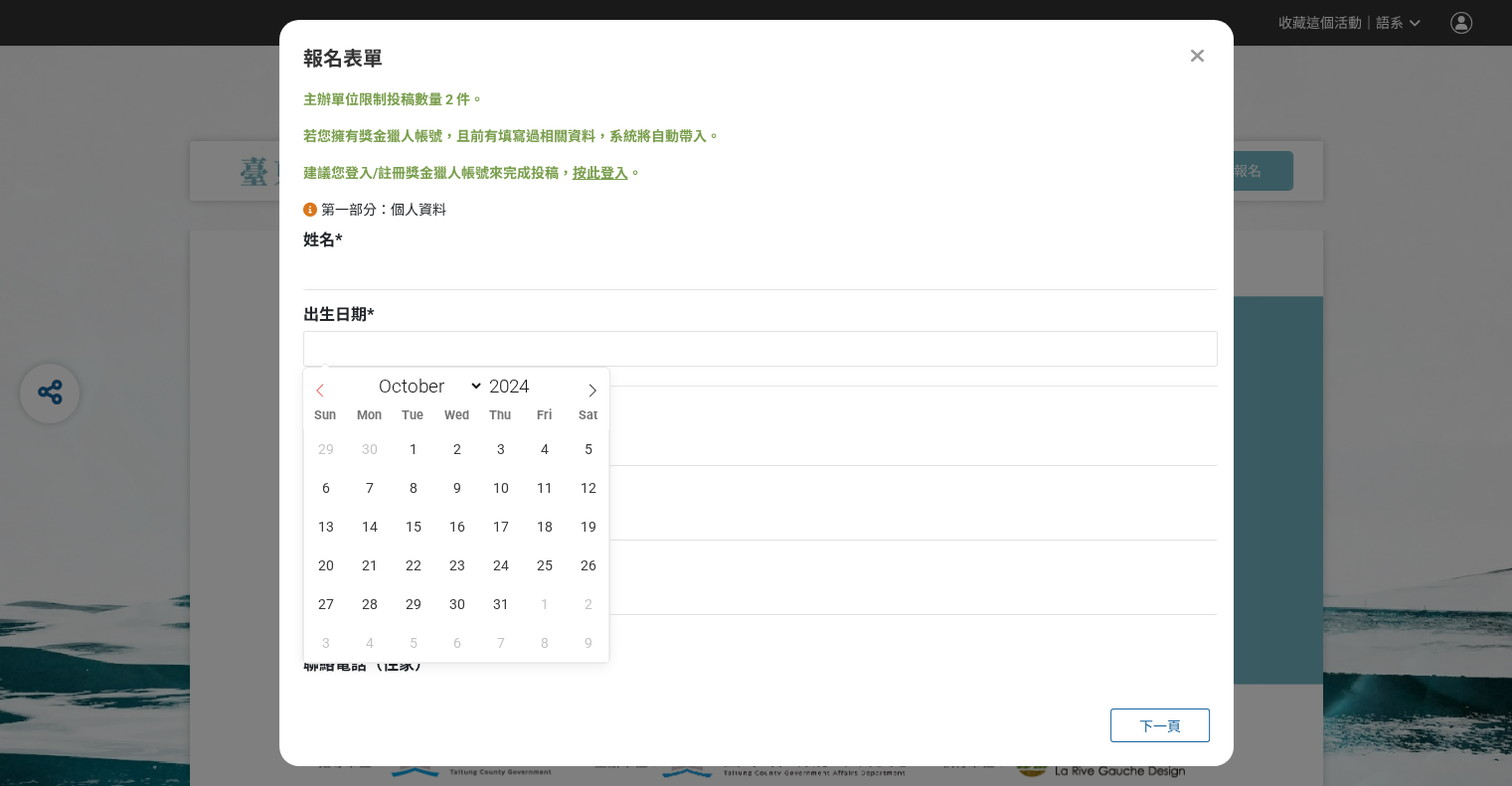 click 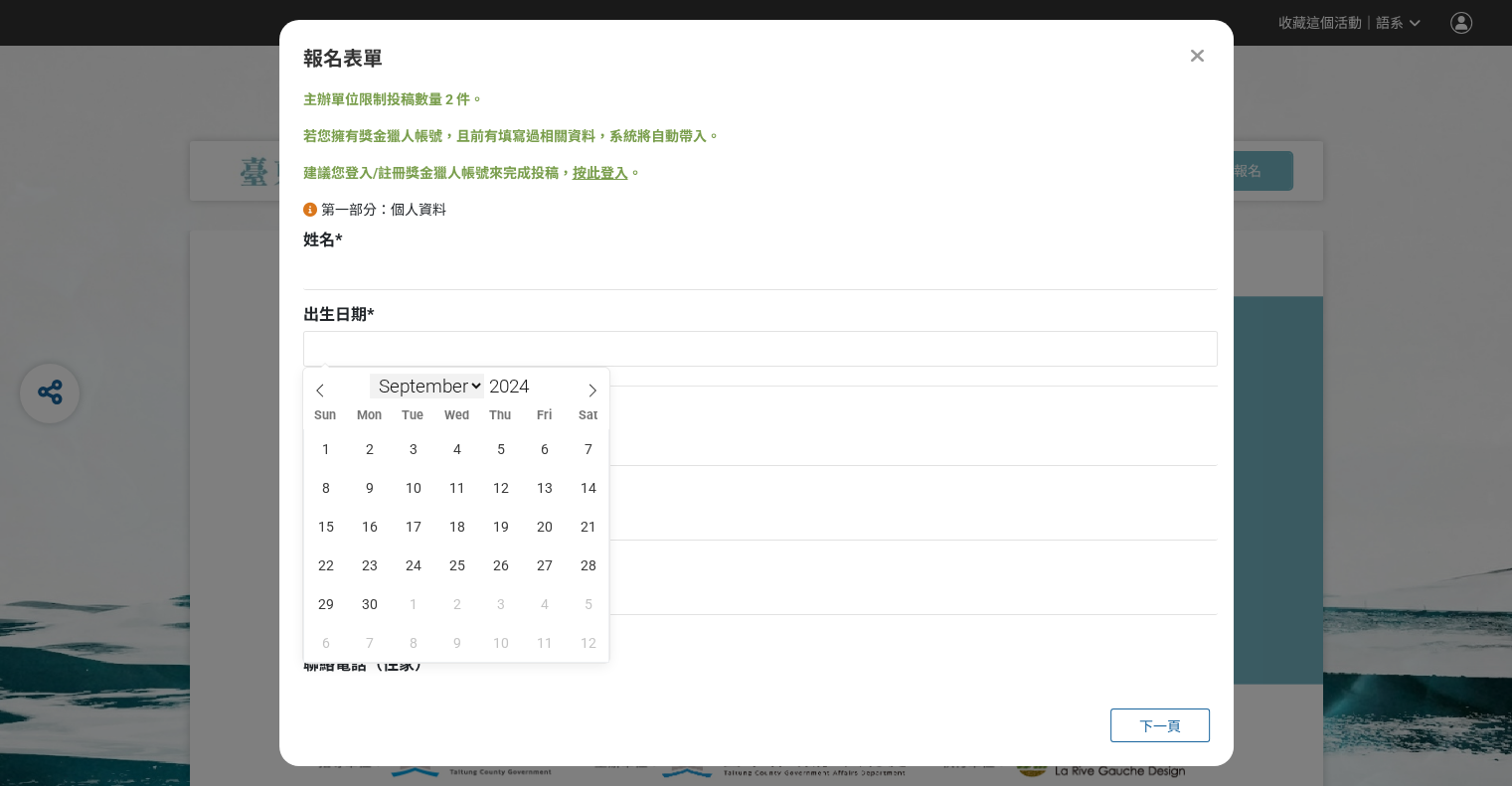 click on "January February March April May June July August September October November December" at bounding box center [426, 386] 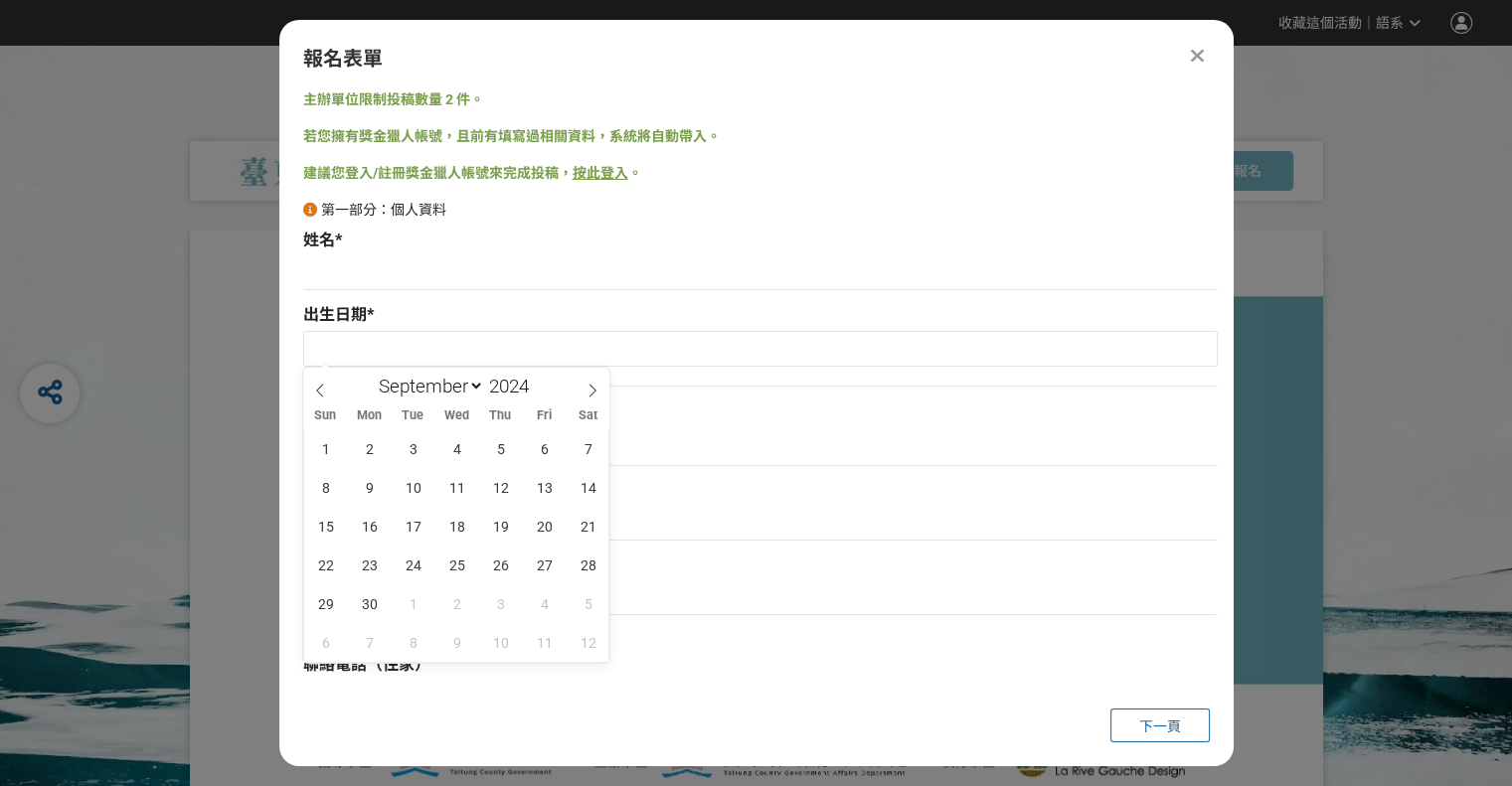 click at bounding box center [1197, 56] 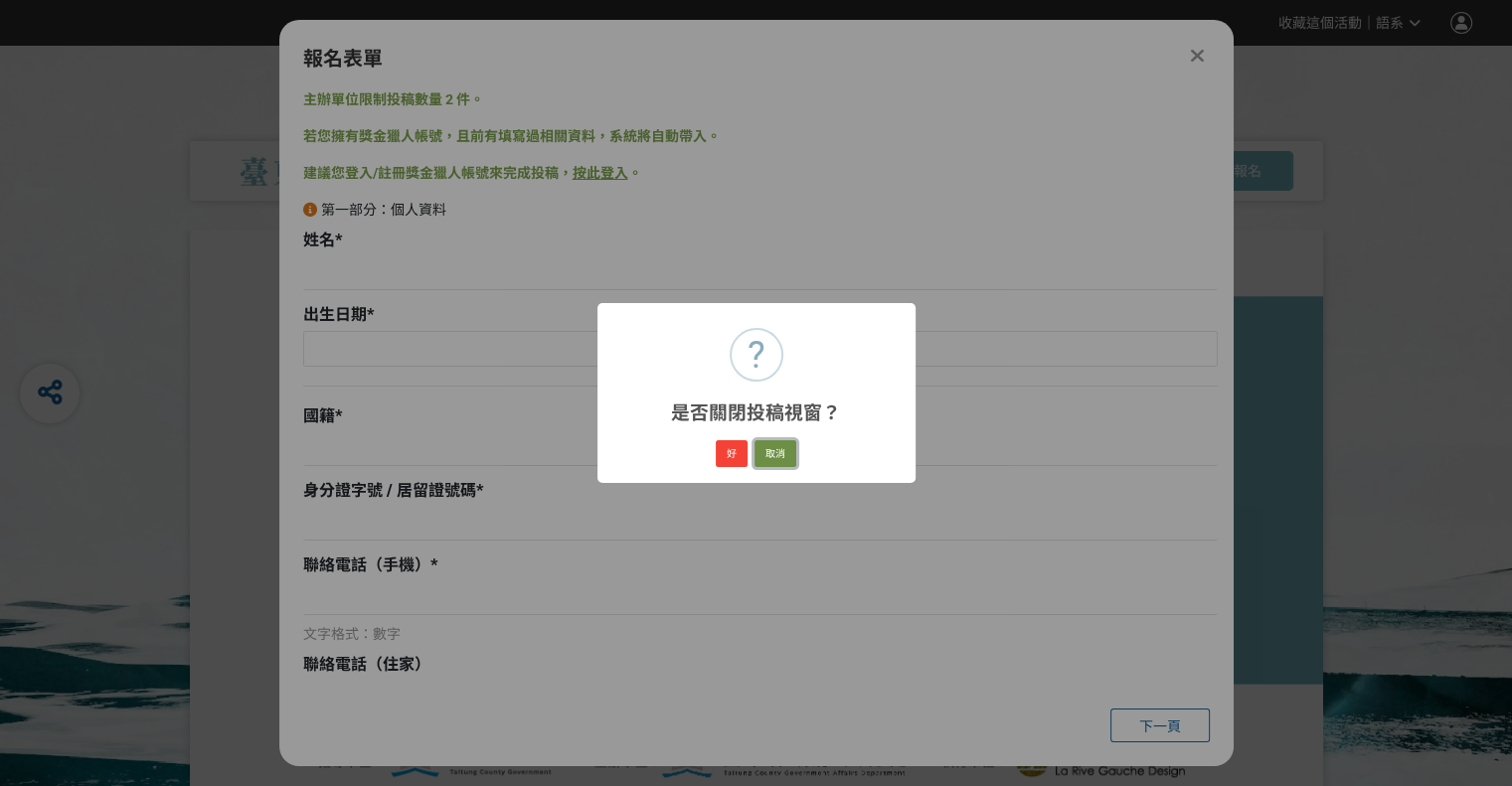click on "取消" at bounding box center [775, 454] 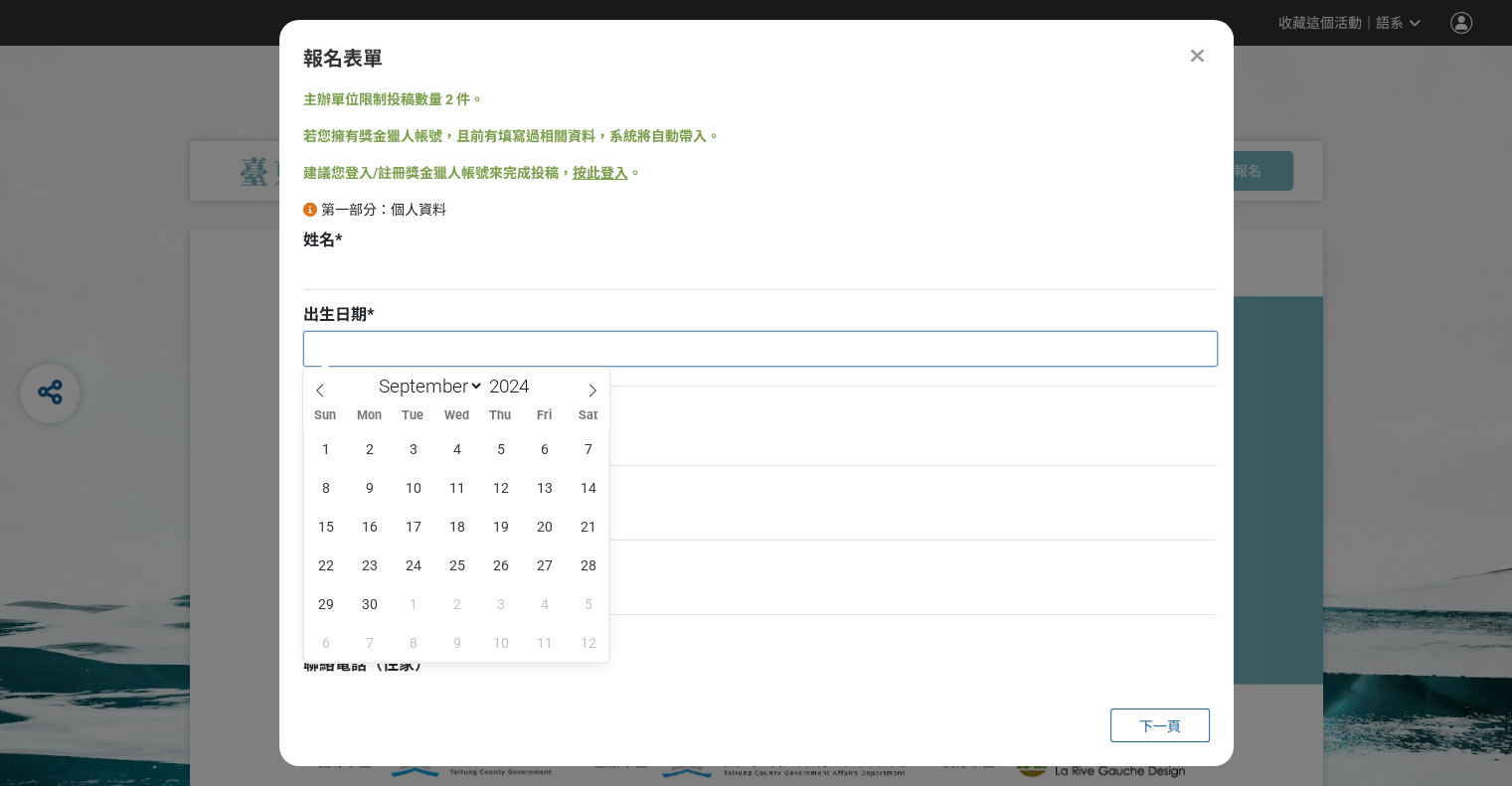 click at bounding box center (760, 349) 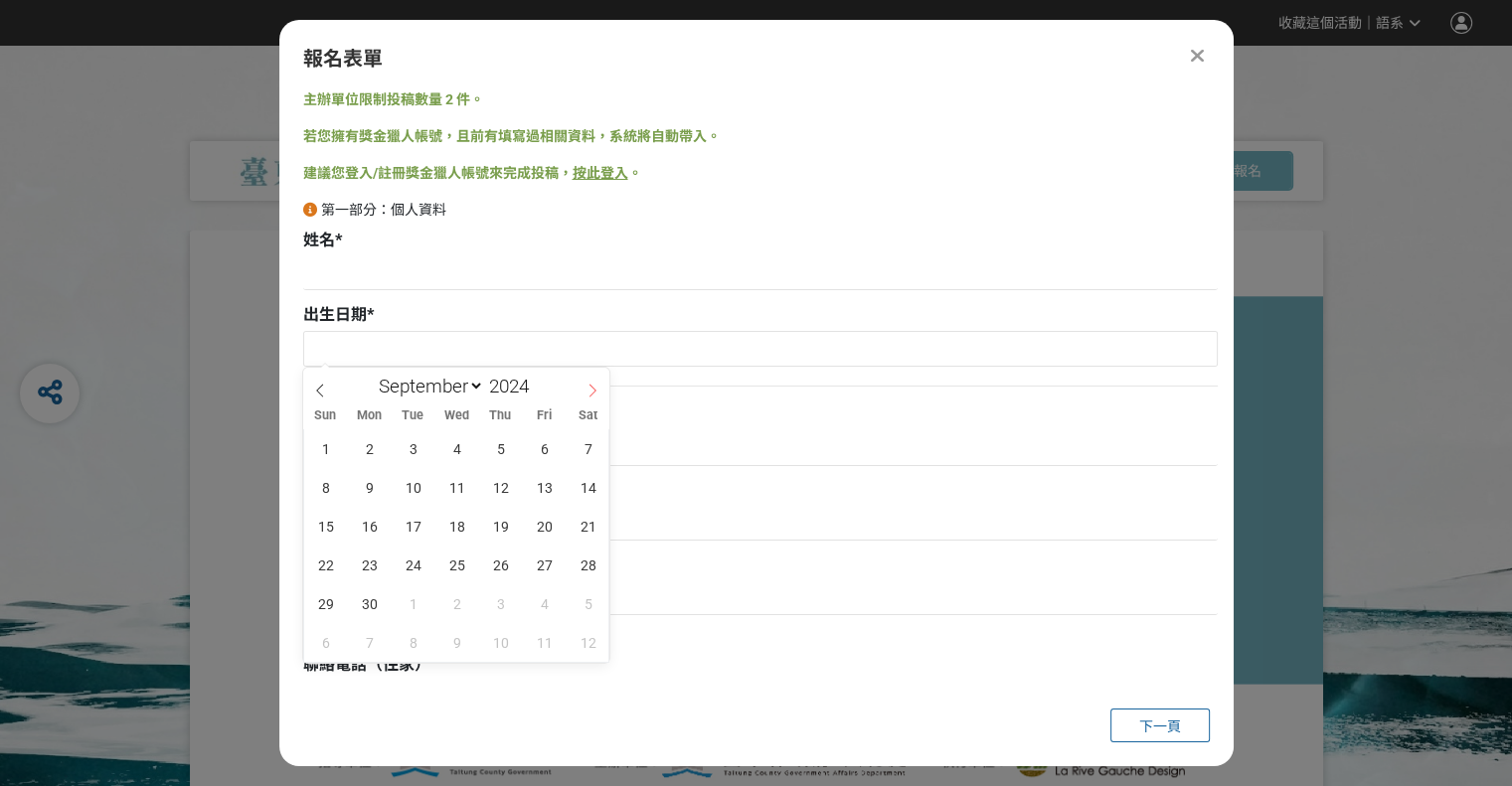 click 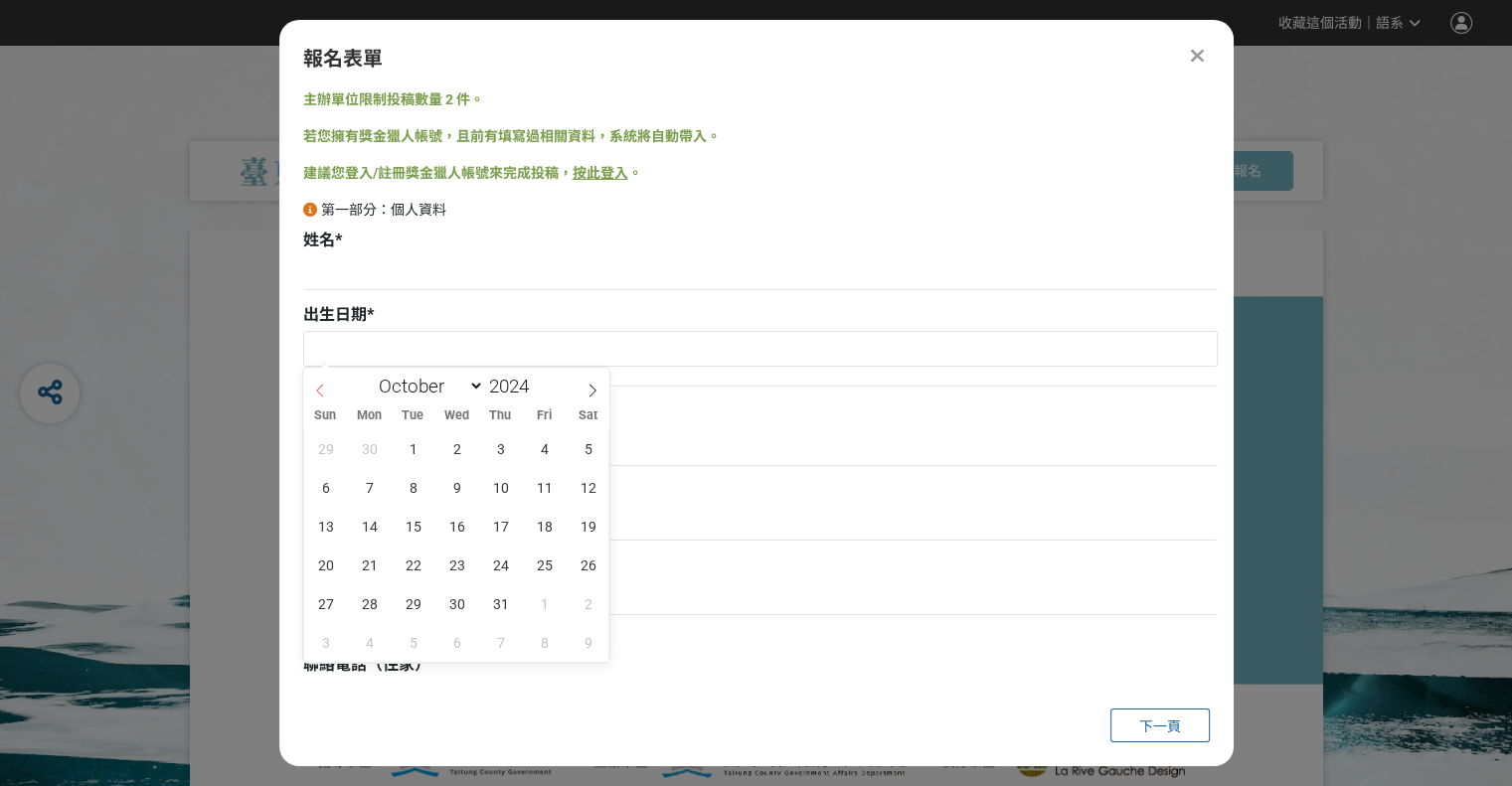 click 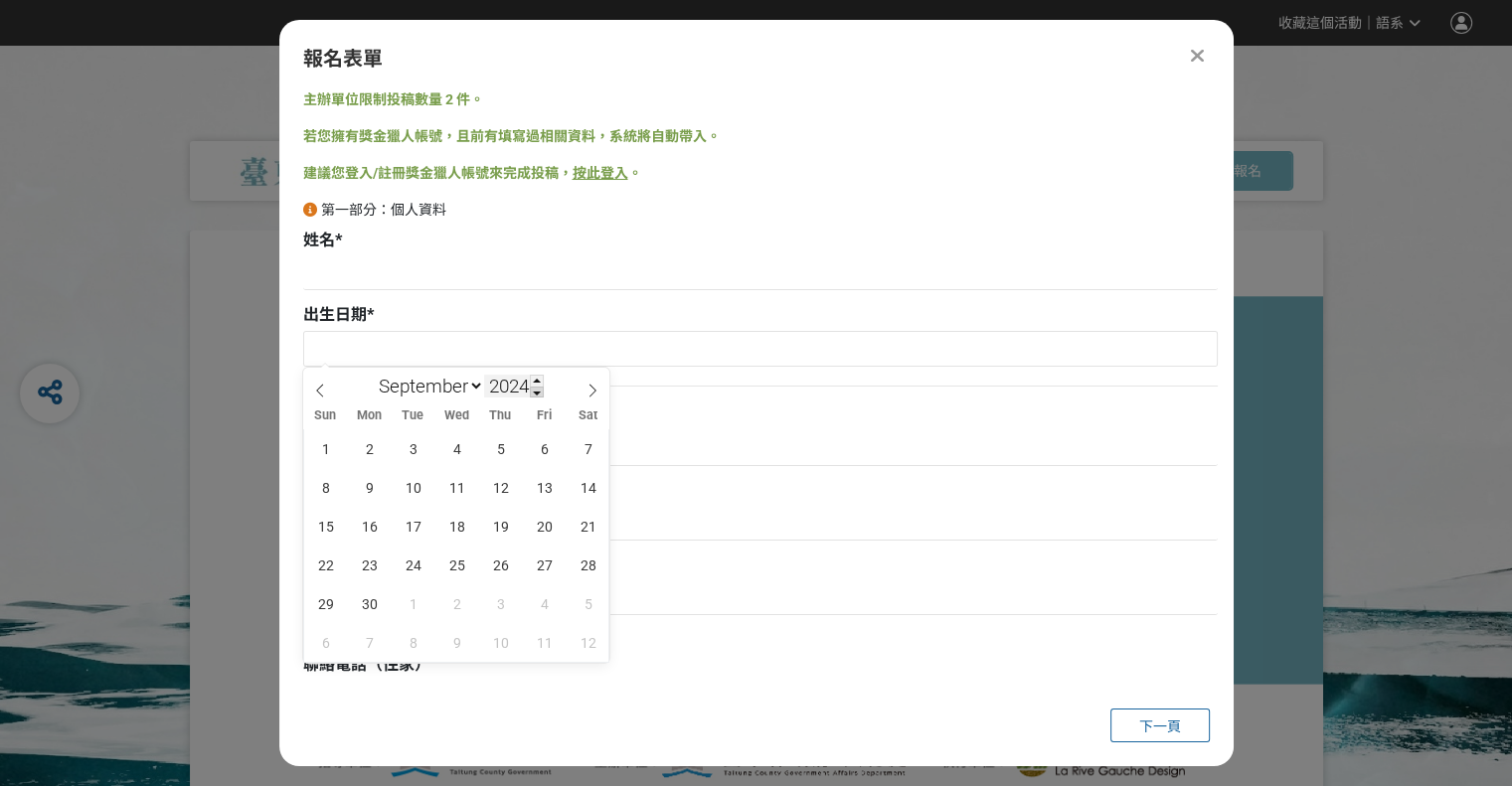 click at bounding box center (537, 393) 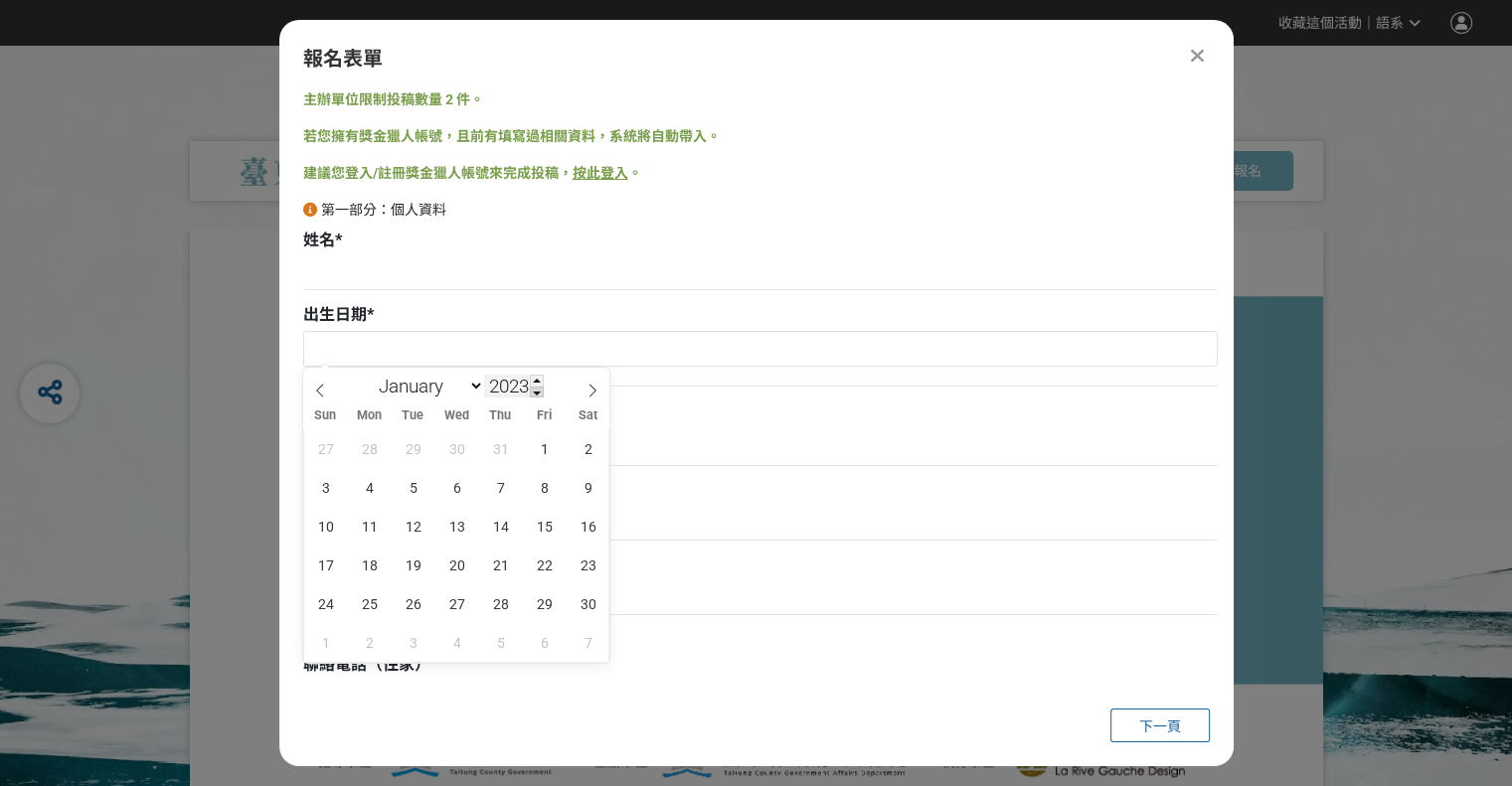 click at bounding box center [537, 393] 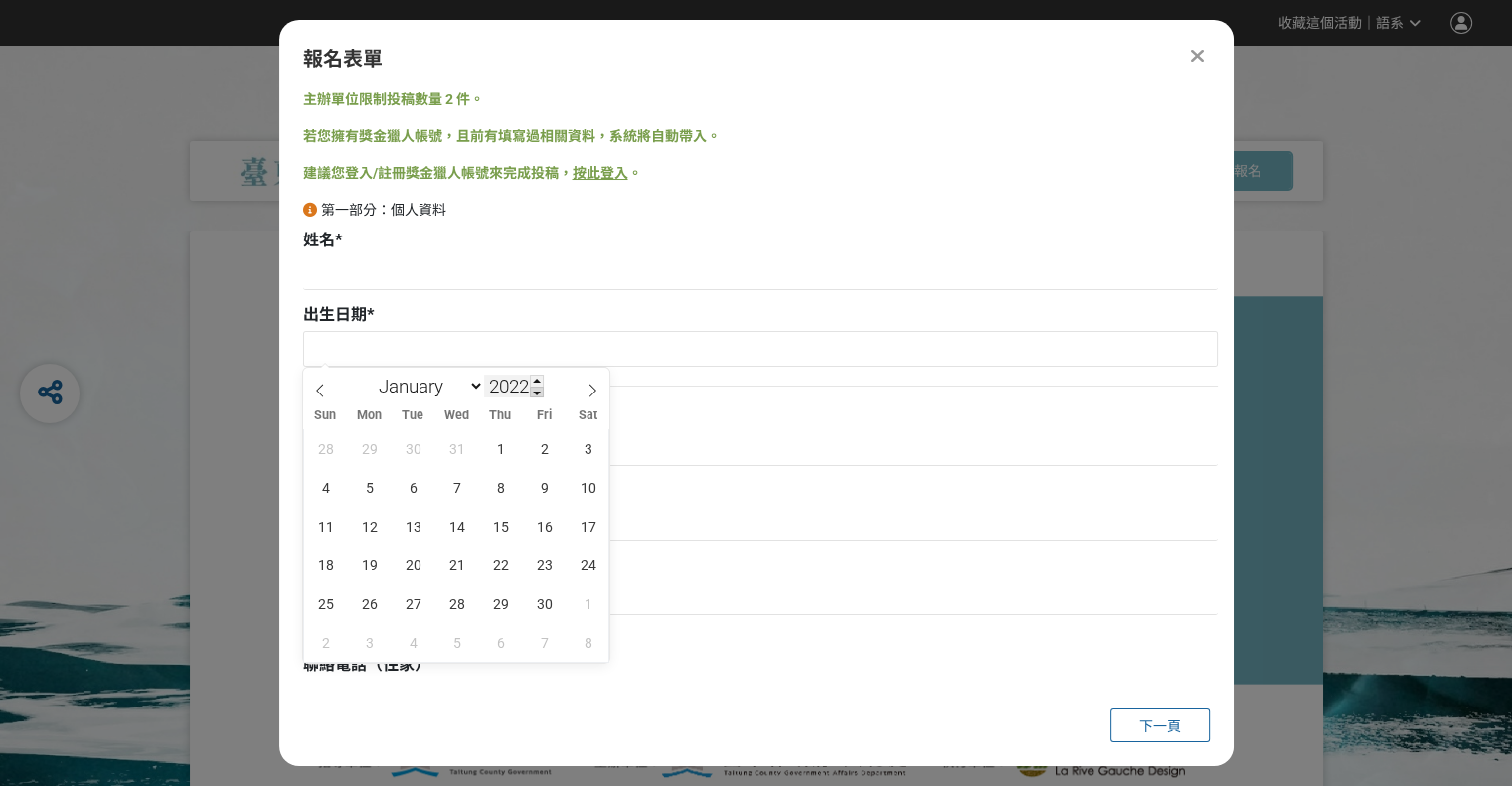 click at bounding box center (537, 393) 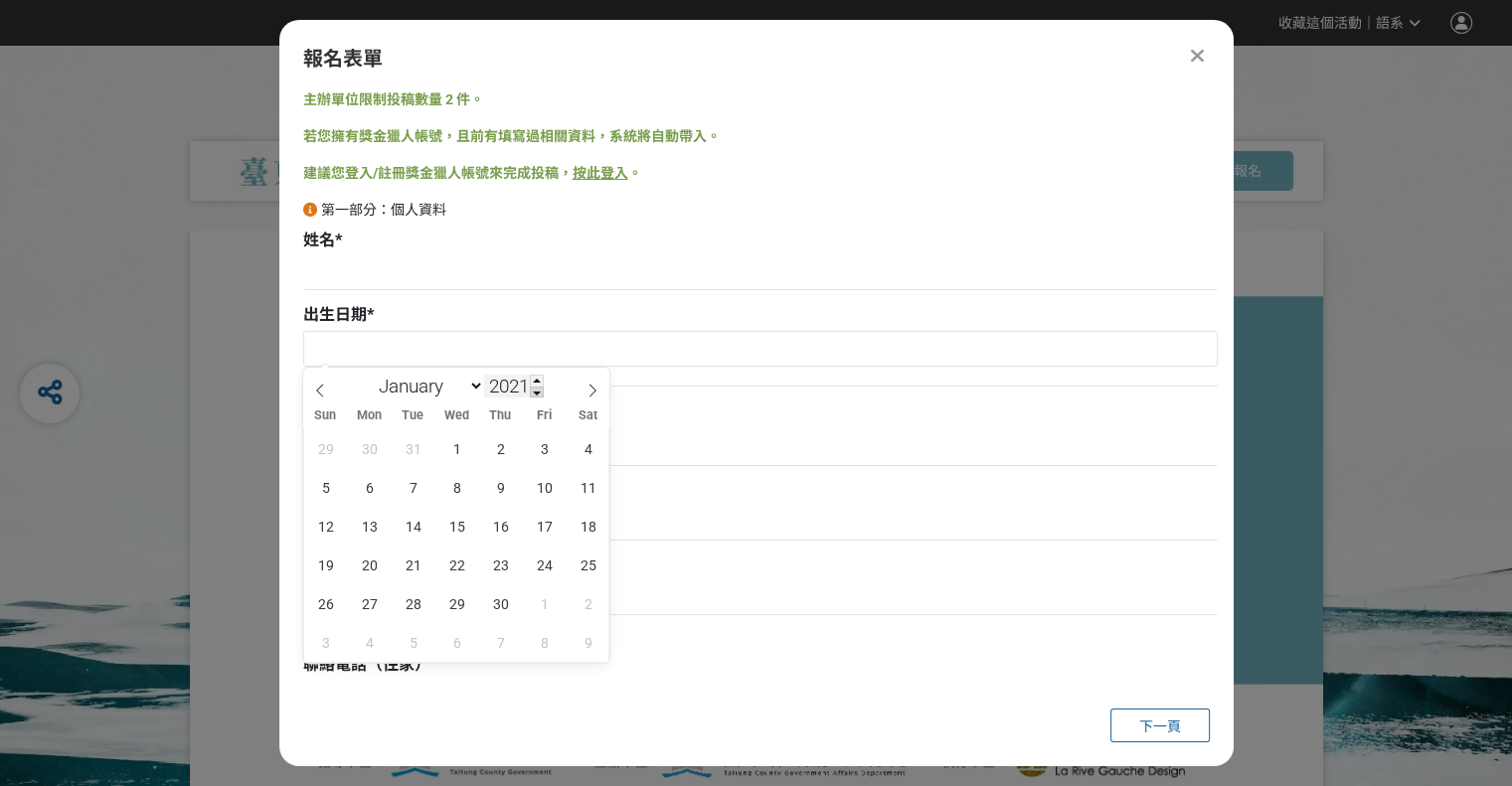 click at bounding box center [537, 393] 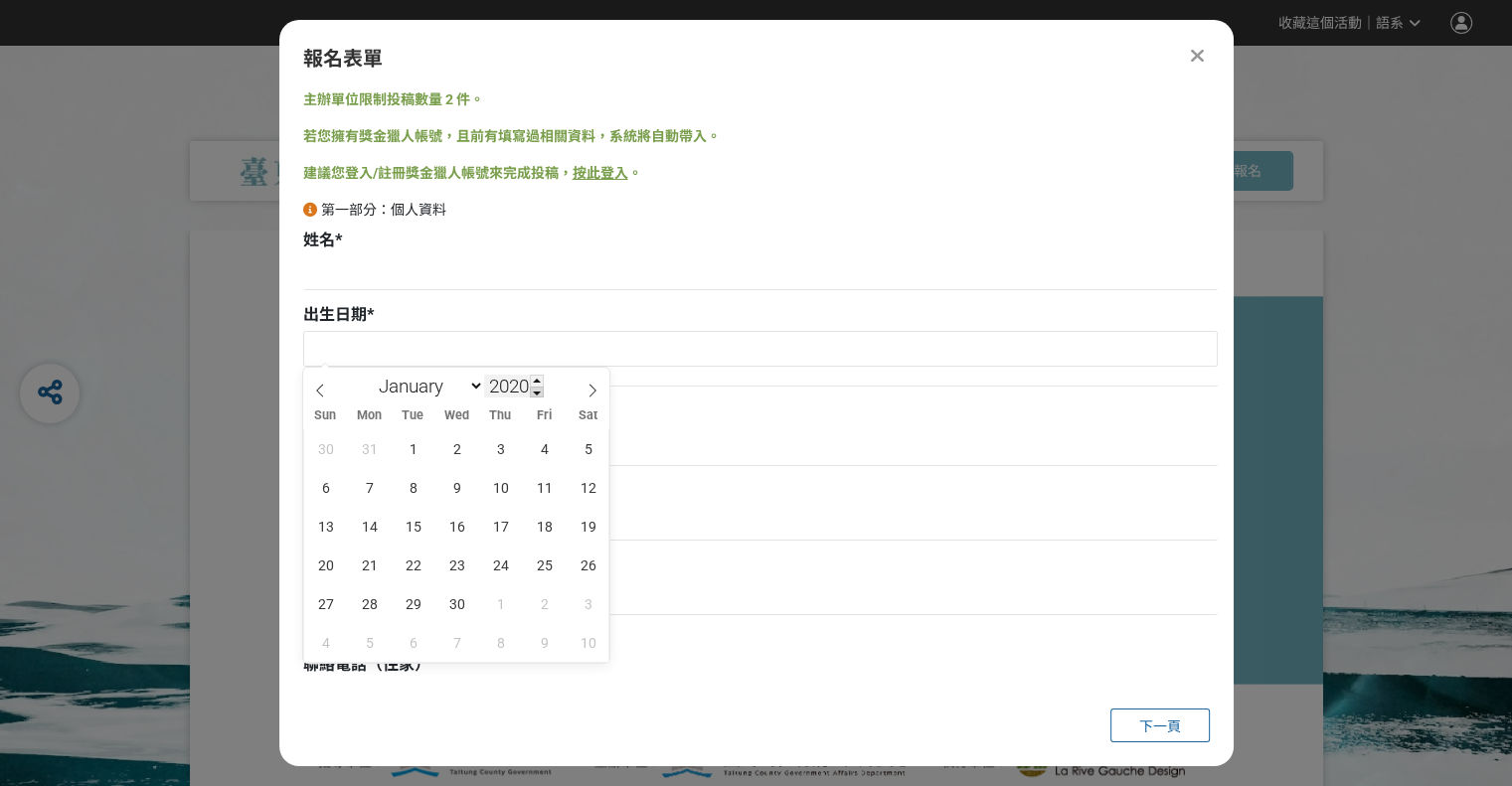 click at bounding box center [537, 393] 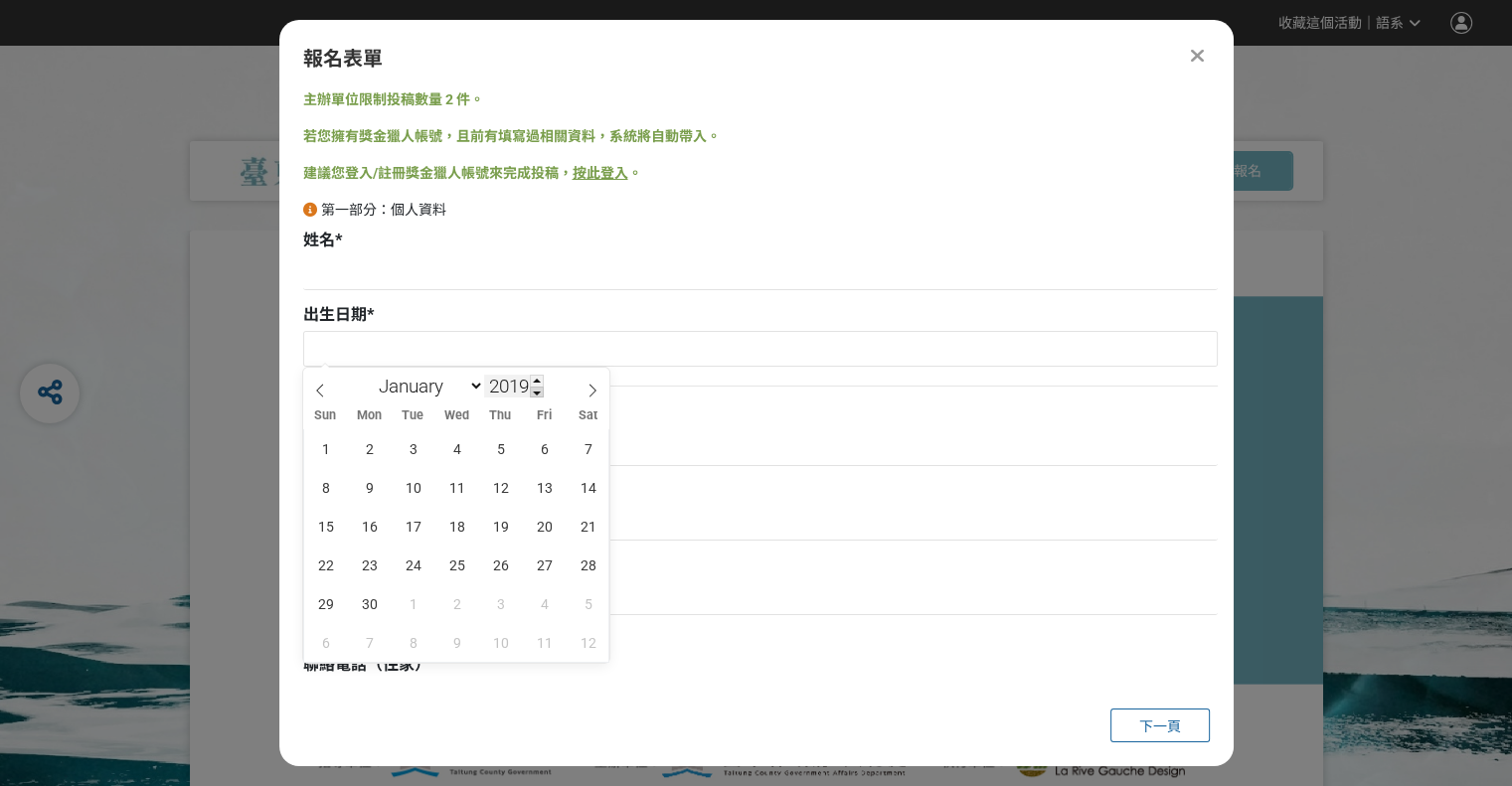 click at bounding box center (537, 393) 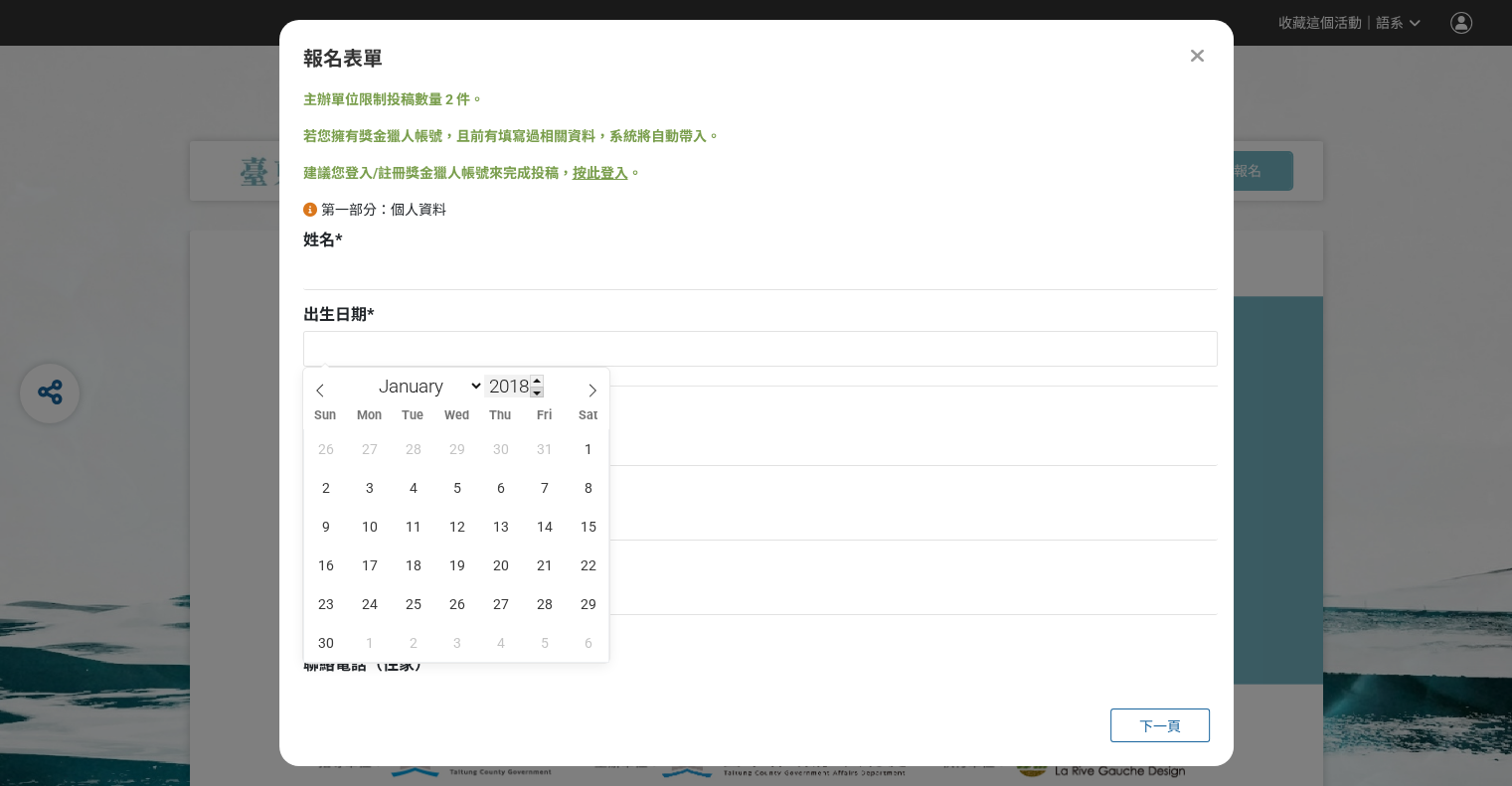 click at bounding box center [537, 393] 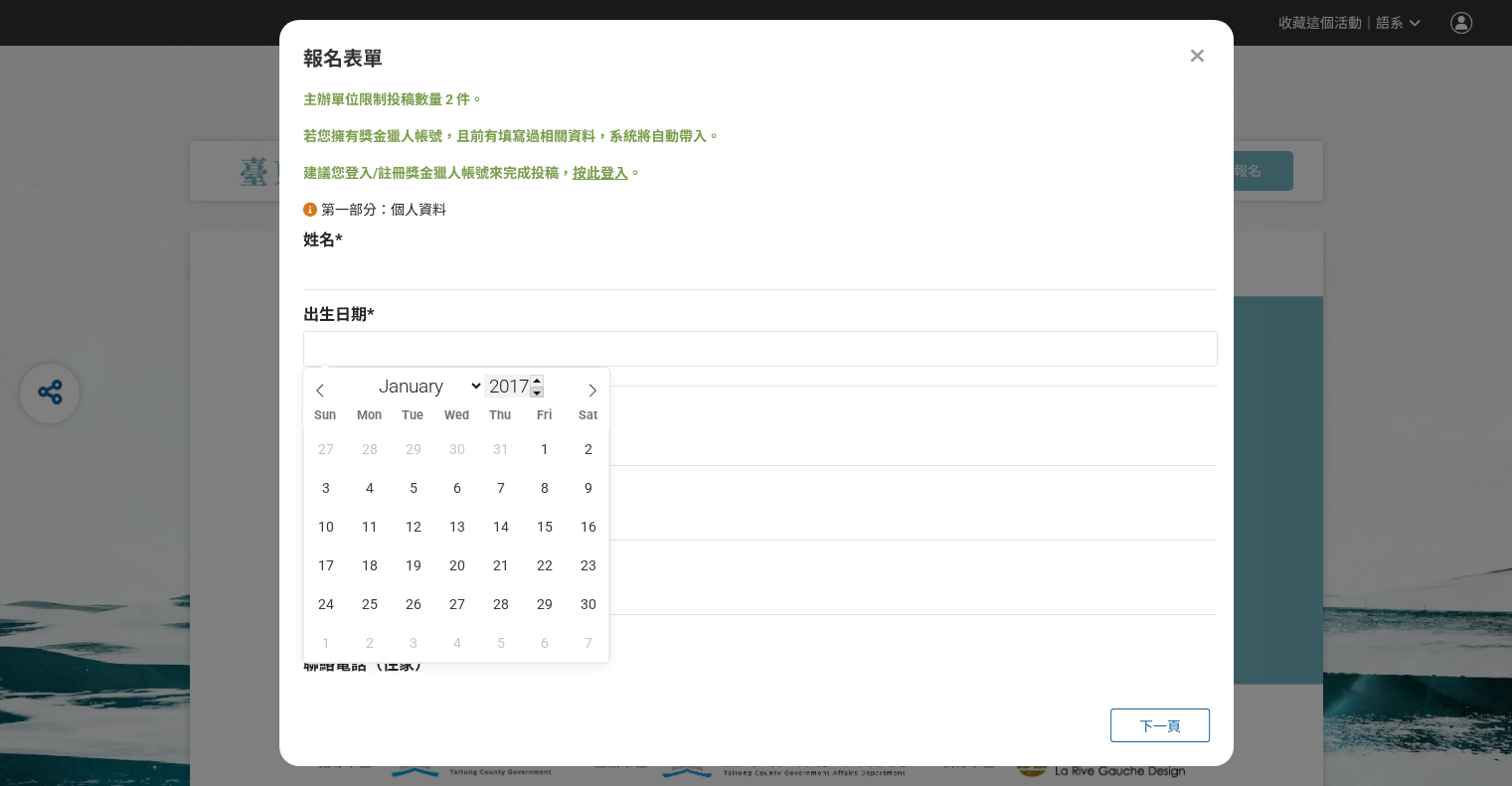 click at bounding box center (537, 393) 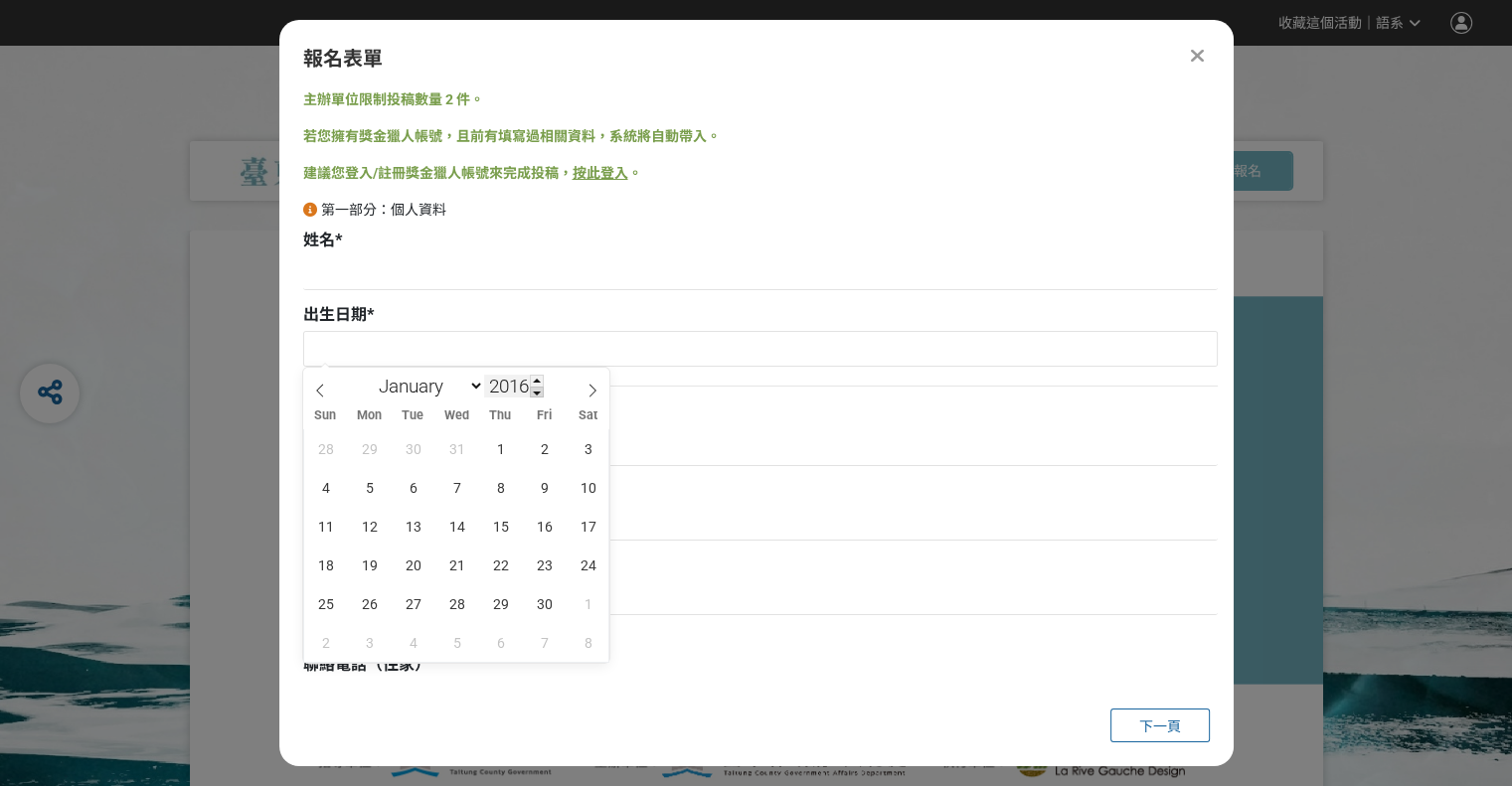 click at bounding box center (537, 393) 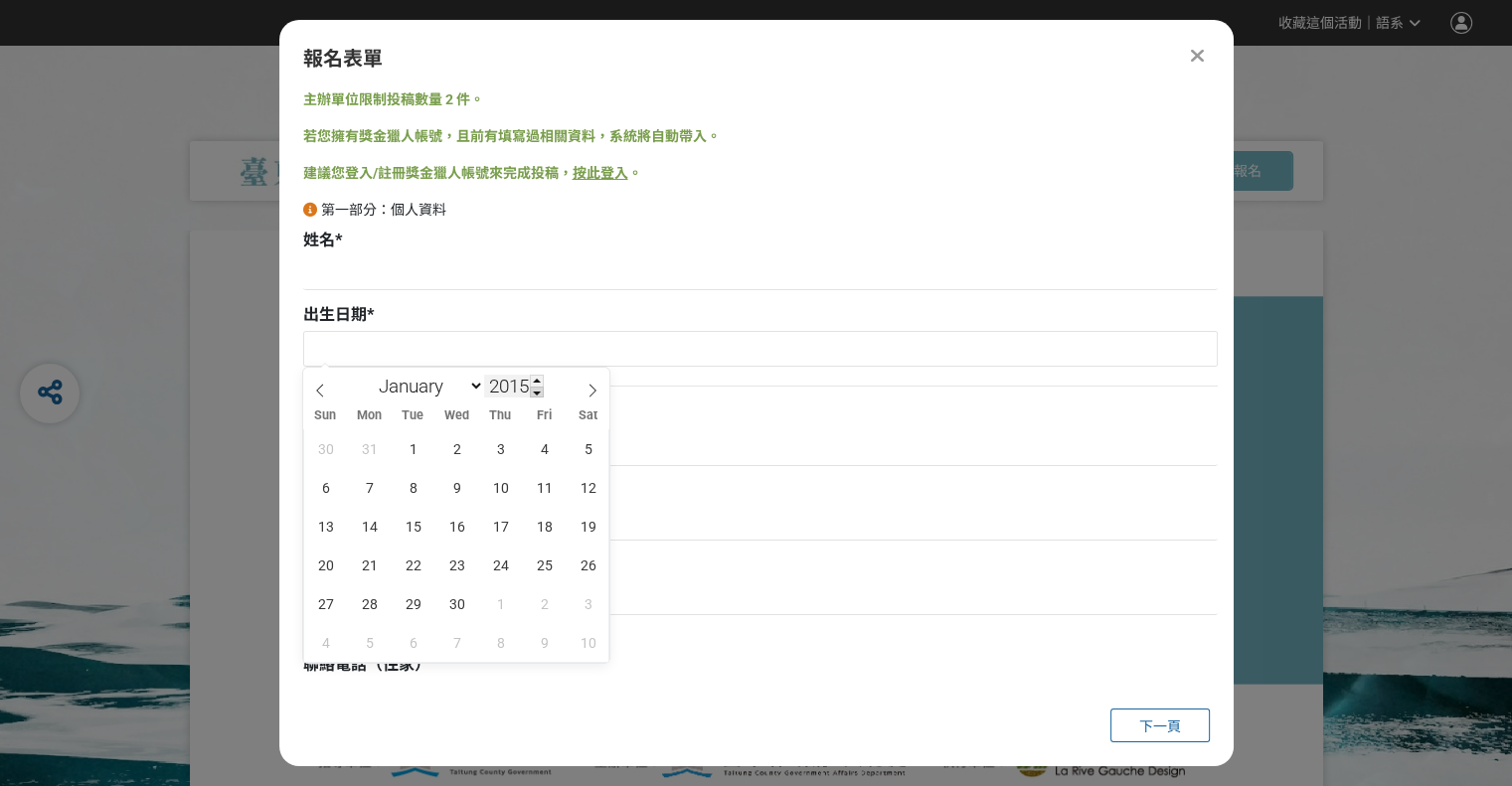 click at bounding box center (537, 393) 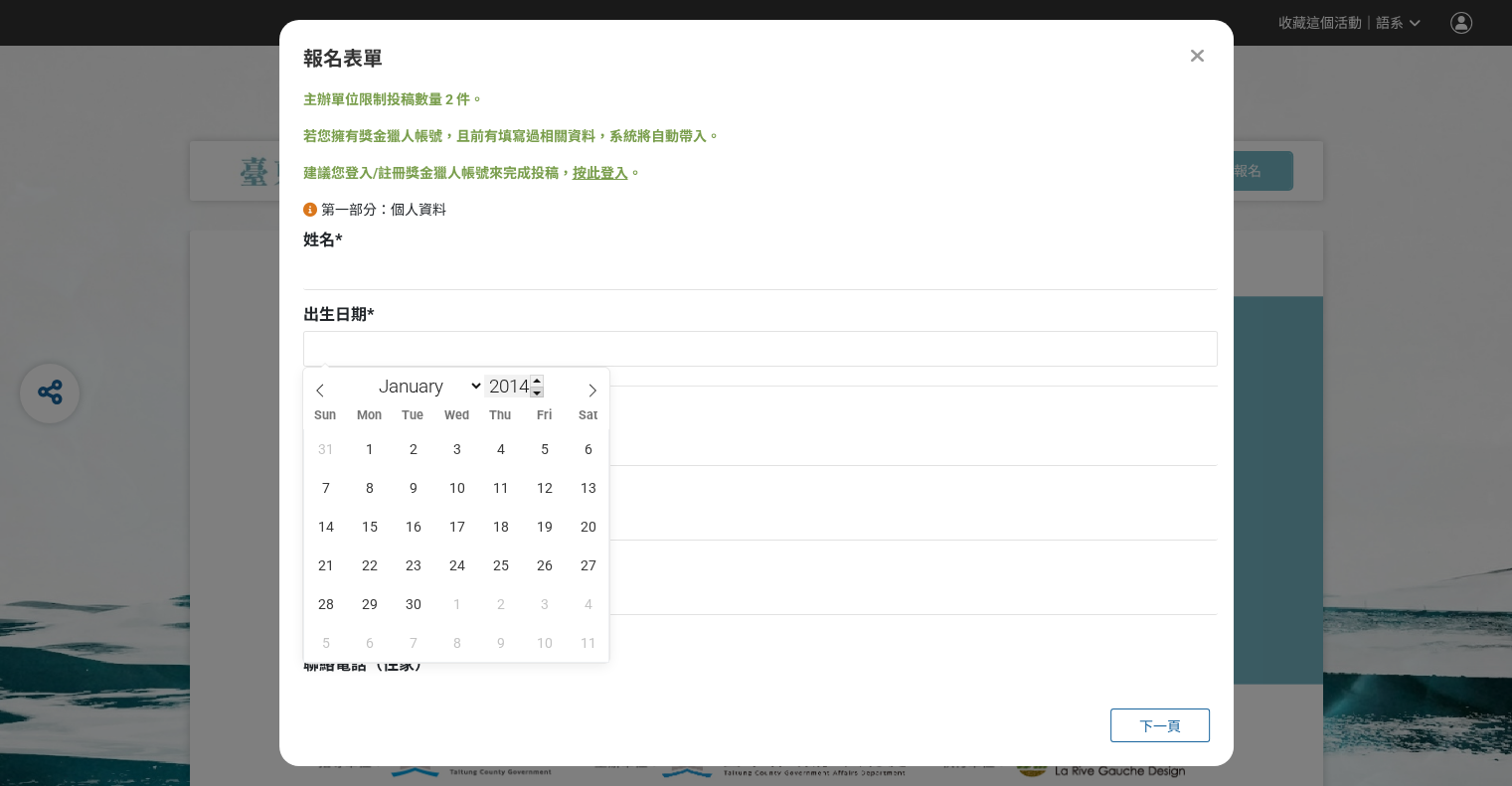 click at bounding box center (537, 393) 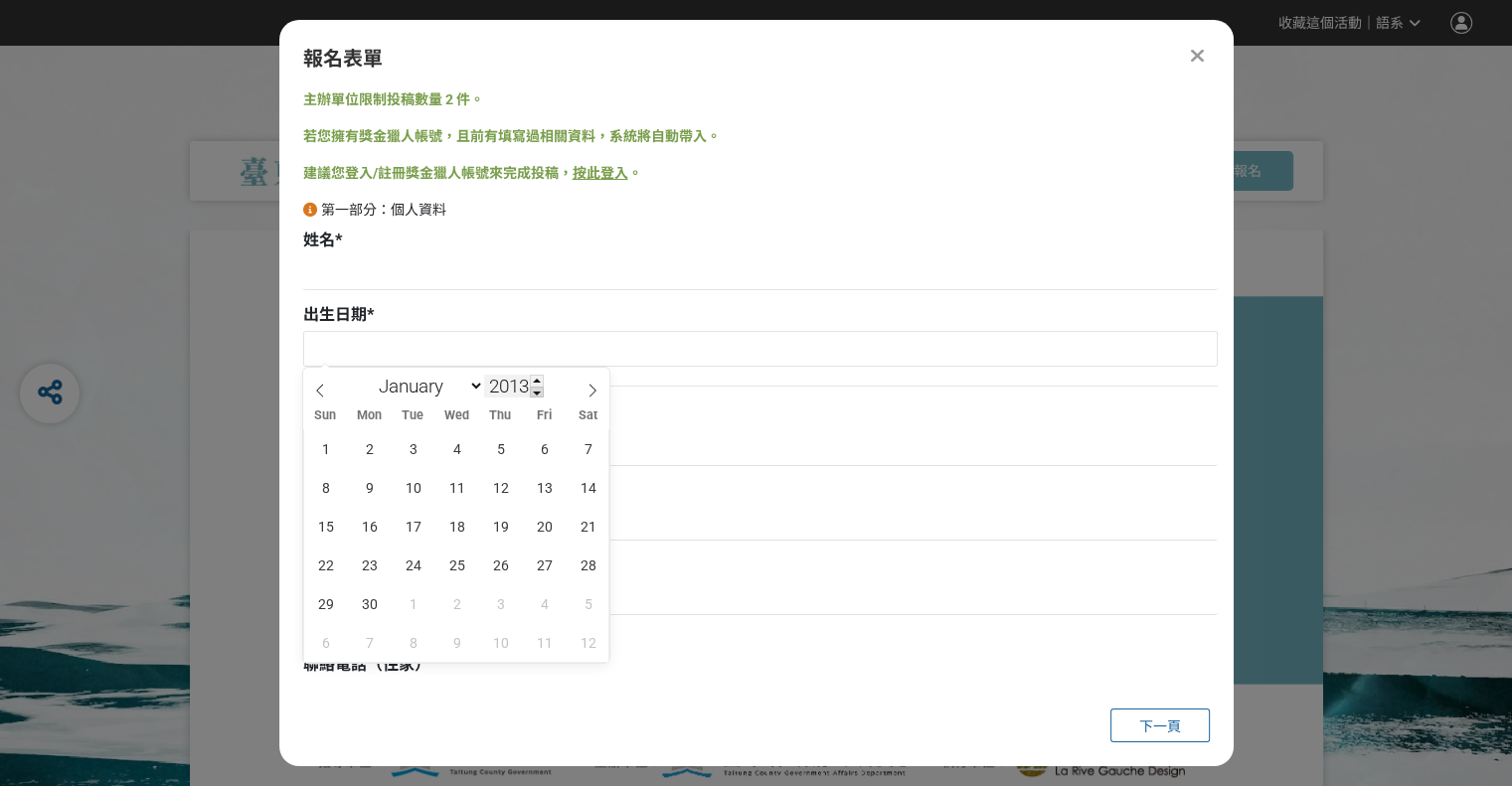 click at bounding box center [537, 393] 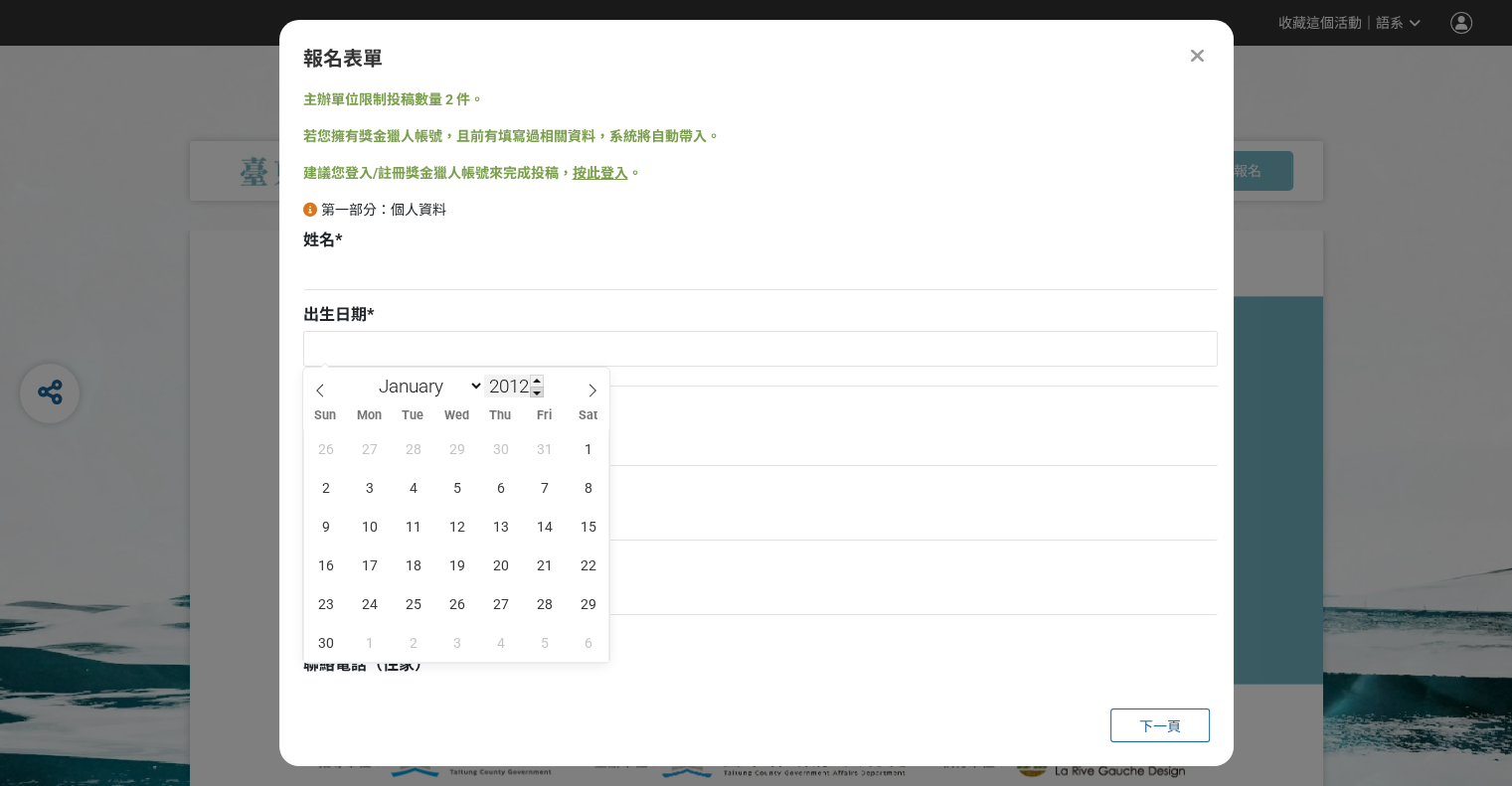 click at bounding box center [537, 393] 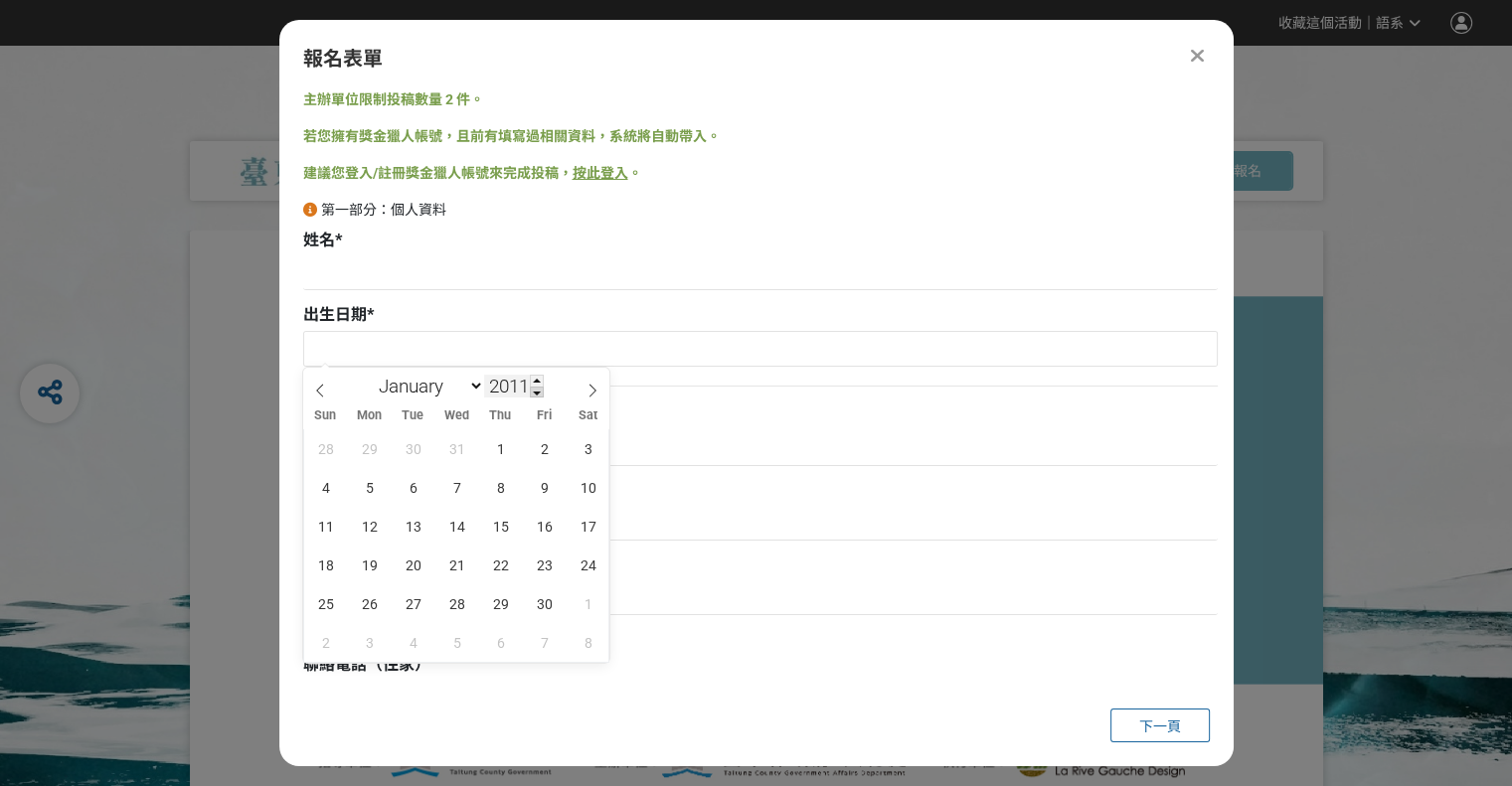 click at bounding box center [537, 393] 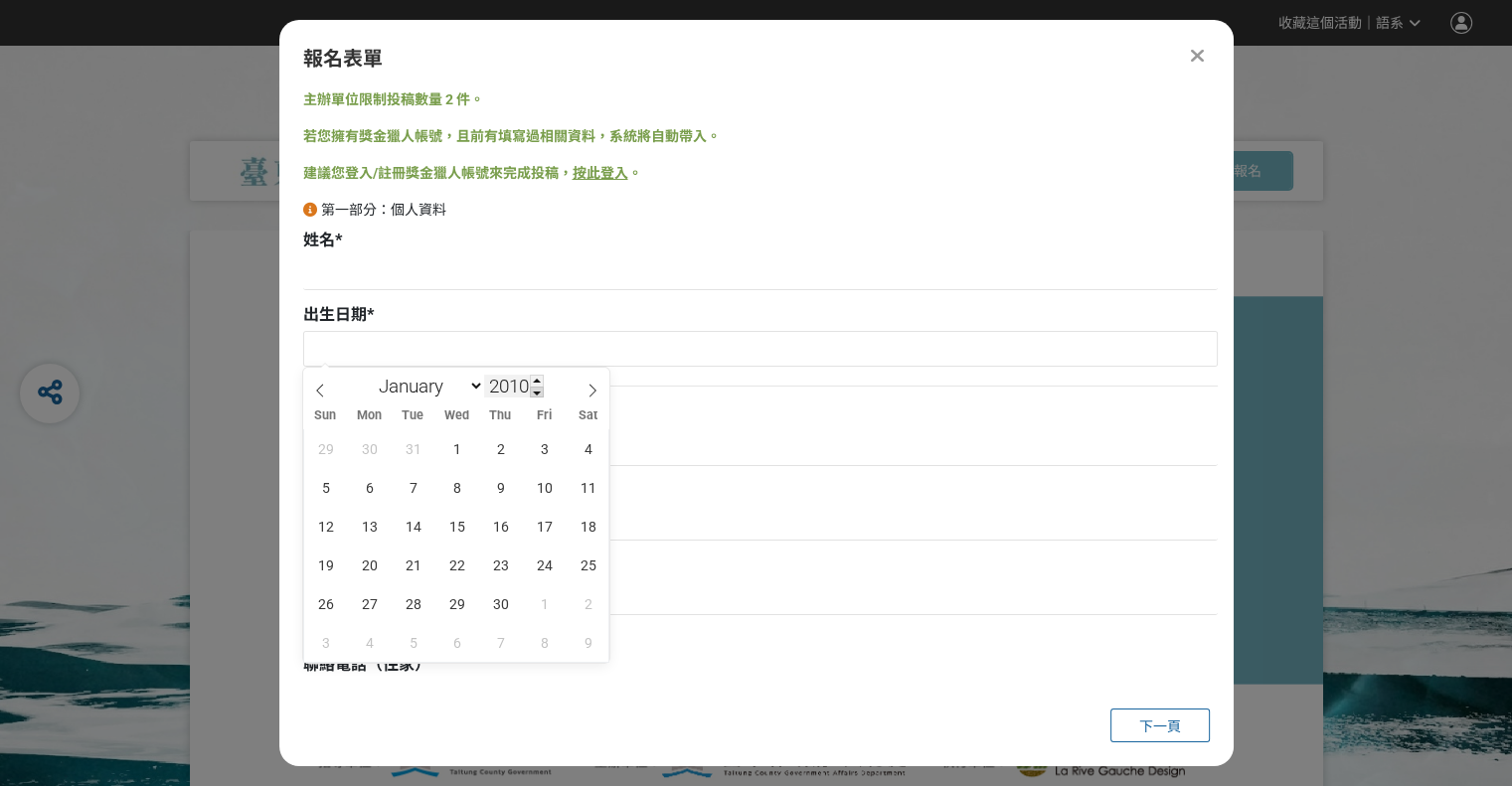 click at bounding box center (537, 393) 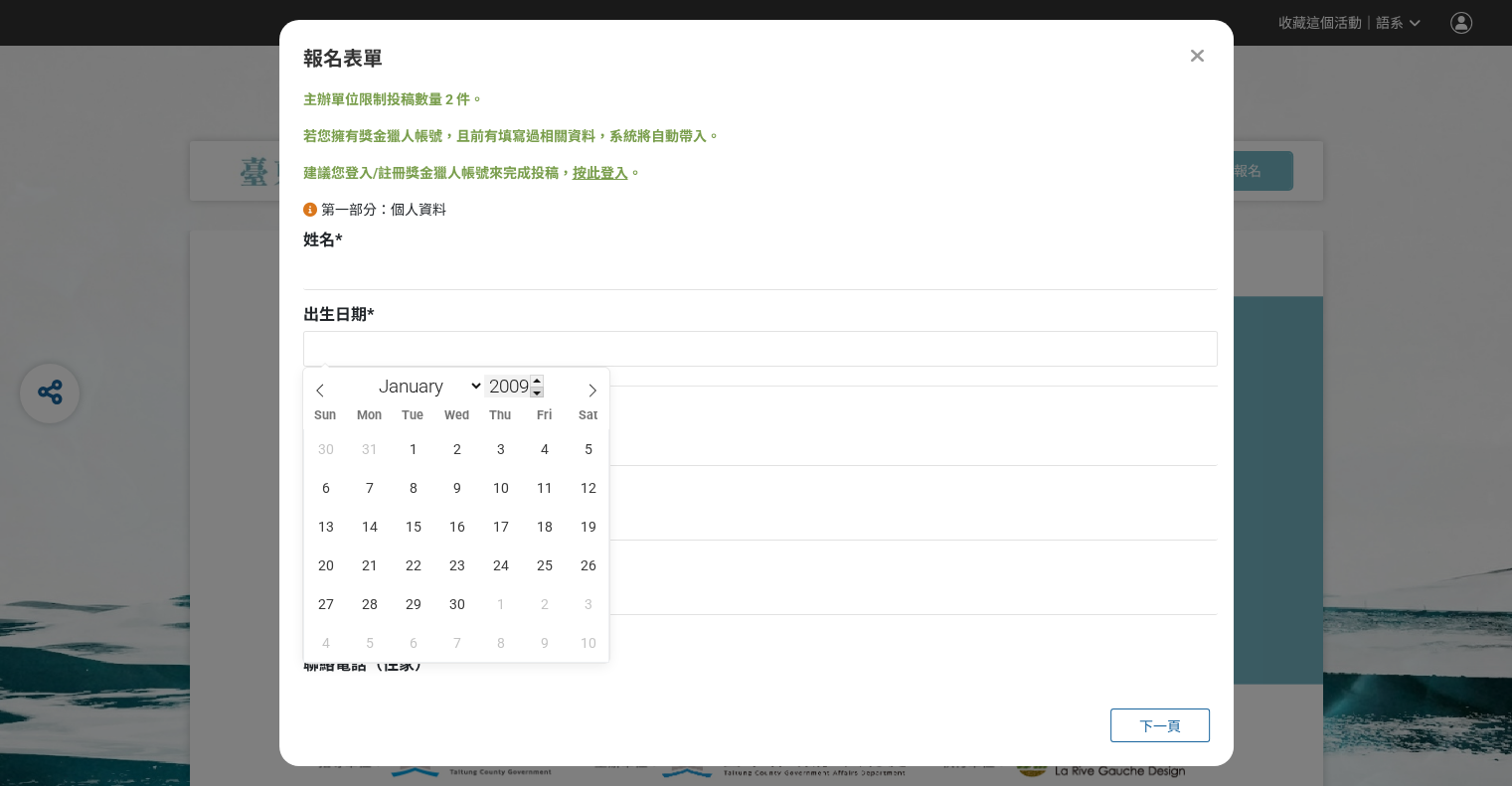 click at bounding box center (537, 393) 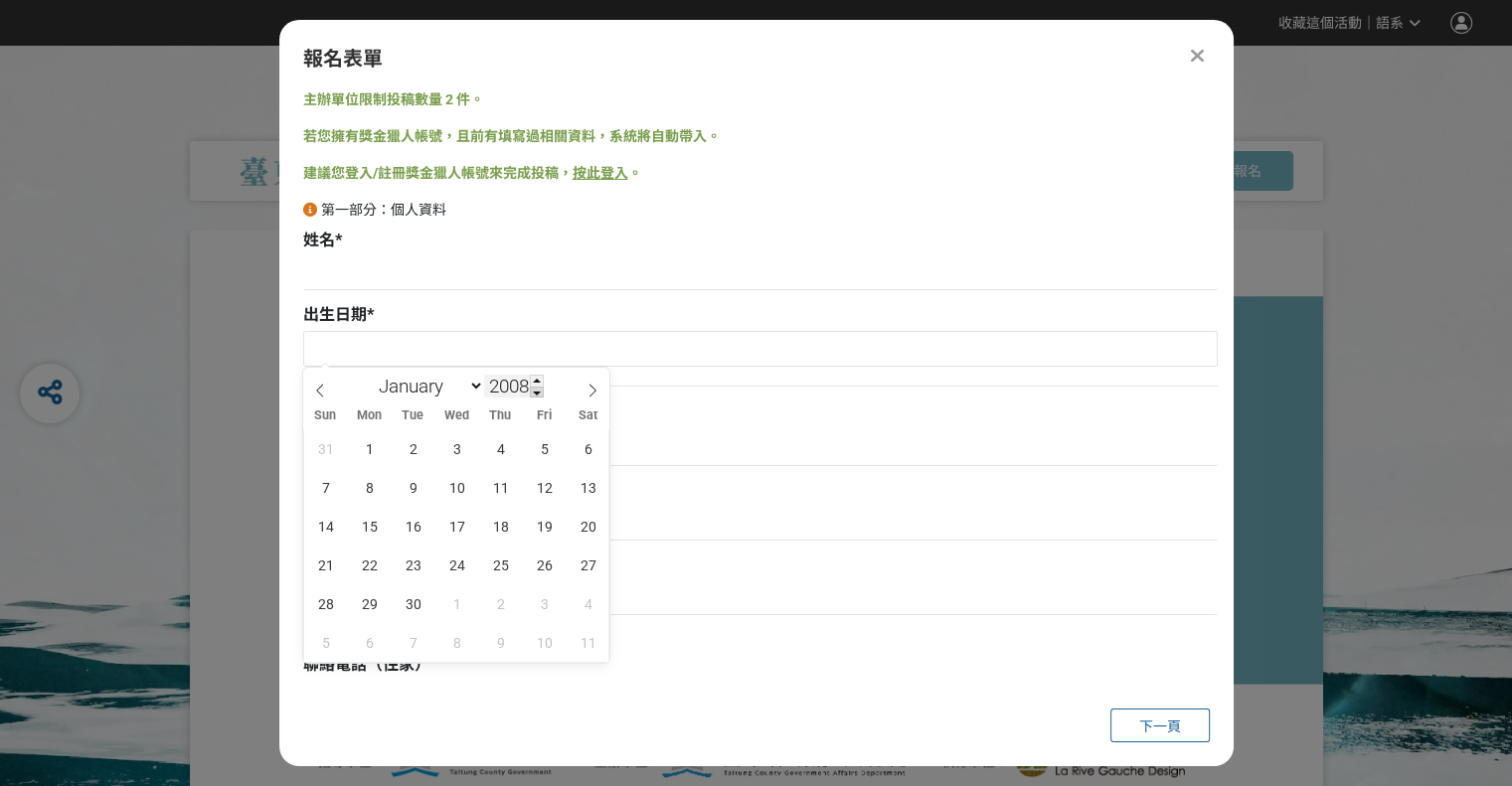 click at bounding box center [537, 393] 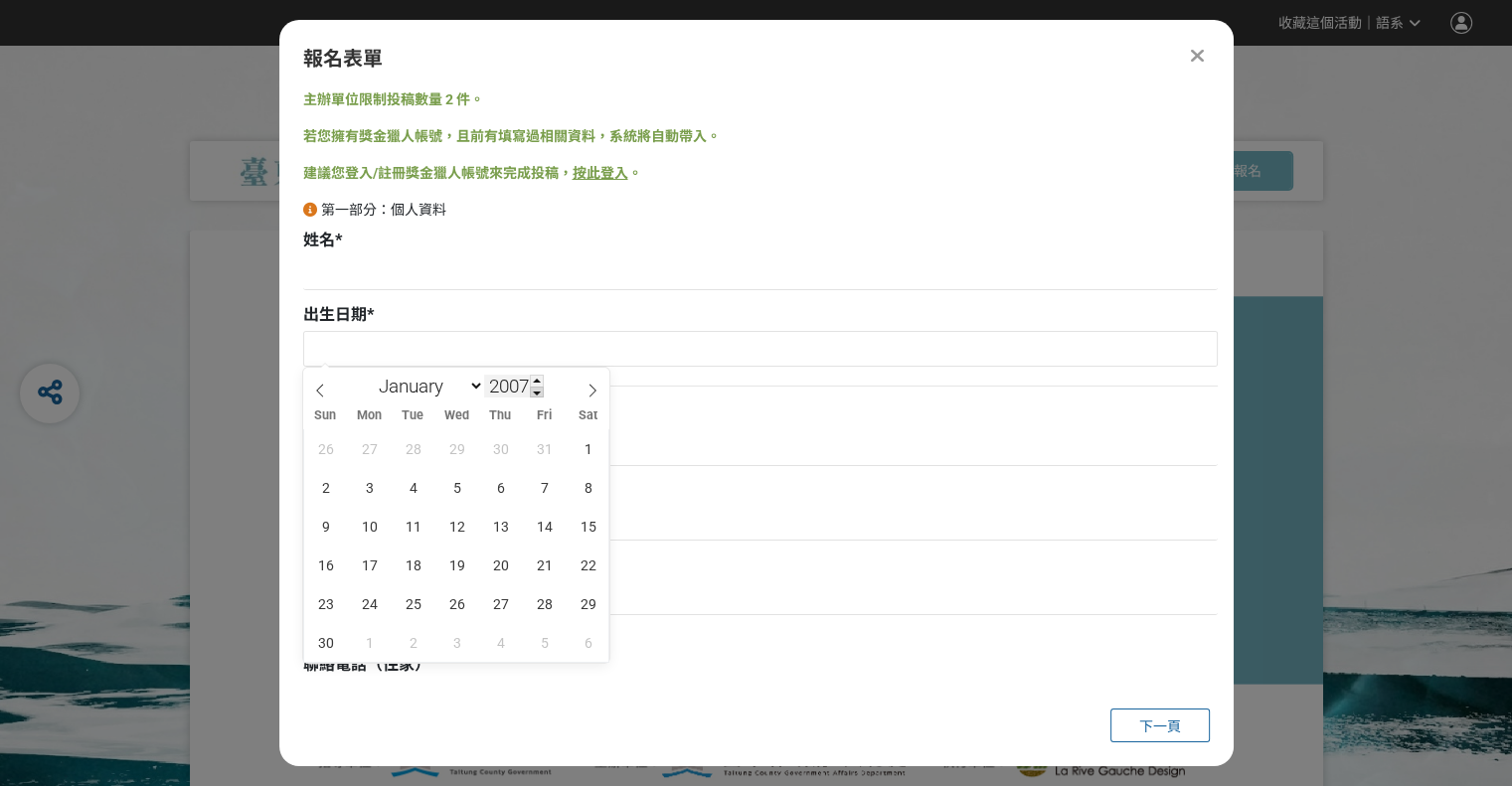 click at bounding box center (537, 393) 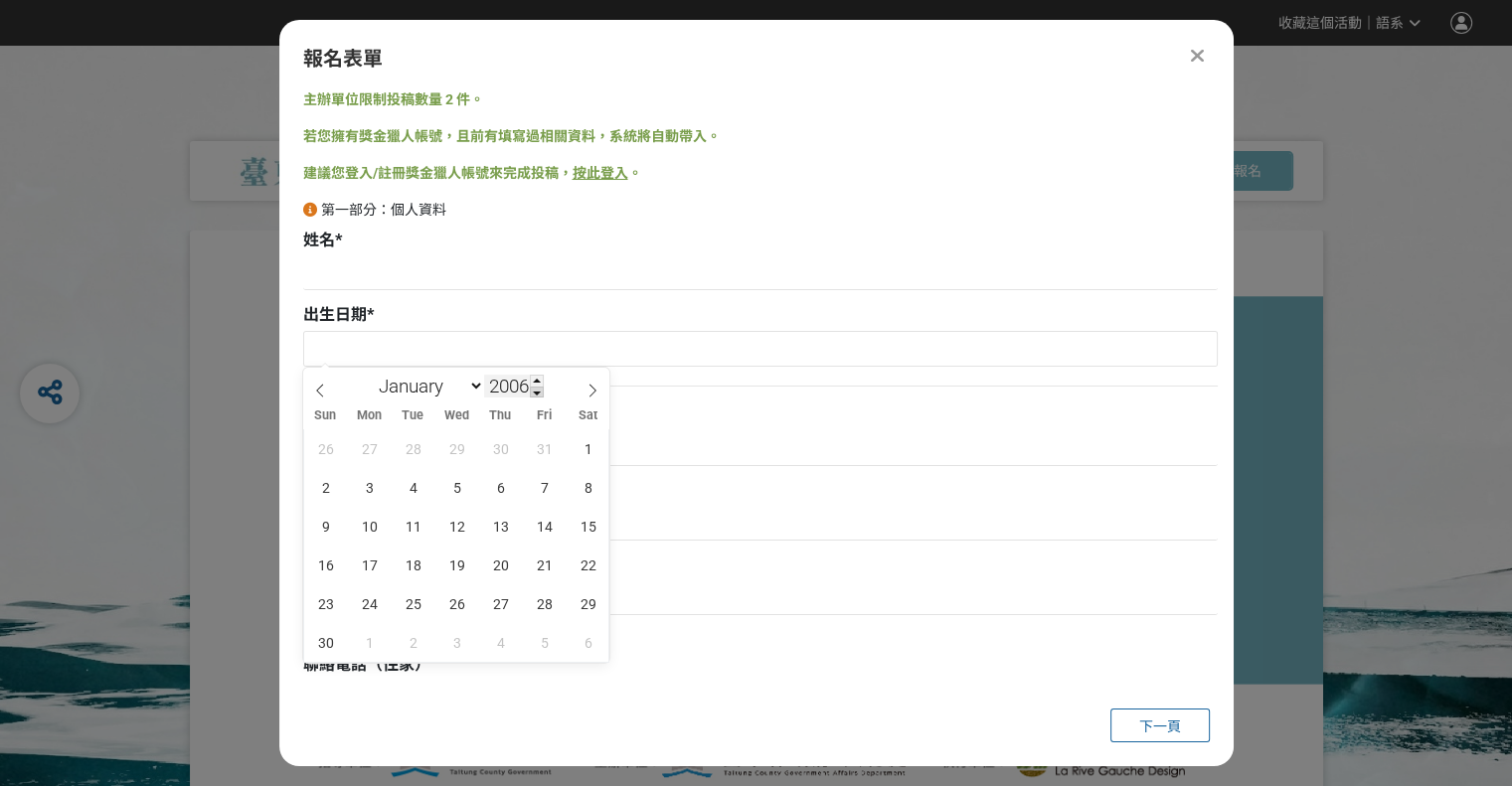 click at bounding box center (537, 393) 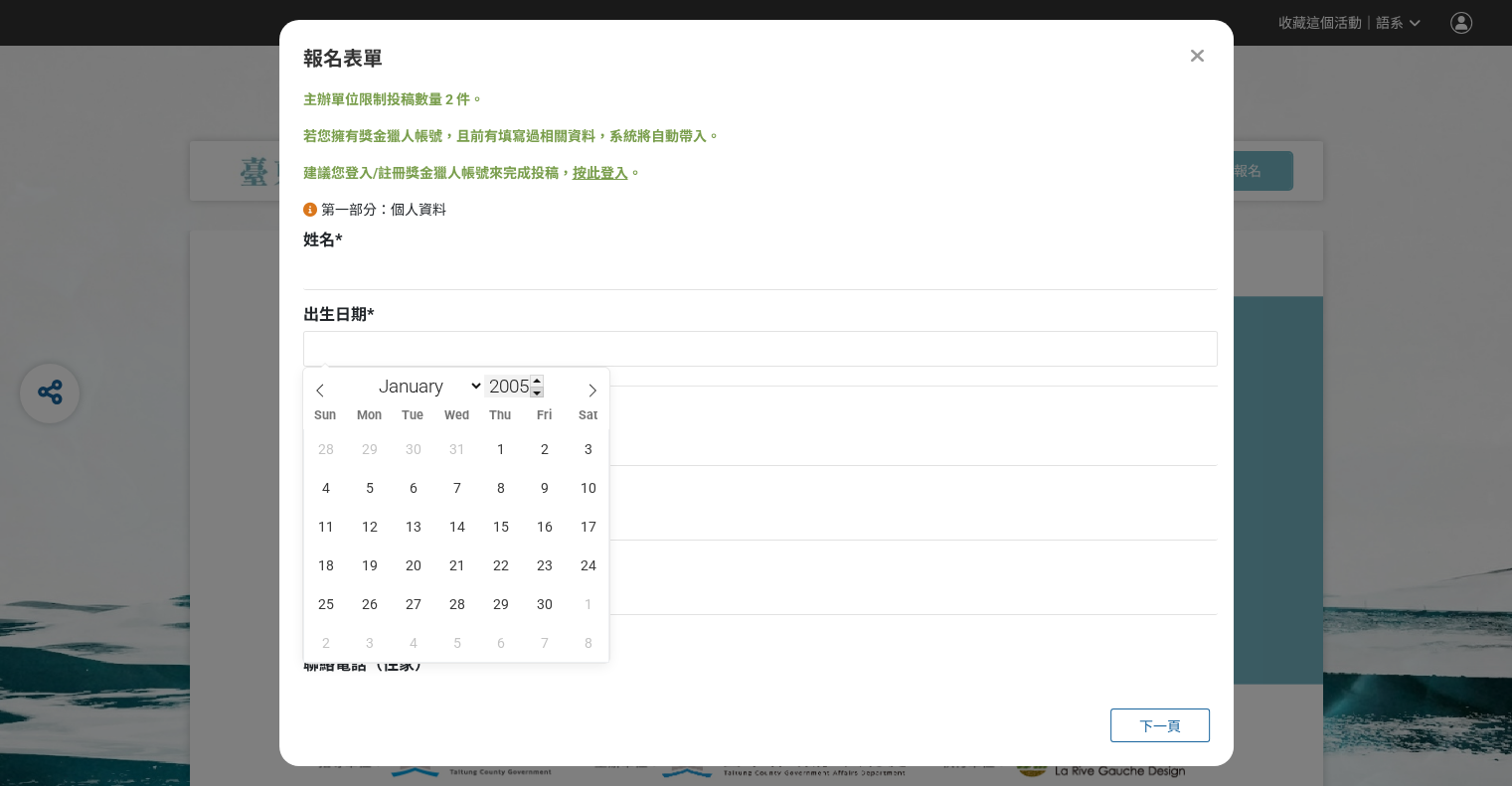 click at bounding box center [537, 393] 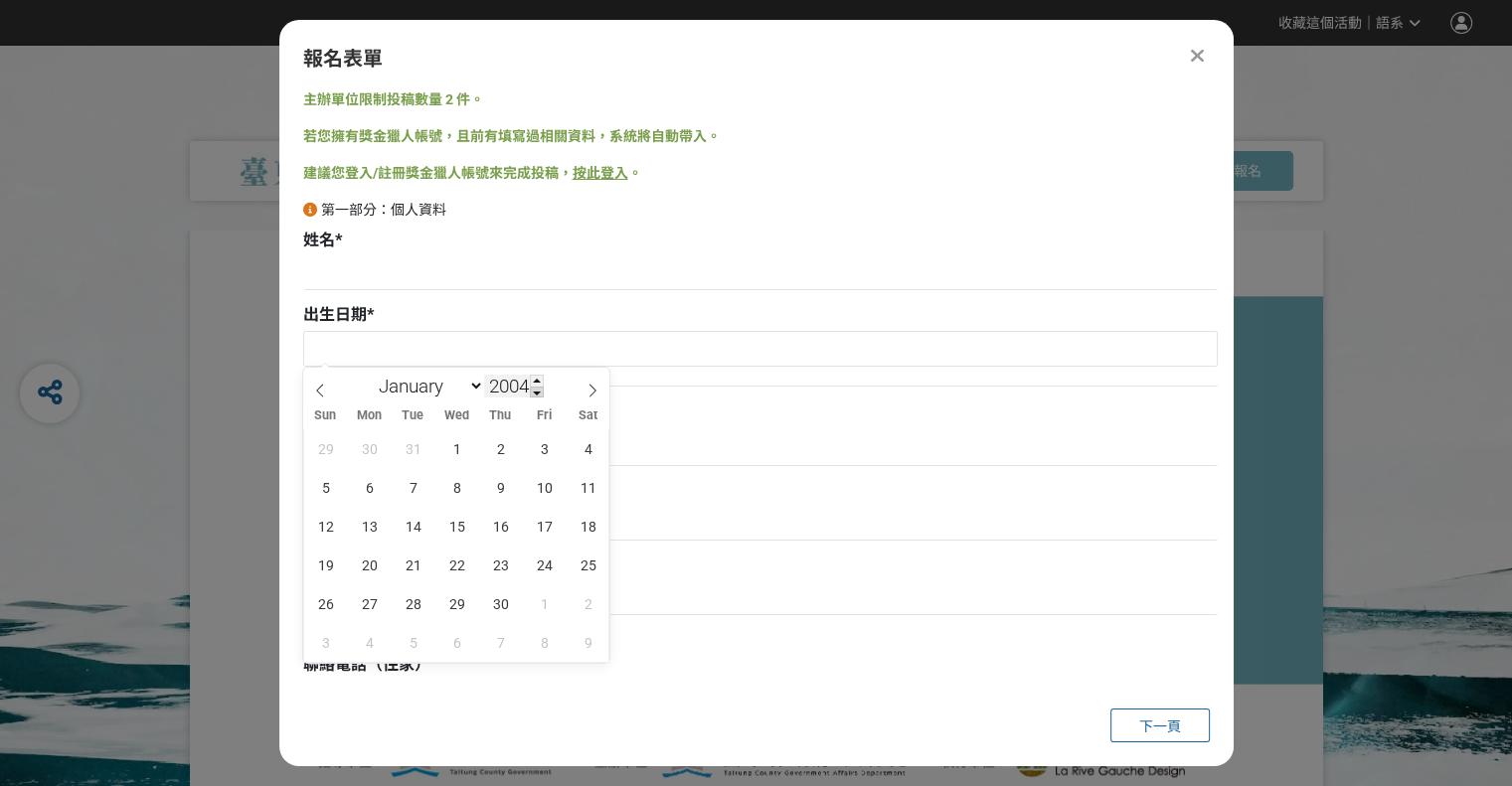 click at bounding box center [537, 393] 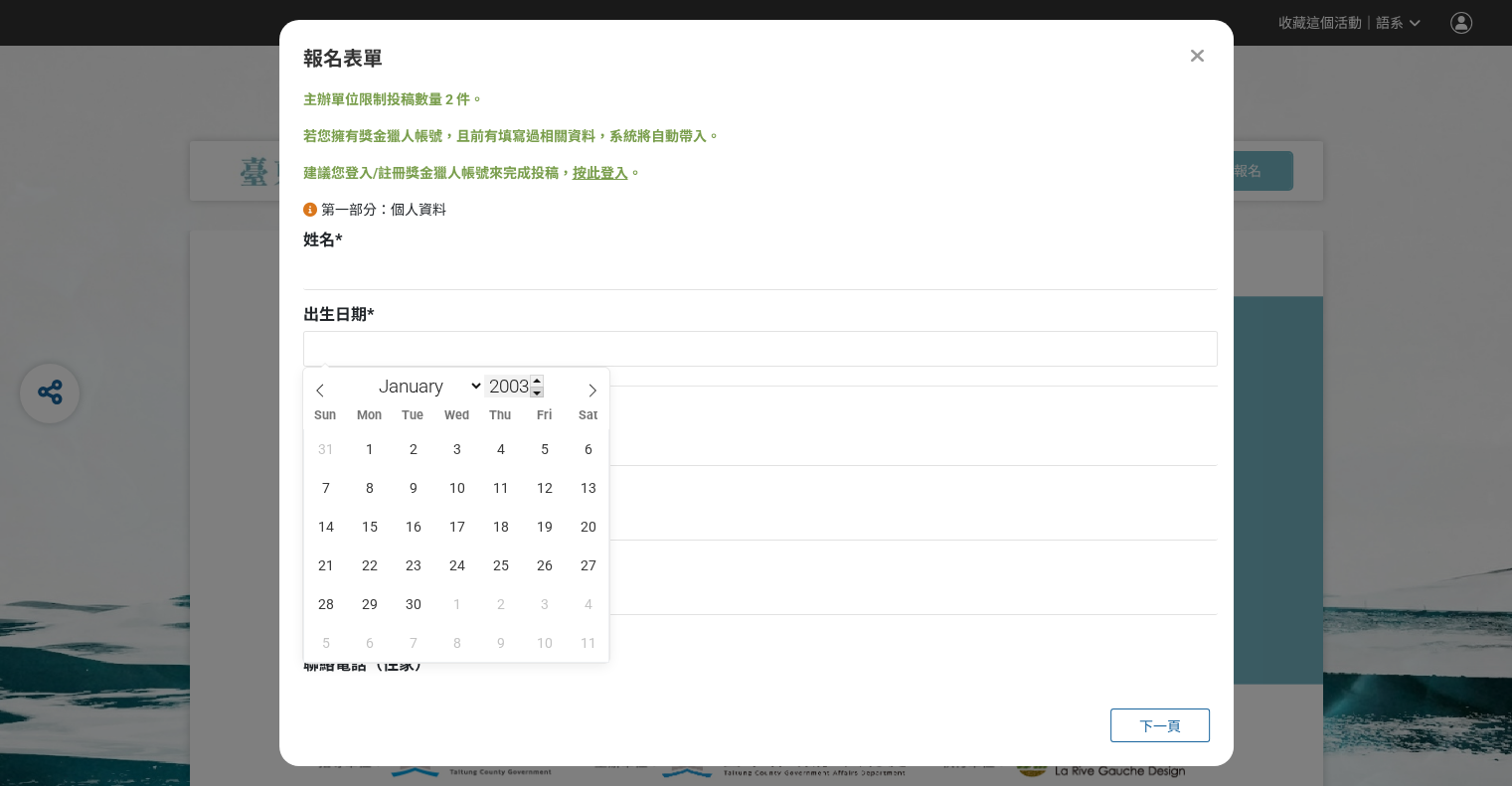 click at bounding box center [537, 393] 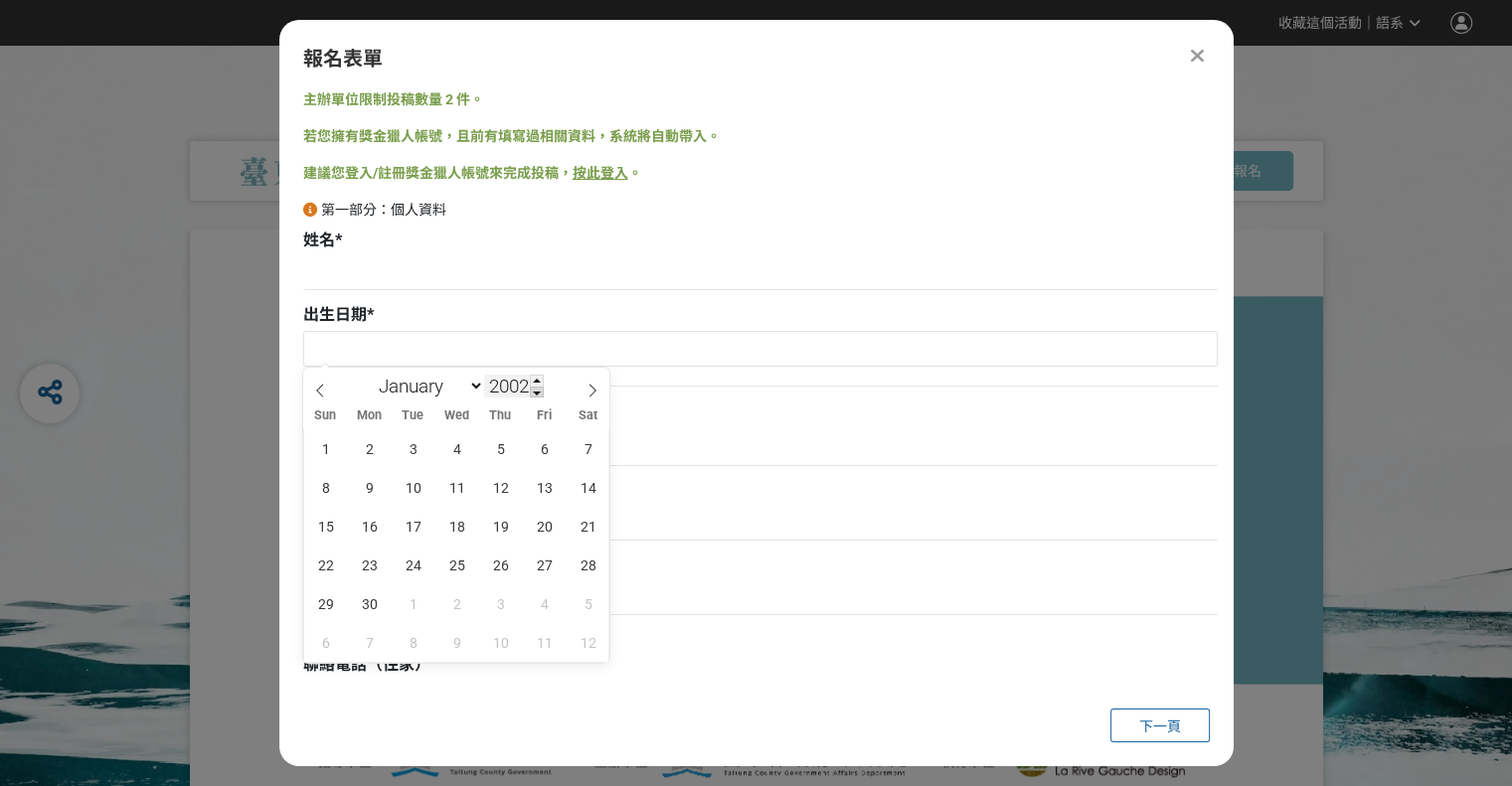 click at bounding box center [537, 393] 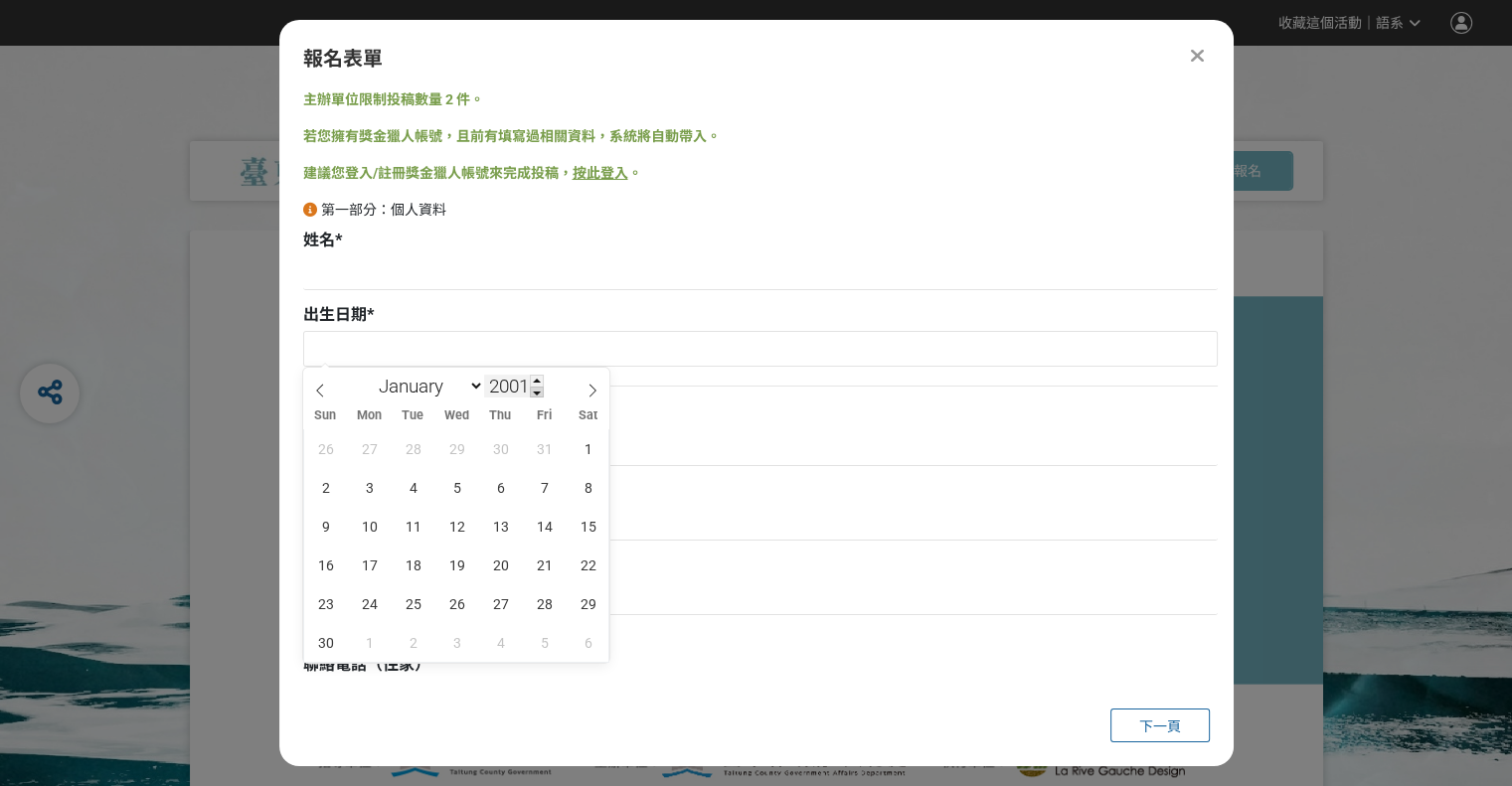 click at bounding box center [537, 393] 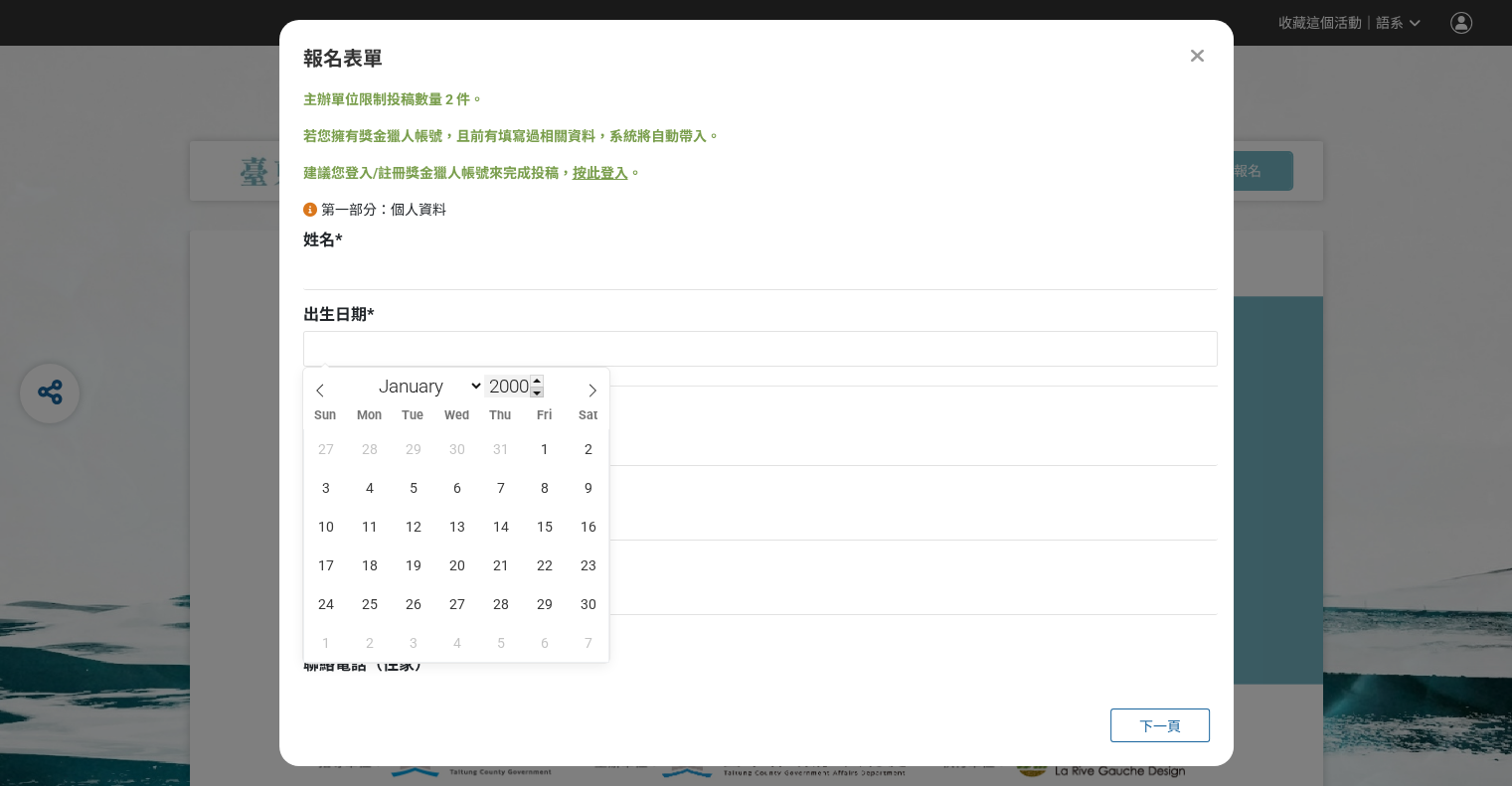 click at bounding box center [537, 393] 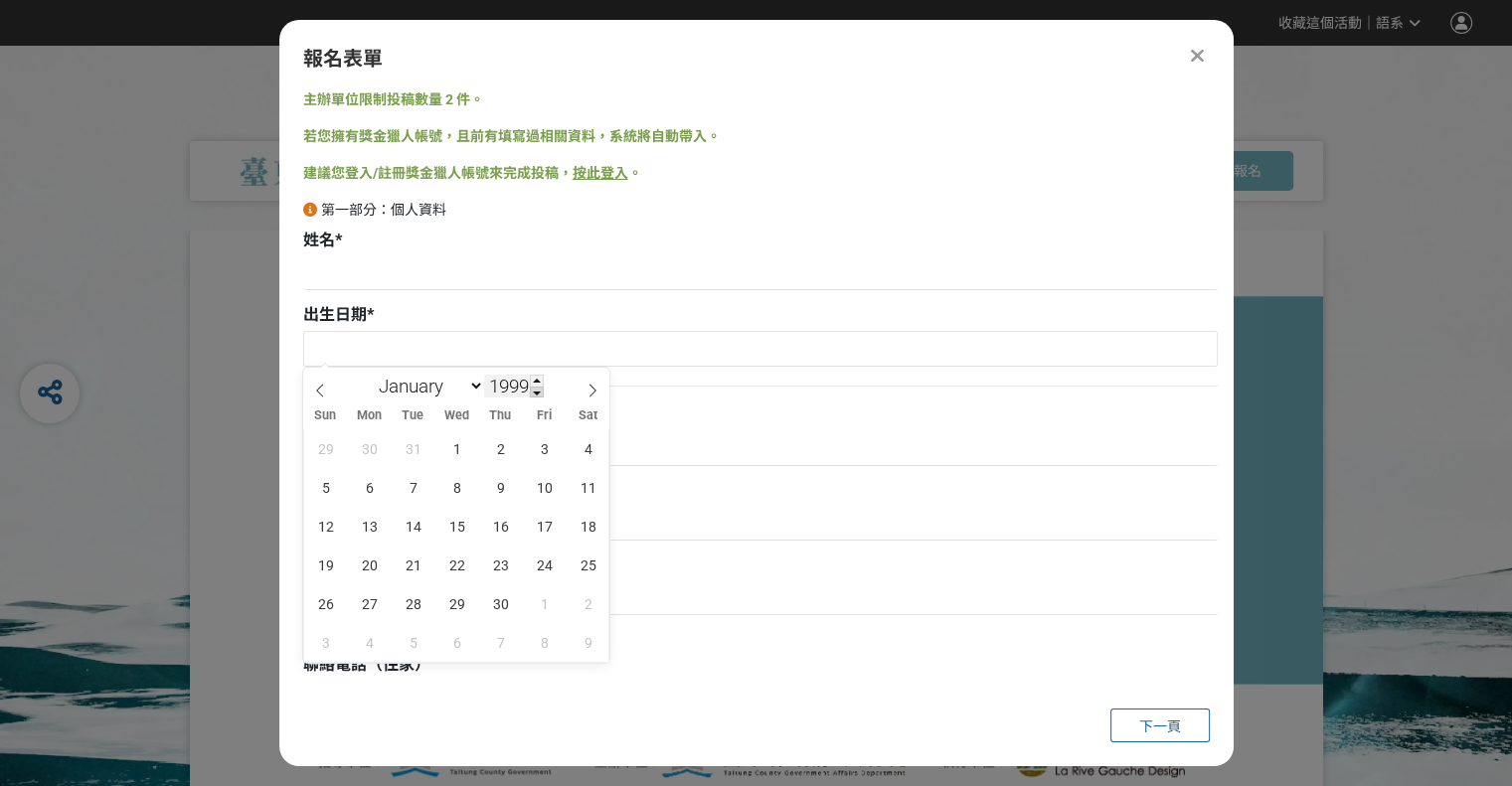 click at bounding box center (537, 393) 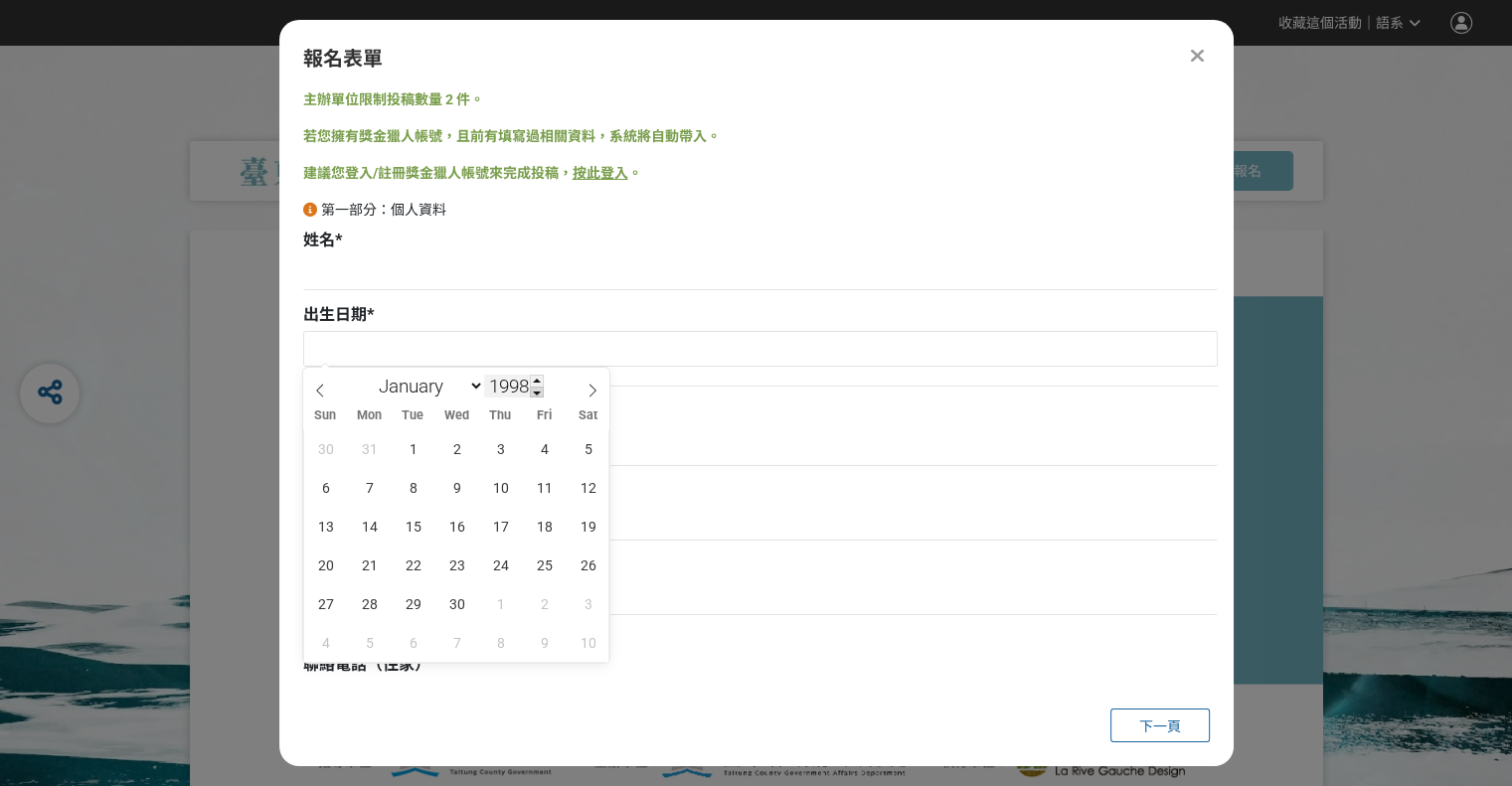 click at bounding box center (537, 393) 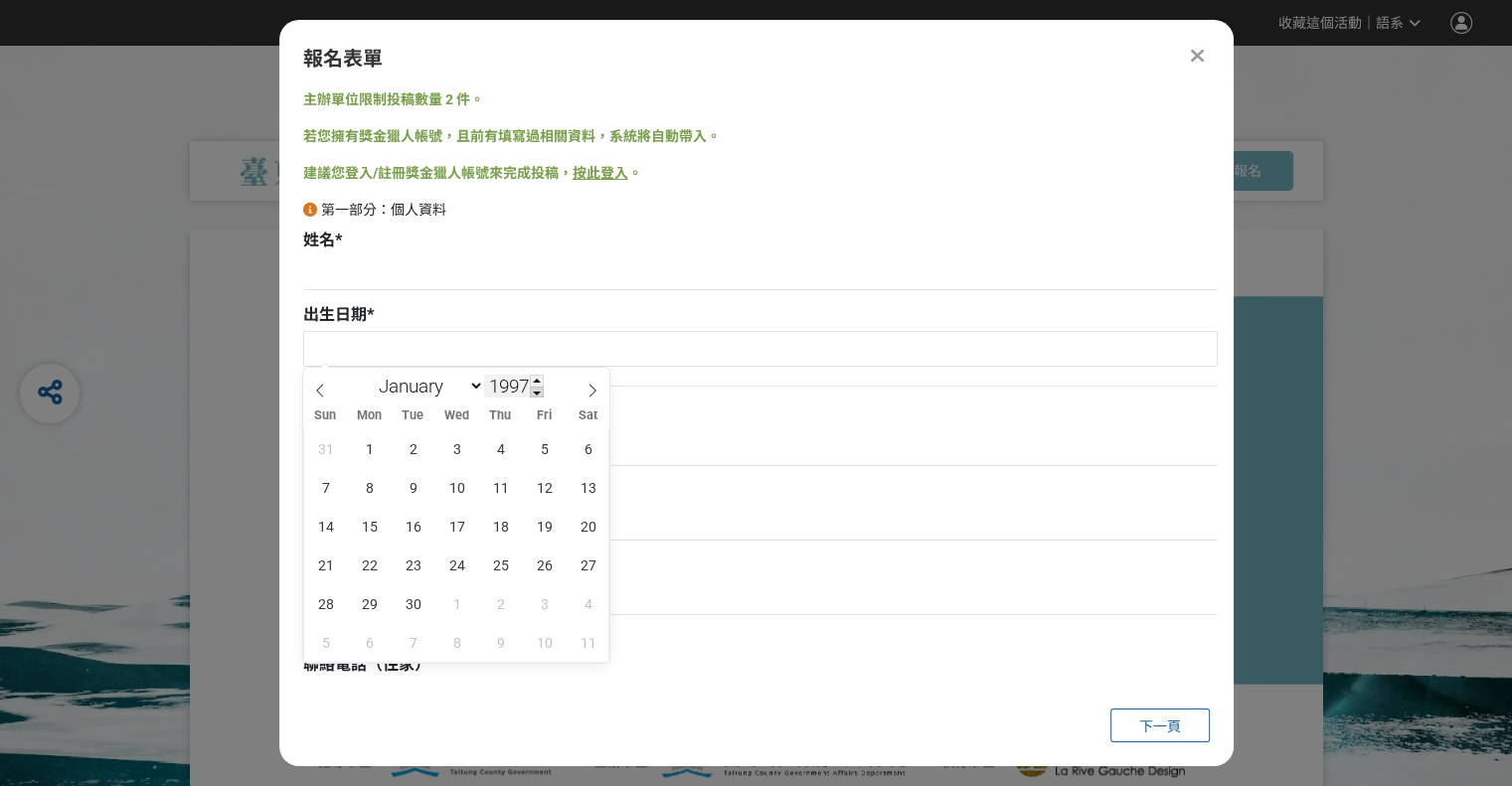 click at bounding box center [537, 393] 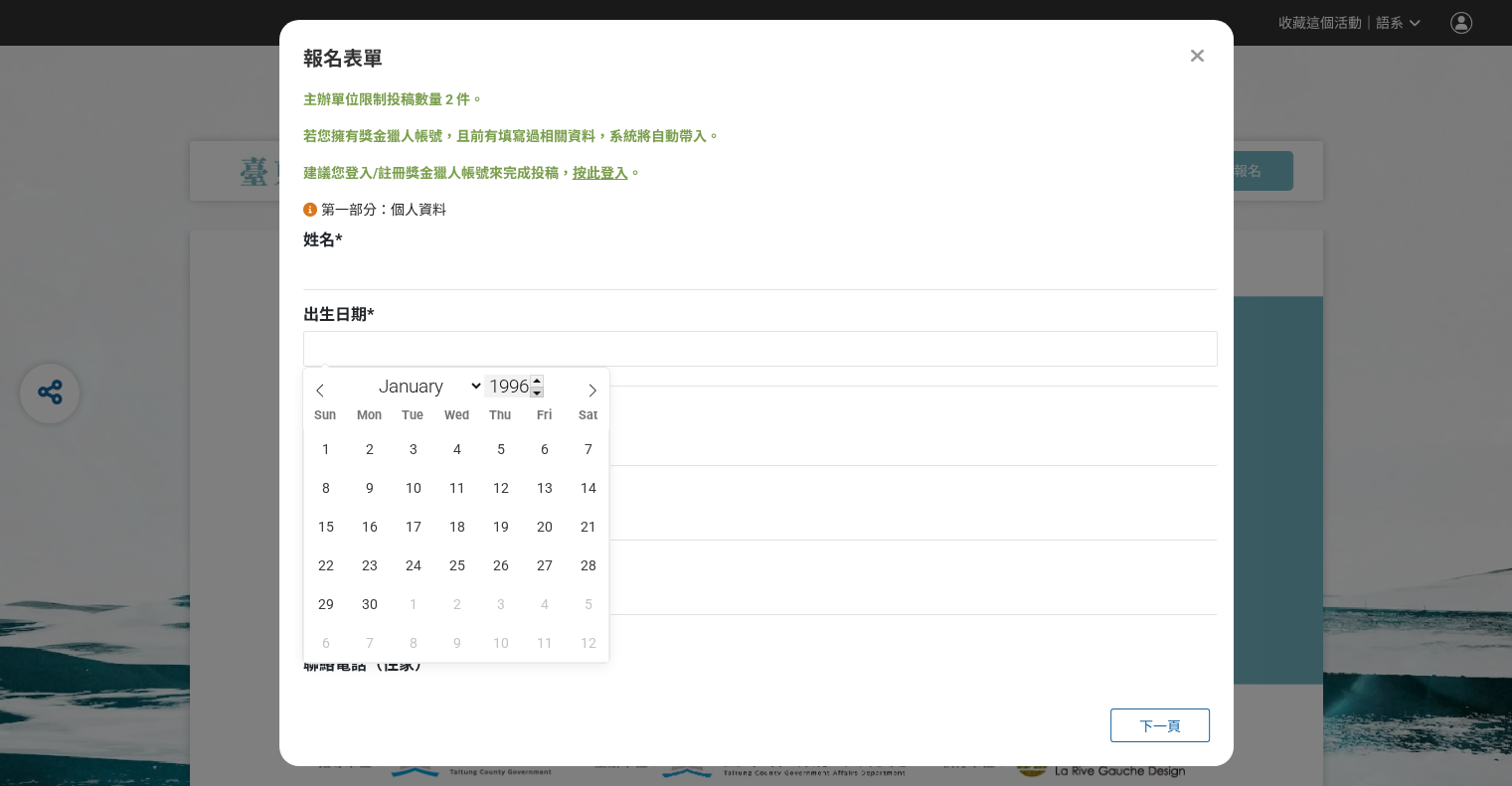 click at bounding box center [537, 393] 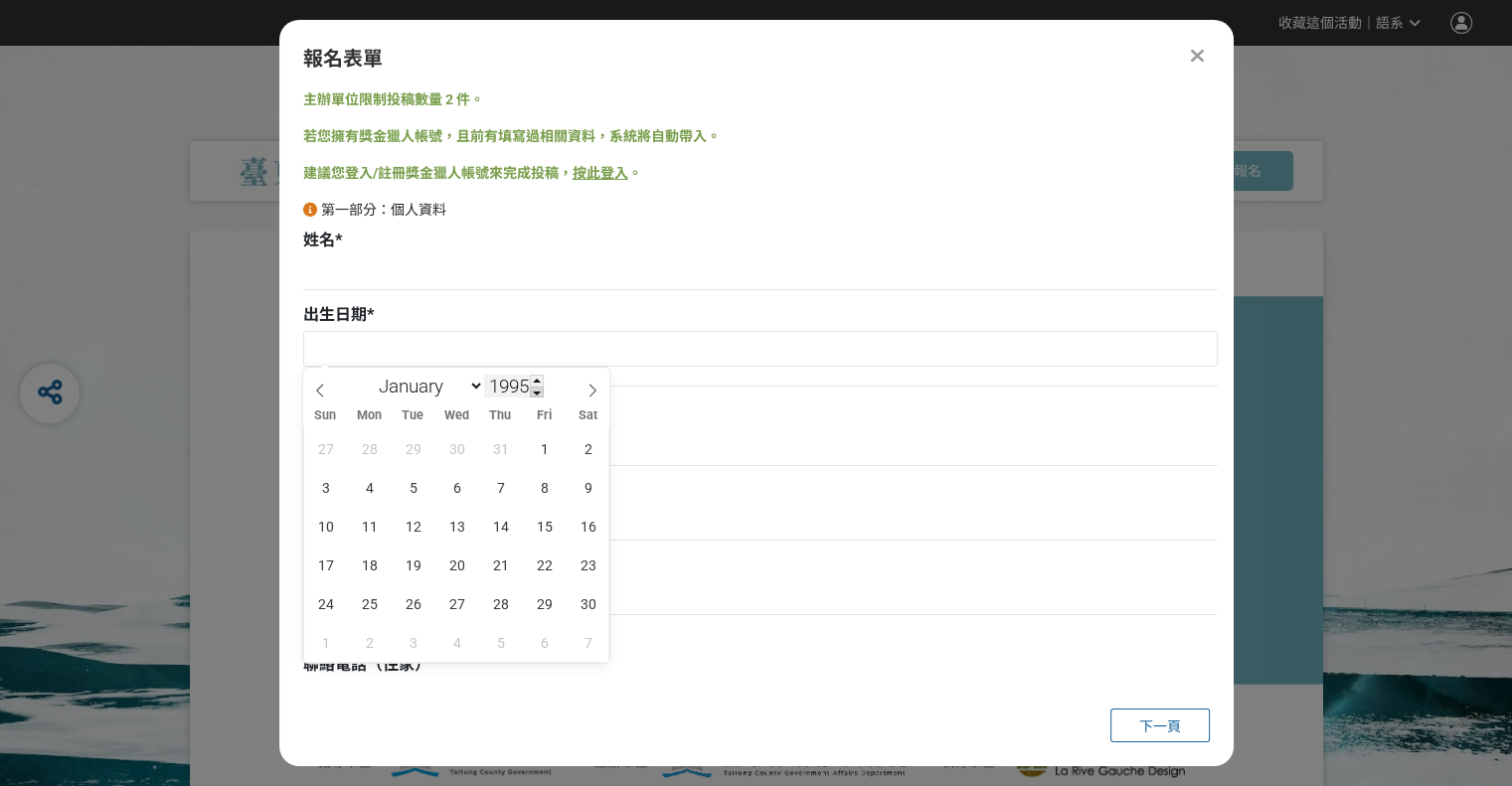 click at bounding box center [537, 393] 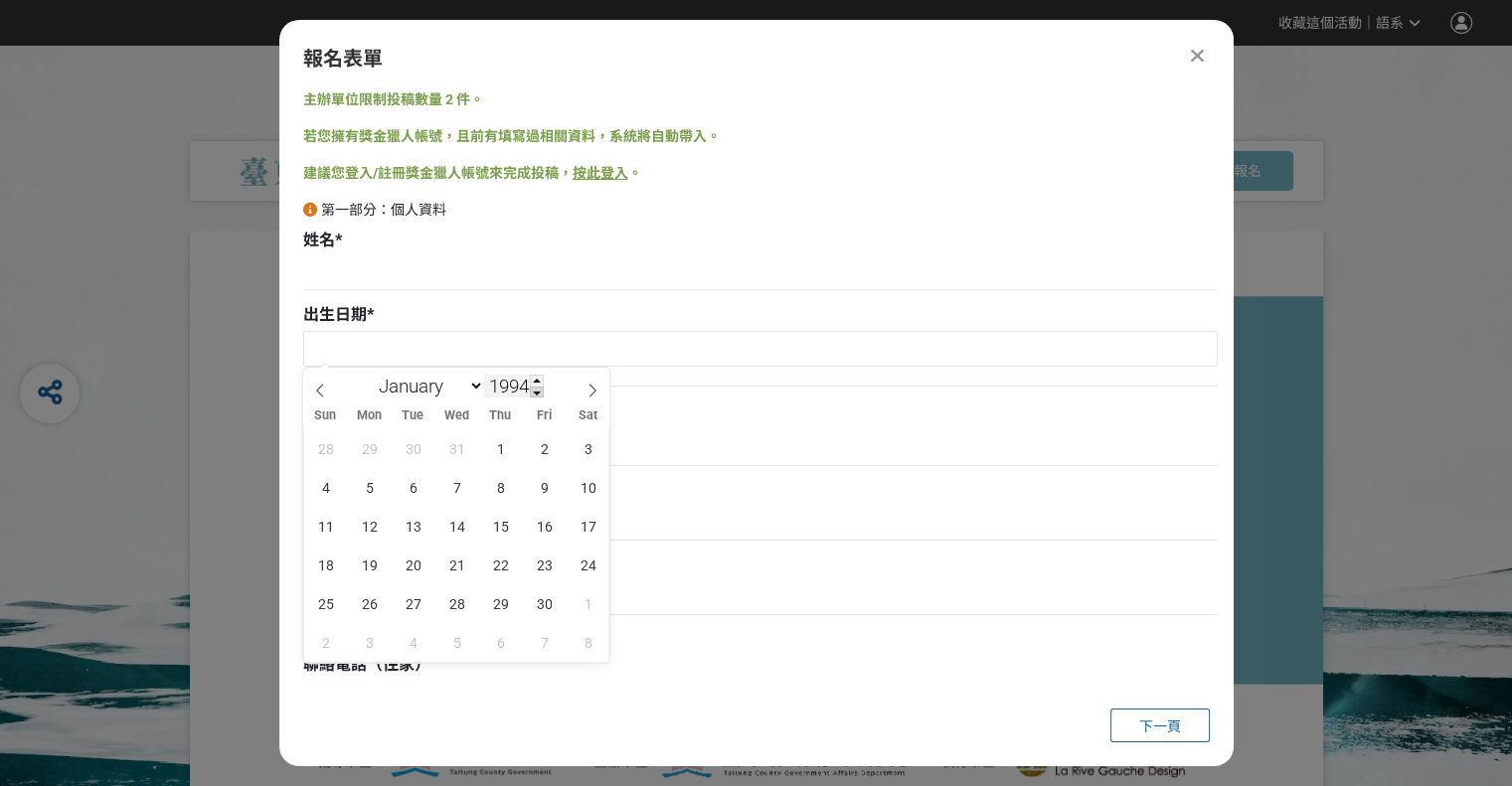 click at bounding box center [537, 393] 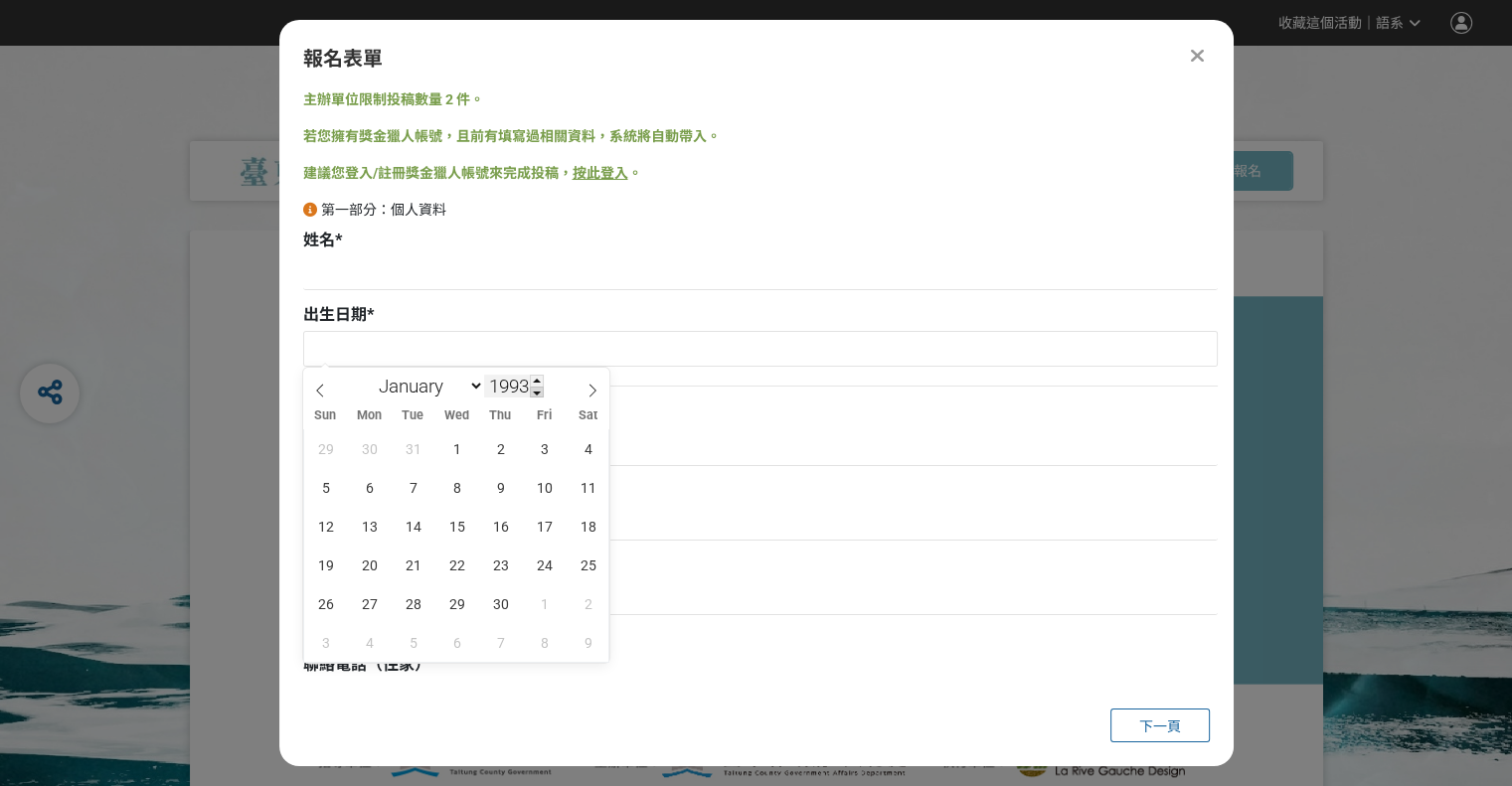 click at bounding box center [537, 393] 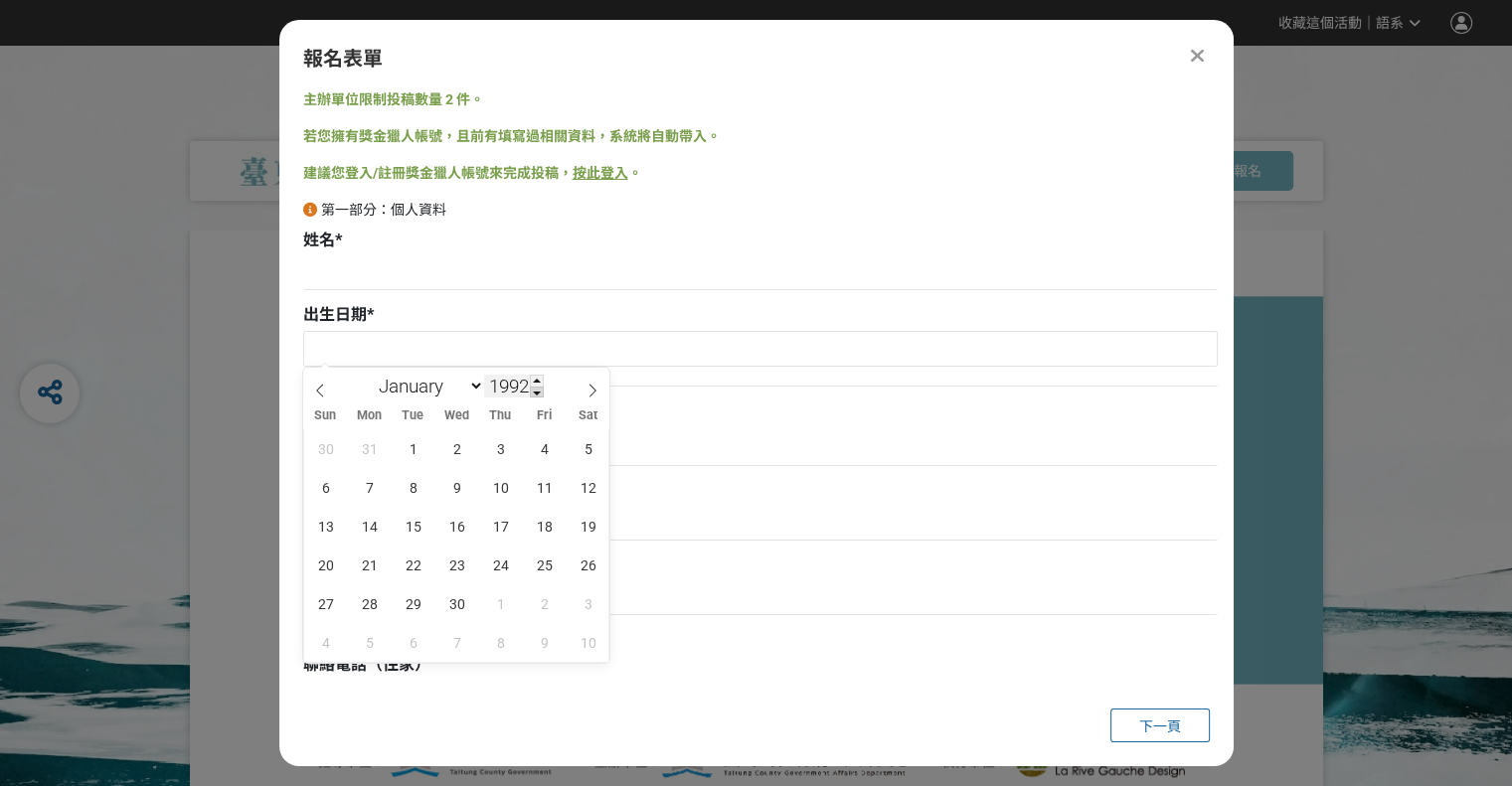 click at bounding box center (537, 393) 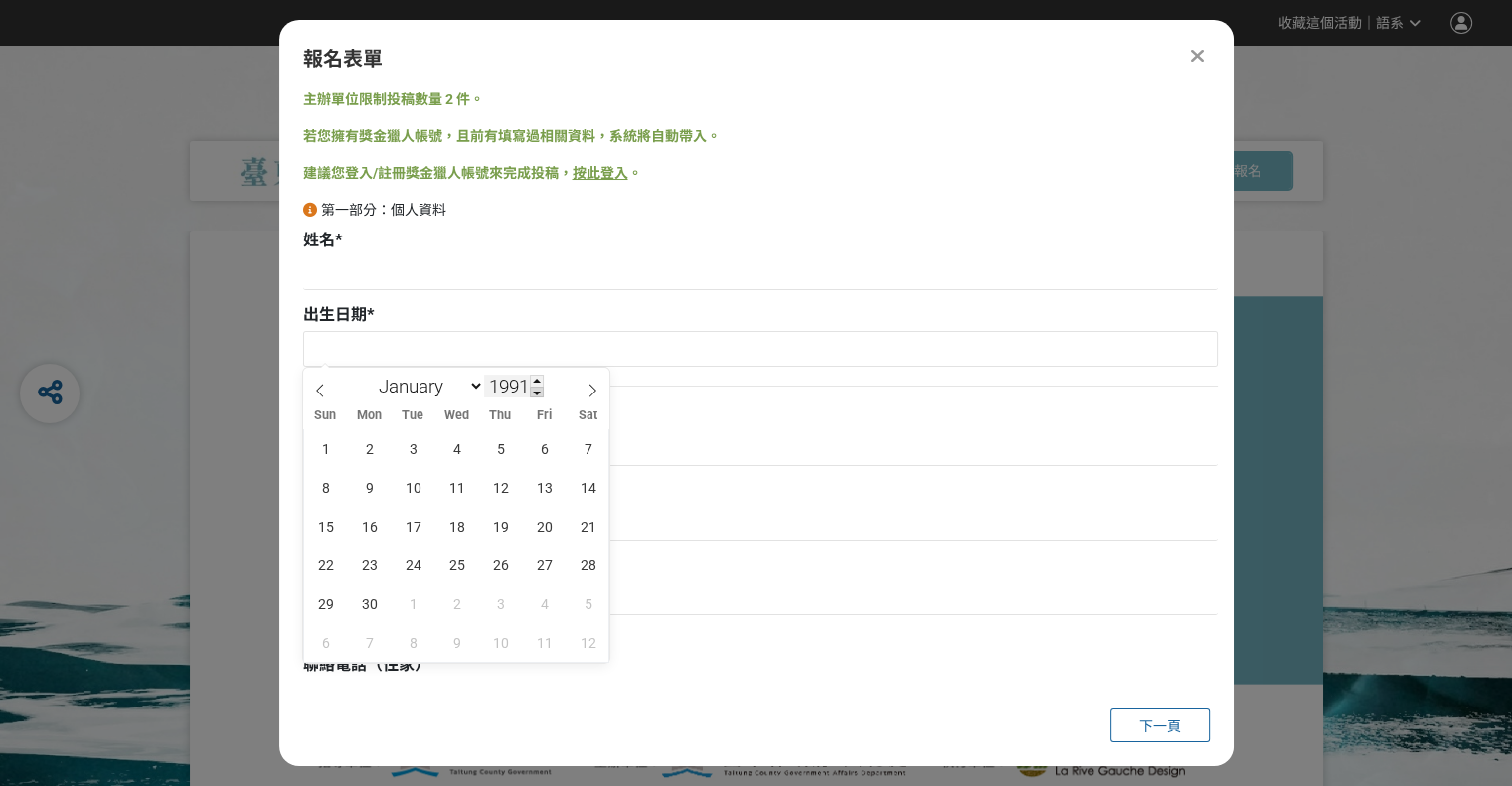 click at bounding box center (537, 393) 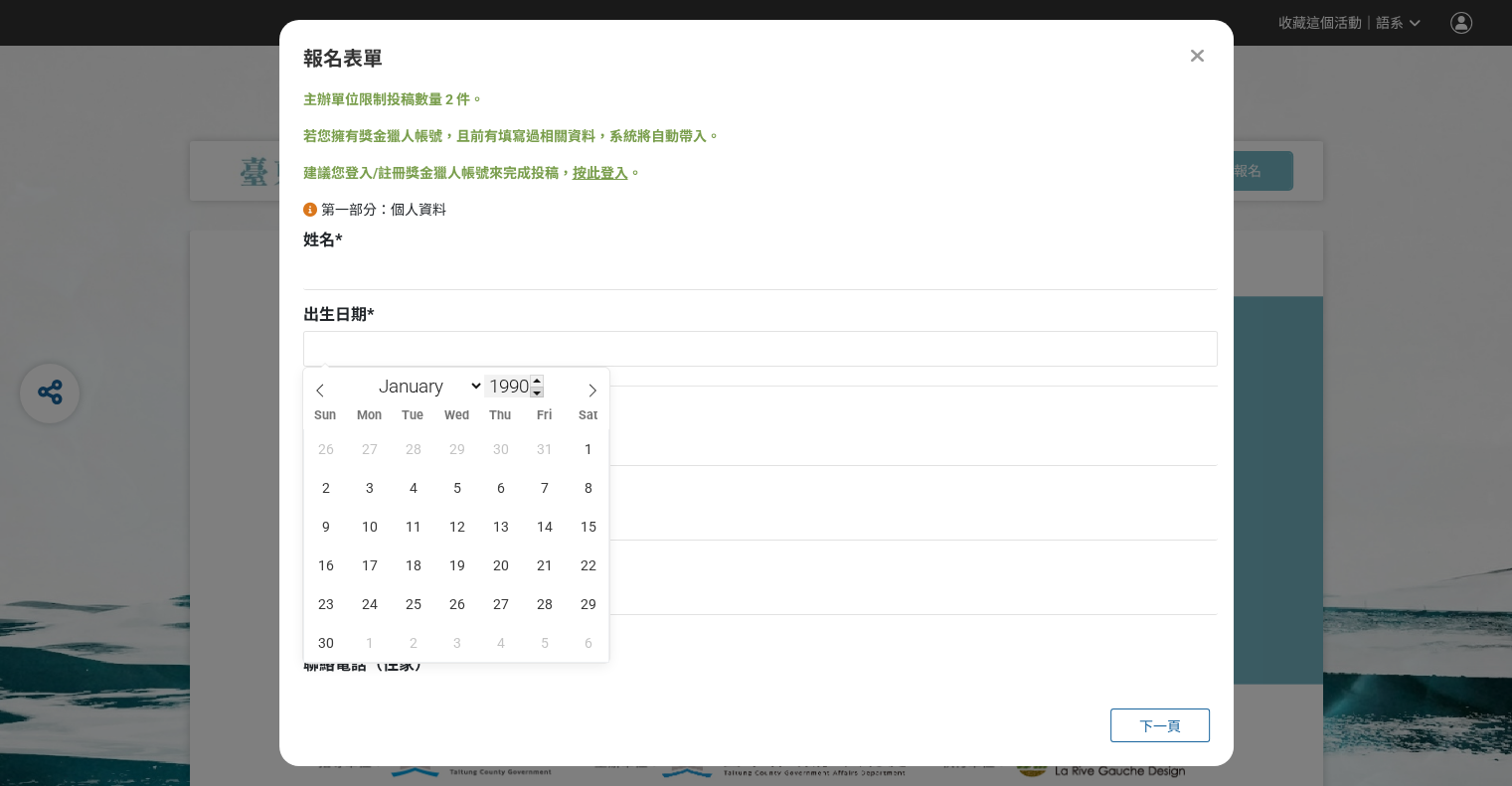 click at bounding box center (537, 393) 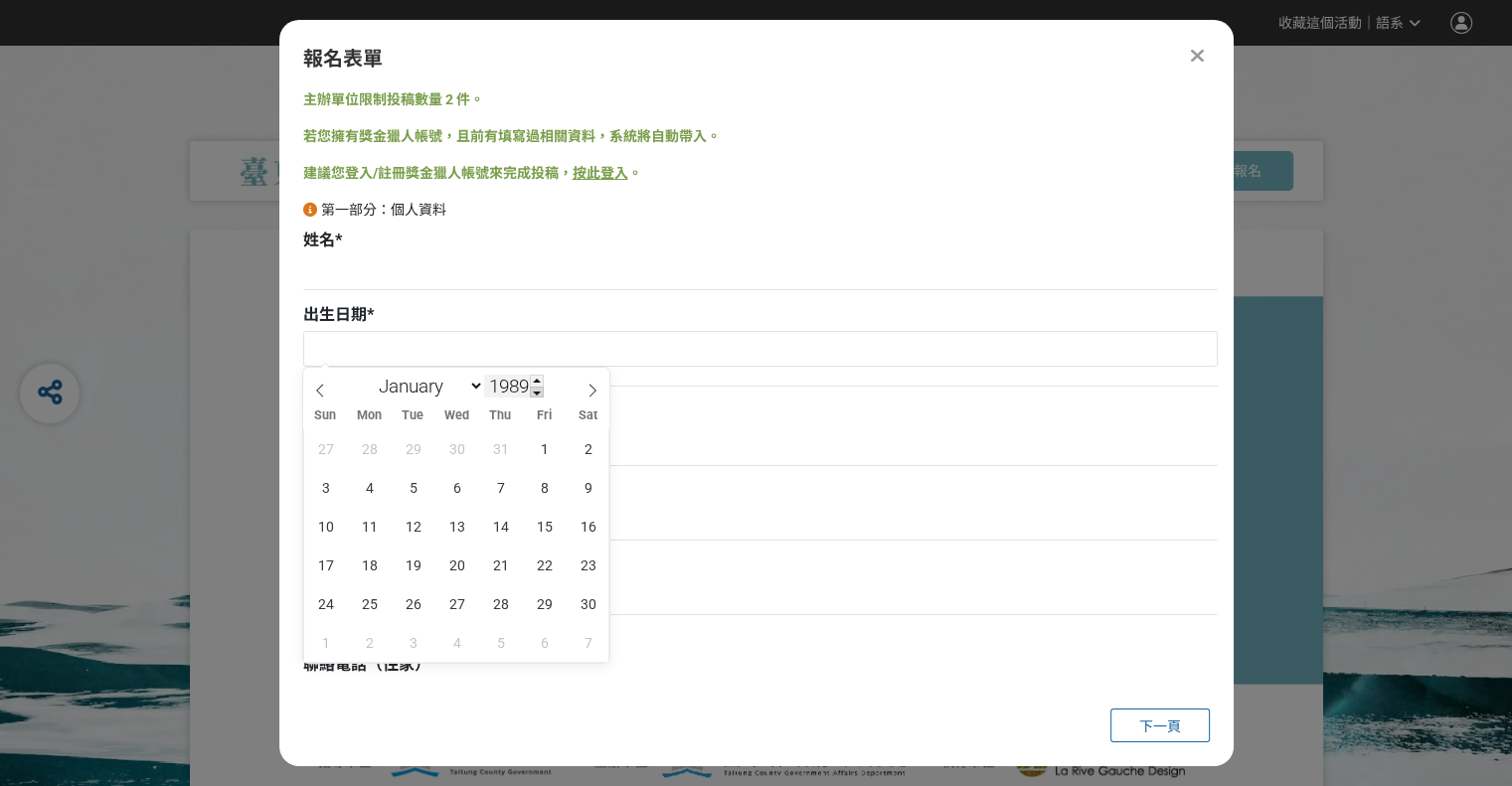 click at bounding box center [537, 393] 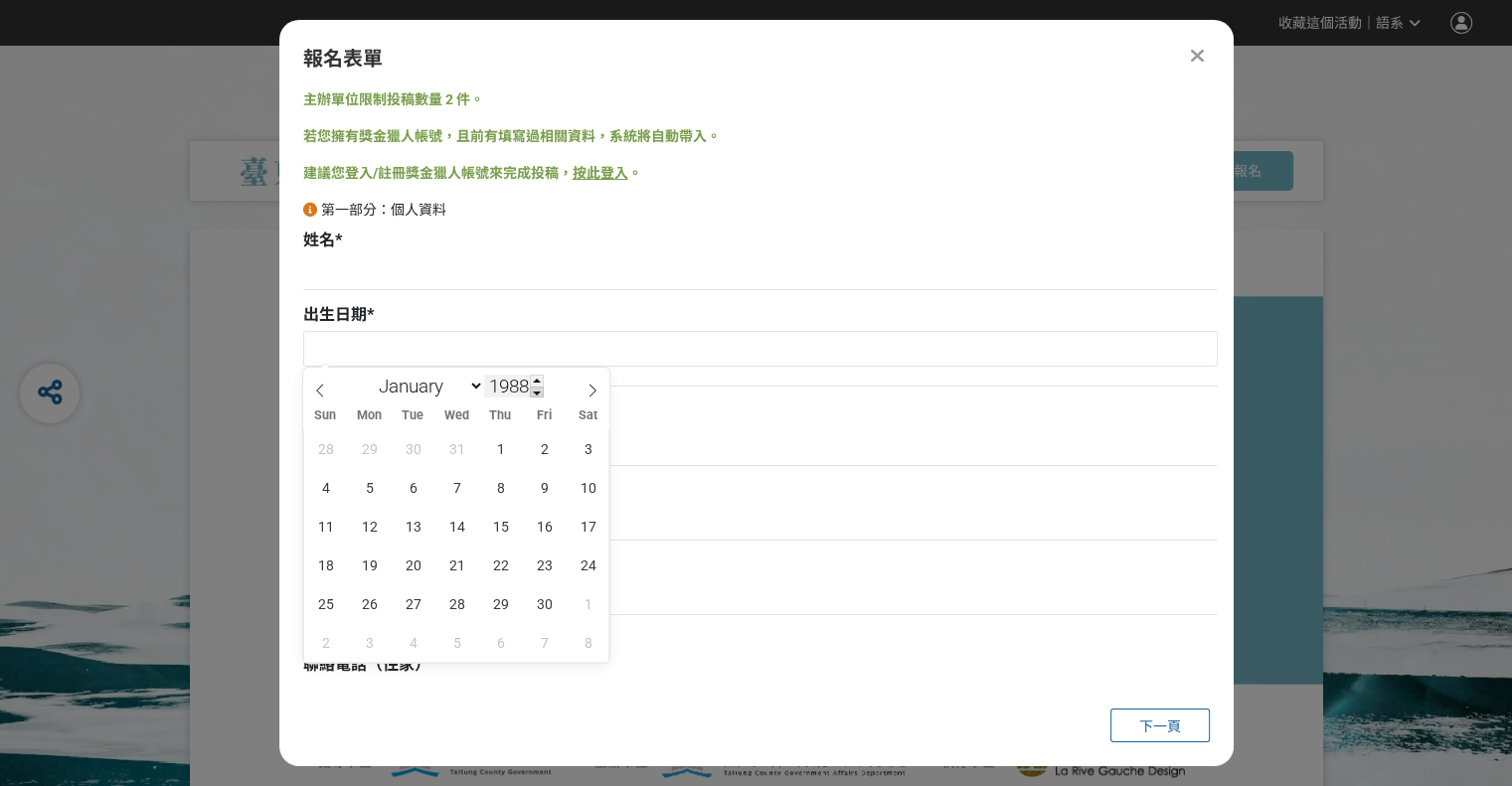 click at bounding box center [537, 393] 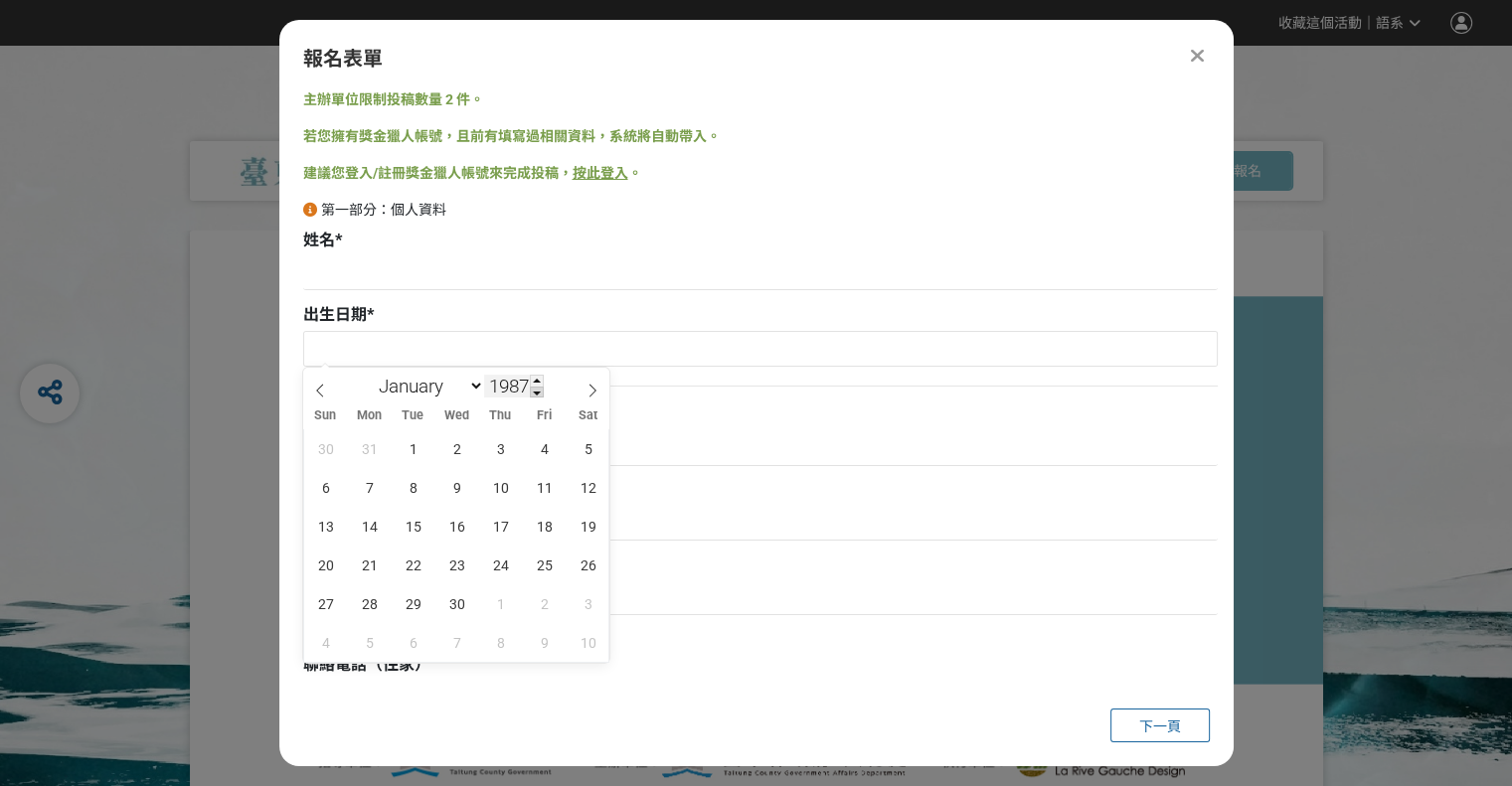 click at bounding box center (537, 393) 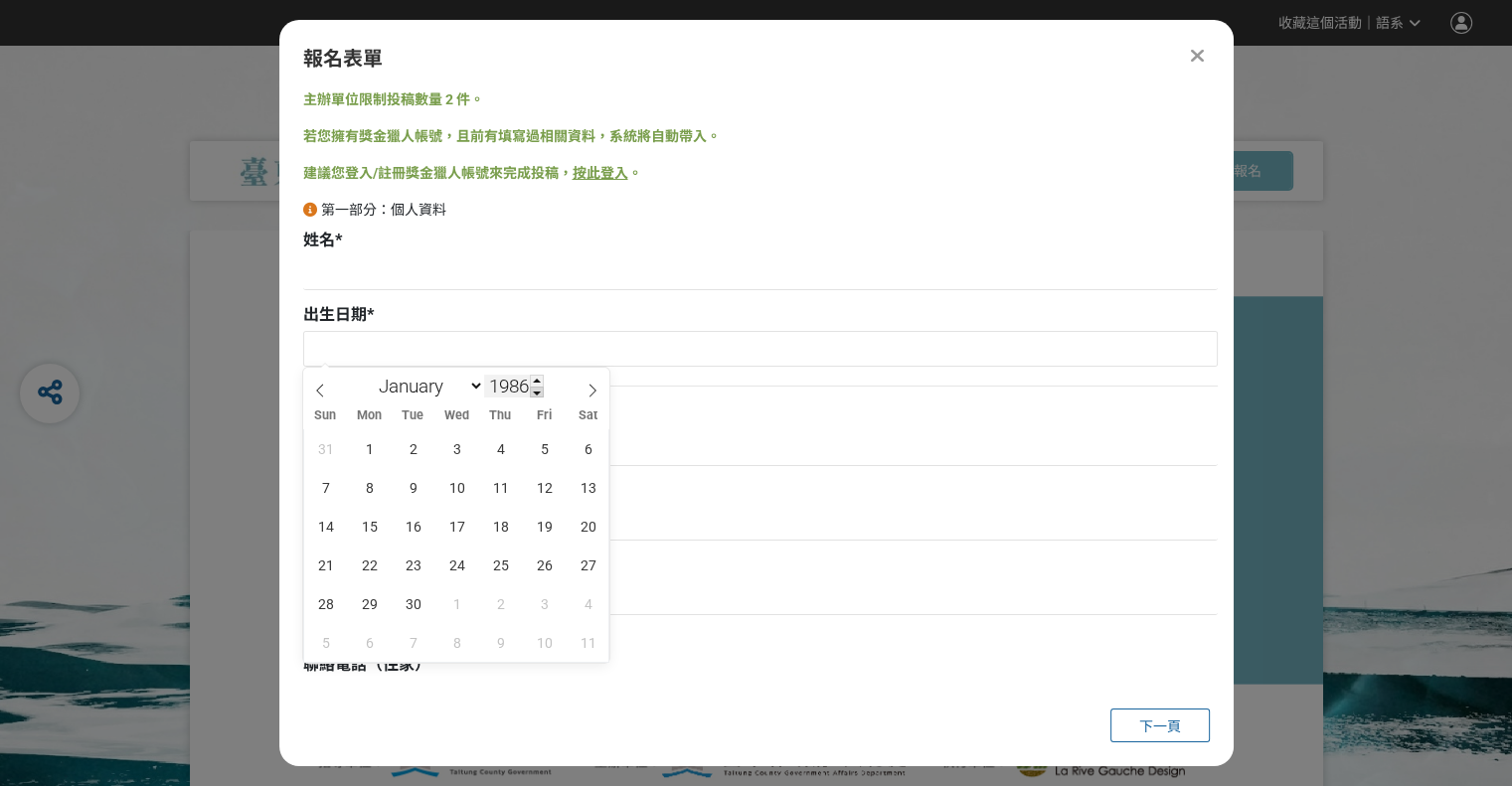 click at bounding box center [537, 393] 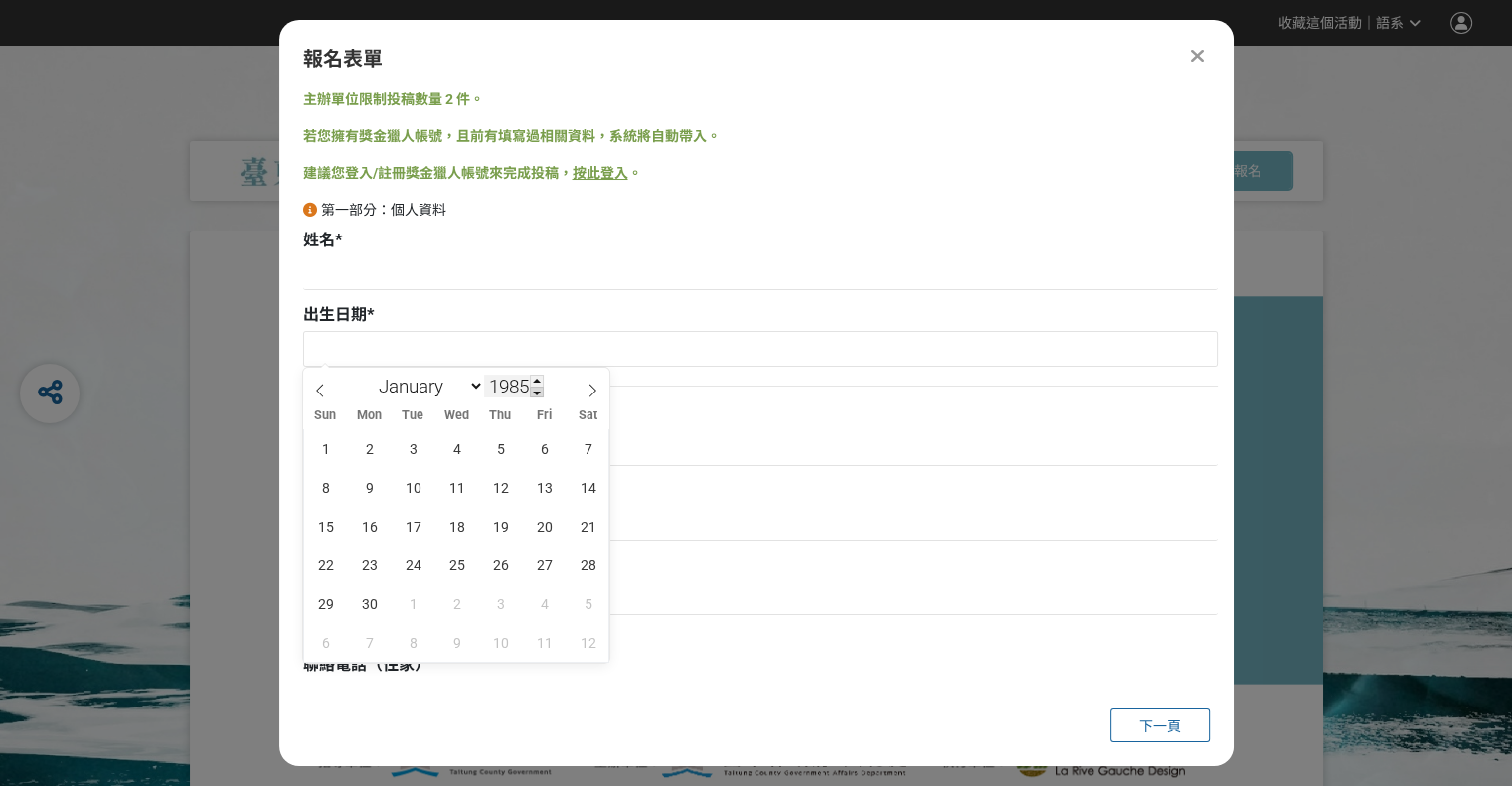 click at bounding box center (537, 393) 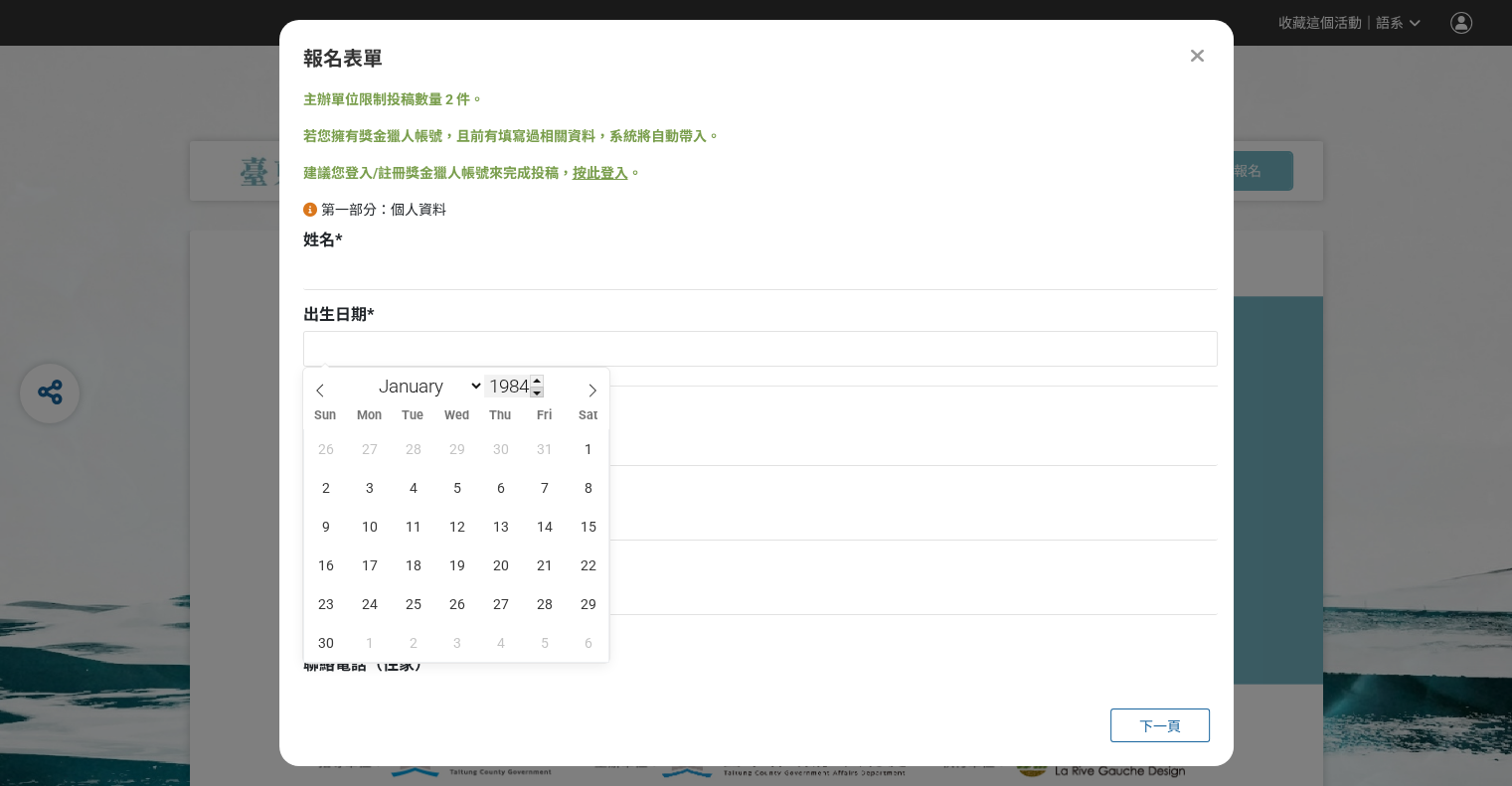 click at bounding box center (537, 393) 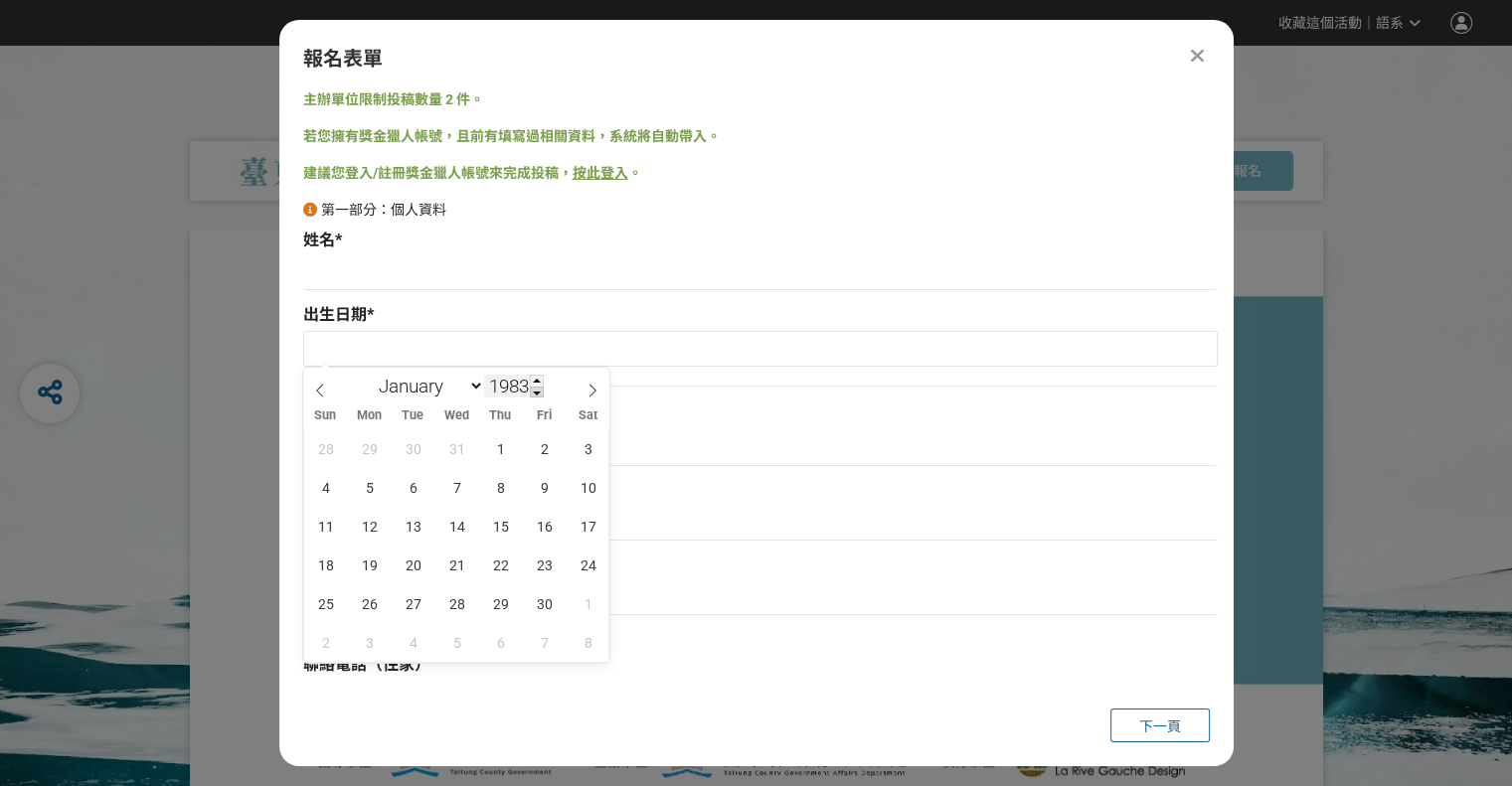 click at bounding box center (537, 393) 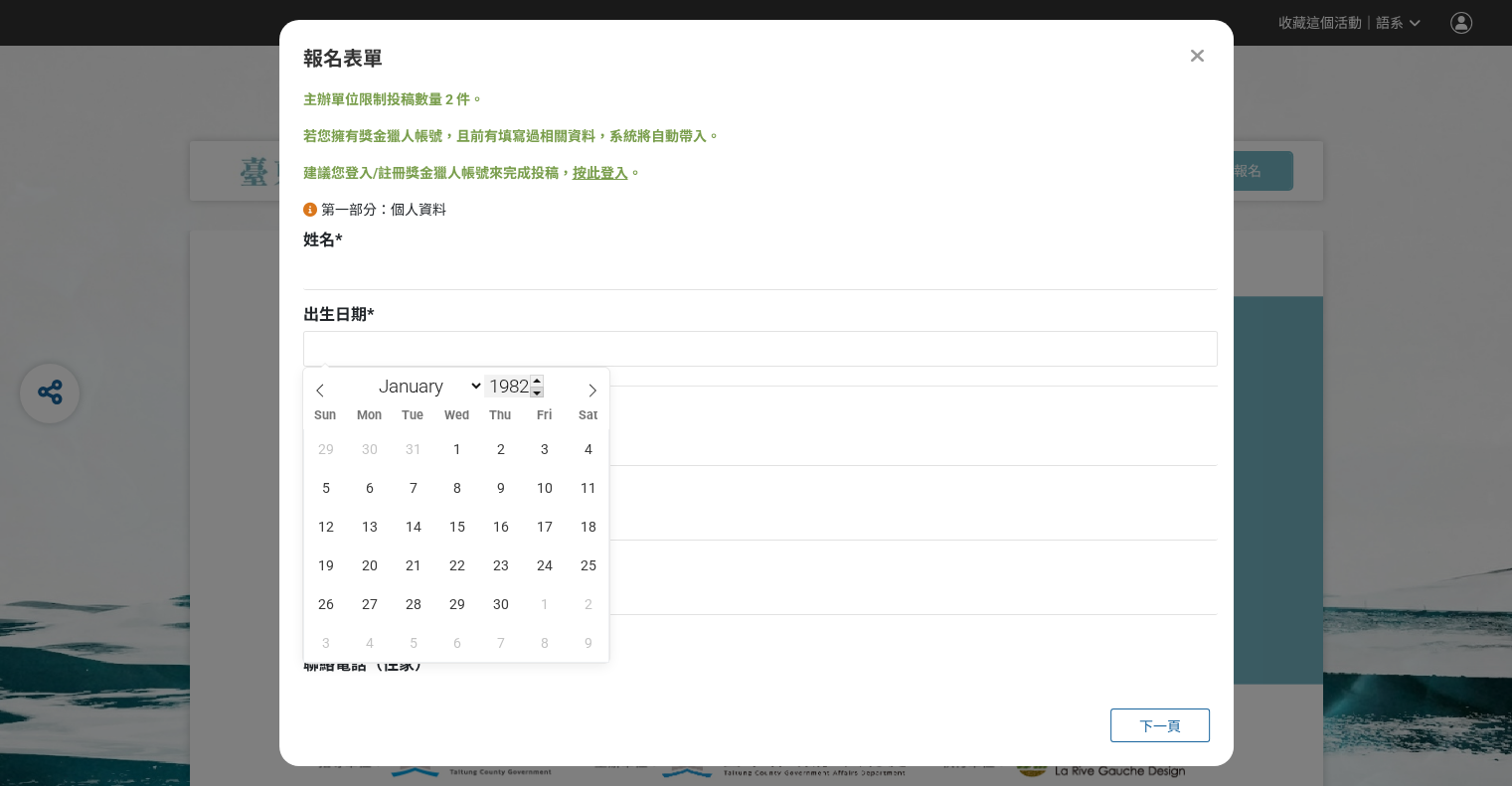 click at bounding box center [537, 393] 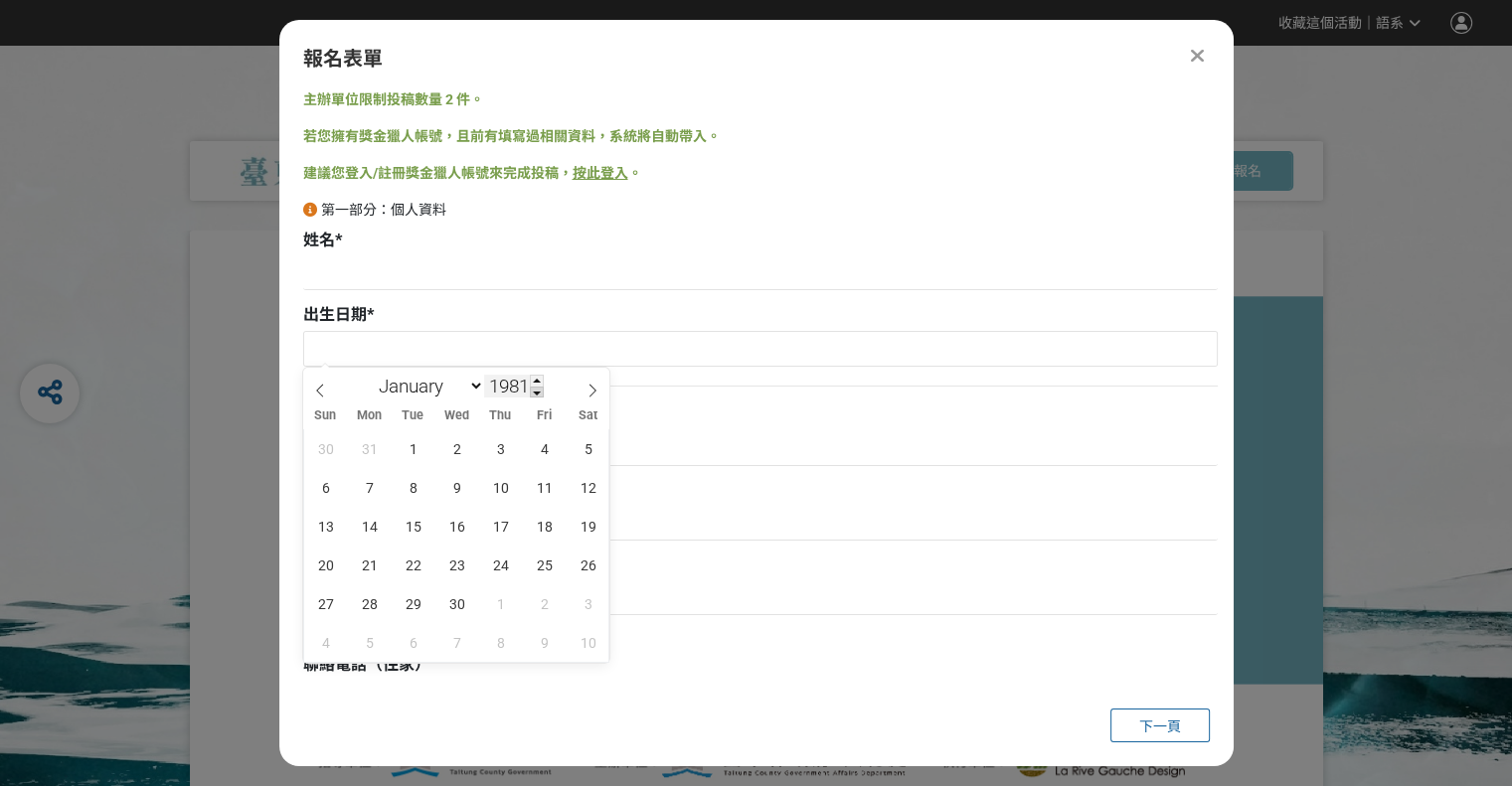 click at bounding box center [537, 393] 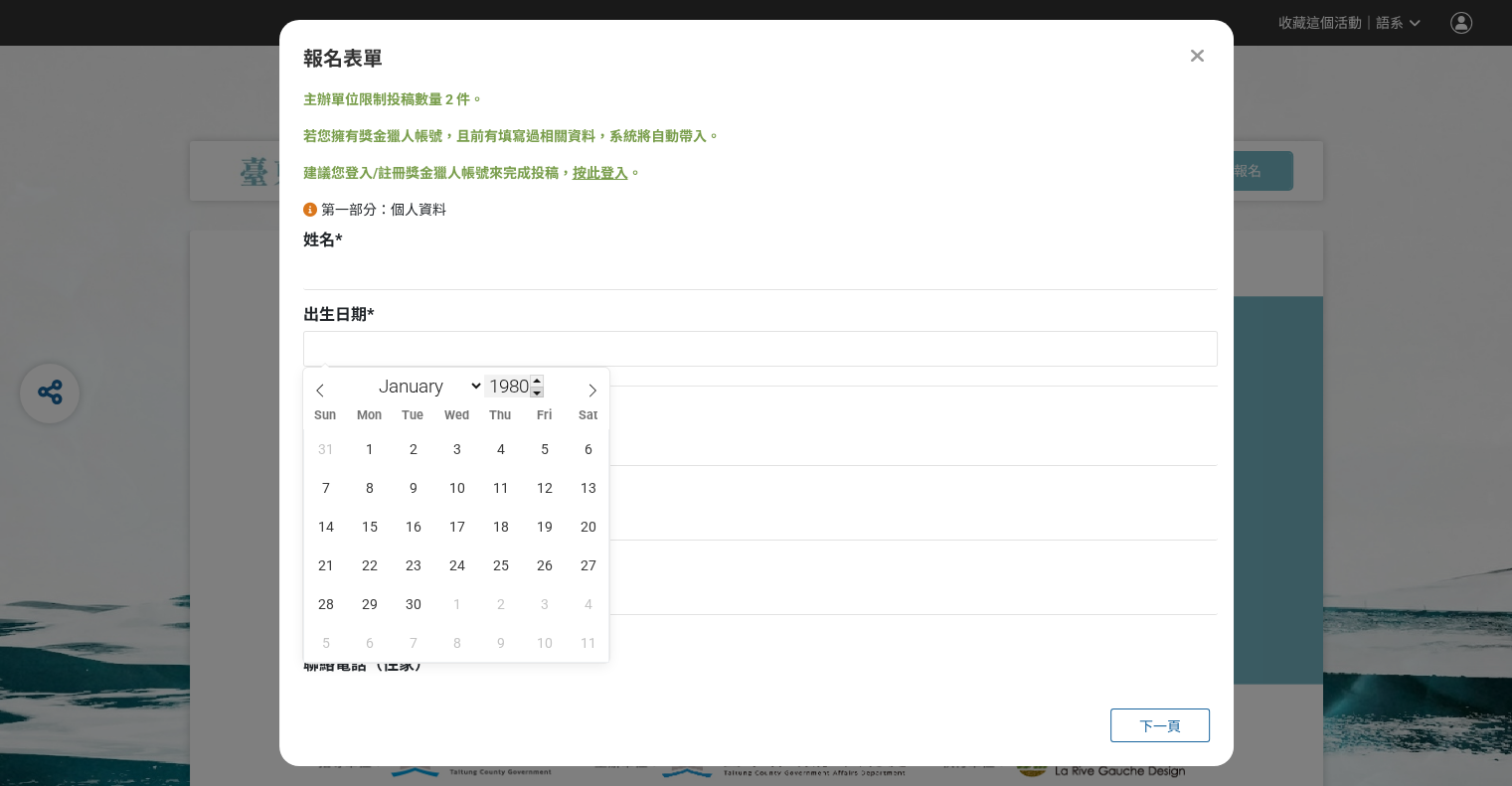 click at bounding box center (537, 393) 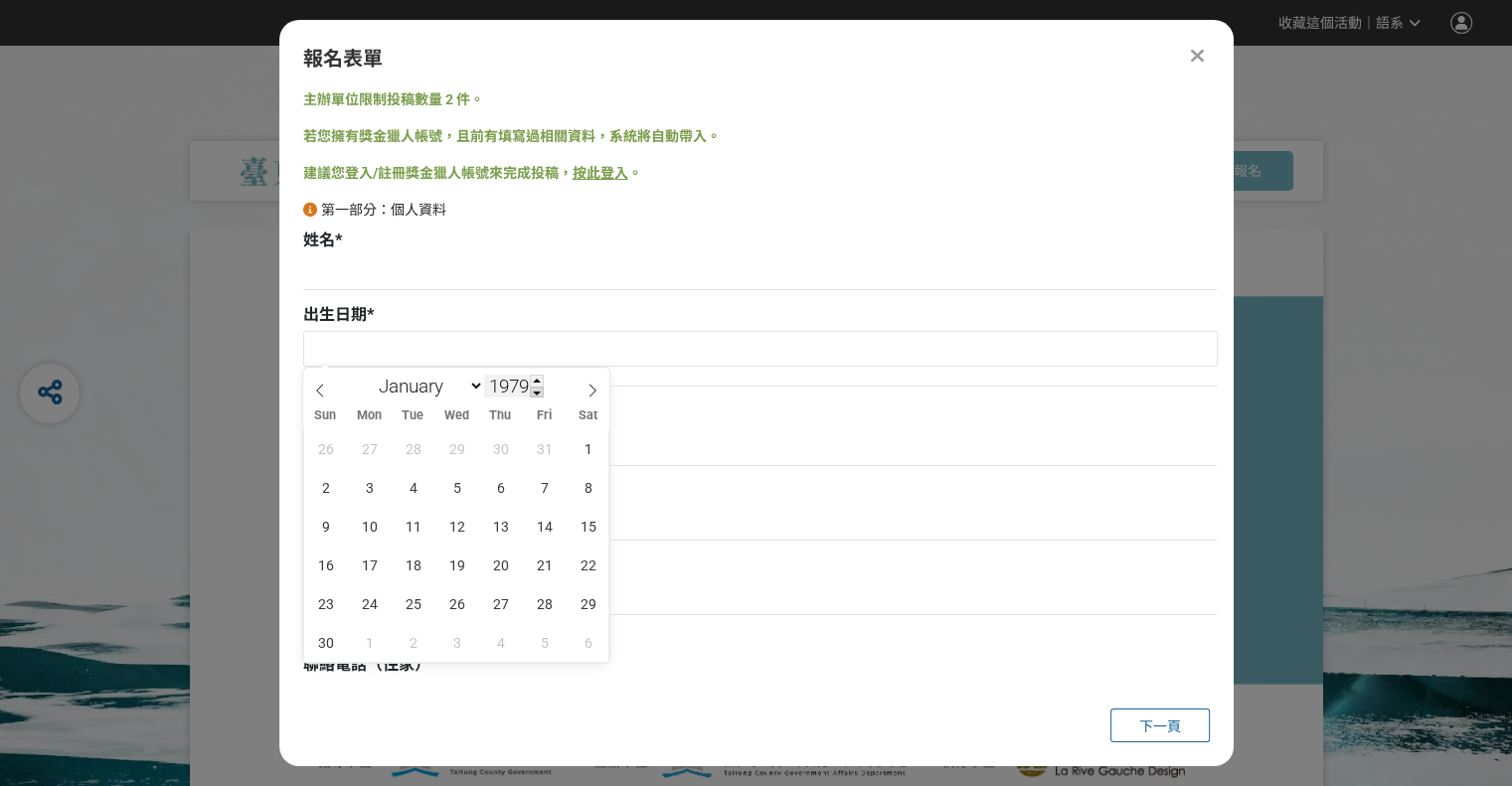 click at bounding box center (537, 393) 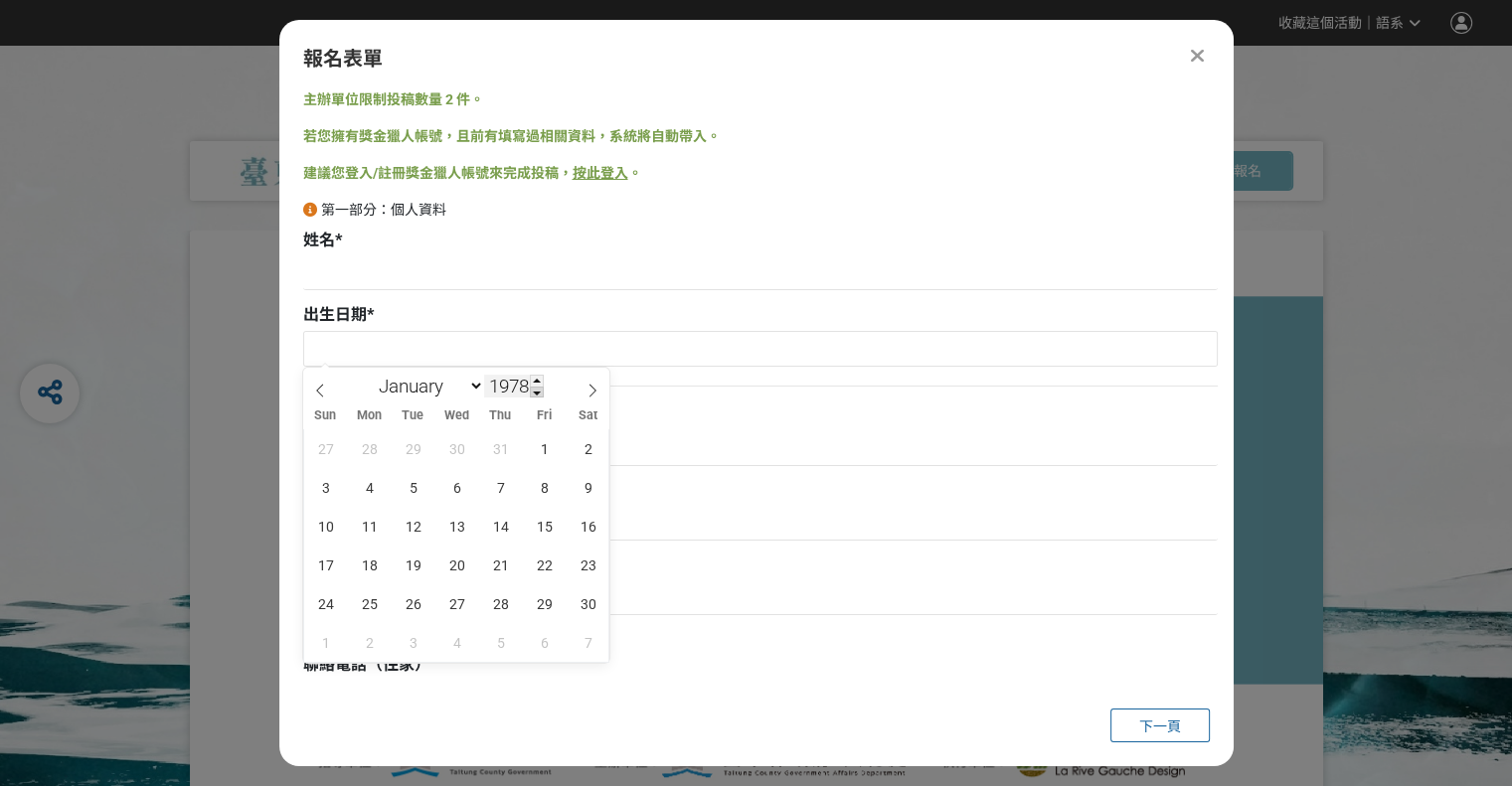 click at bounding box center [537, 393] 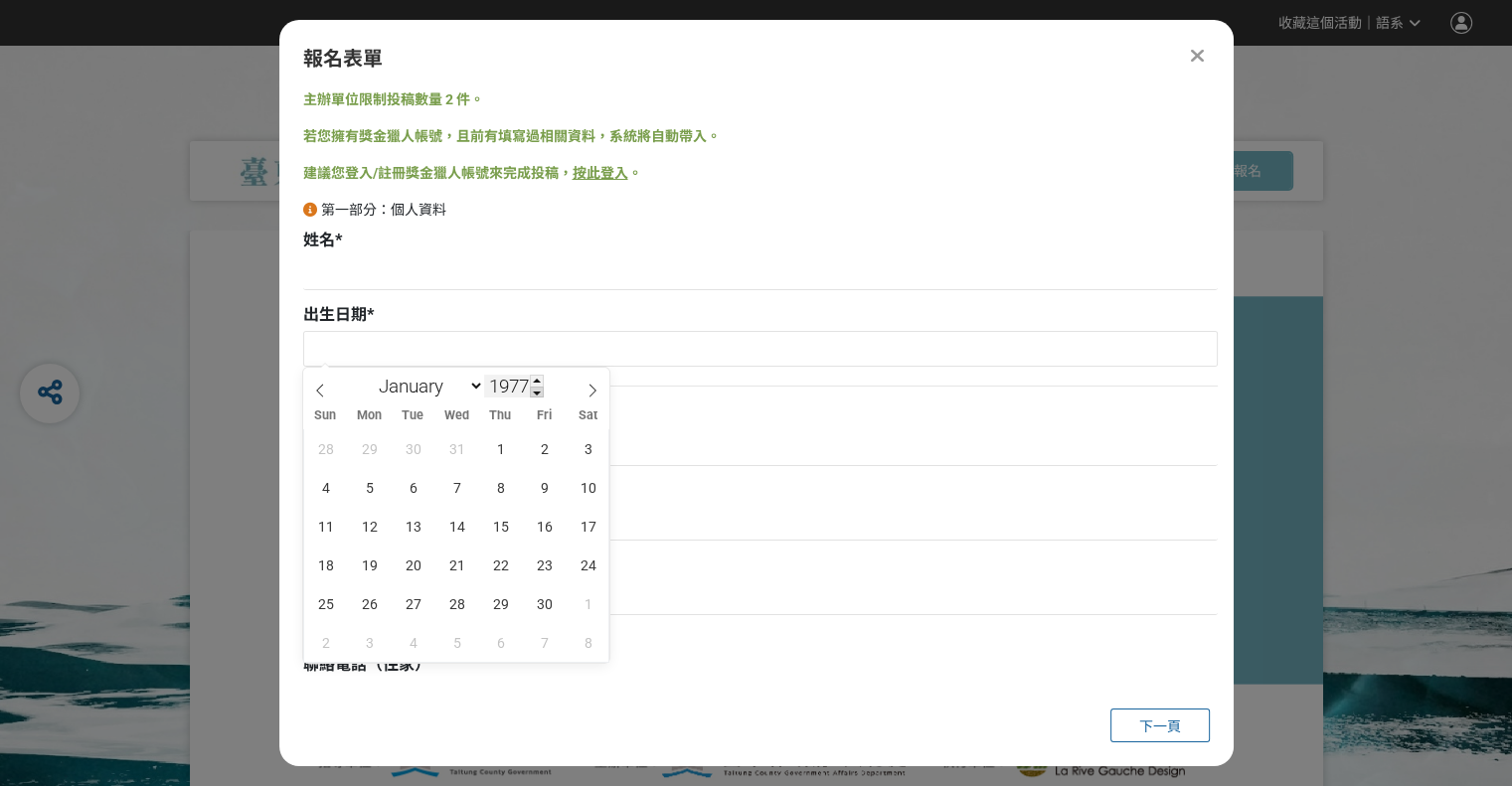 click at bounding box center [537, 393] 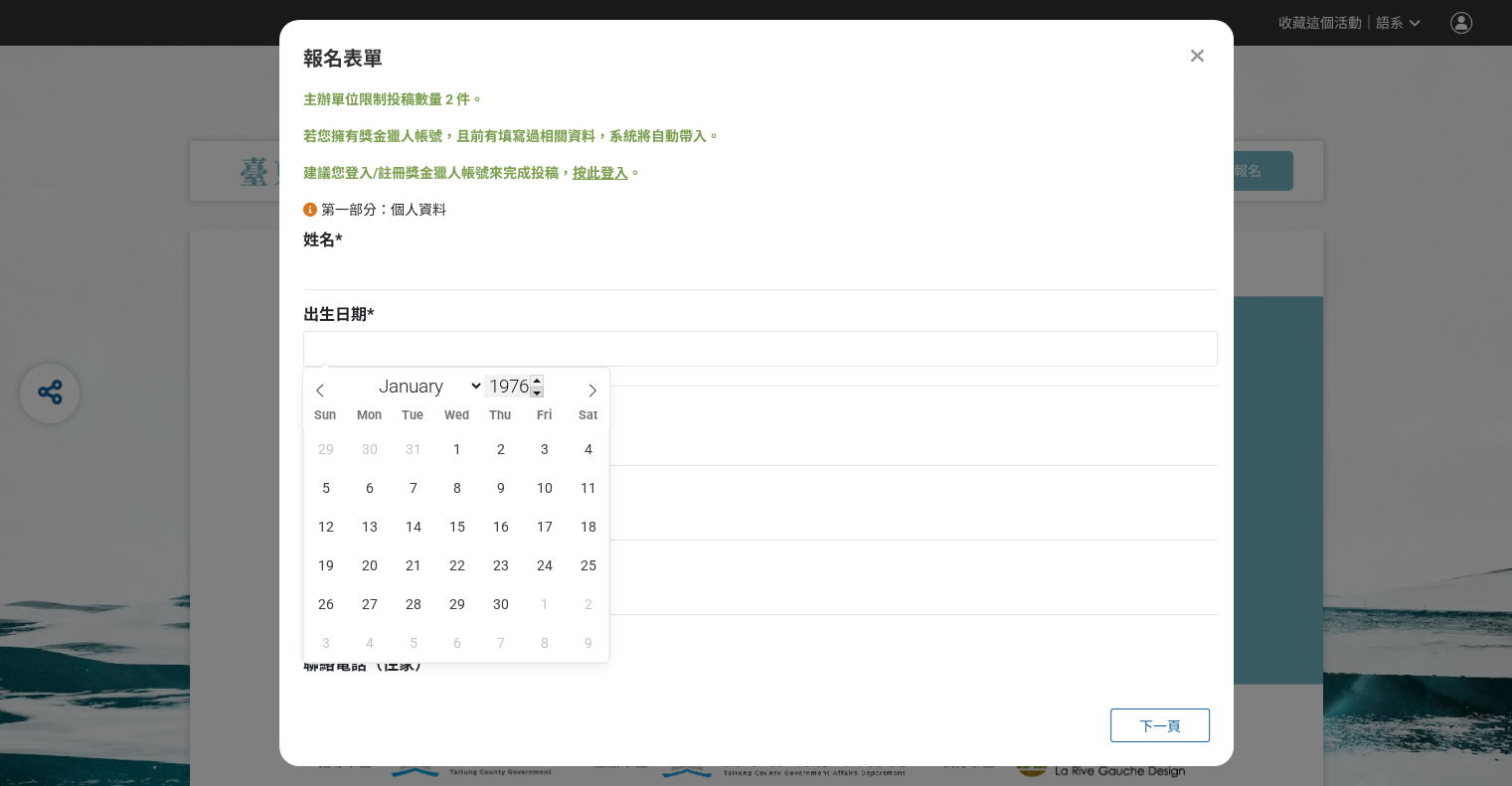 click at bounding box center (537, 393) 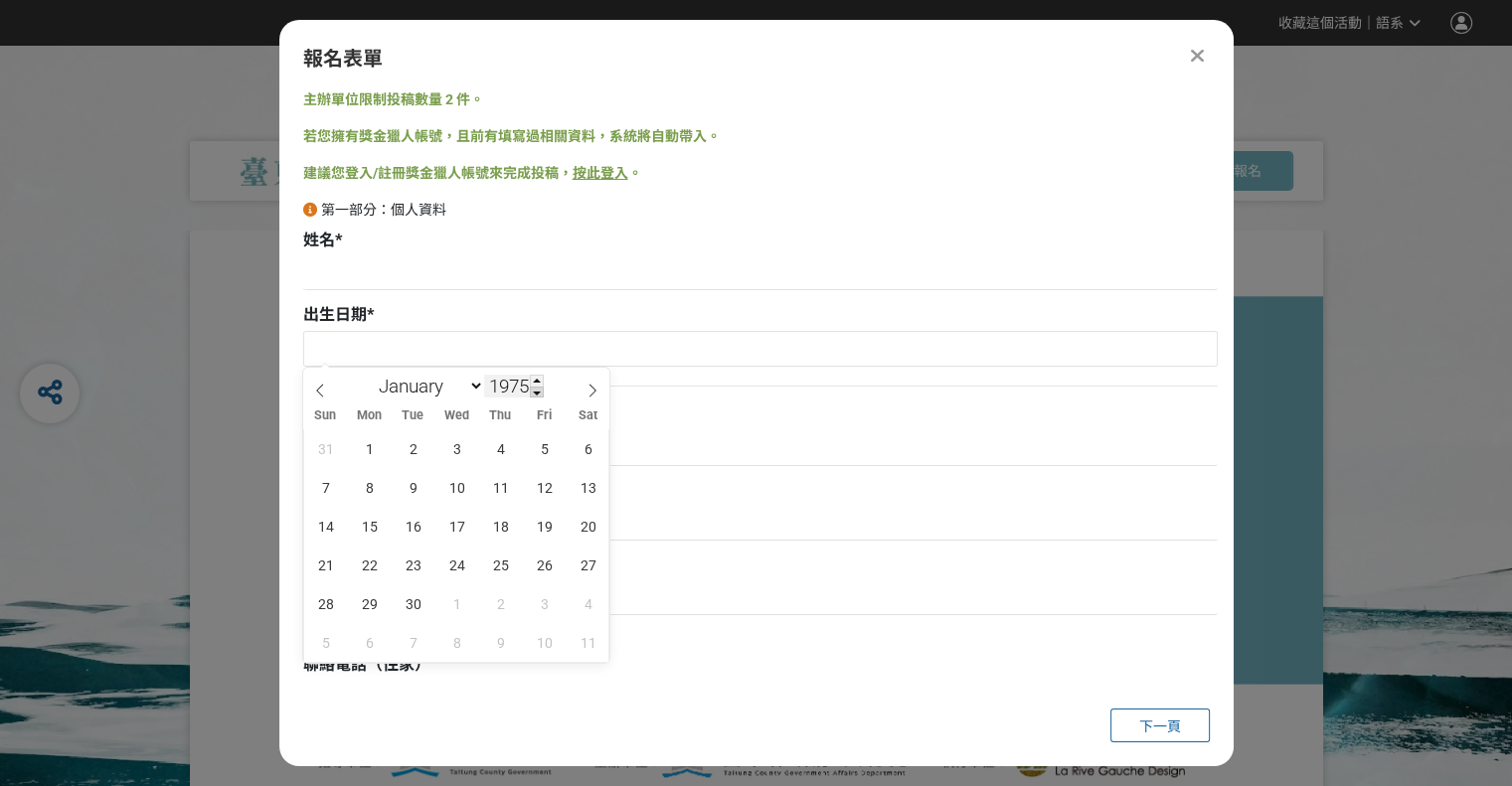click at bounding box center (537, 393) 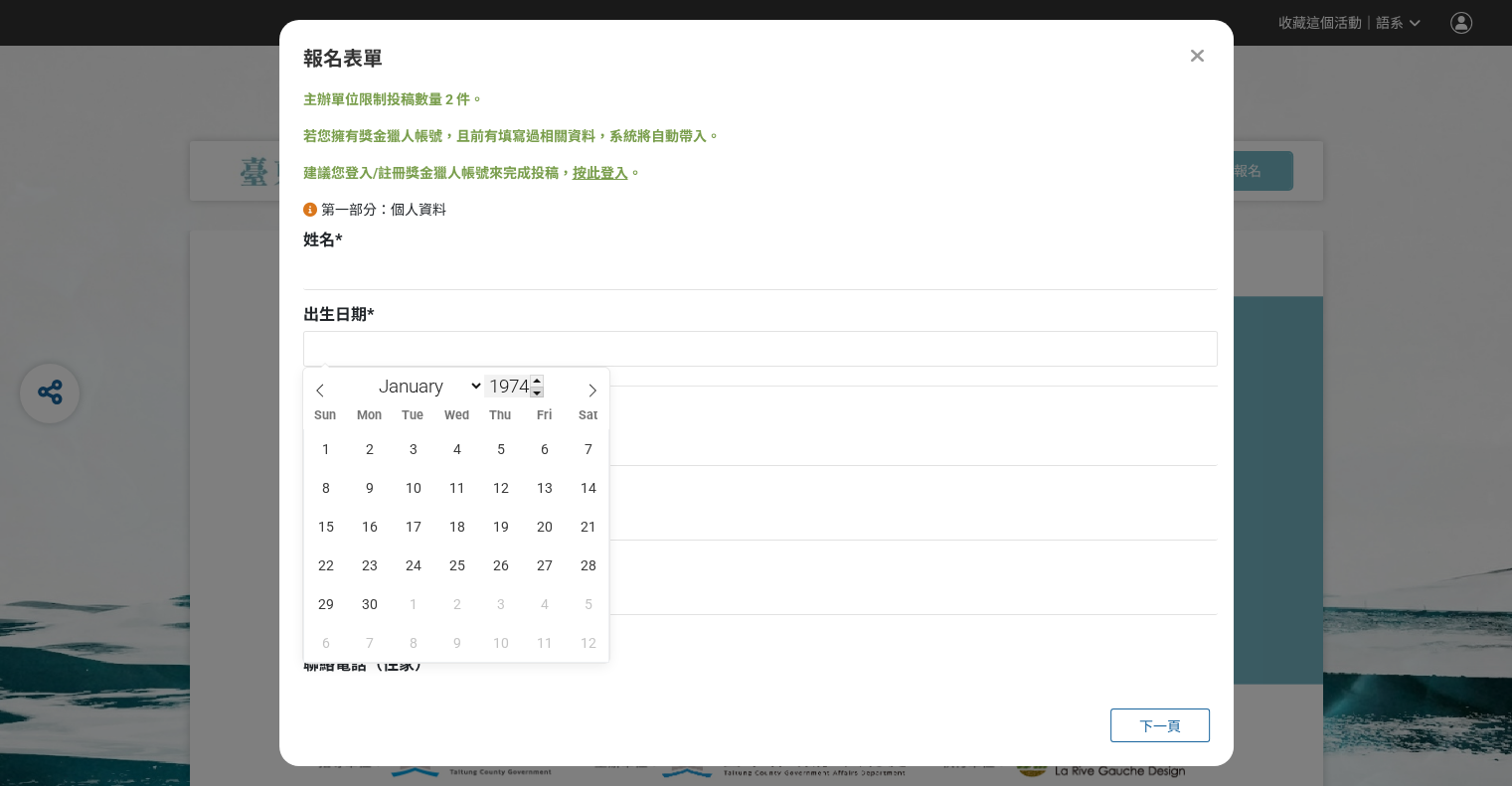 click at bounding box center (537, 393) 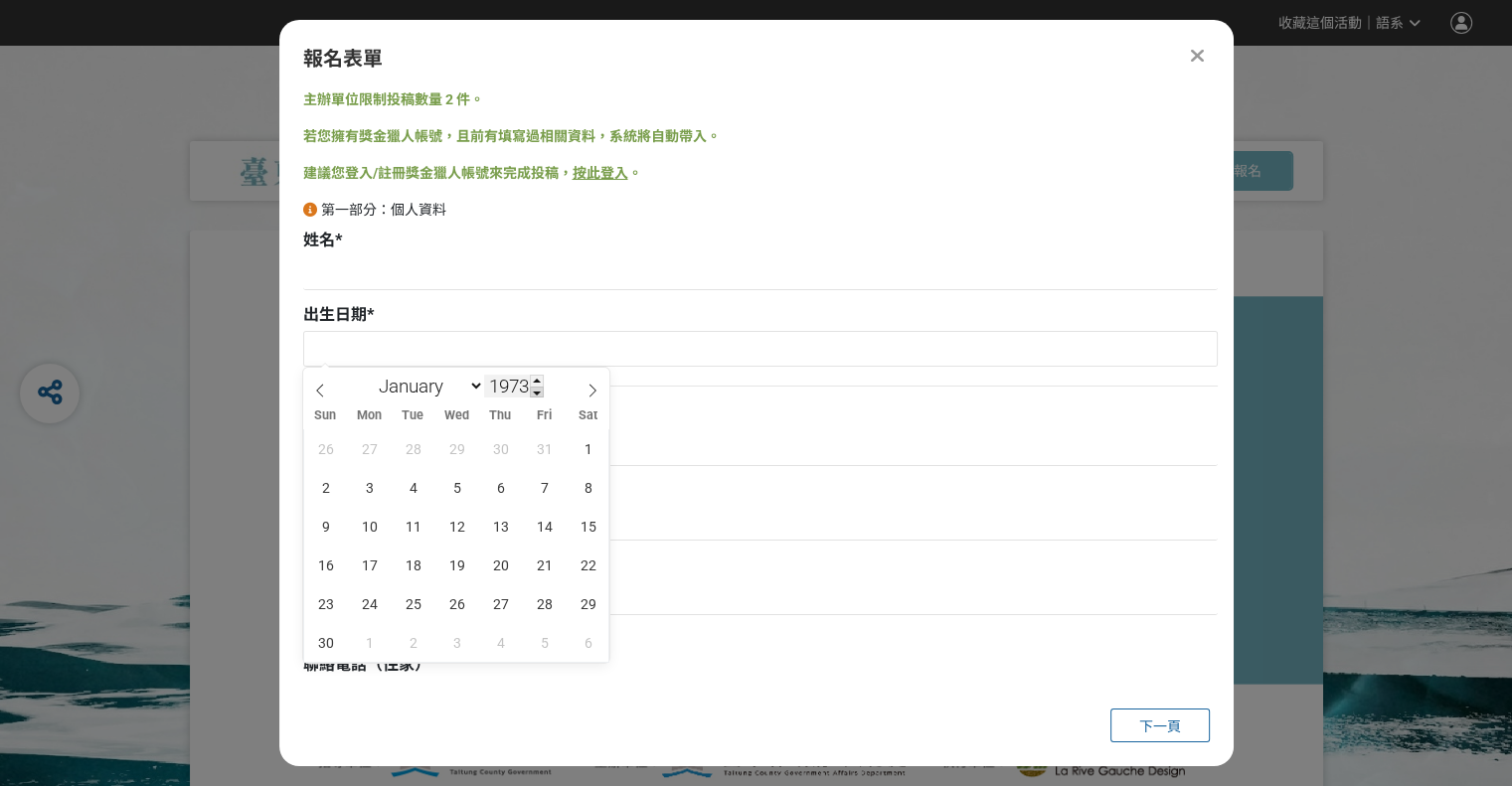 click at bounding box center [537, 393] 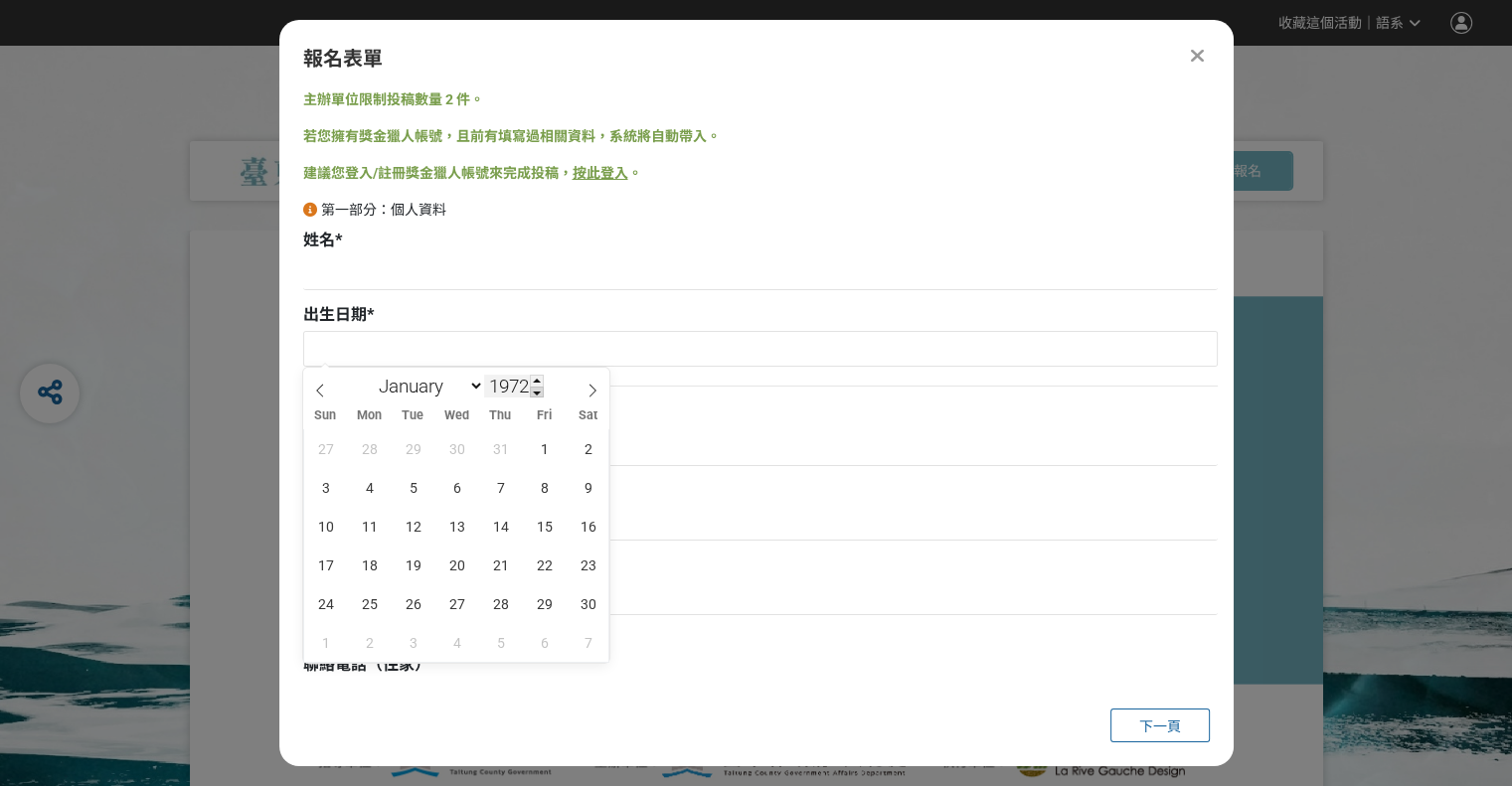click at bounding box center (537, 393) 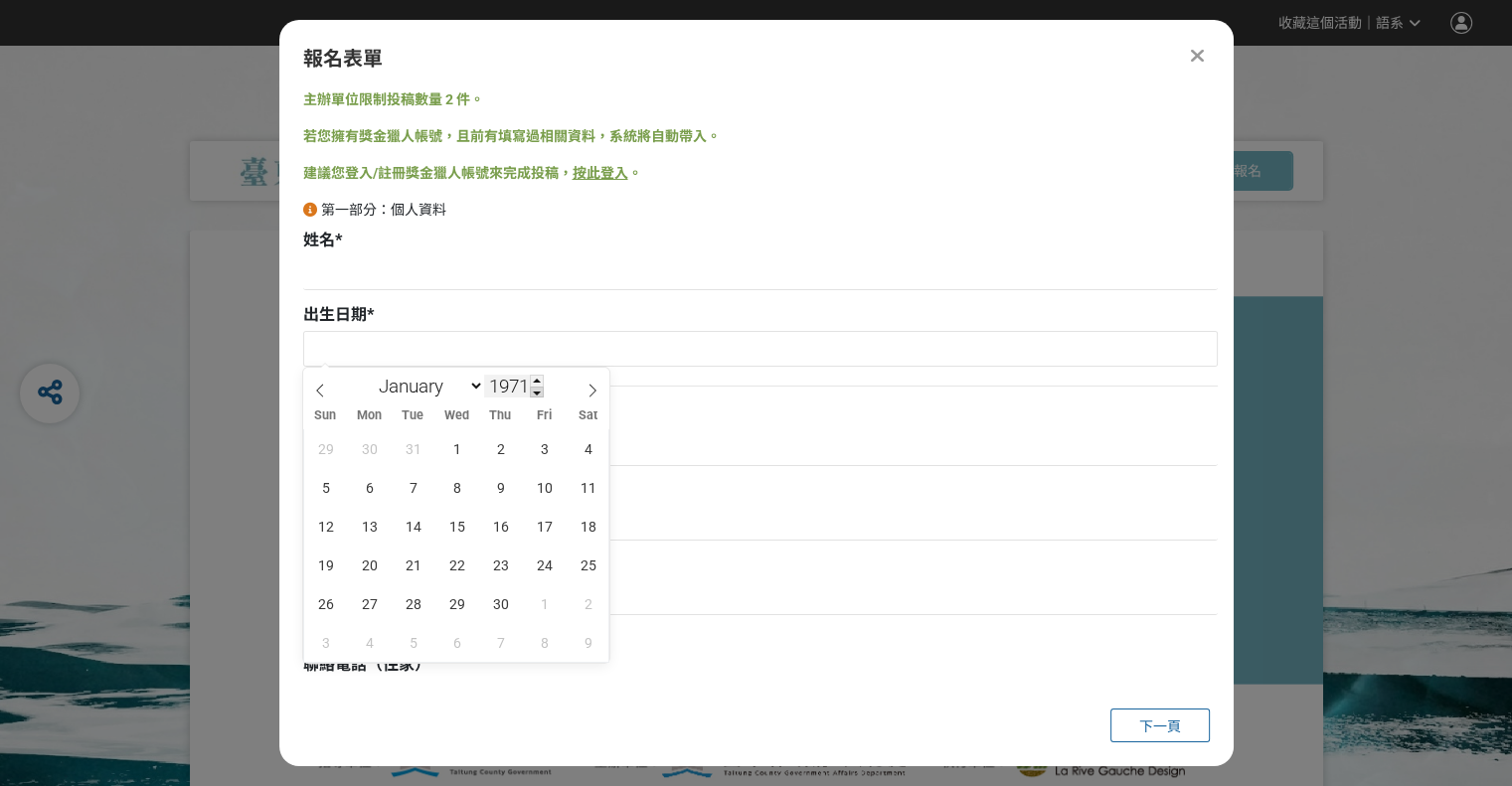 click at bounding box center [537, 393] 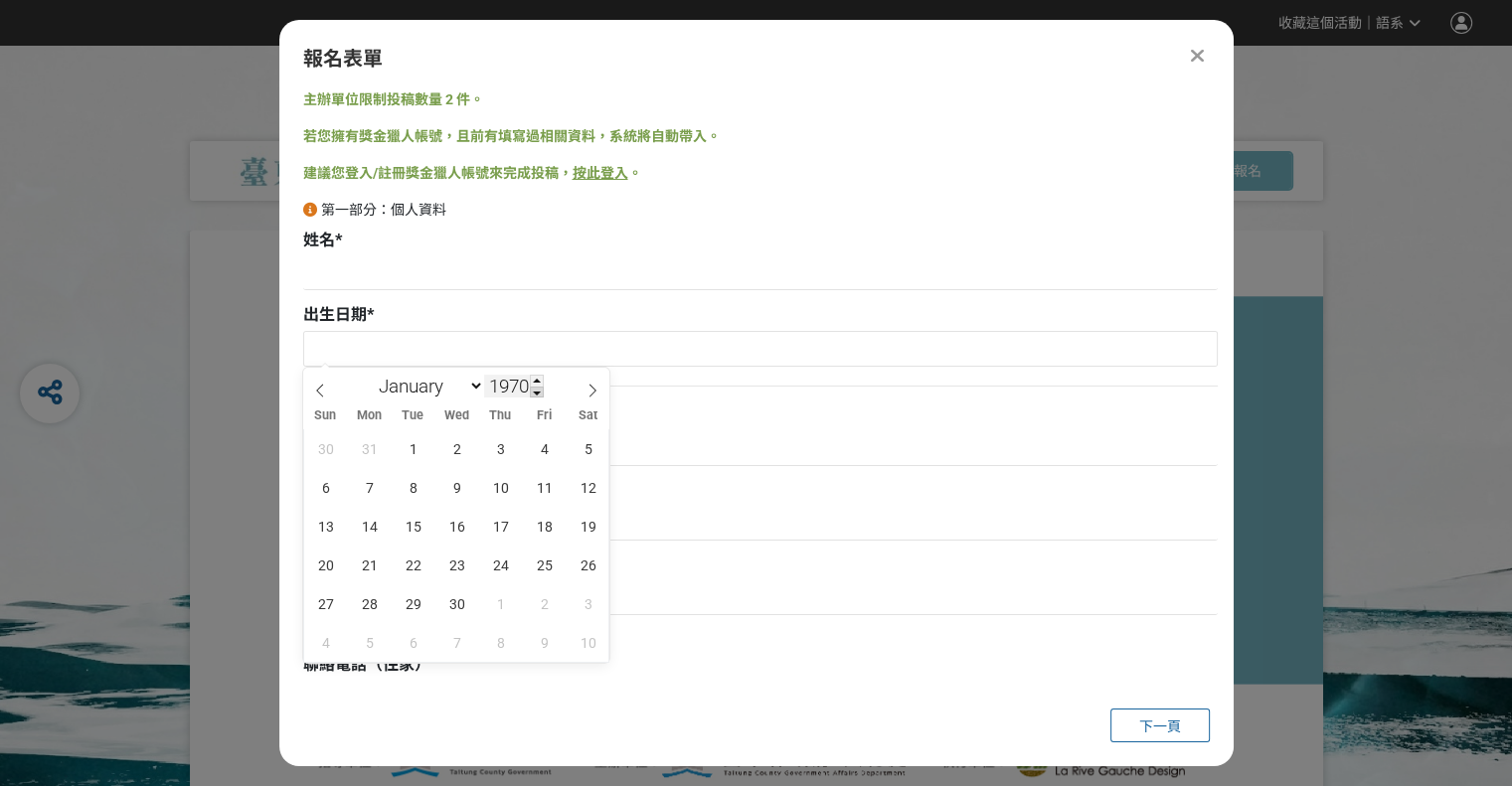 click at bounding box center (537, 393) 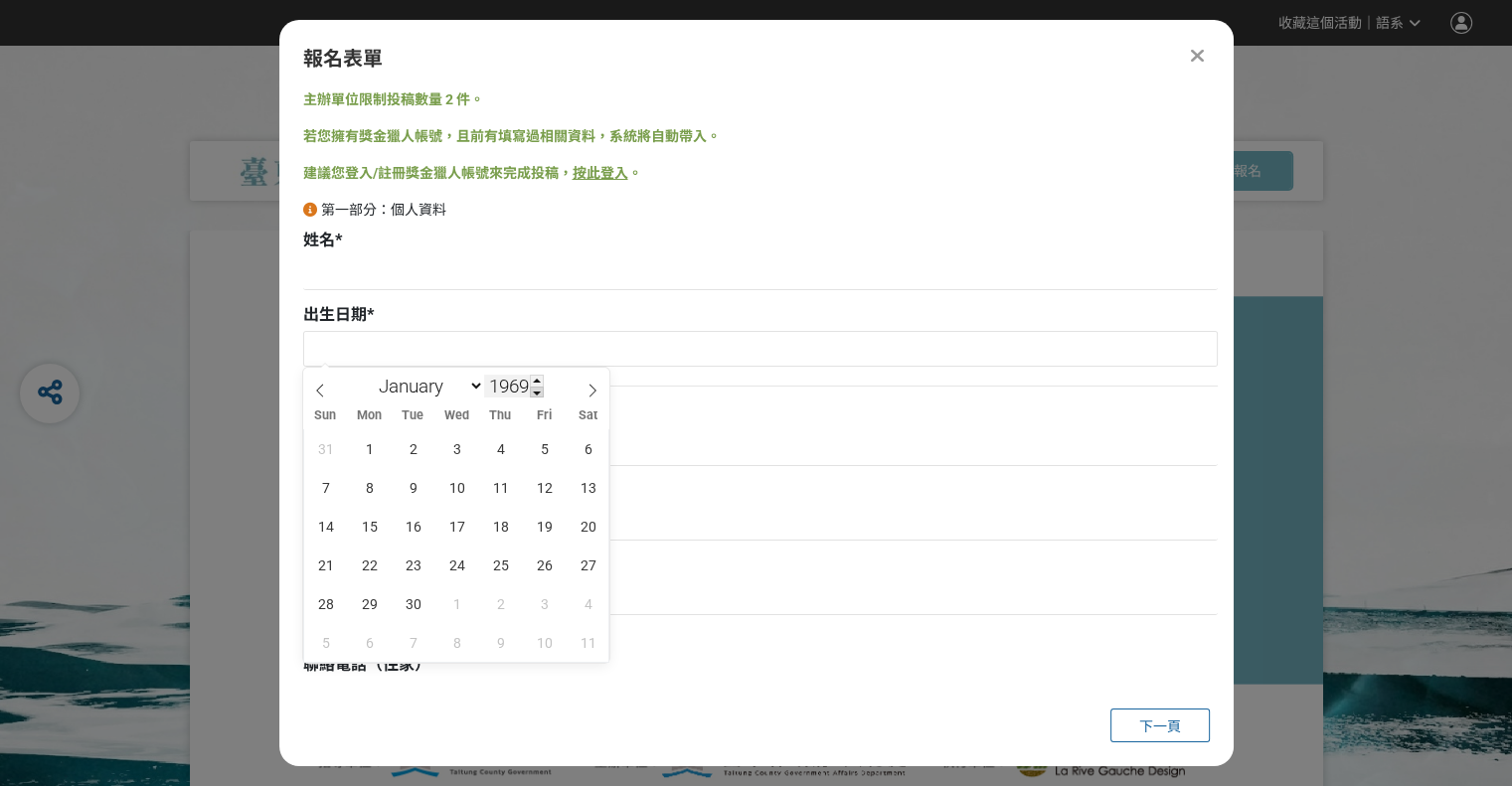 click at bounding box center [537, 393] 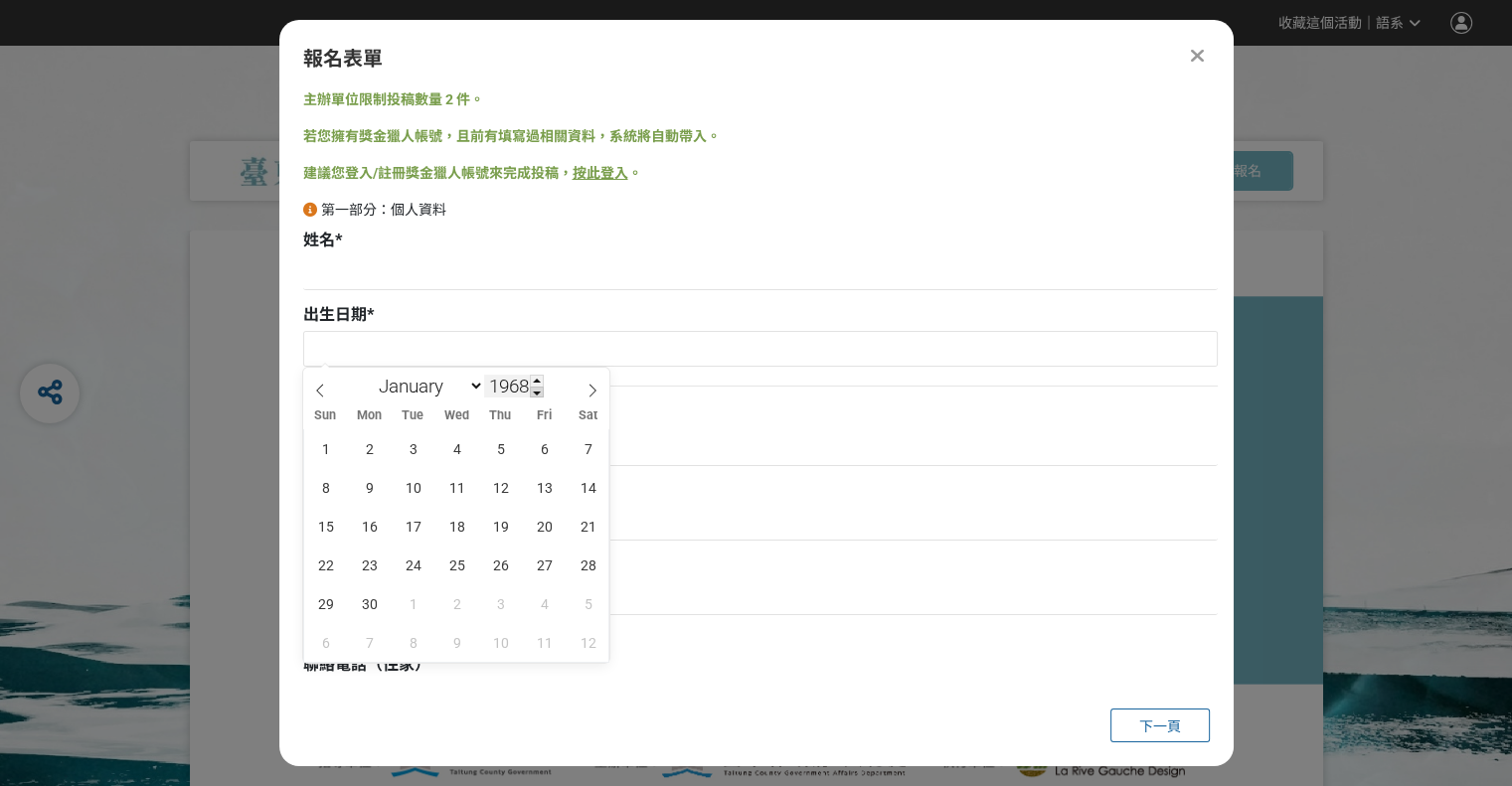 click at bounding box center (537, 393) 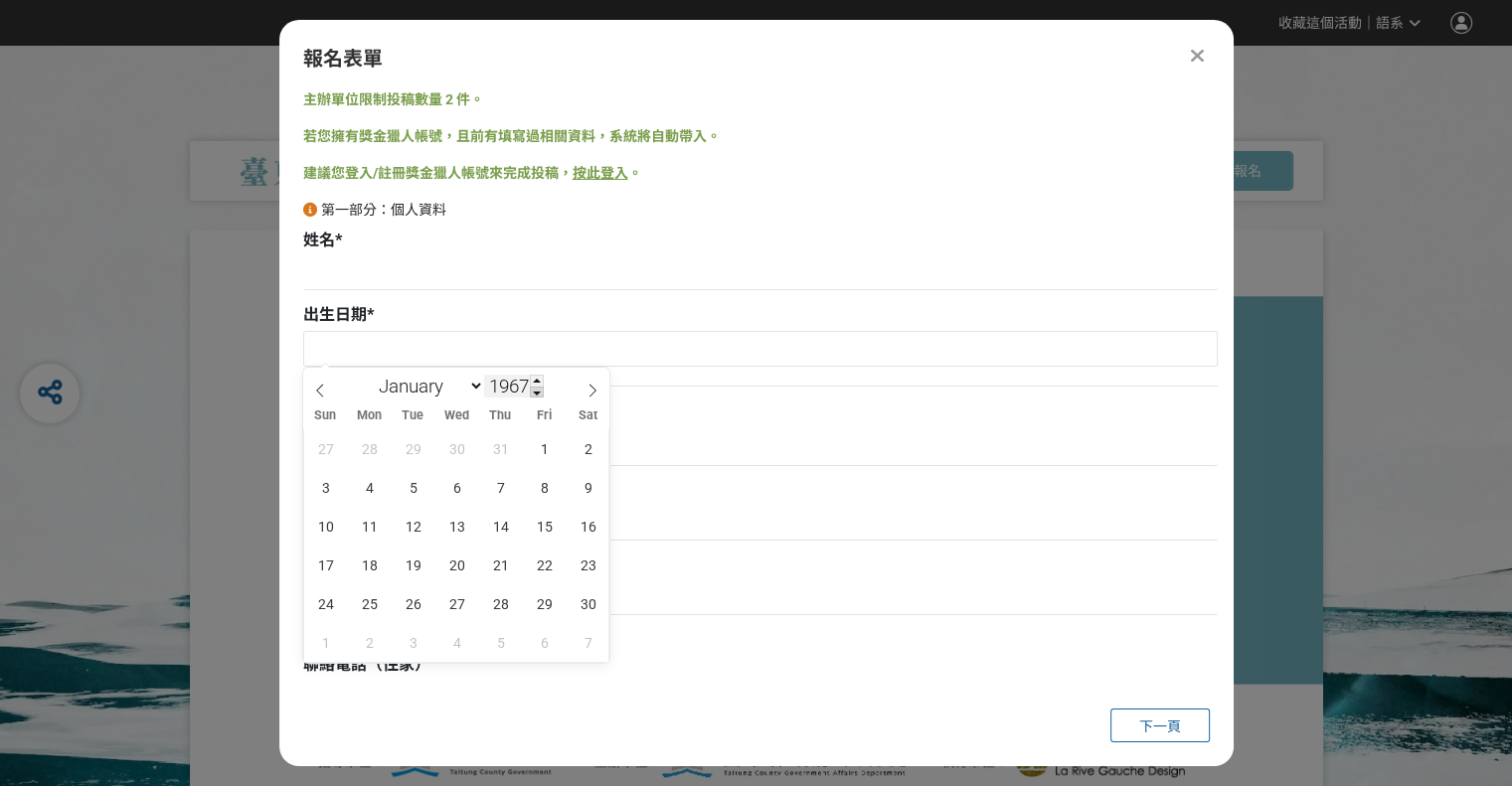 click at bounding box center [537, 393] 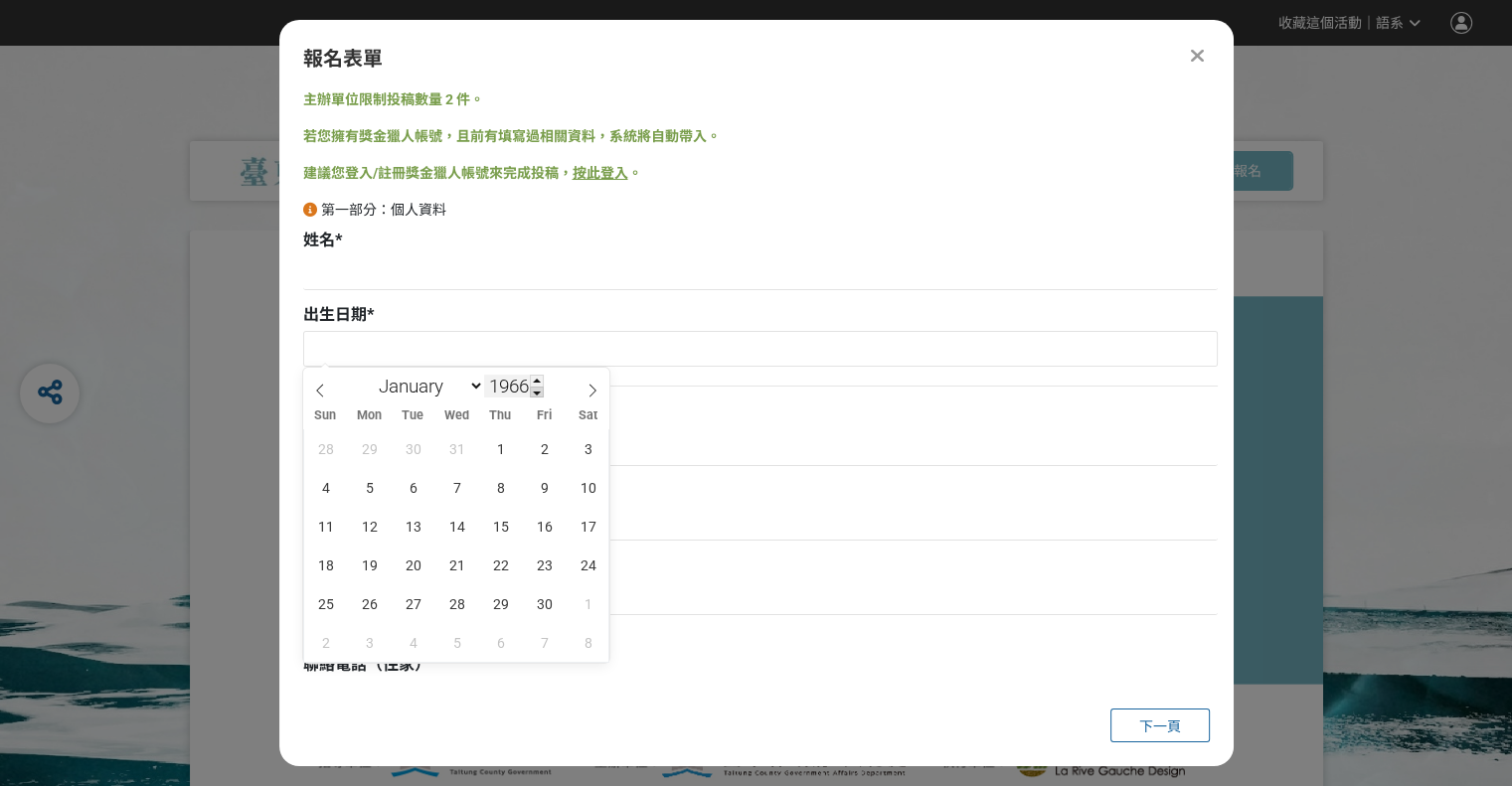 click at bounding box center [537, 393] 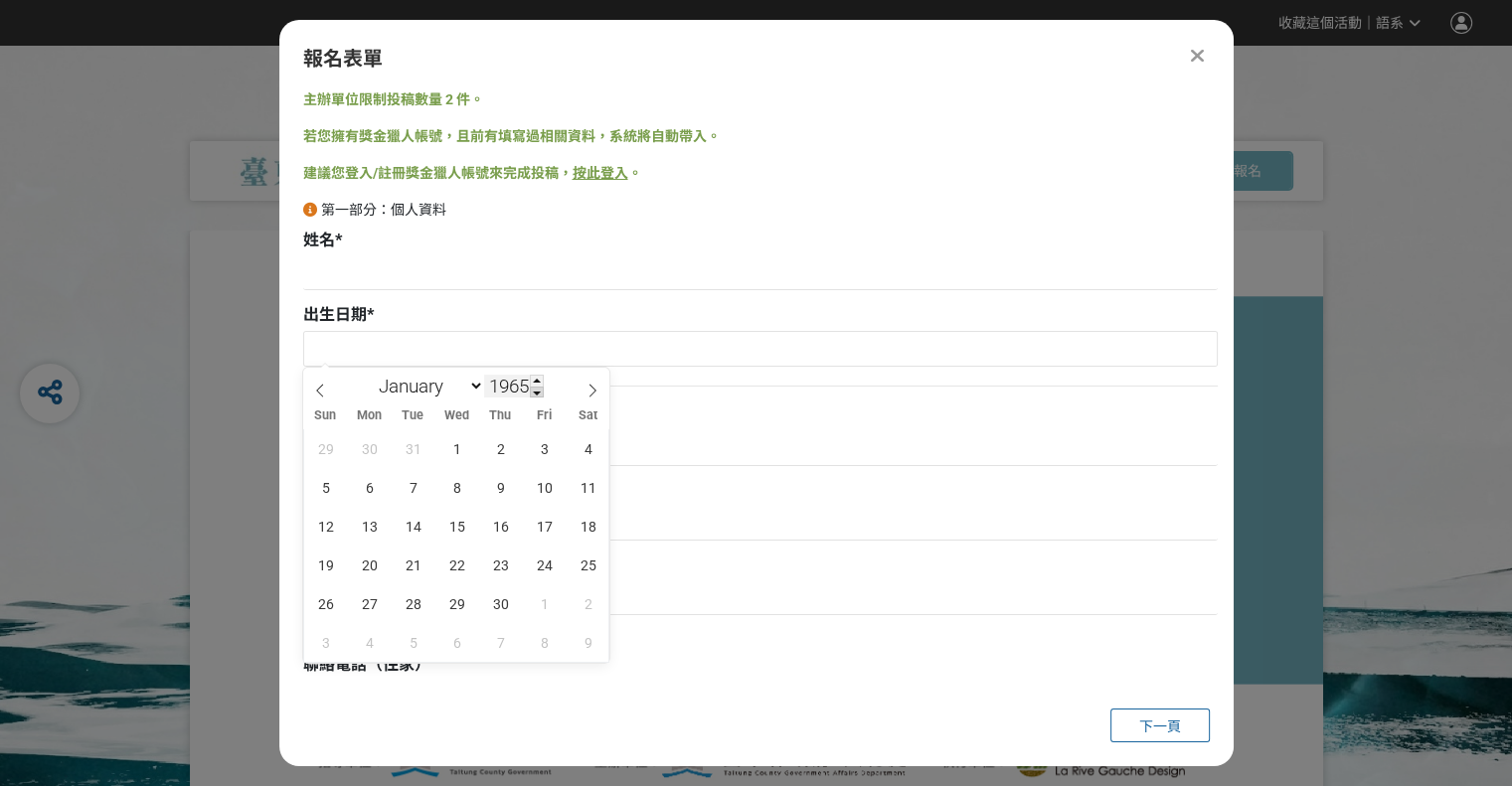 click at bounding box center (537, 393) 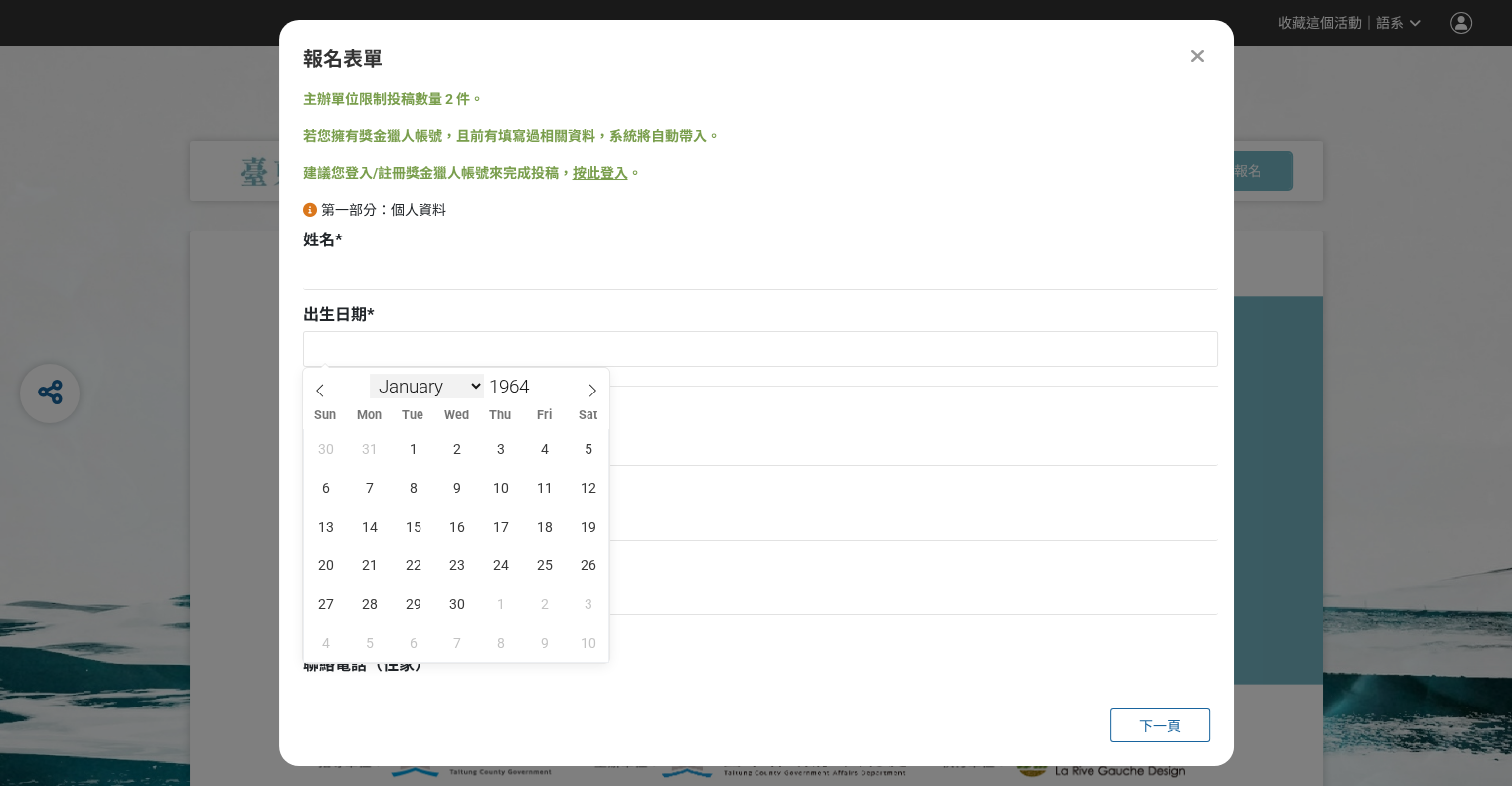 click on "January February March April May June July August September October November December" at bounding box center (426, 386) 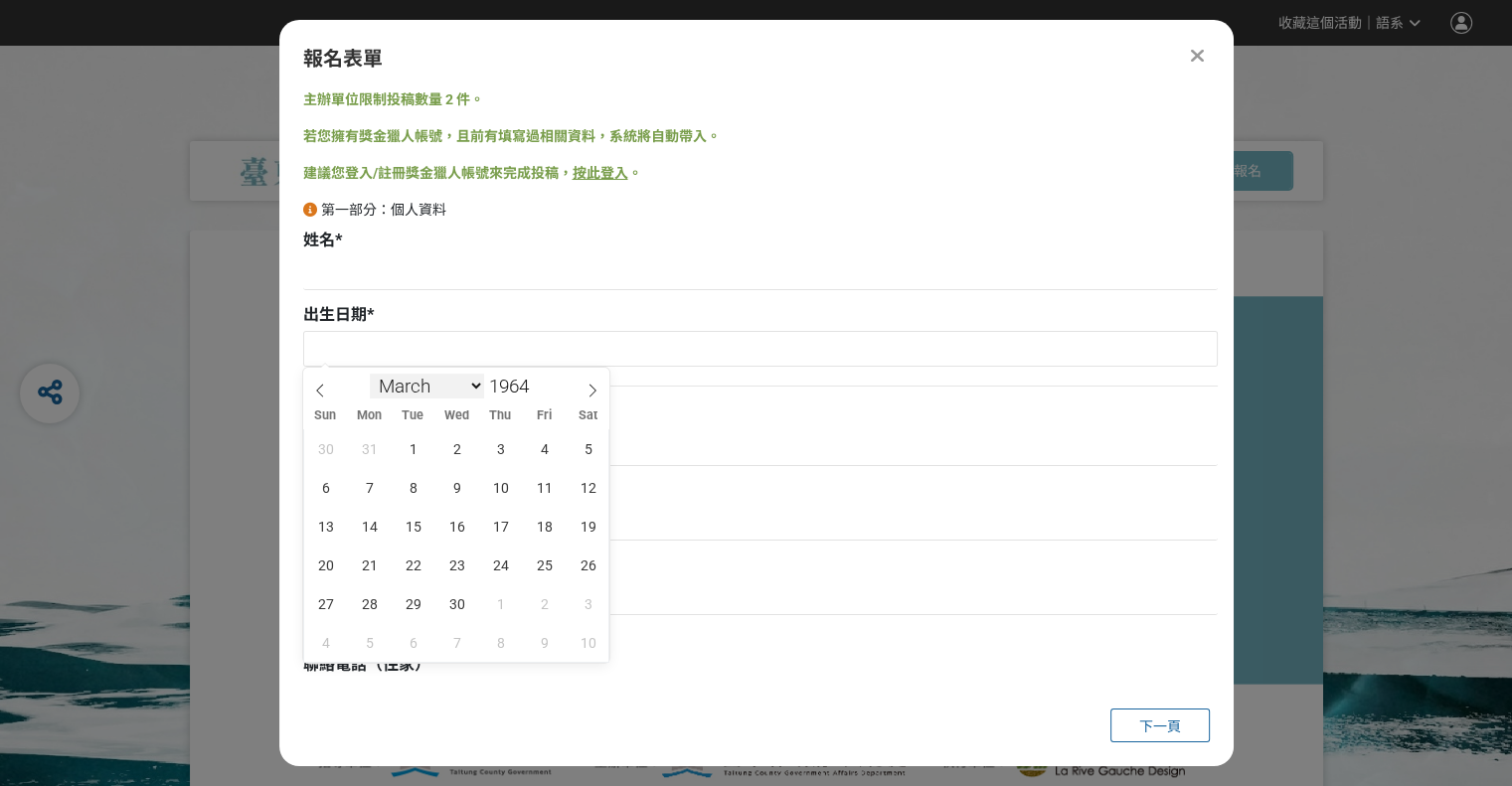 click on "January February March April May June July August September October November December" at bounding box center [426, 386] 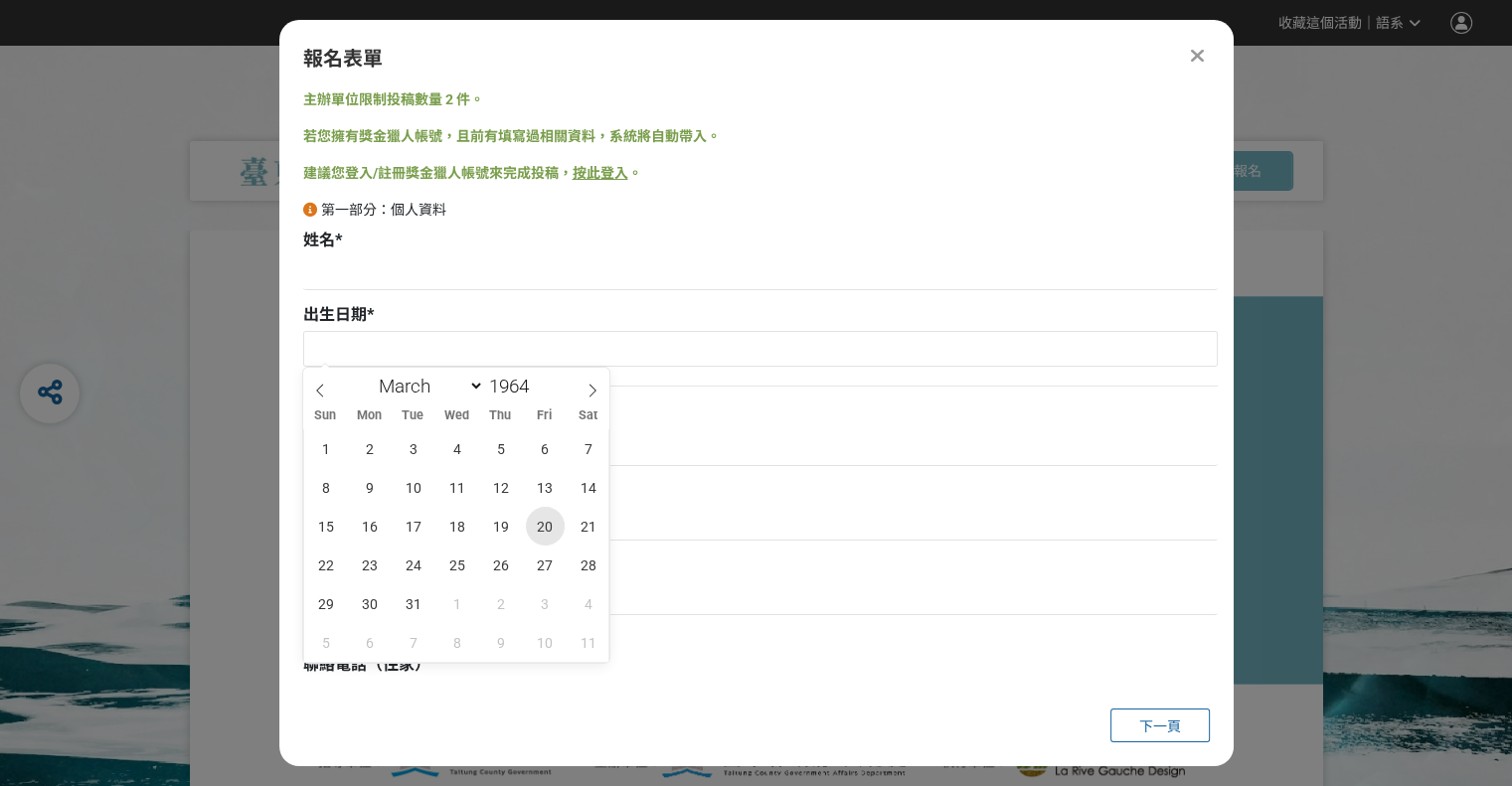 click on "20" at bounding box center [545, 526] 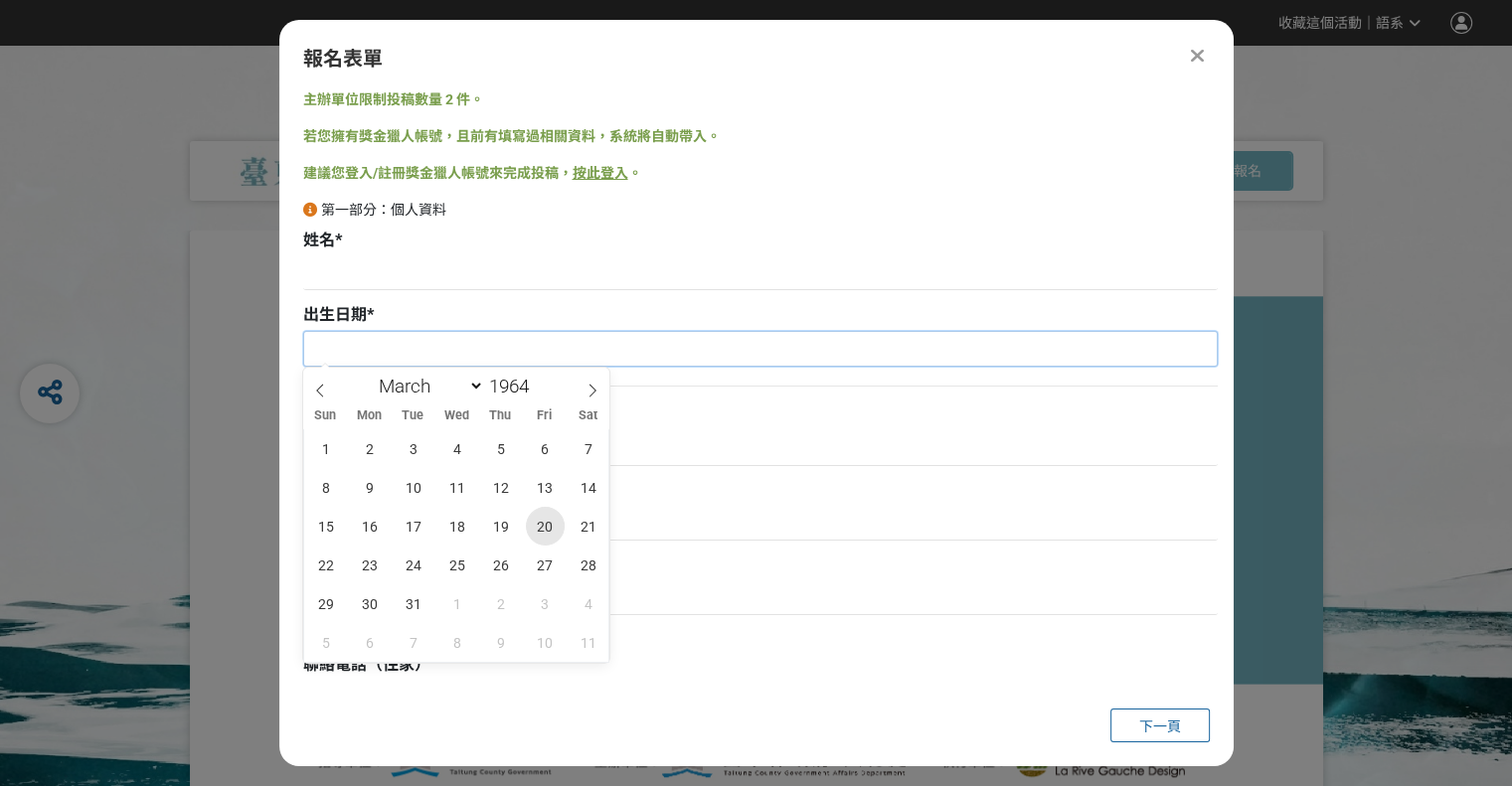 type on "[DATE]" 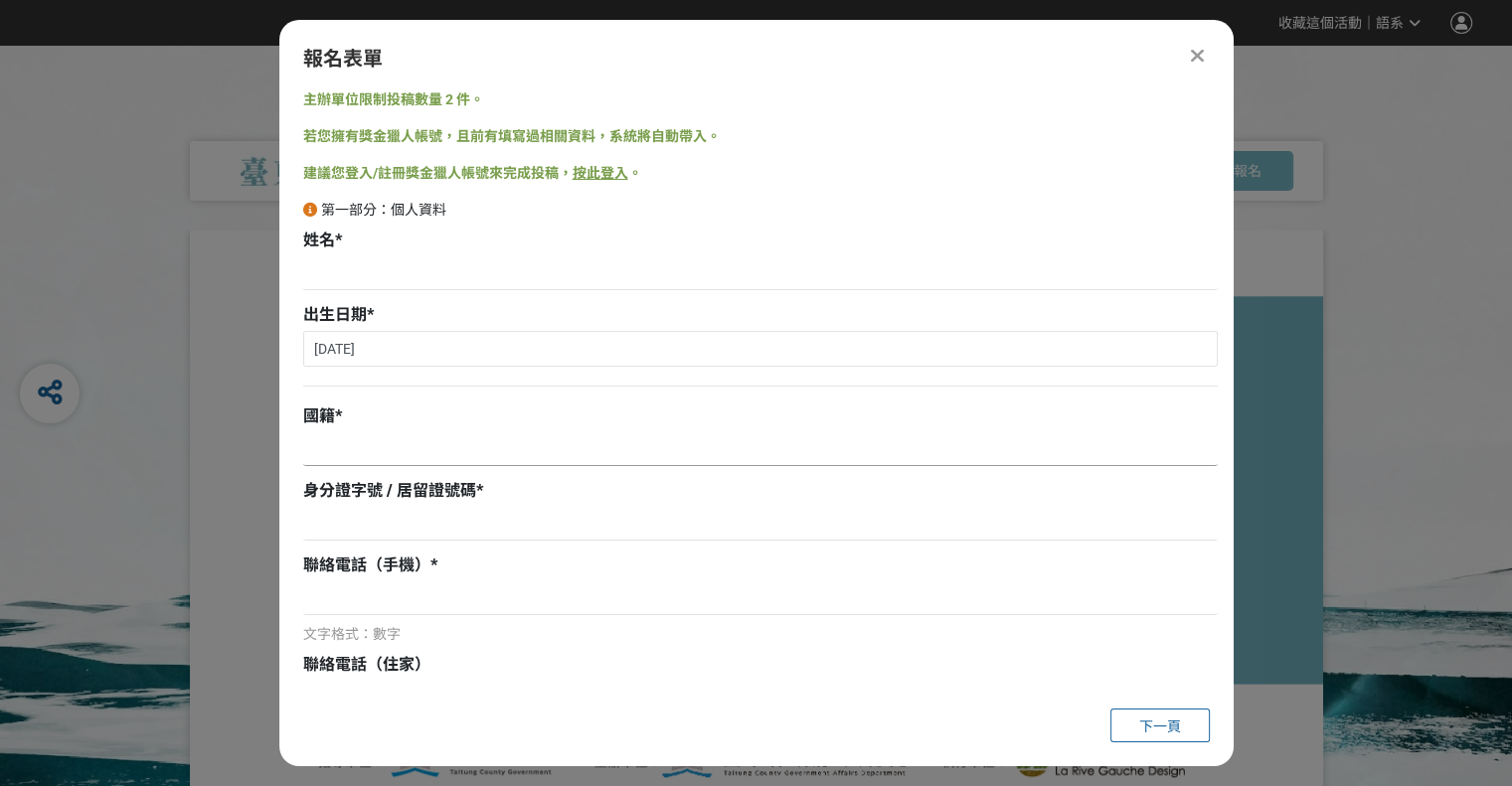 click at bounding box center (760, 449) 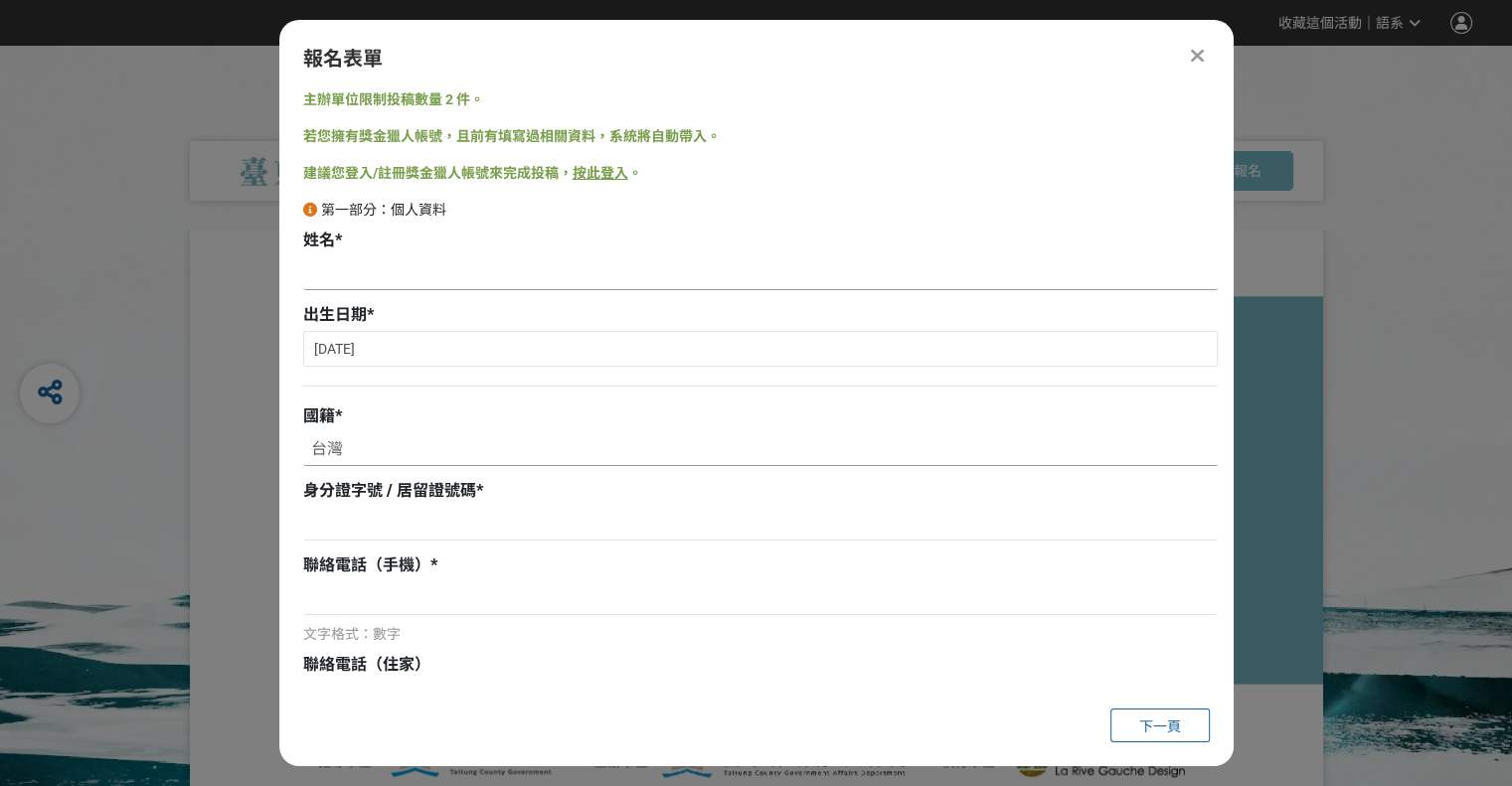 type on "台灣" 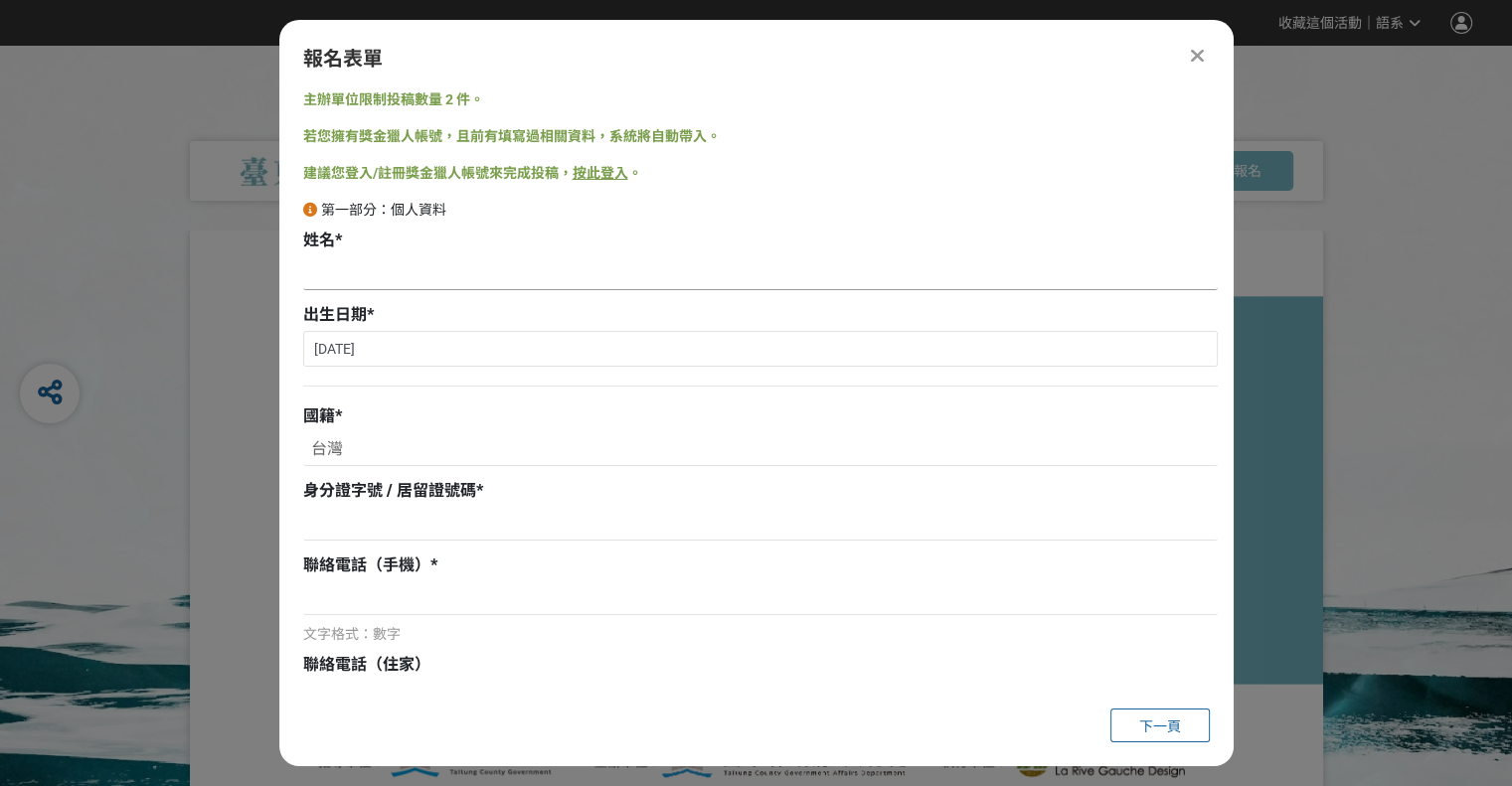click at bounding box center (760, 273) 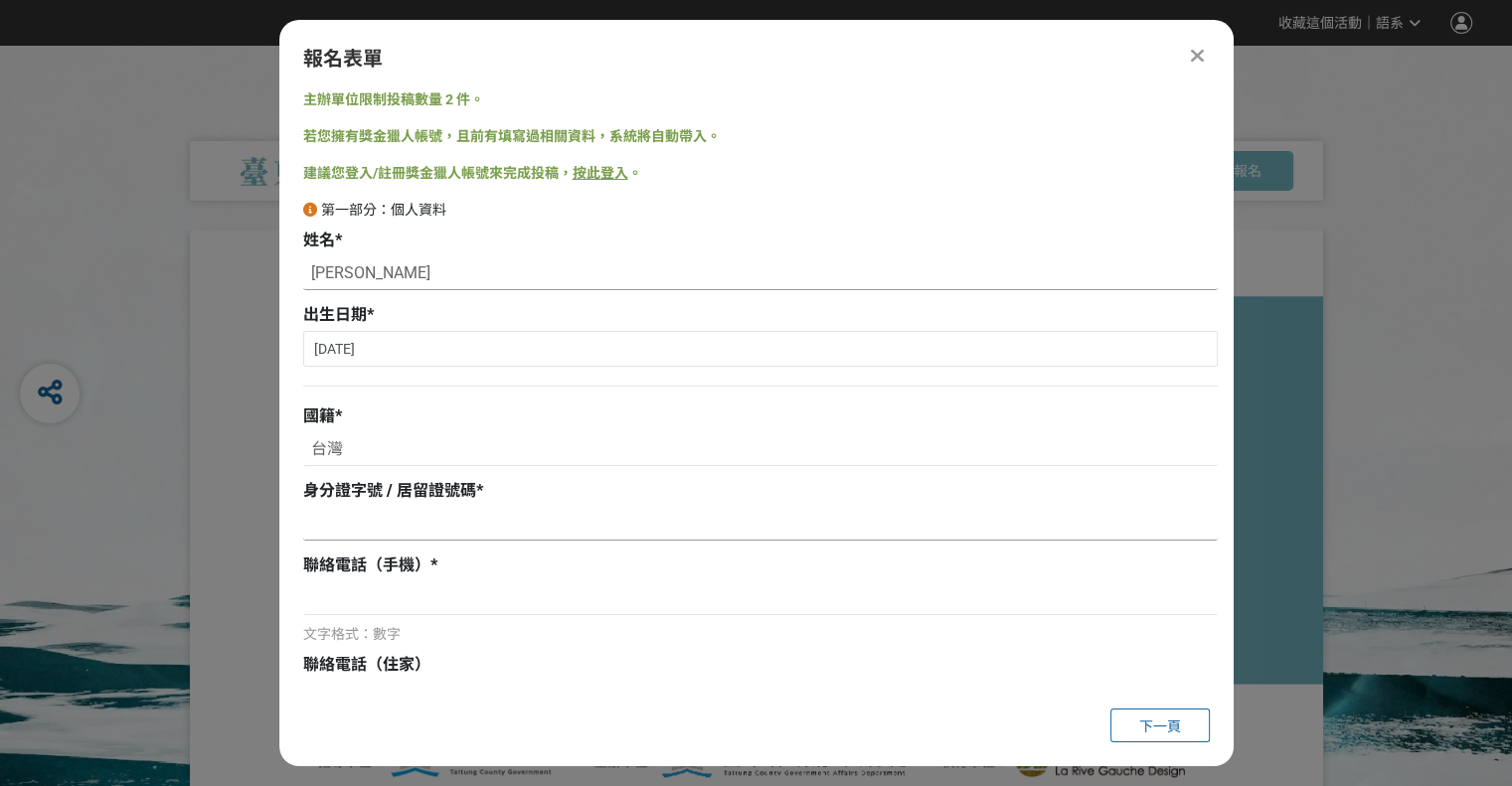 type on "[PERSON_NAME]" 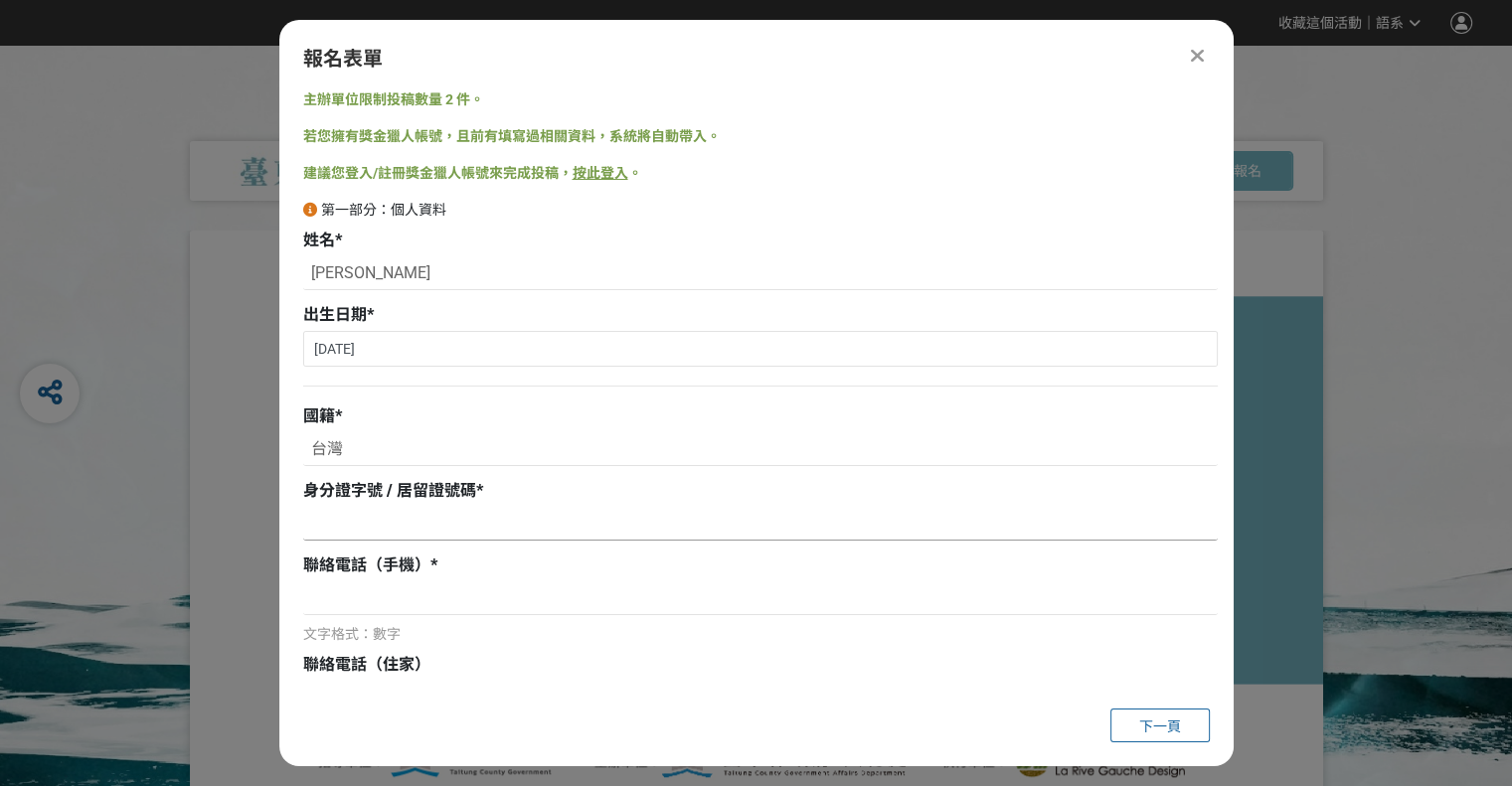 click at bounding box center [760, 524] 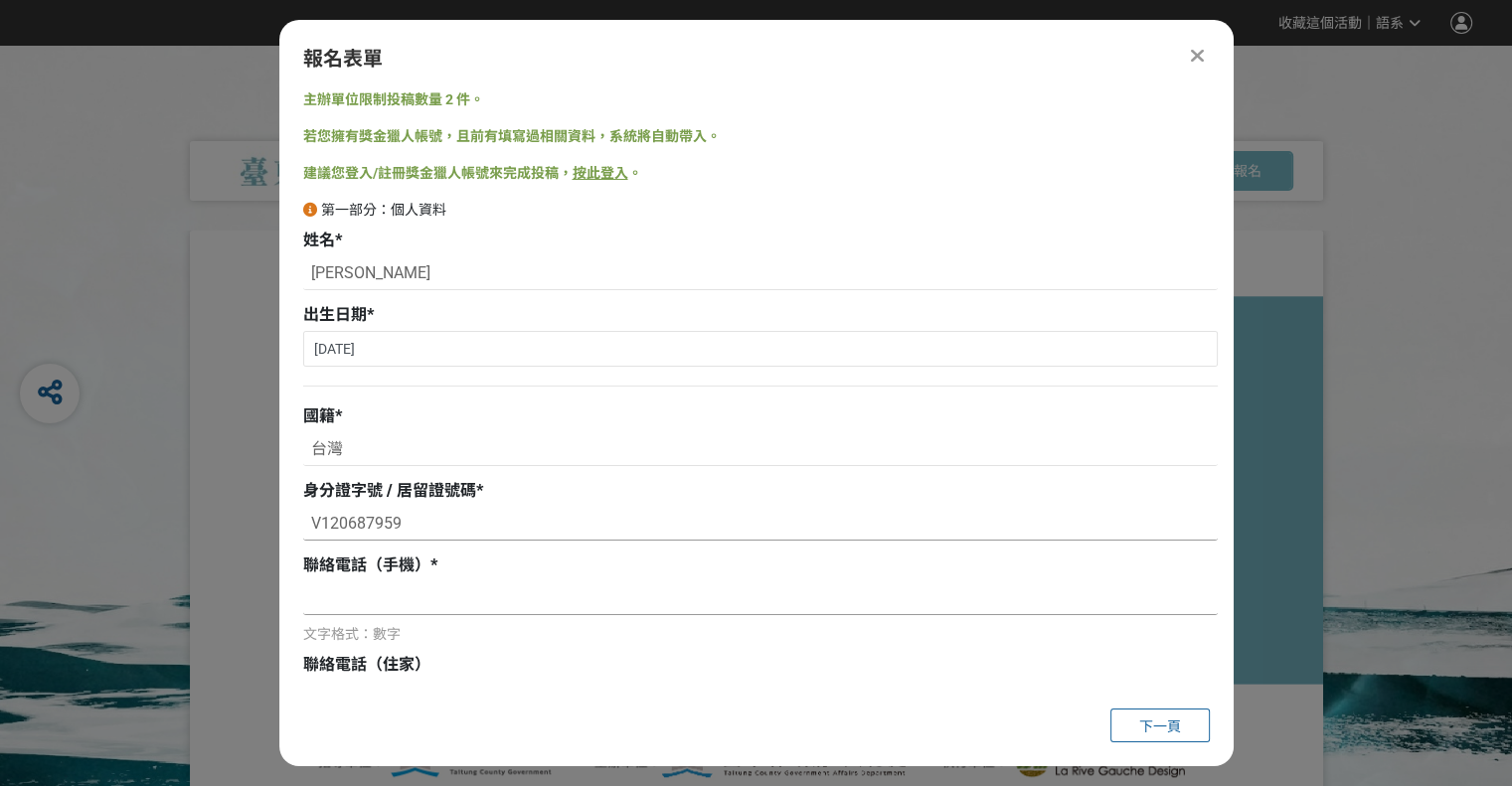 type on "V120687959" 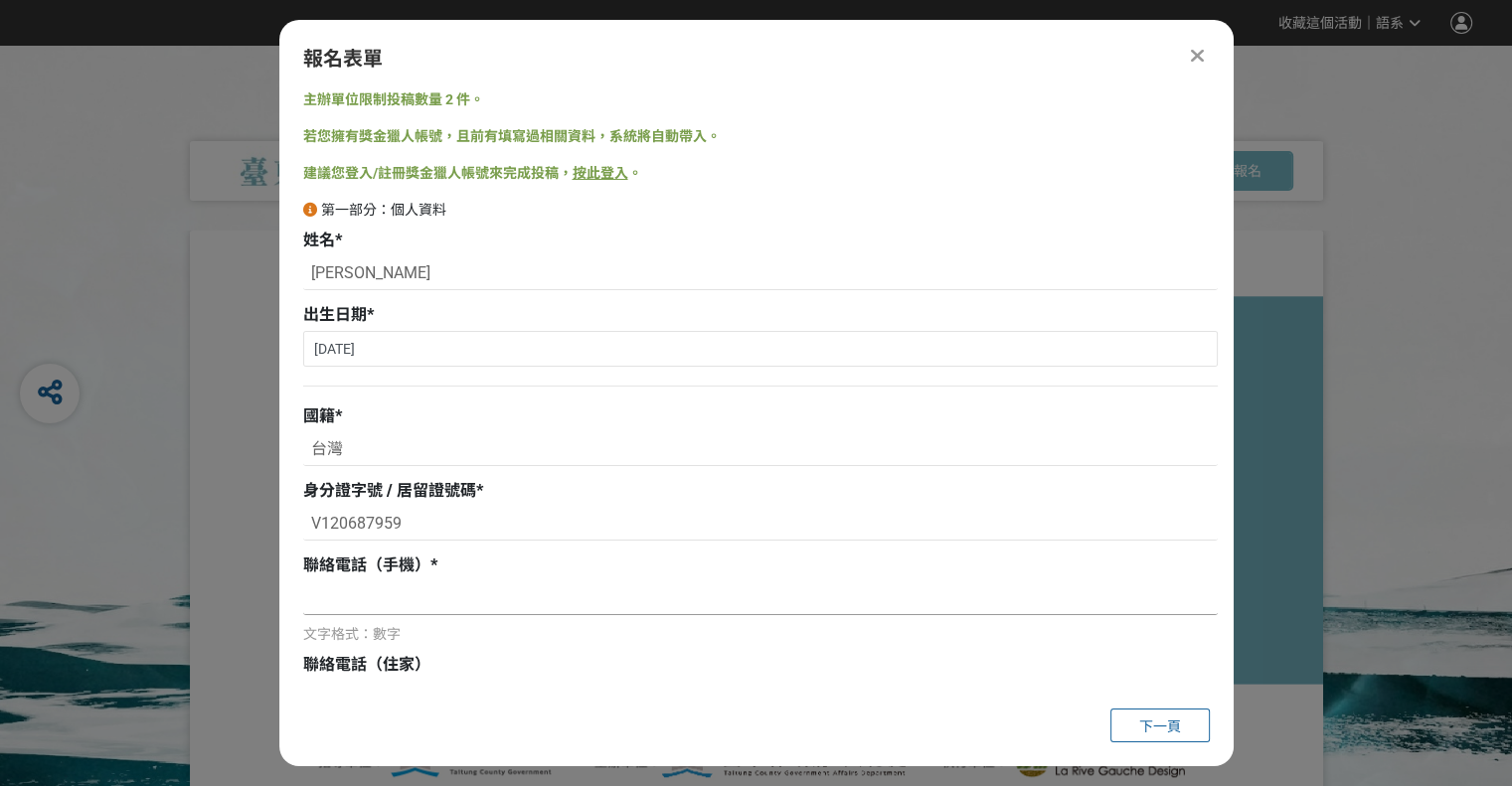 click at bounding box center [760, 598] 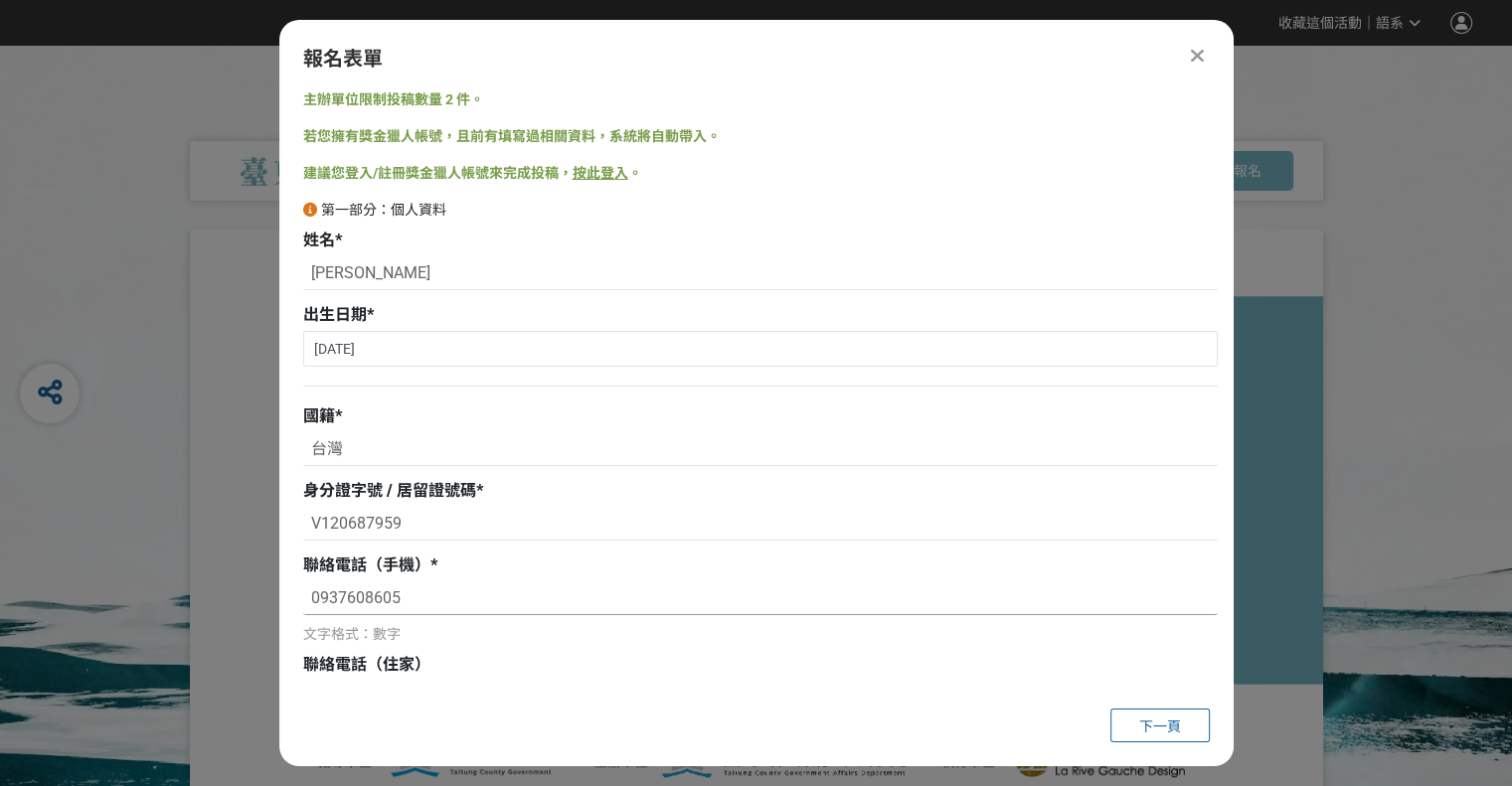 type on "0937608605" 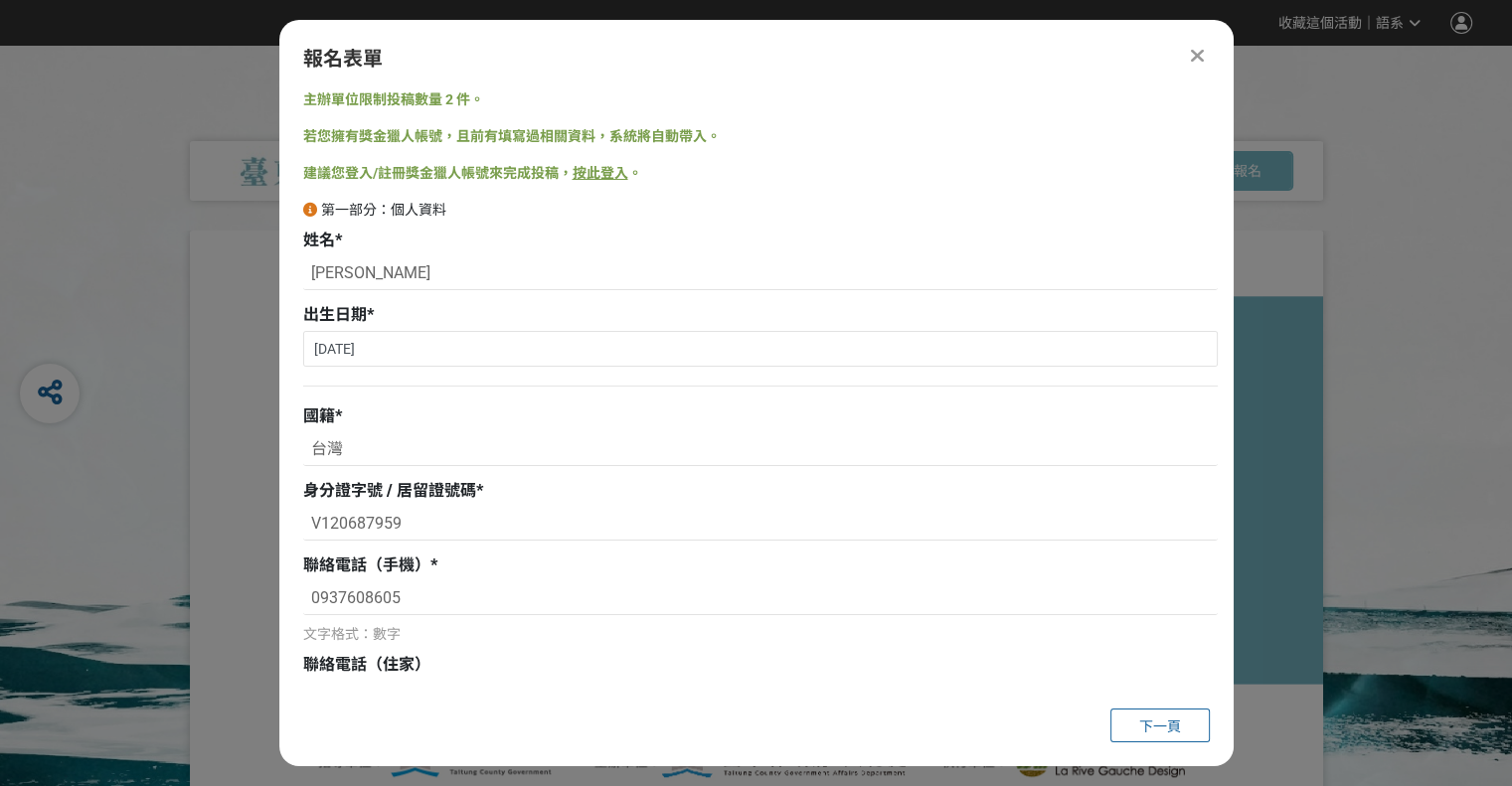 click on "報名表單 主辦單位限制投稿數量 2 件。 若您擁有獎金獵人帳號，且前有填寫過相關資料，系統將自動帶入。 建議您登入/註冊獎金獵人帳號來完成投稿， 按此登入 。 第一部分：個人資料 姓名 * [PERSON_NAME] 出生日期 * [DEMOGRAPHIC_DATA] 國籍 * 台灣 身分證字號 / 居留證號碼 * V120687959 聯絡電話（手機） * [PHONE_NUMBER] 文字格式：數字 聯絡電話（住家） 電子郵件信箱 * 文字格式：電子郵件 通訊地址 * 學歷 / 藝術背景 0 個字元 職業 你在哪裡看到這個比賽？ * 請選擇... 獎金獵人網站 Facebook / Instagram 校園講座 / 老師系上推薦 電子郵件 海報 其他 下一頁" at bounding box center [756, 393] 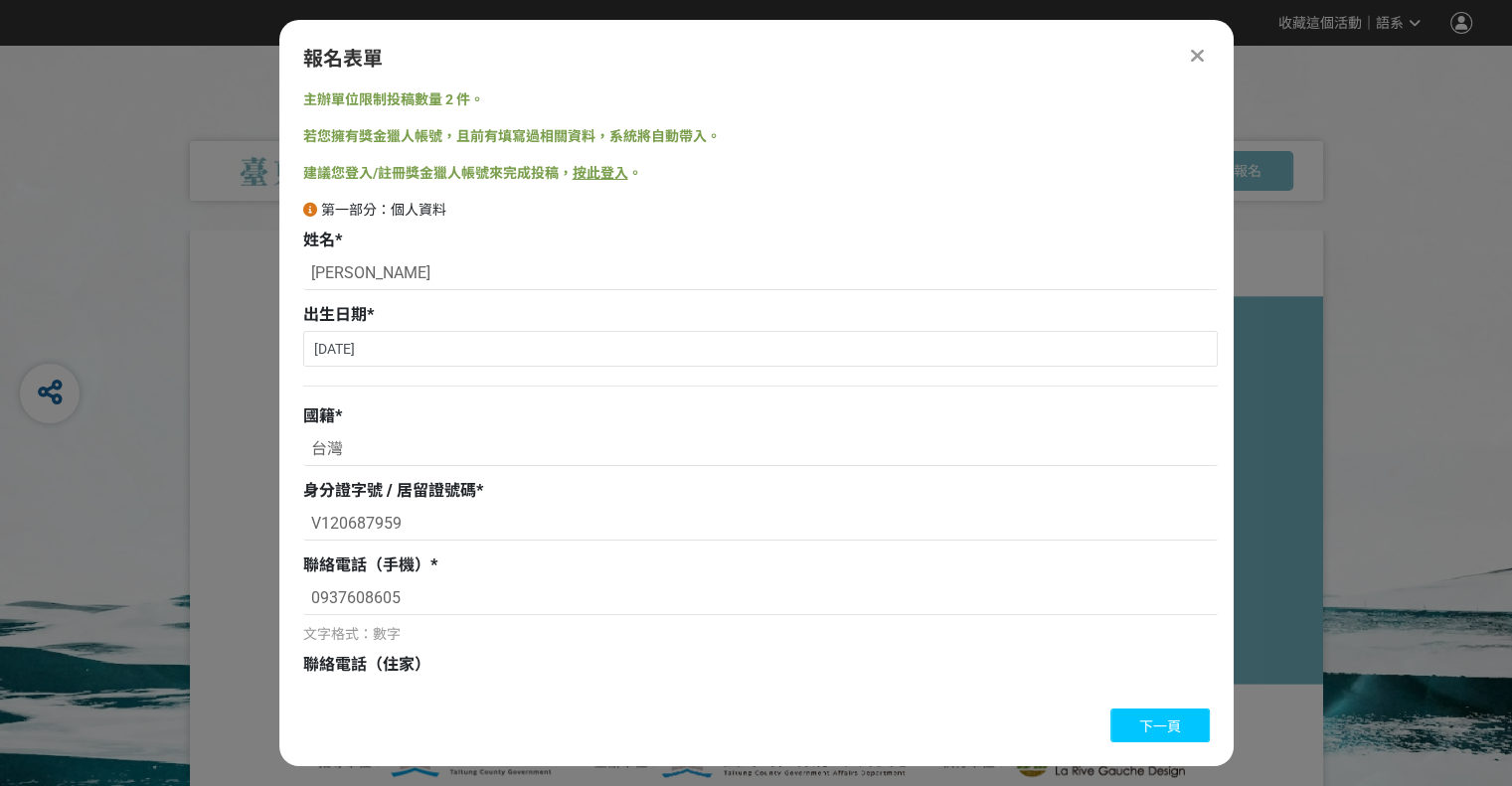 click on "下一頁" at bounding box center (1160, 725) 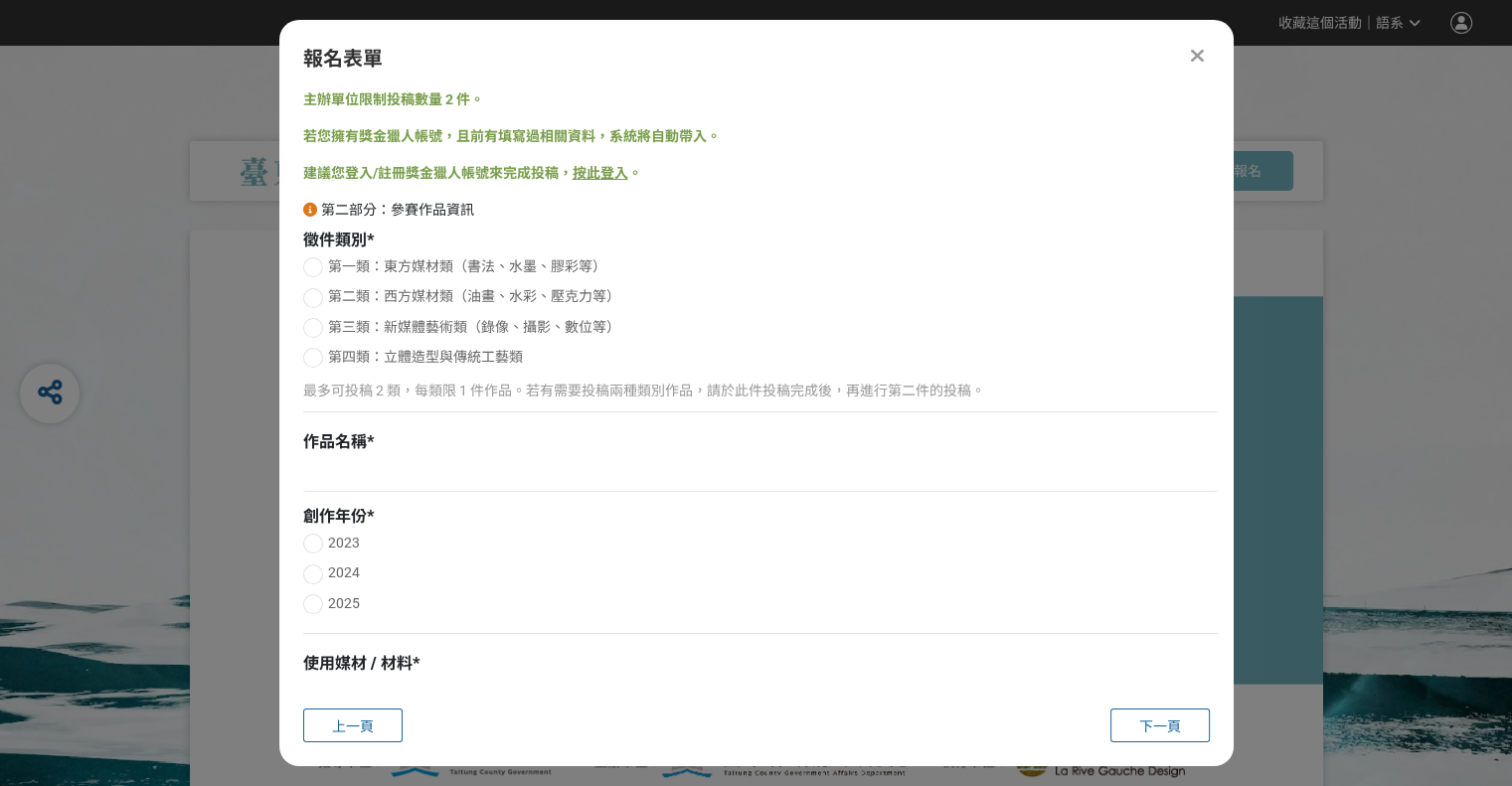 click at bounding box center [313, 328] 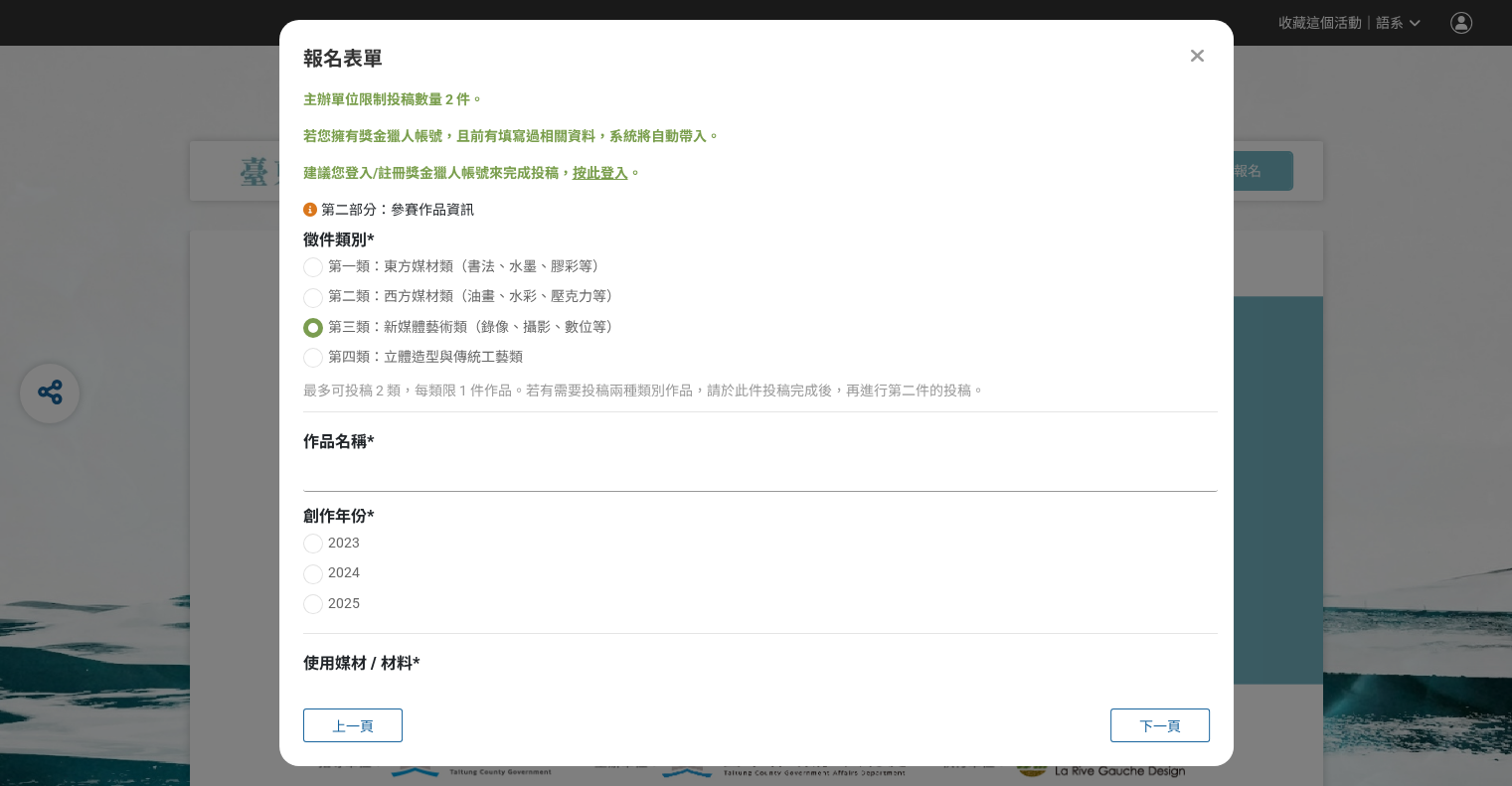 click at bounding box center [760, 475] 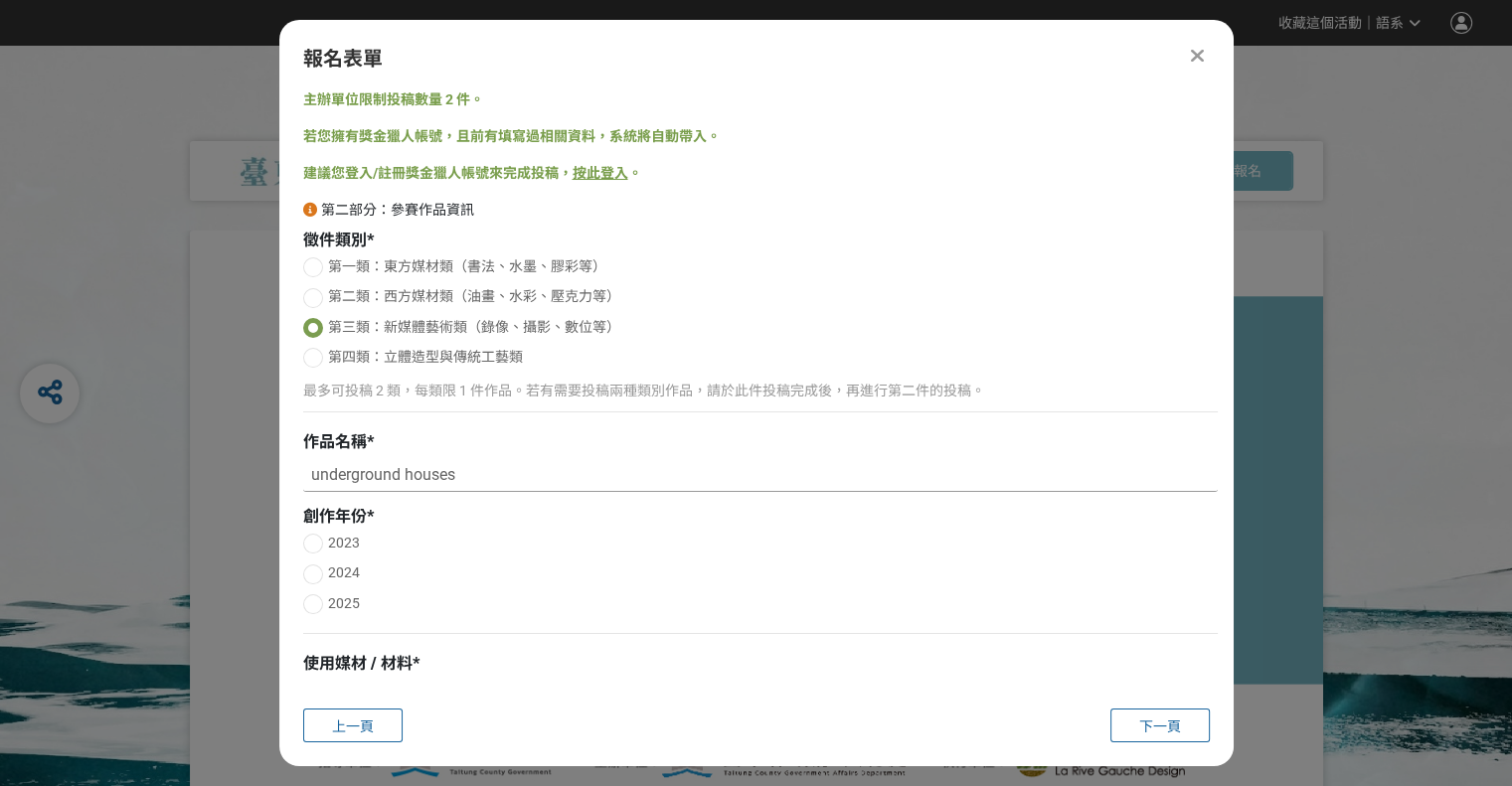type on "underground houses" 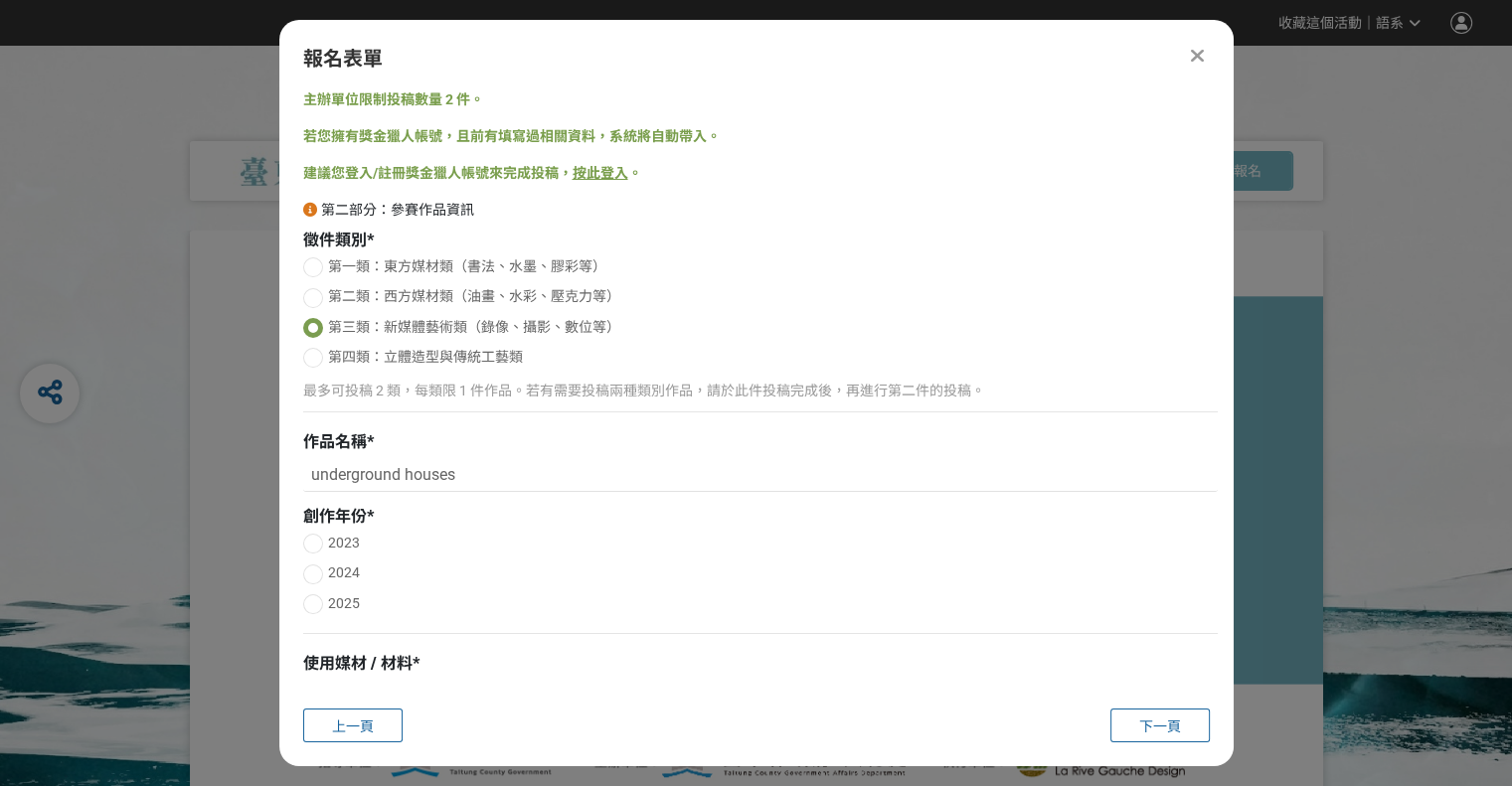 click at bounding box center (313, 574) 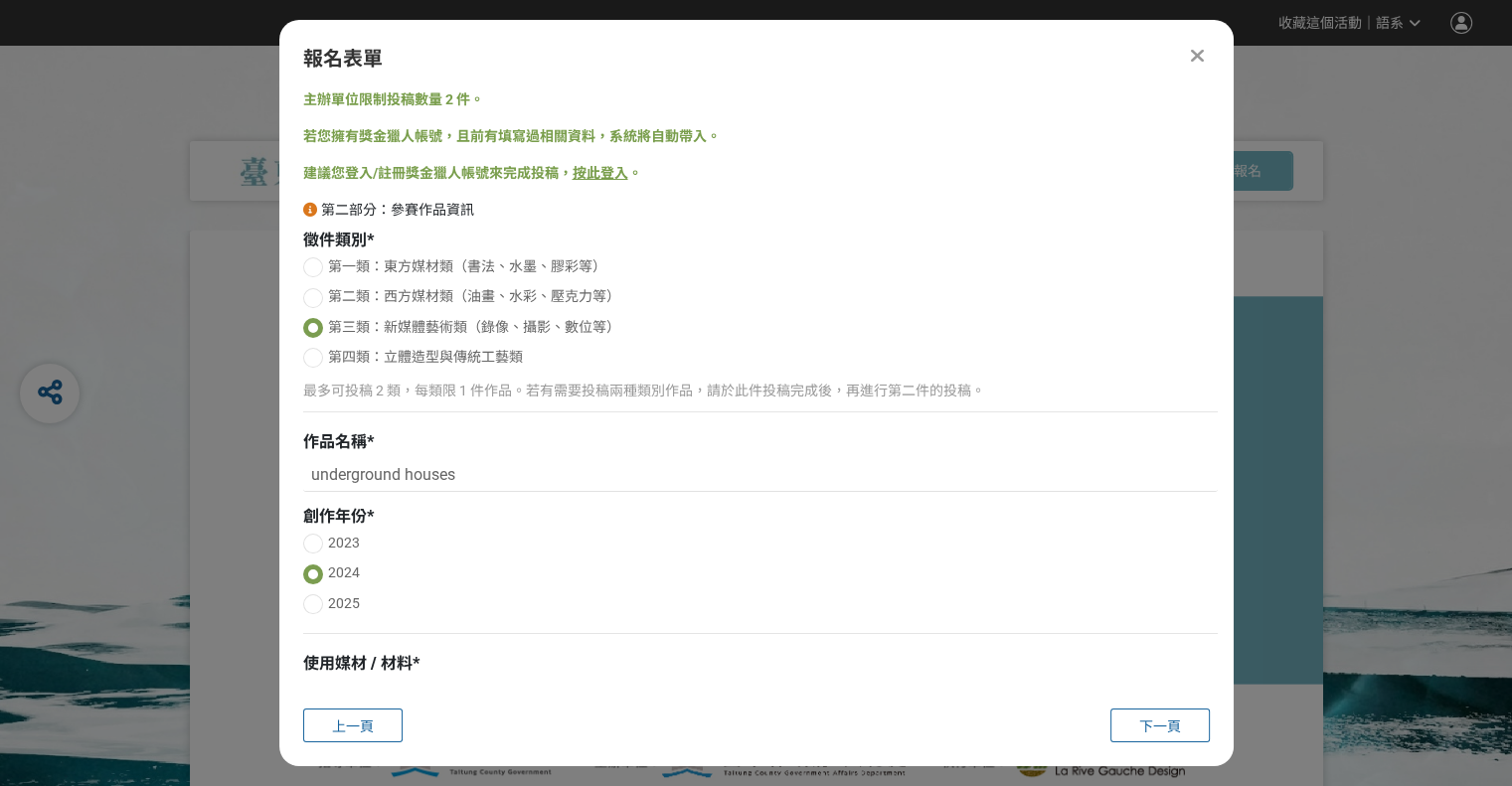 click at bounding box center [760, 697] 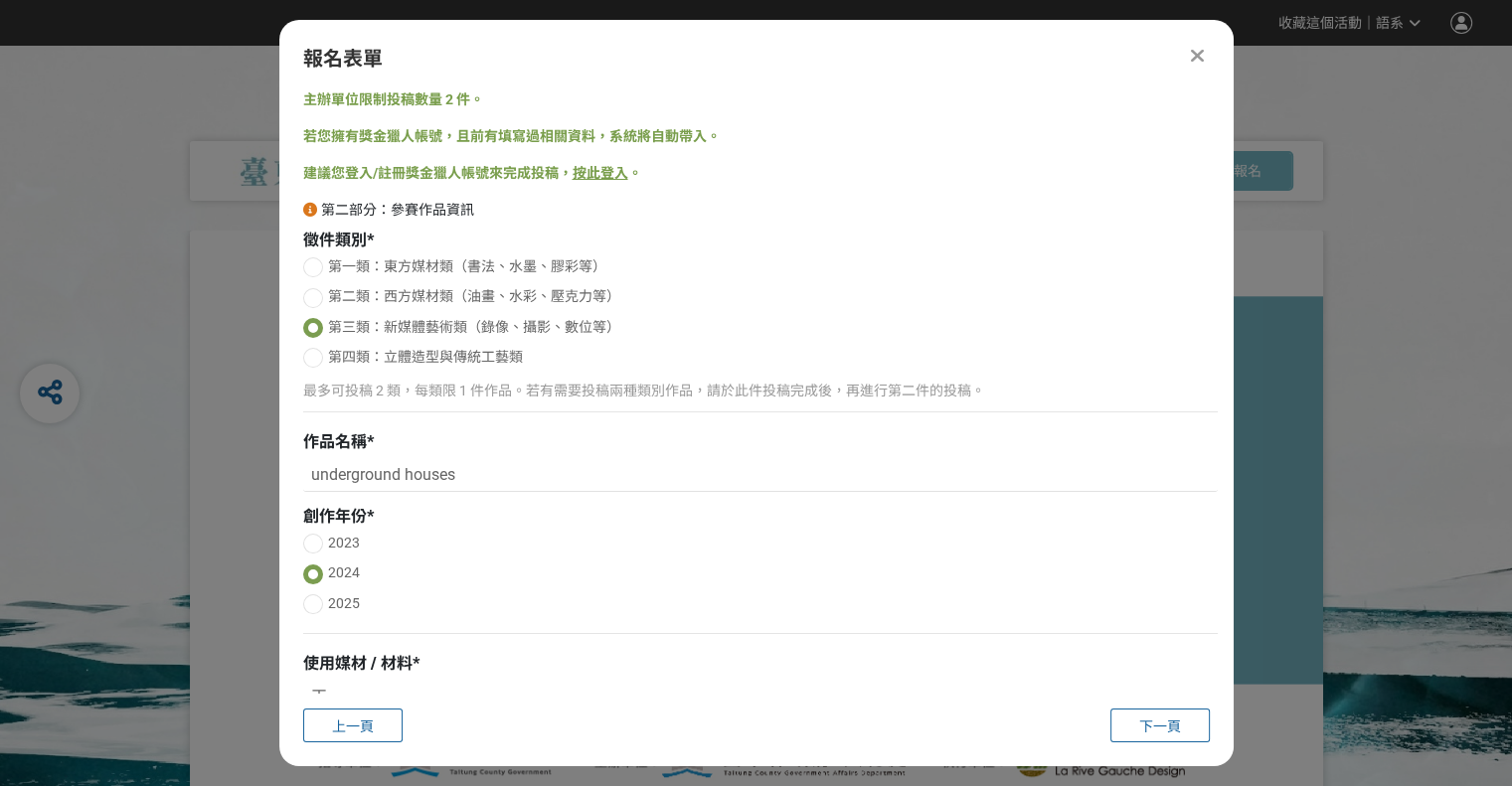 scroll, scrollTop: 16, scrollLeft: 0, axis: vertical 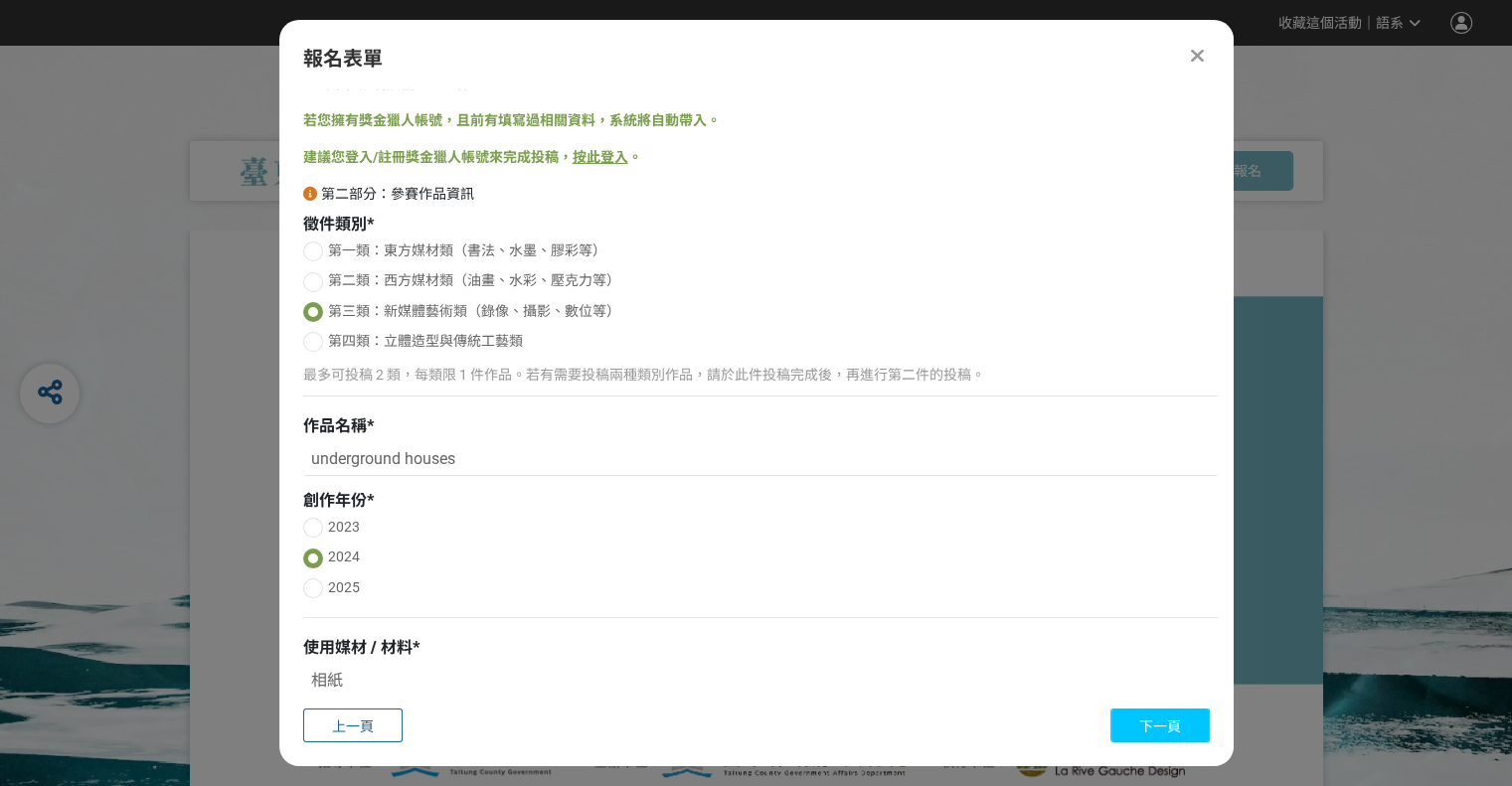 type on "相紙" 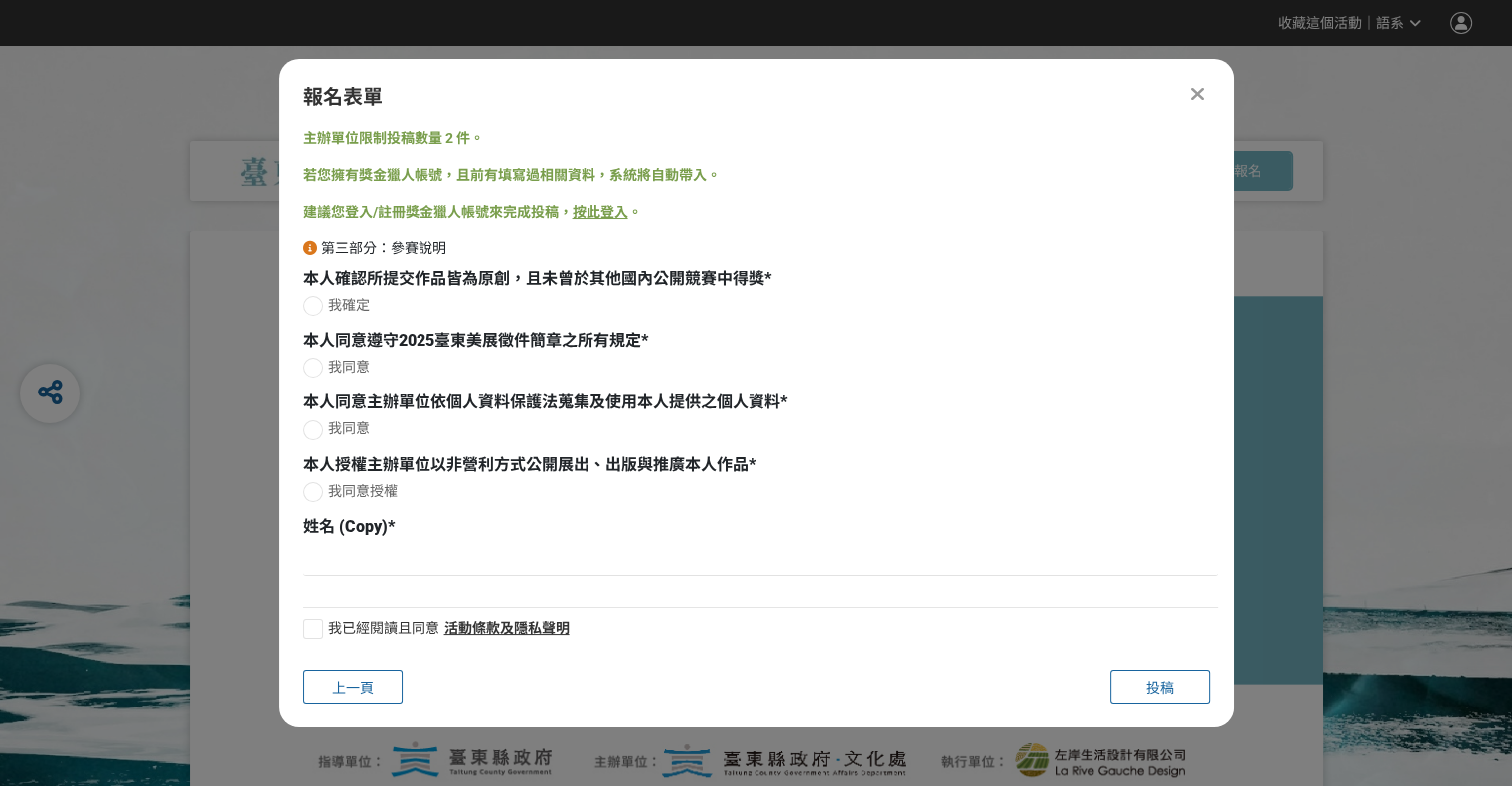 click at bounding box center [313, 629] 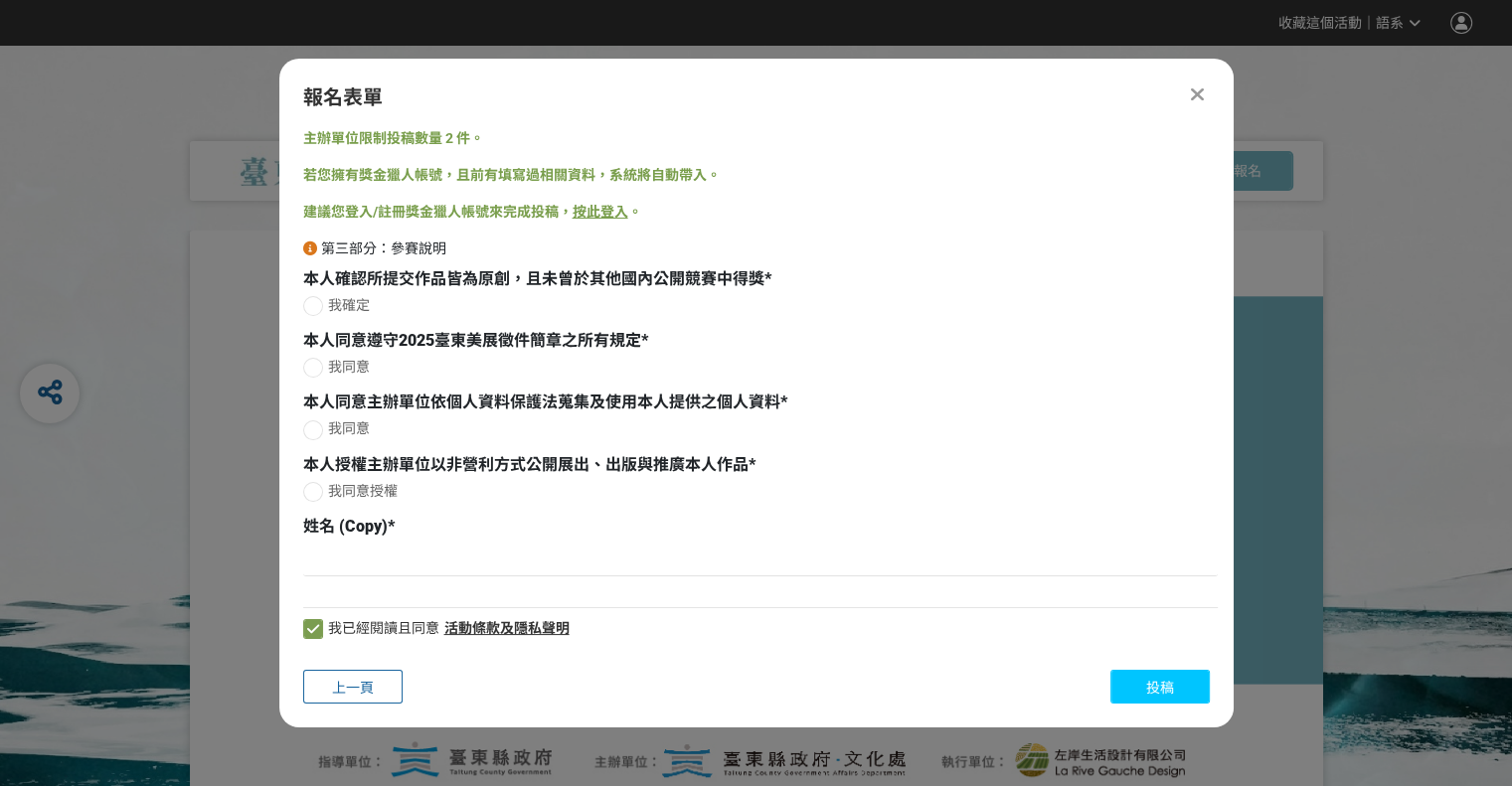 click on "投稿" at bounding box center (1160, 688) 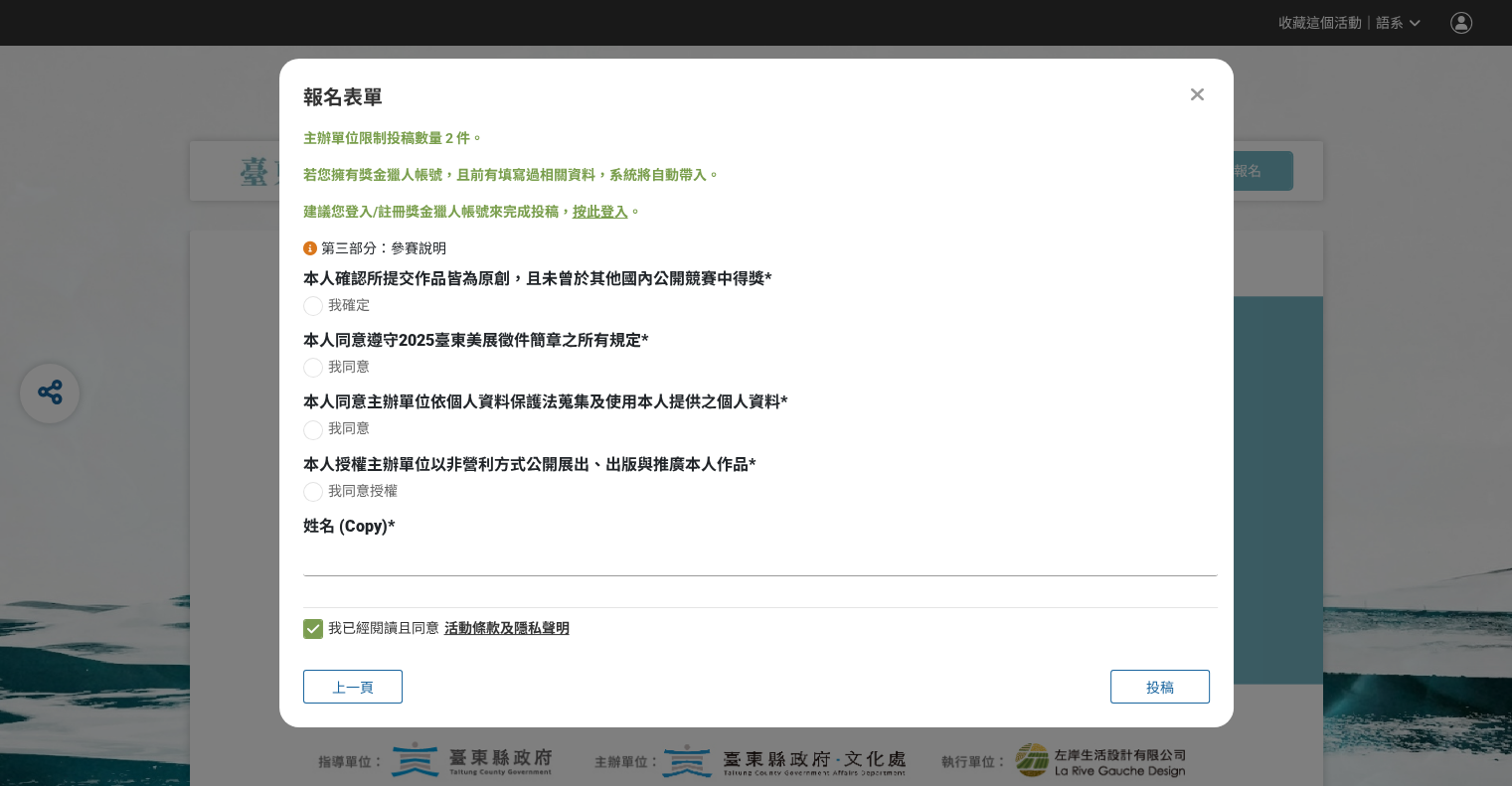 click at bounding box center [760, 559] 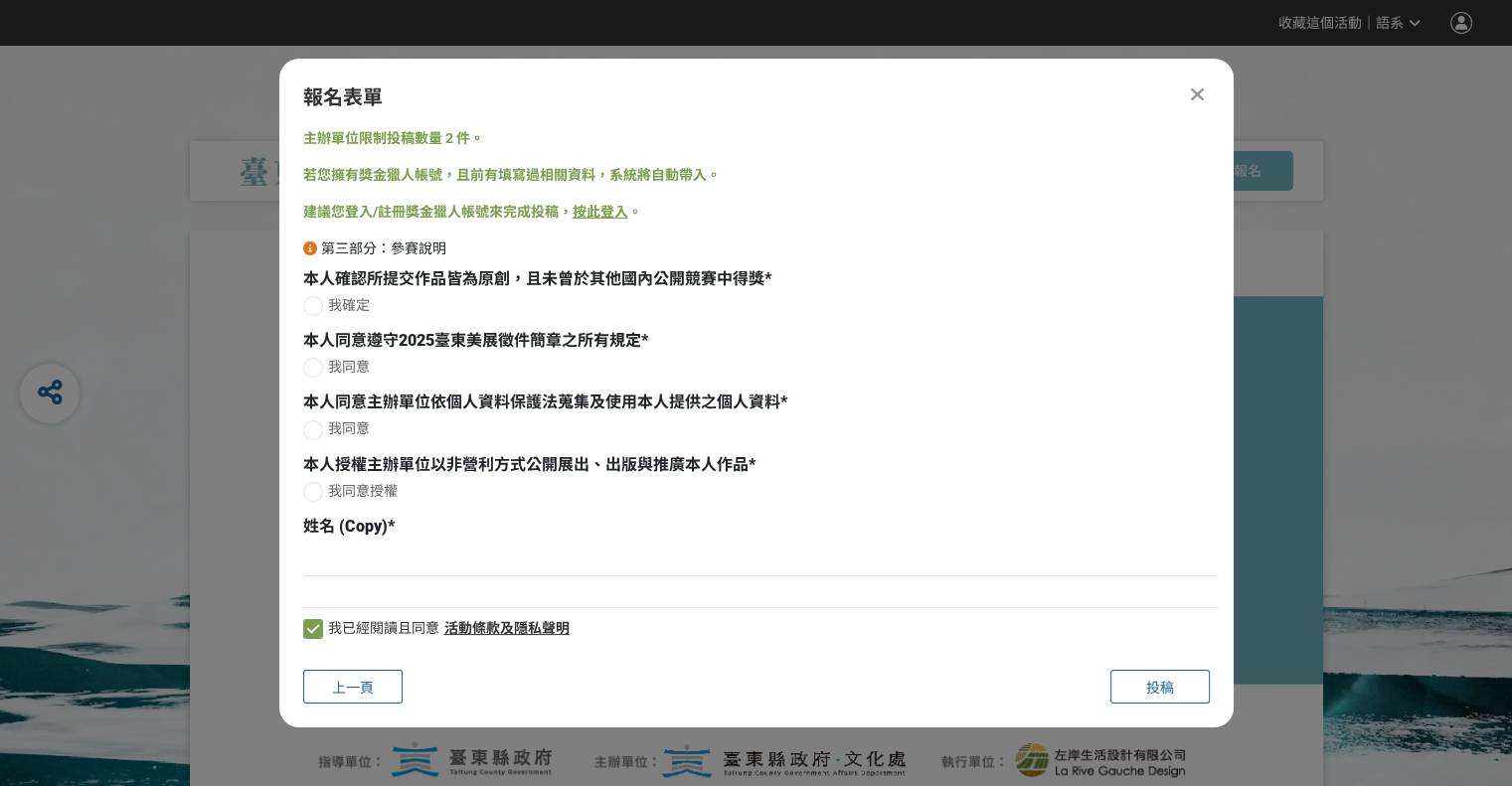 click at bounding box center (313, 306) 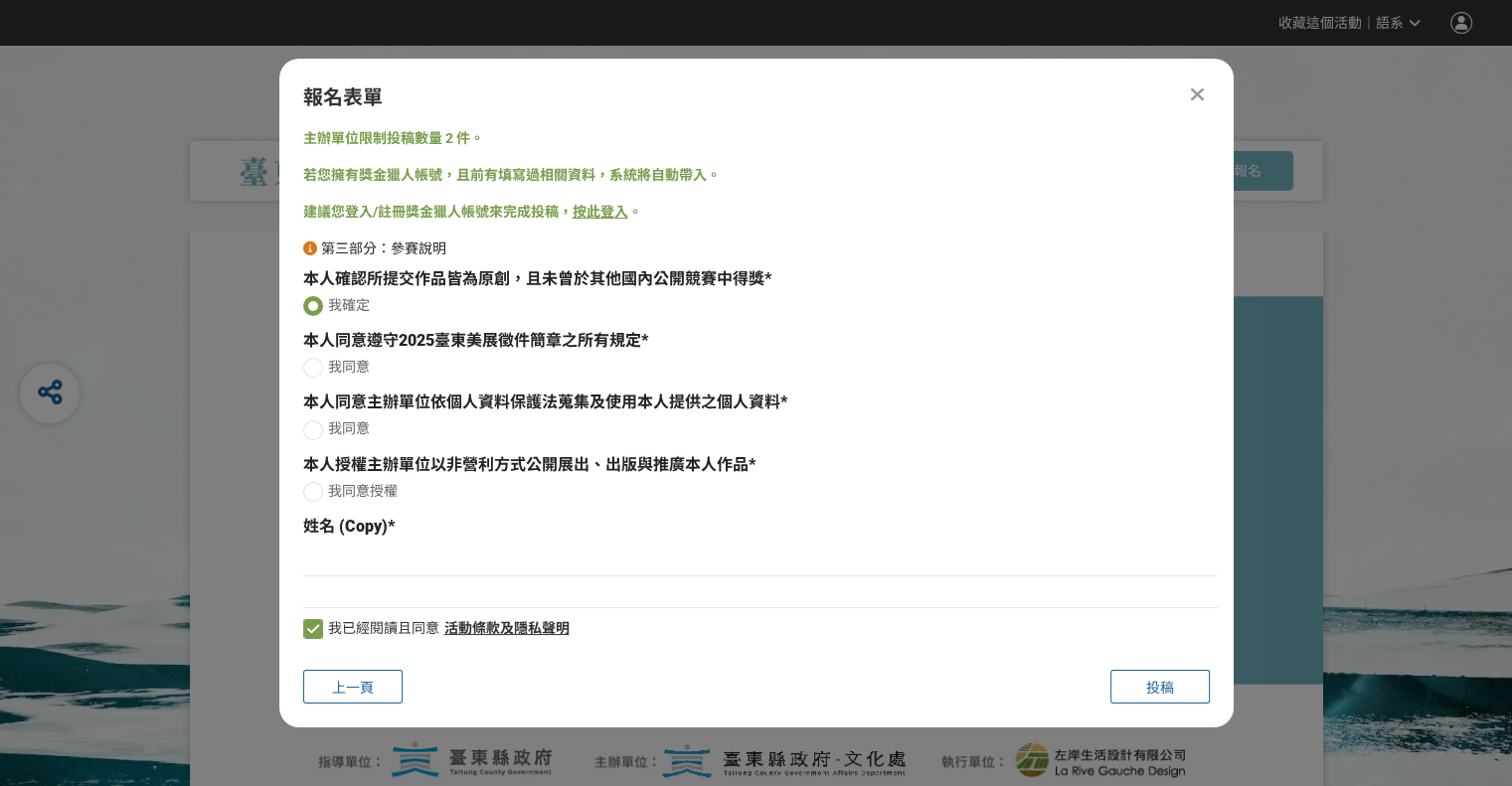 click at bounding box center [313, 368] 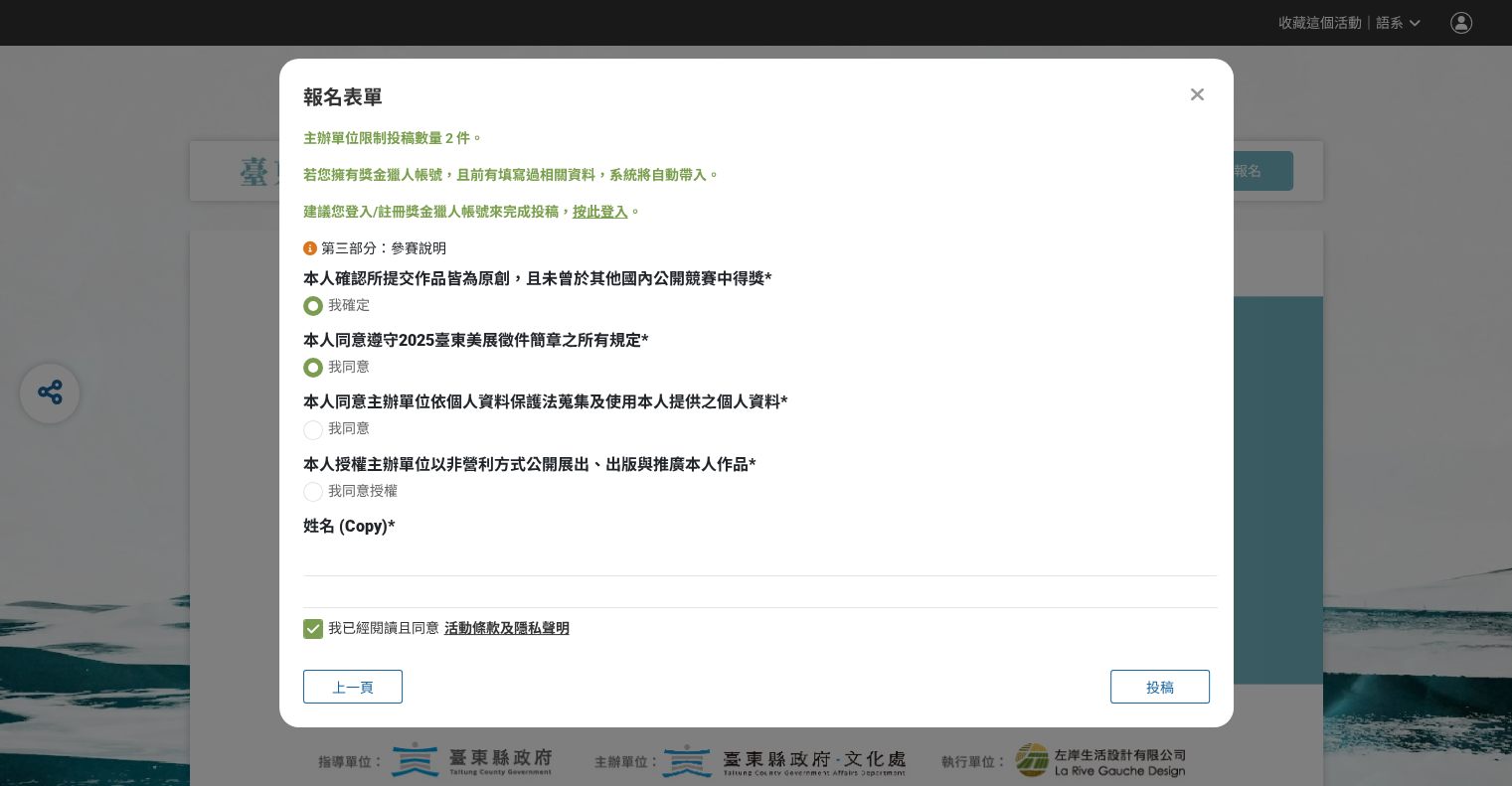 radio on "true" 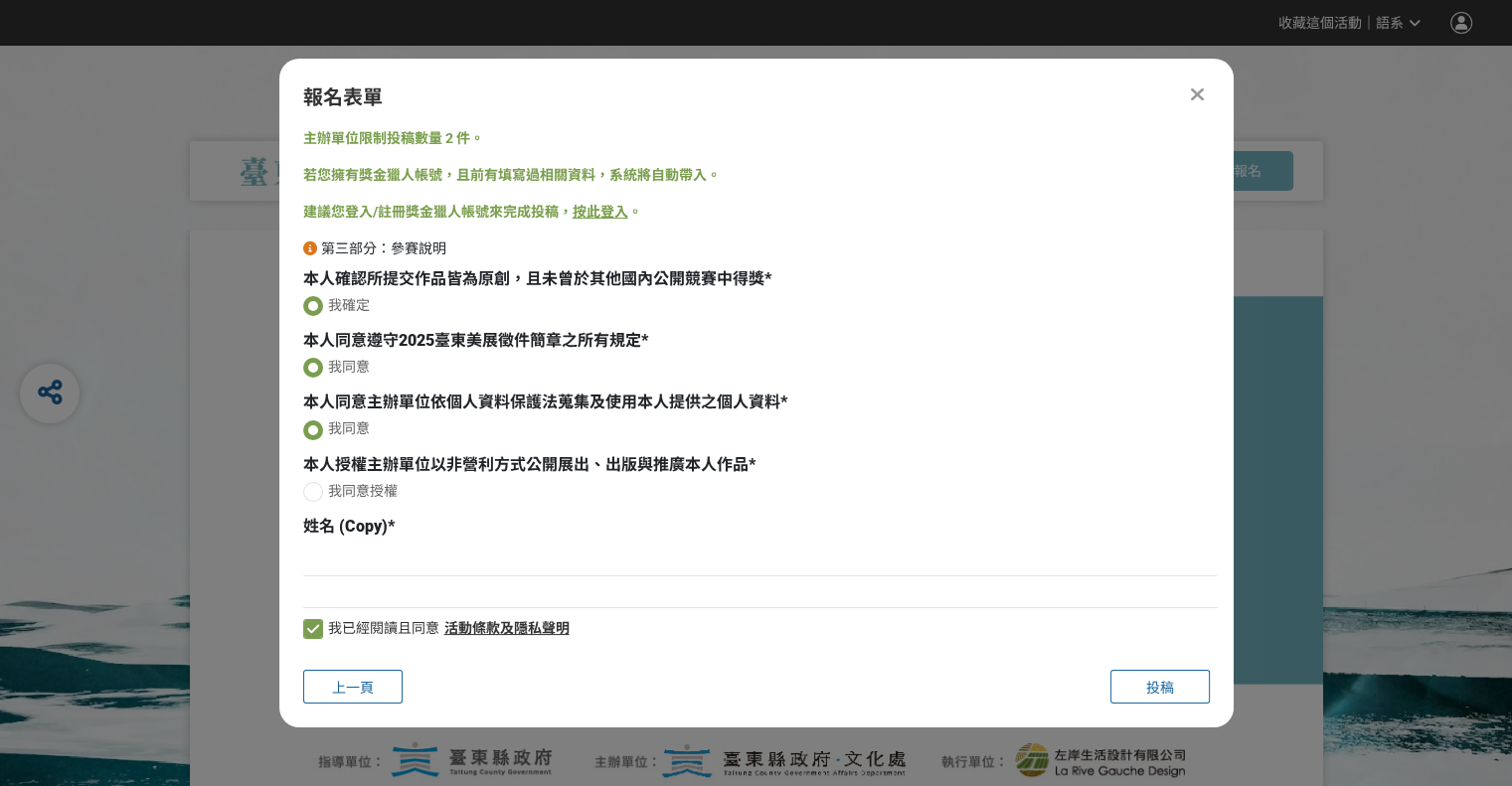 click at bounding box center [313, 492] 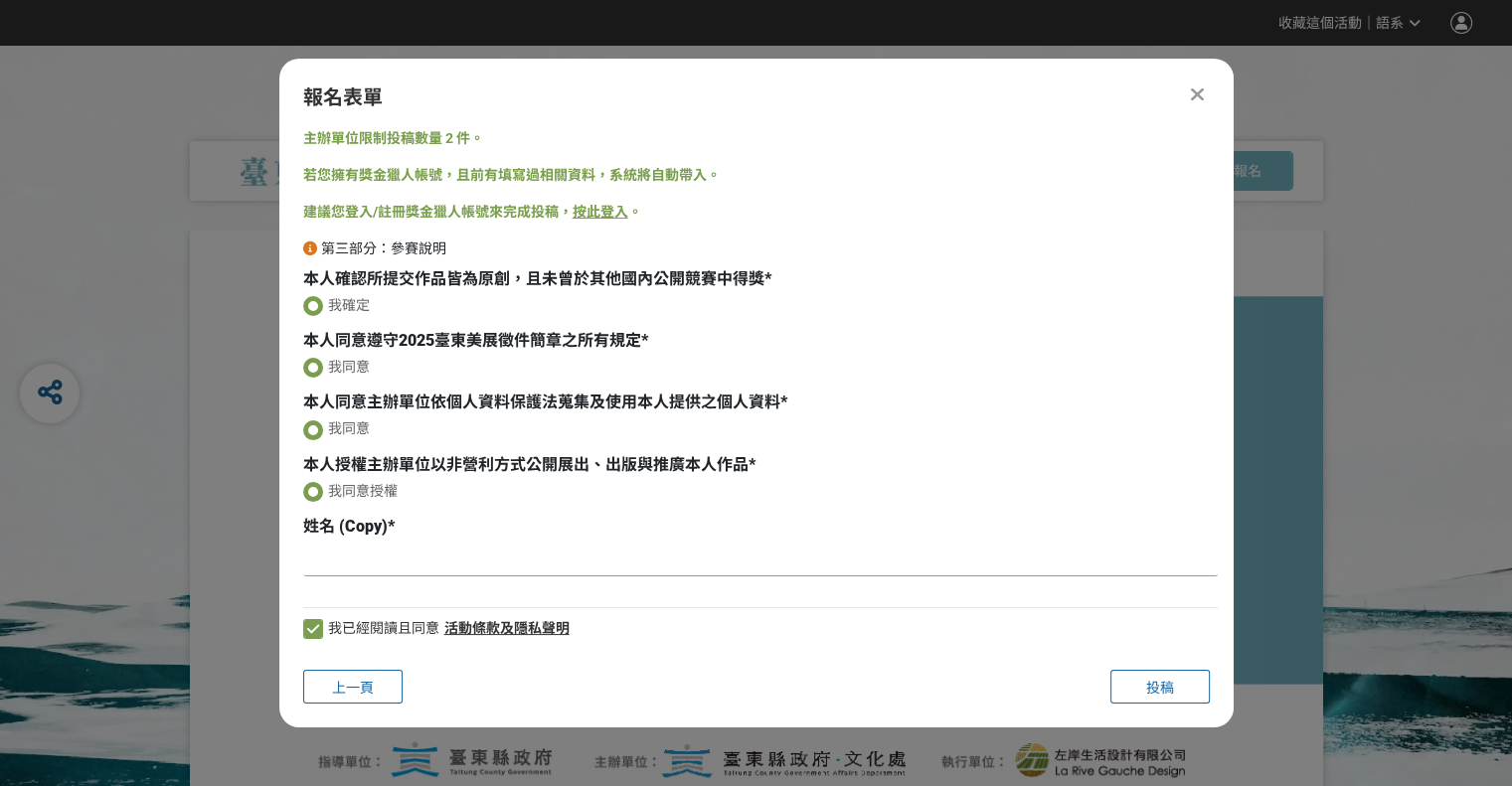 click at bounding box center [760, 559] 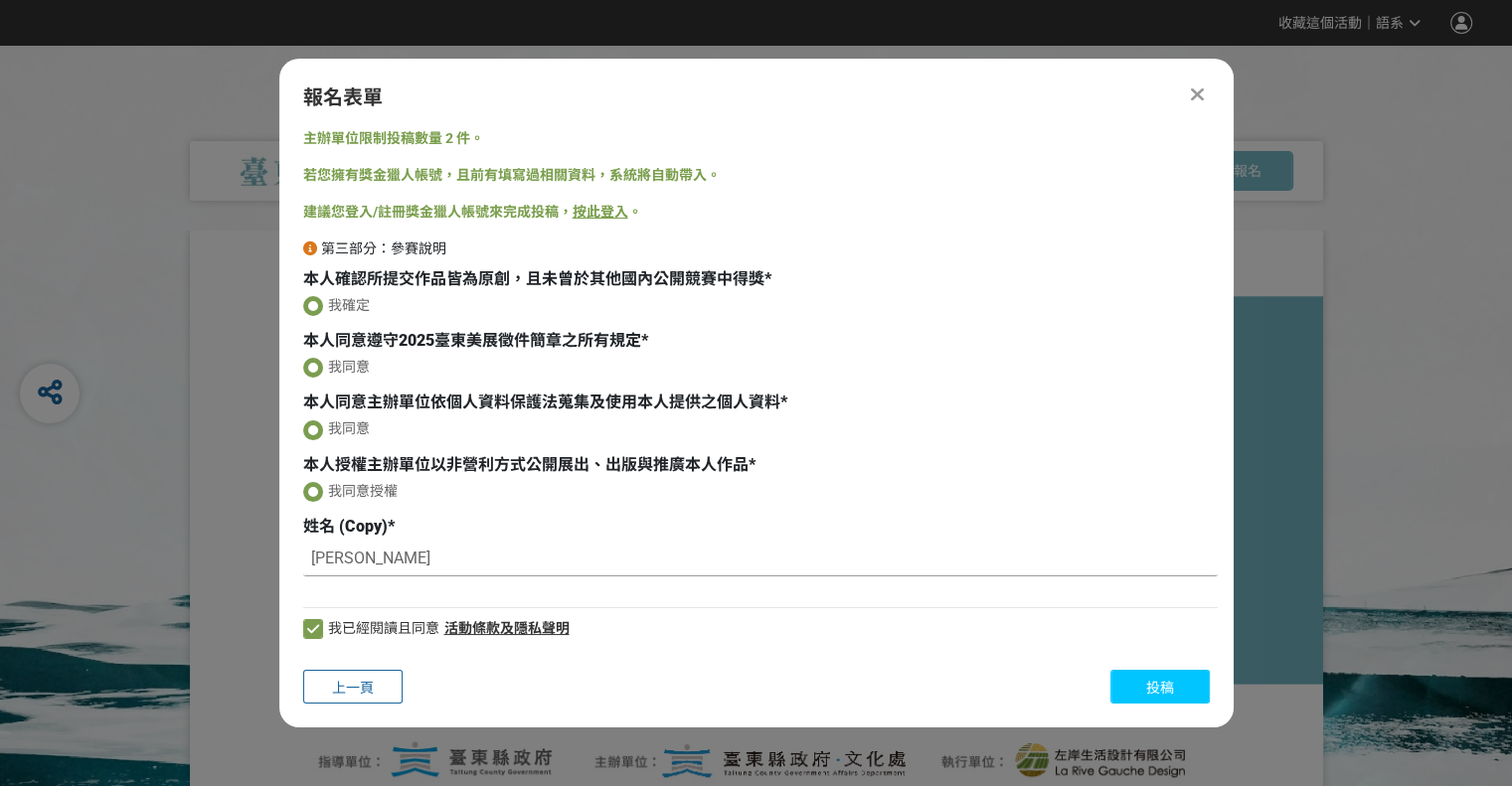 type on "[PERSON_NAME]" 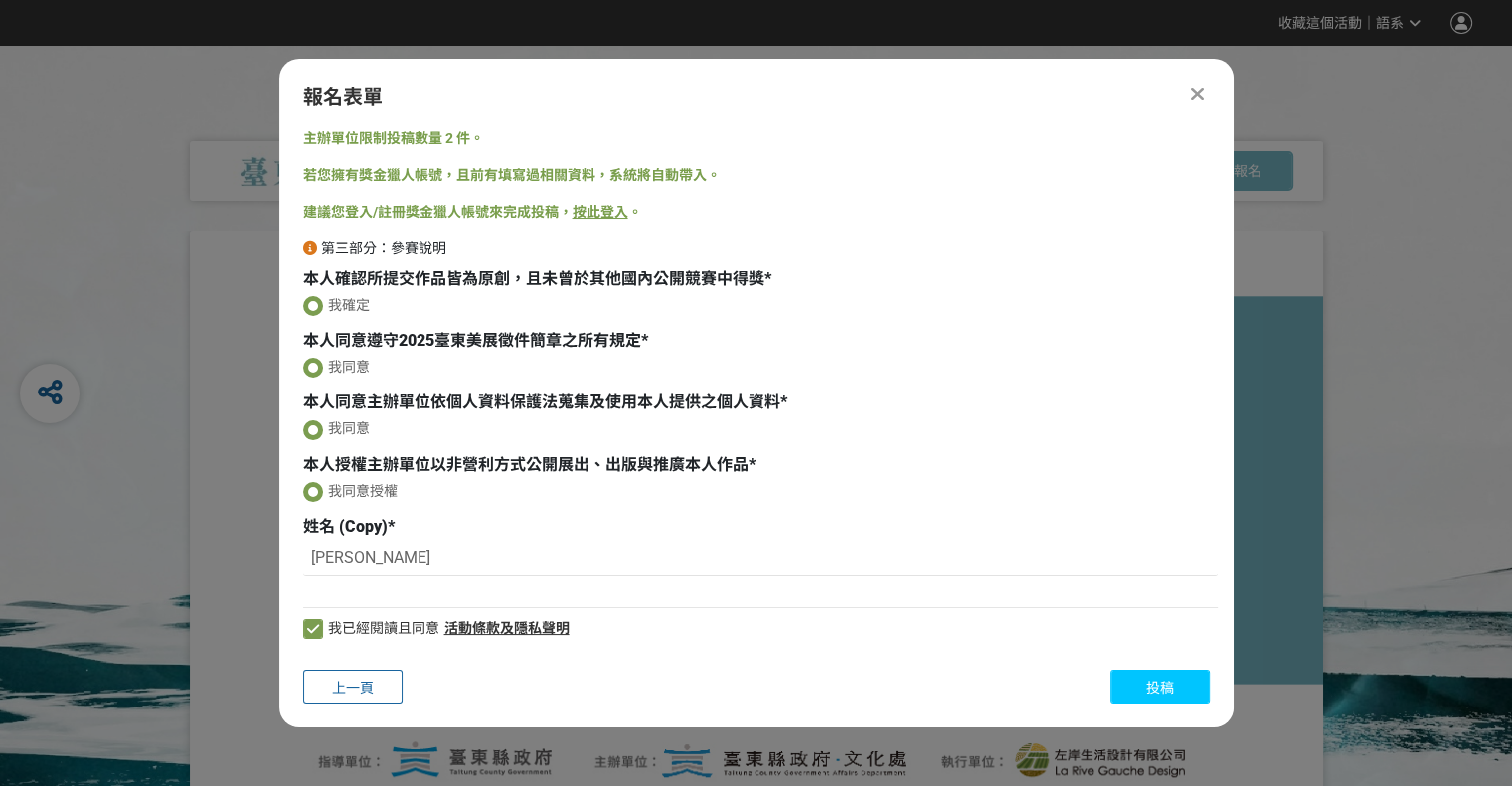 click on "投稿" at bounding box center (1160, 688) 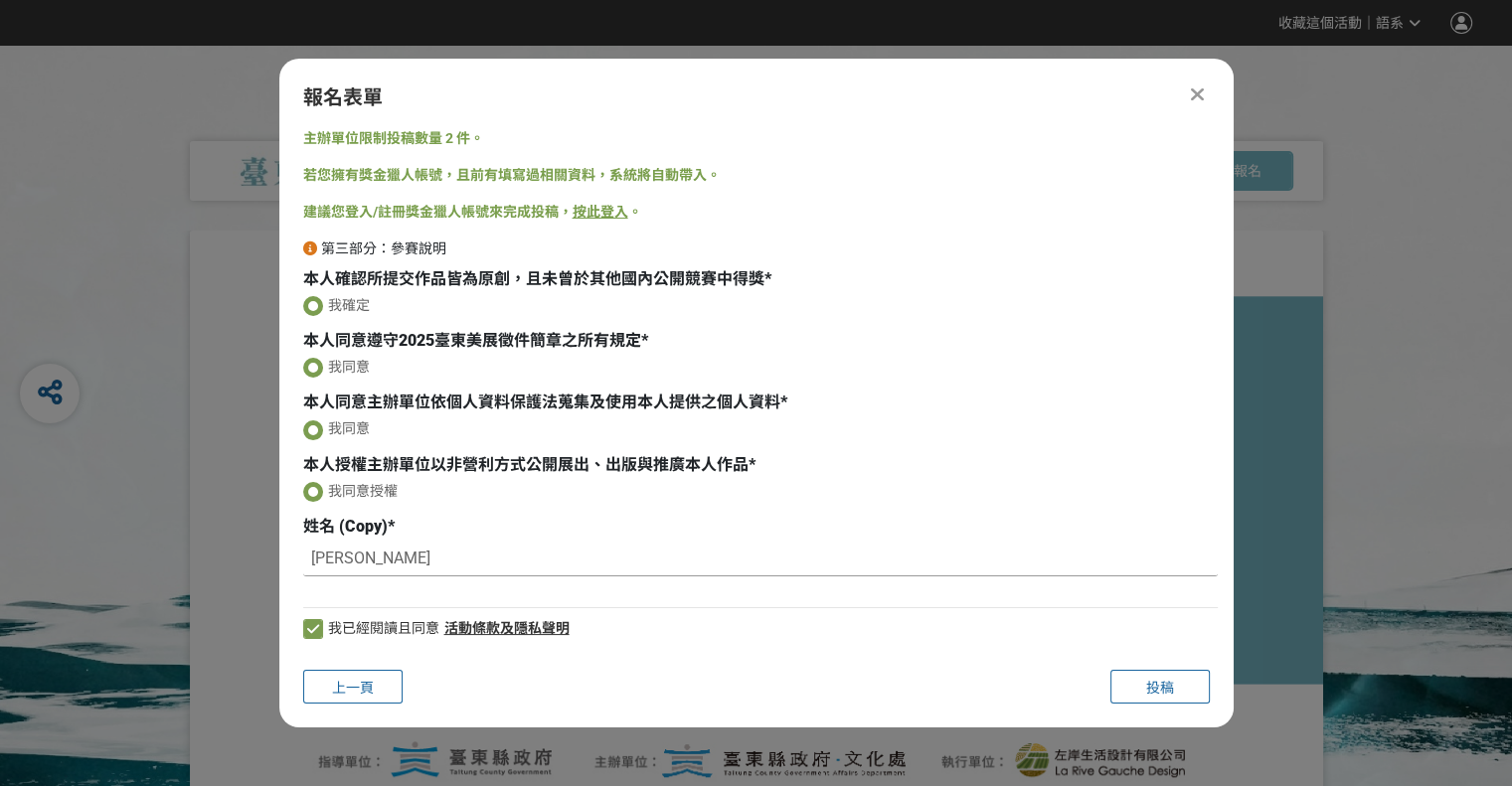 click on "[PERSON_NAME]" at bounding box center [760, 559] 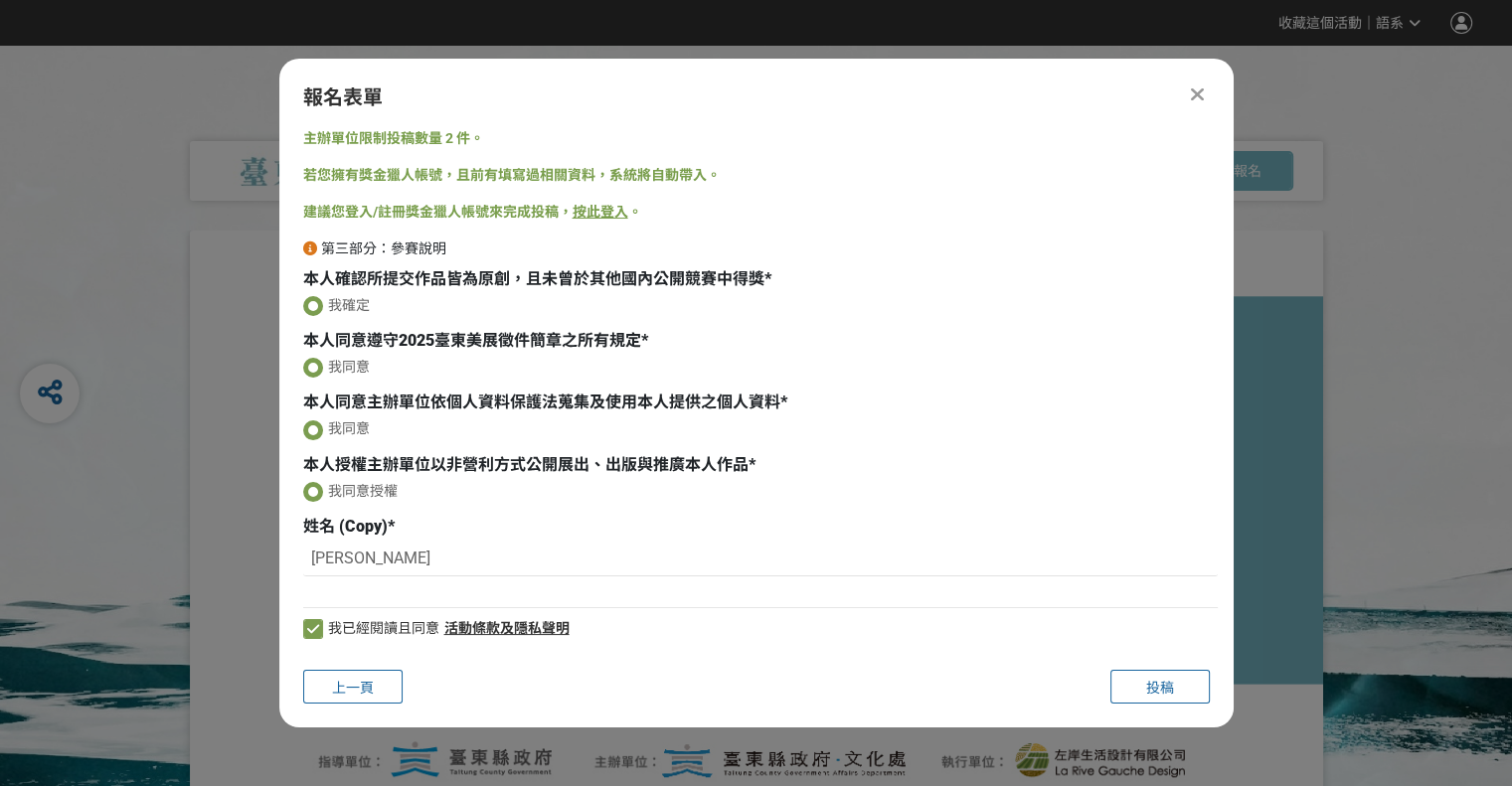 click on "主辦單位限制投稿數量 2 件。 若您擁有獎金獵人帳號，且前有填寫過相關資料，系統將自動帶入。 建議您登入/註冊獎金獵人帳號來完成投稿， 按此登入 。 第三部分：參賽說明 本人確認所提交作品皆為原創，且未曾於其他國內公開競賽中得獎 * 我確定 本人同意遵守2025臺東美展徵件簡章之所有規定 * 我同意 本人同意主辦單位依個人資料保護法蒐集及使用本人提供之個人資料 * 我同意 本人授權主辦單位以非營利方式公開展出、出版與推廣本人作品 * 我同意授權 姓名 ([PERSON_NAME]) * [PERSON_NAME]已經閱讀且同意 活動條款及隱私聲明" at bounding box center [756, 391] 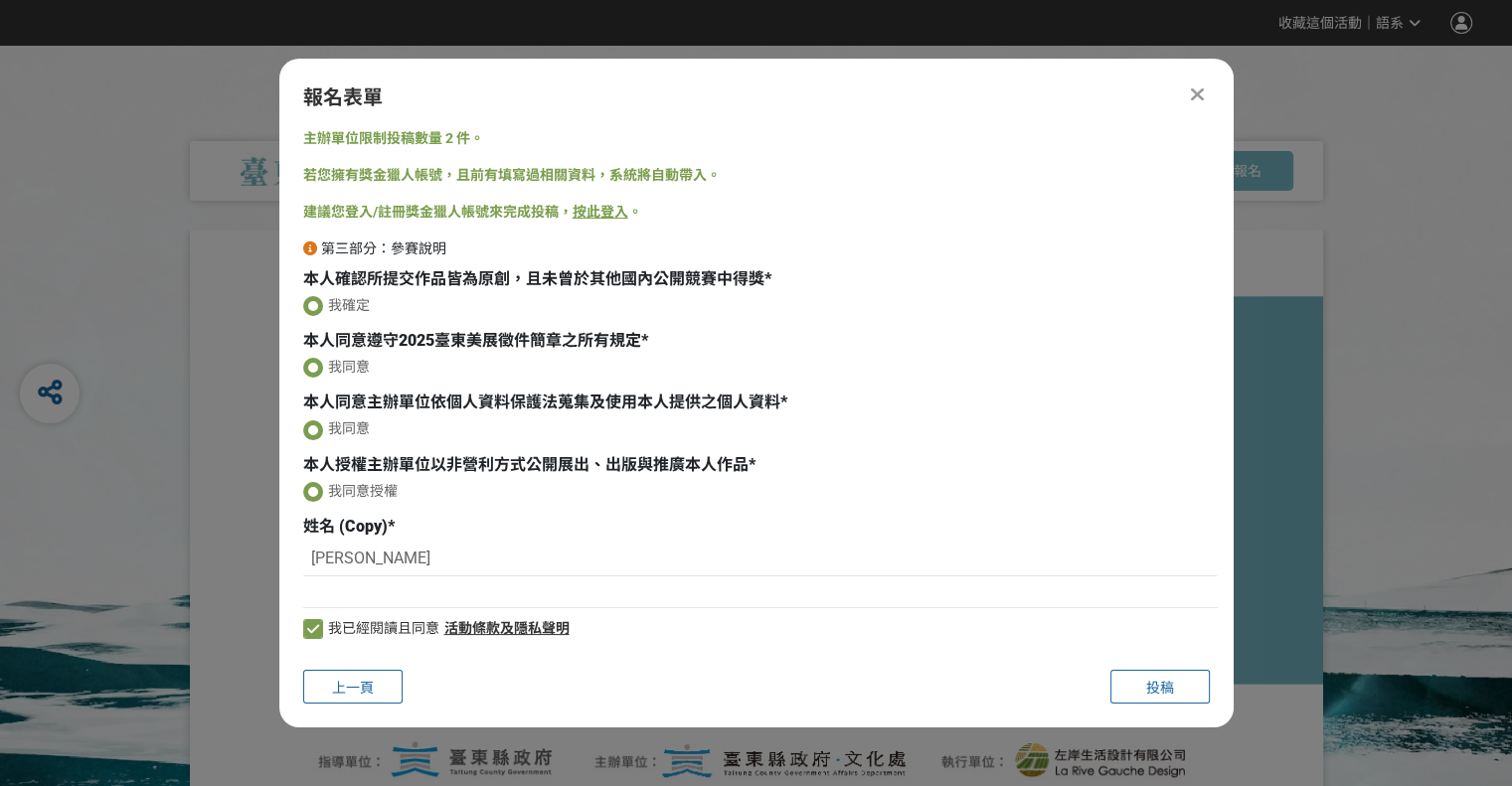 click on "主辦單位限制投稿數量 2 件。 若您擁有獎金獵人帳號，且前有填寫過相關資料，系統將自動帶入。 建議您登入/註冊獎金獵人帳號來完成投稿， 按此登入 。 第三部分：參賽說明 本人確認所提交作品皆為原創，且未曾於其他國內公開競賽中得獎 * 我確定 本人同意遵守2025臺東美展徵件簡章之所有規定 * 我同意 本人同意主辦單位依個人資料保護法蒐集及使用本人提供之個人資料 * 我同意 本人授權主辦單位以非營利方式公開展出、出版與推廣本人作品 * 我同意授權 姓名 ([PERSON_NAME]) * [PERSON_NAME]已經閱讀且同意 活動條款及隱私聲明" at bounding box center (756, 391) 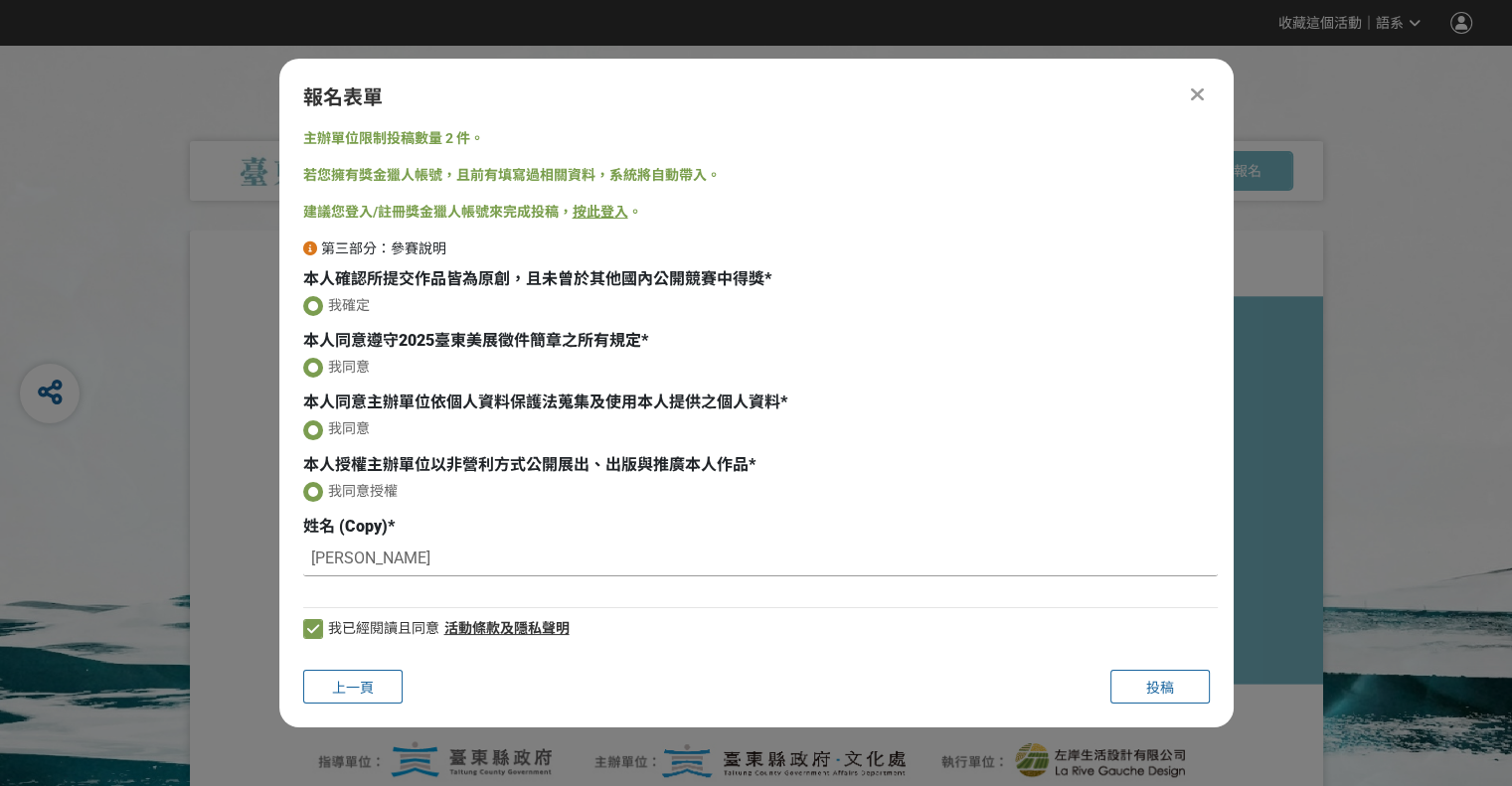 click on "[PERSON_NAME]" at bounding box center [760, 559] 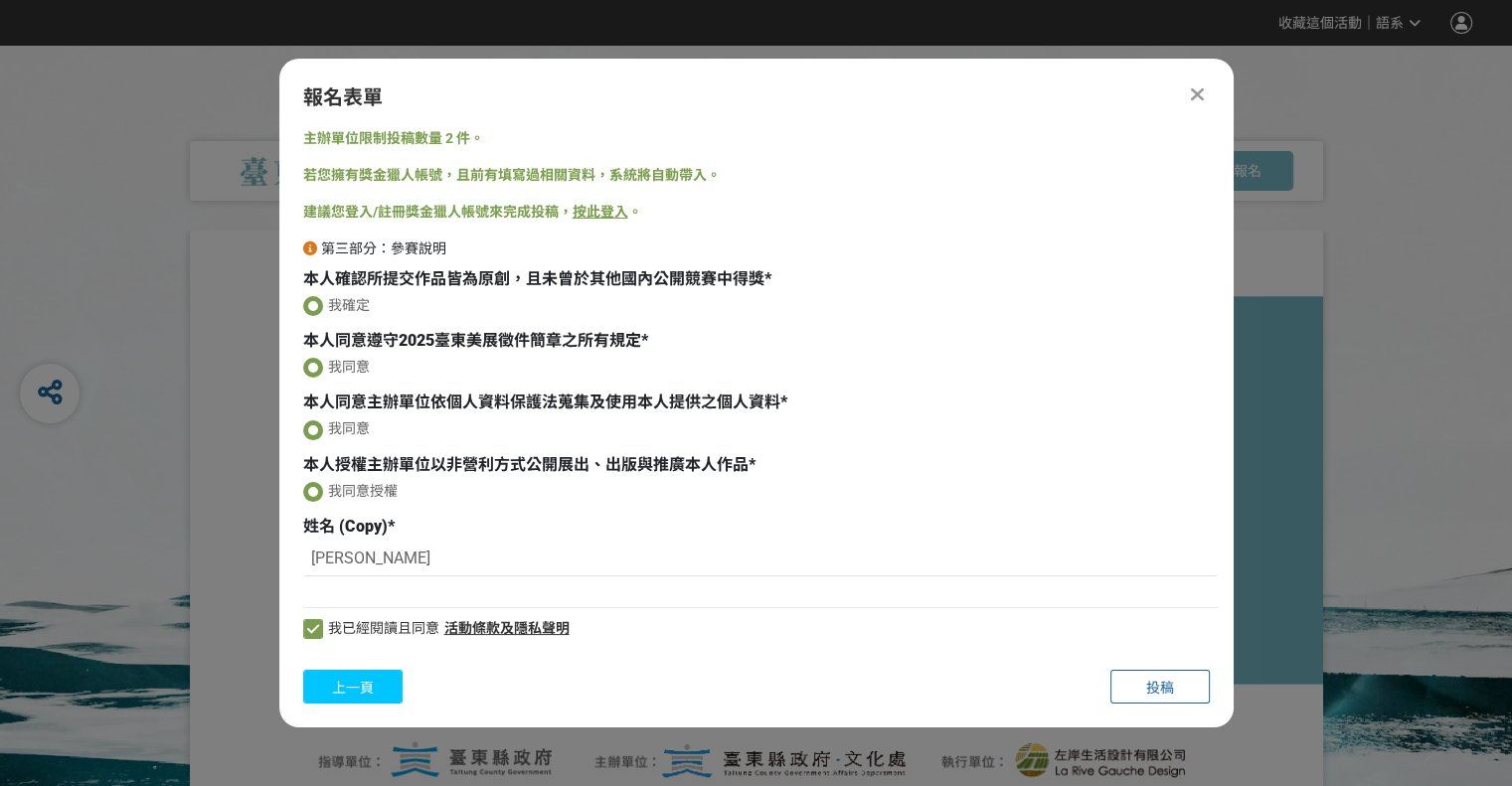 click on "上一頁" at bounding box center [353, 688] 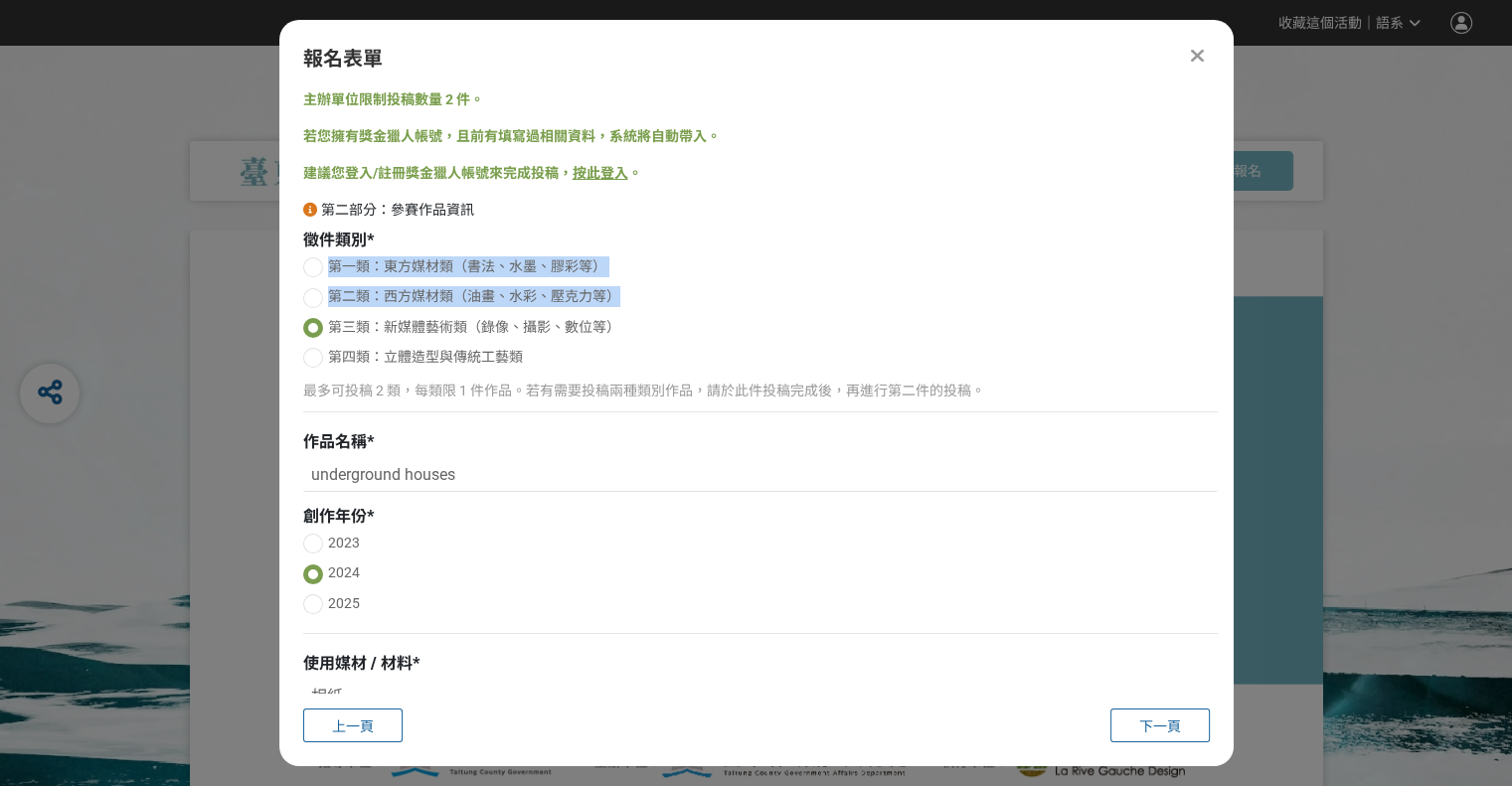 drag, startPoint x: 1221, startPoint y: 247, endPoint x: 1217, endPoint y: 296, distance: 49.162994 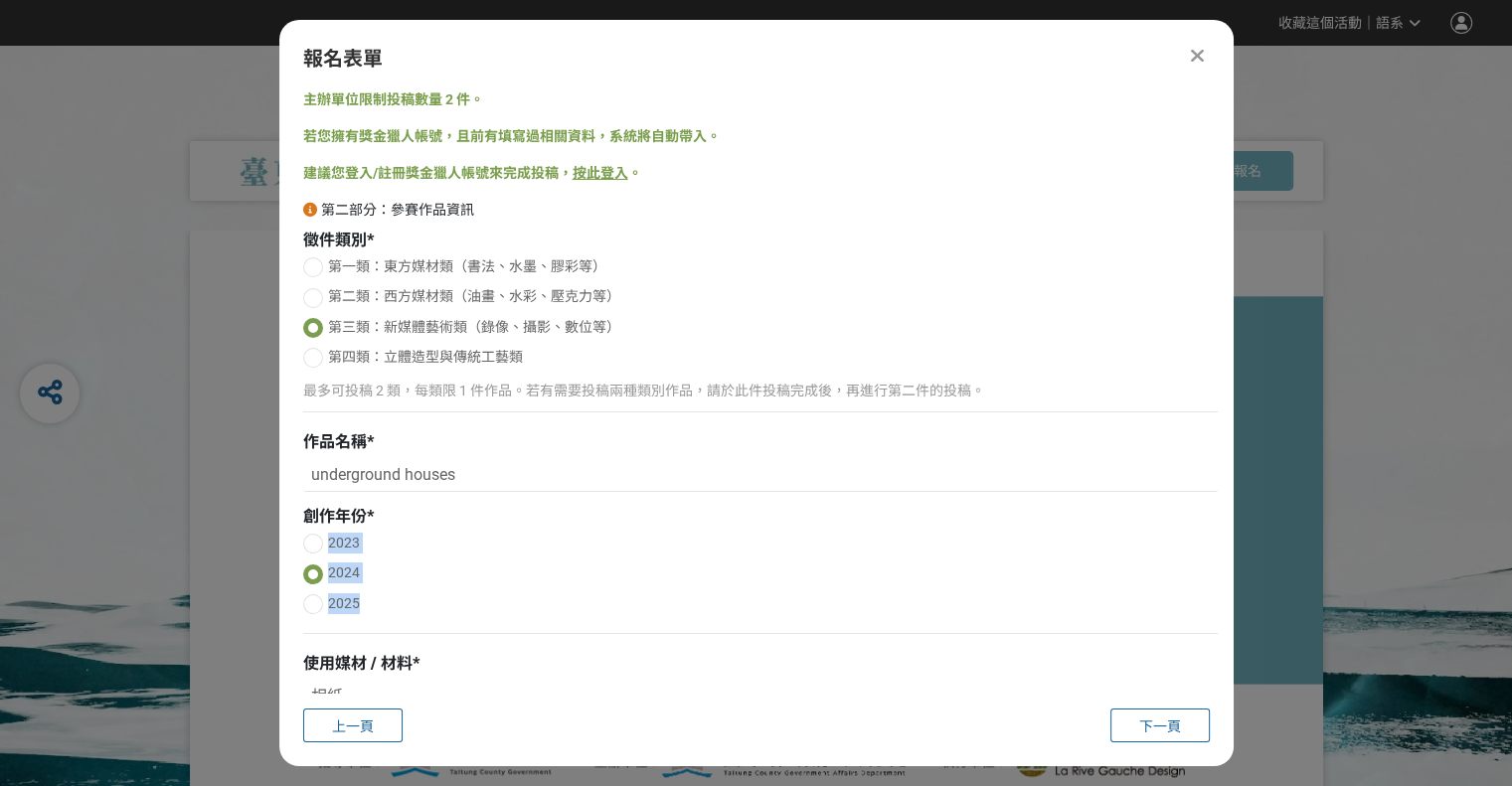 drag, startPoint x: 924, startPoint y: 641, endPoint x: 948, endPoint y: 524, distance: 119.43618 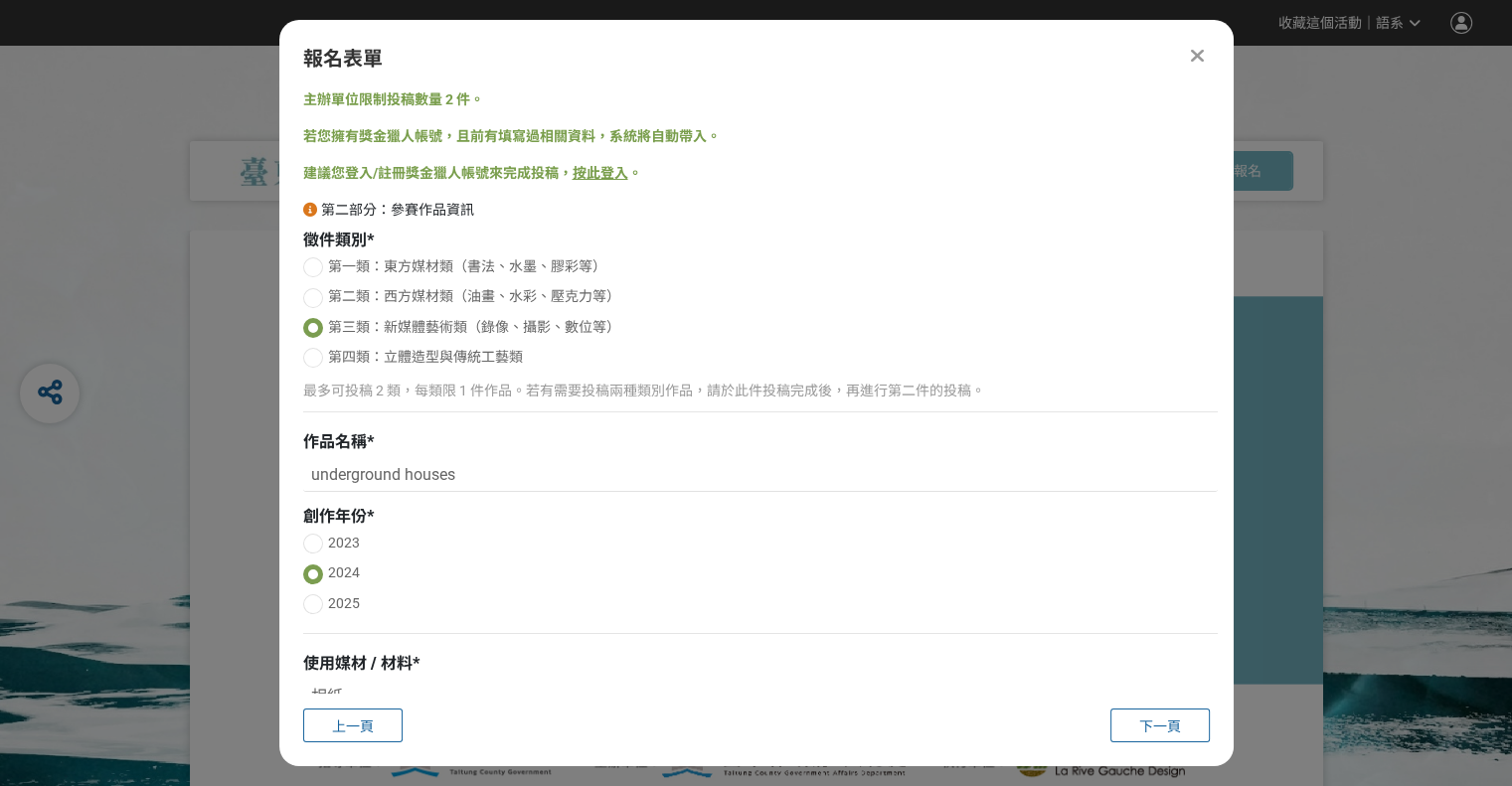 click on "上一頁" at bounding box center [530, 725] 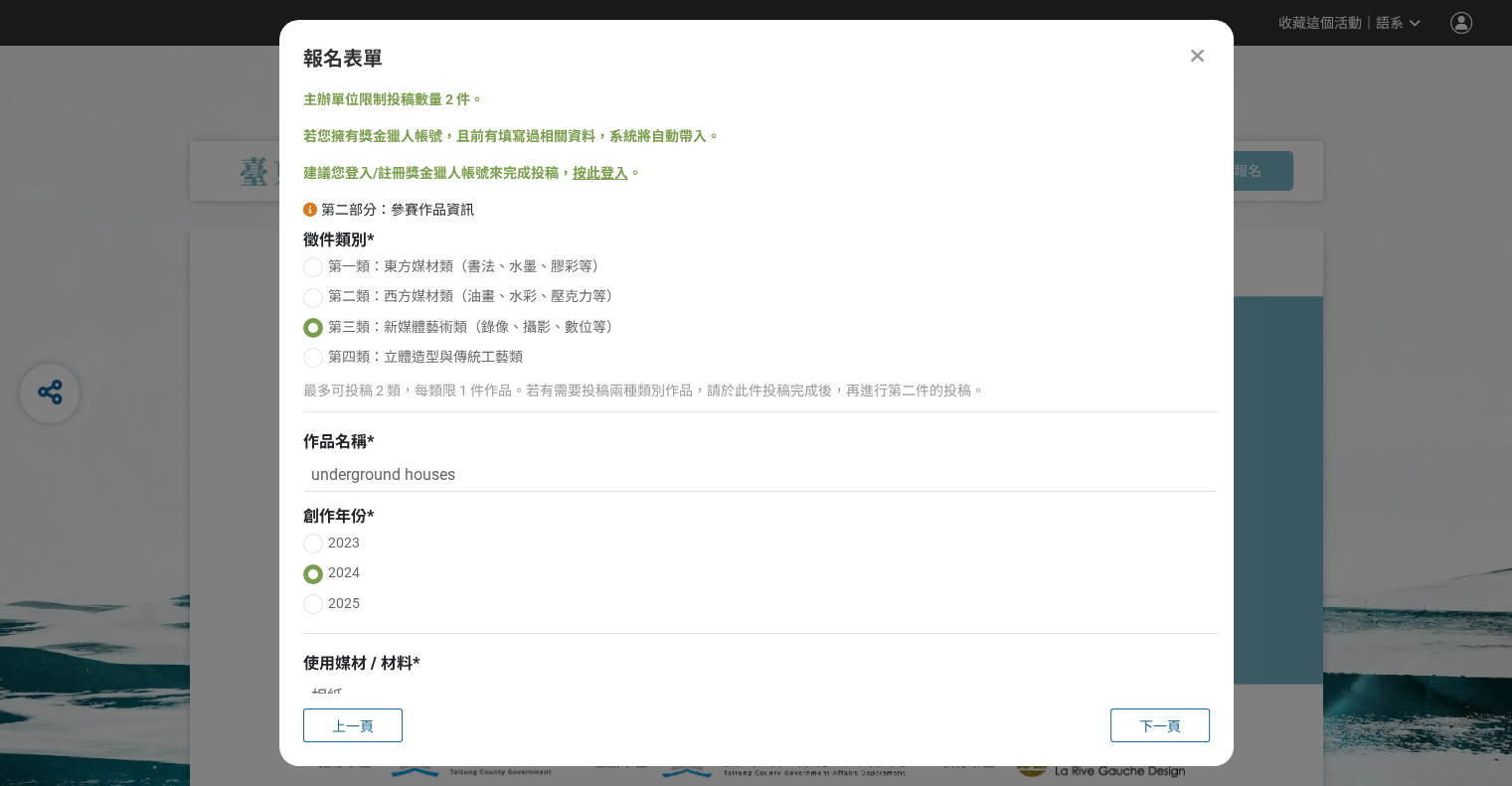 click on "相紙" at bounding box center [760, 697] 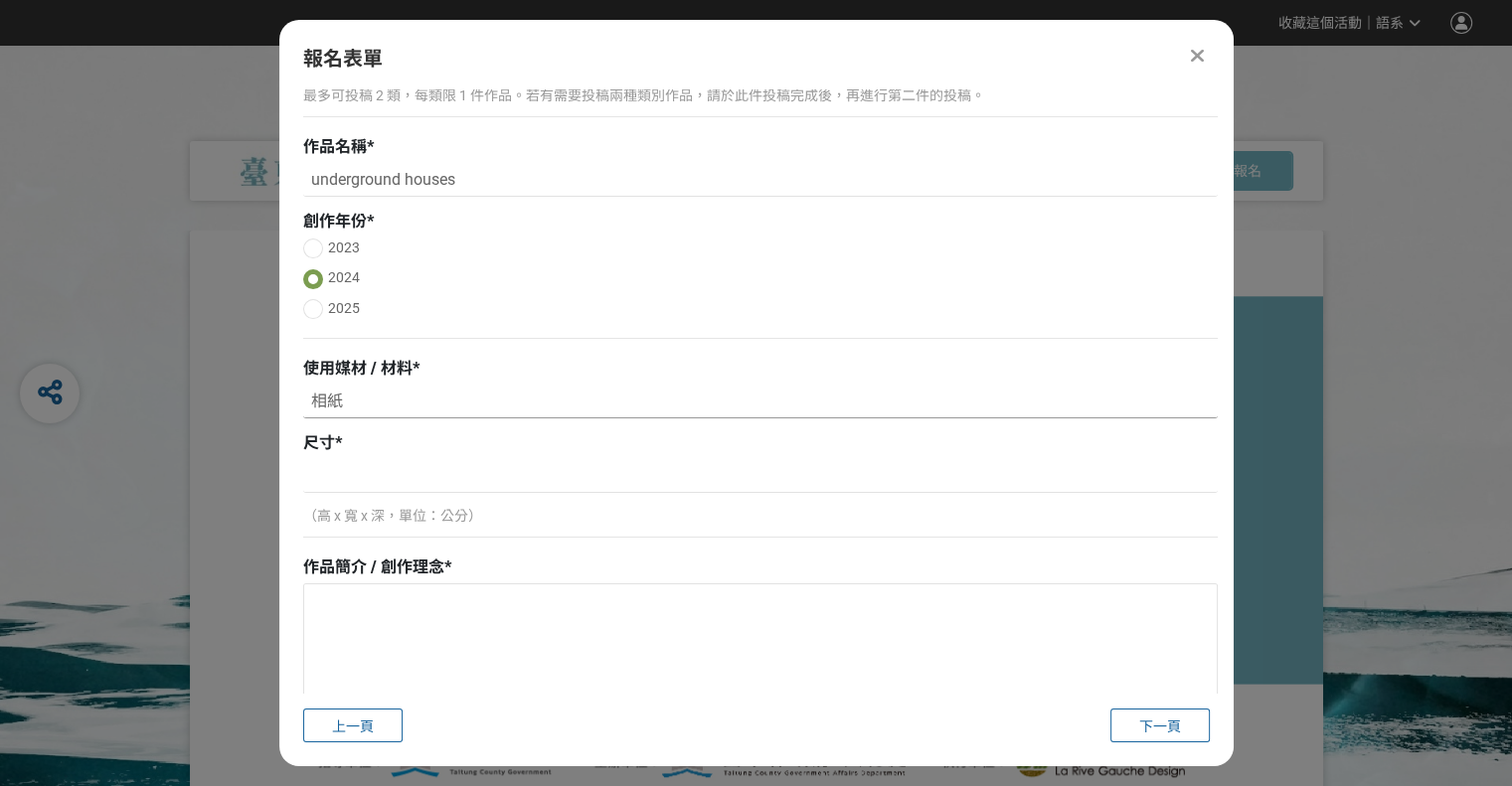 scroll, scrollTop: 328, scrollLeft: 0, axis: vertical 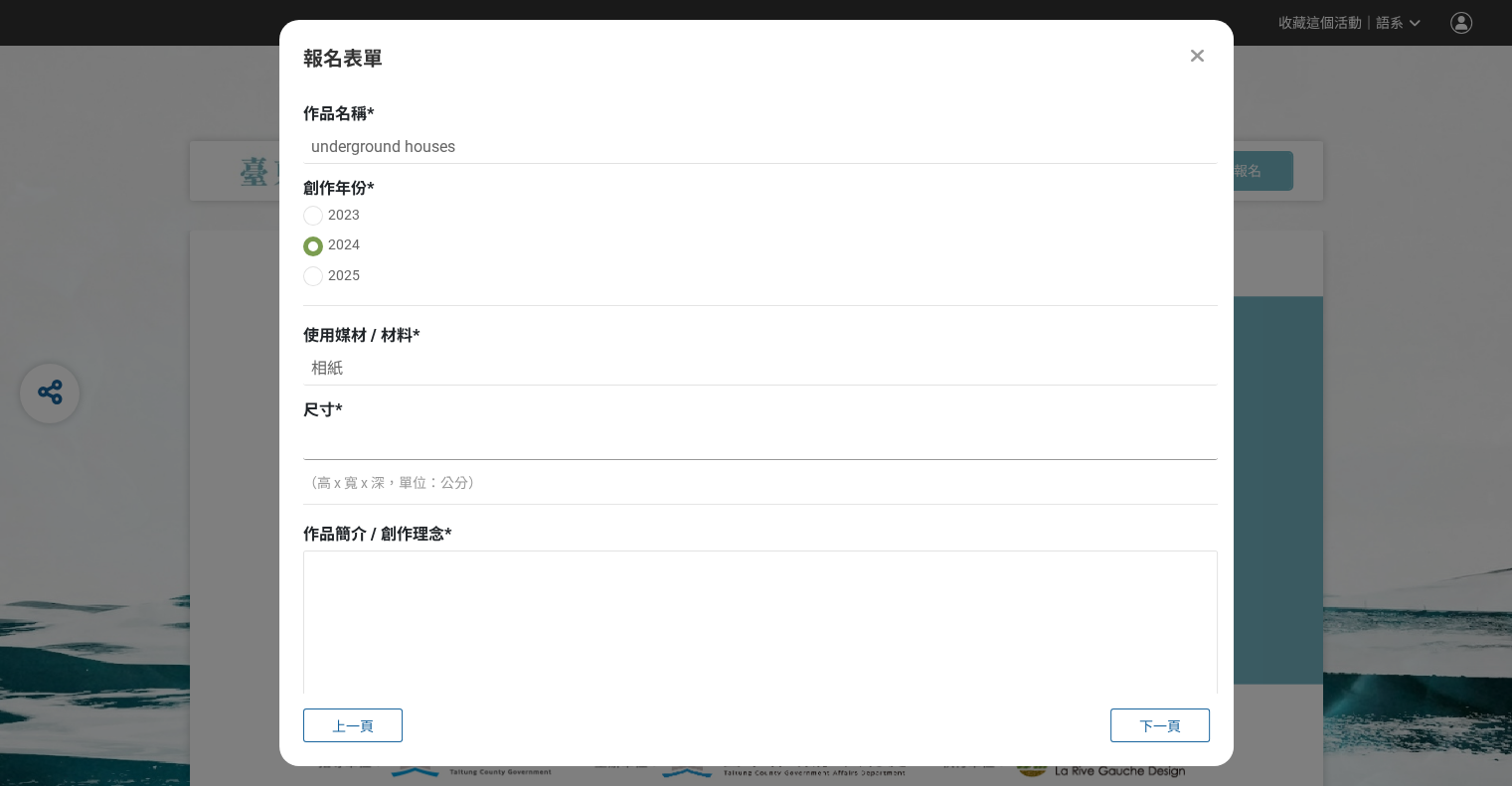 click at bounding box center (760, 443) 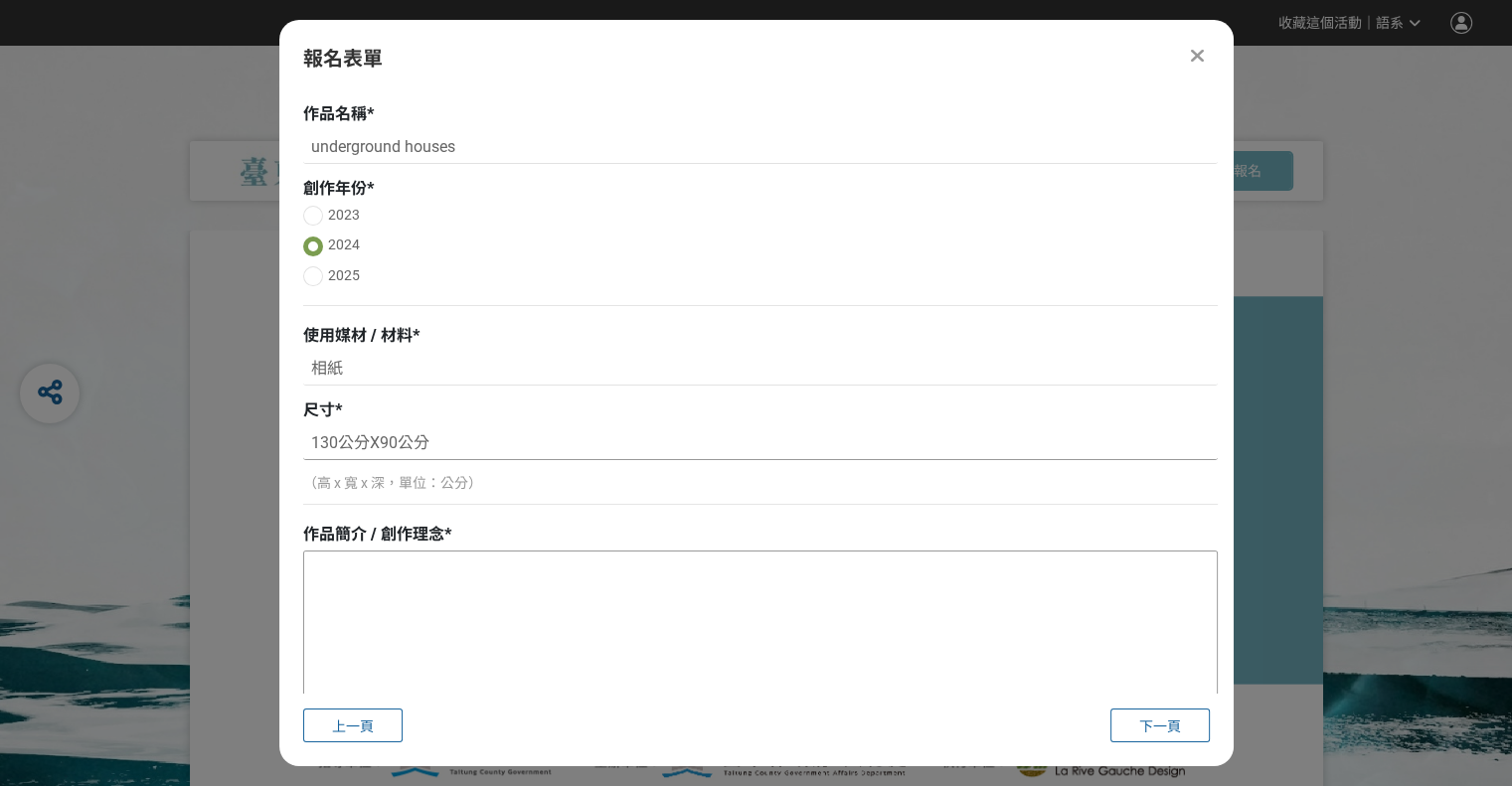 type on "130公分X90公分" 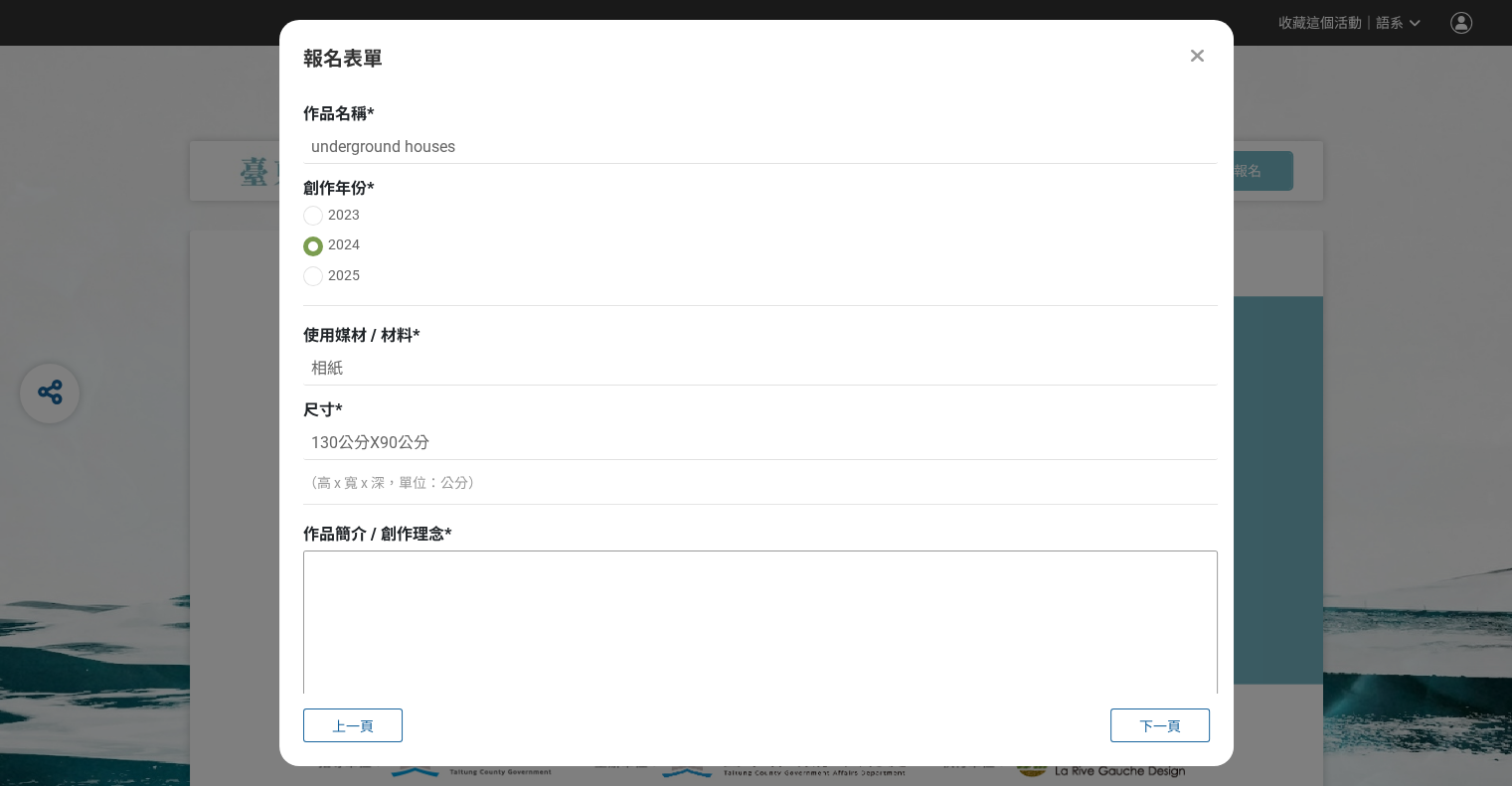 click at bounding box center [760, 651] 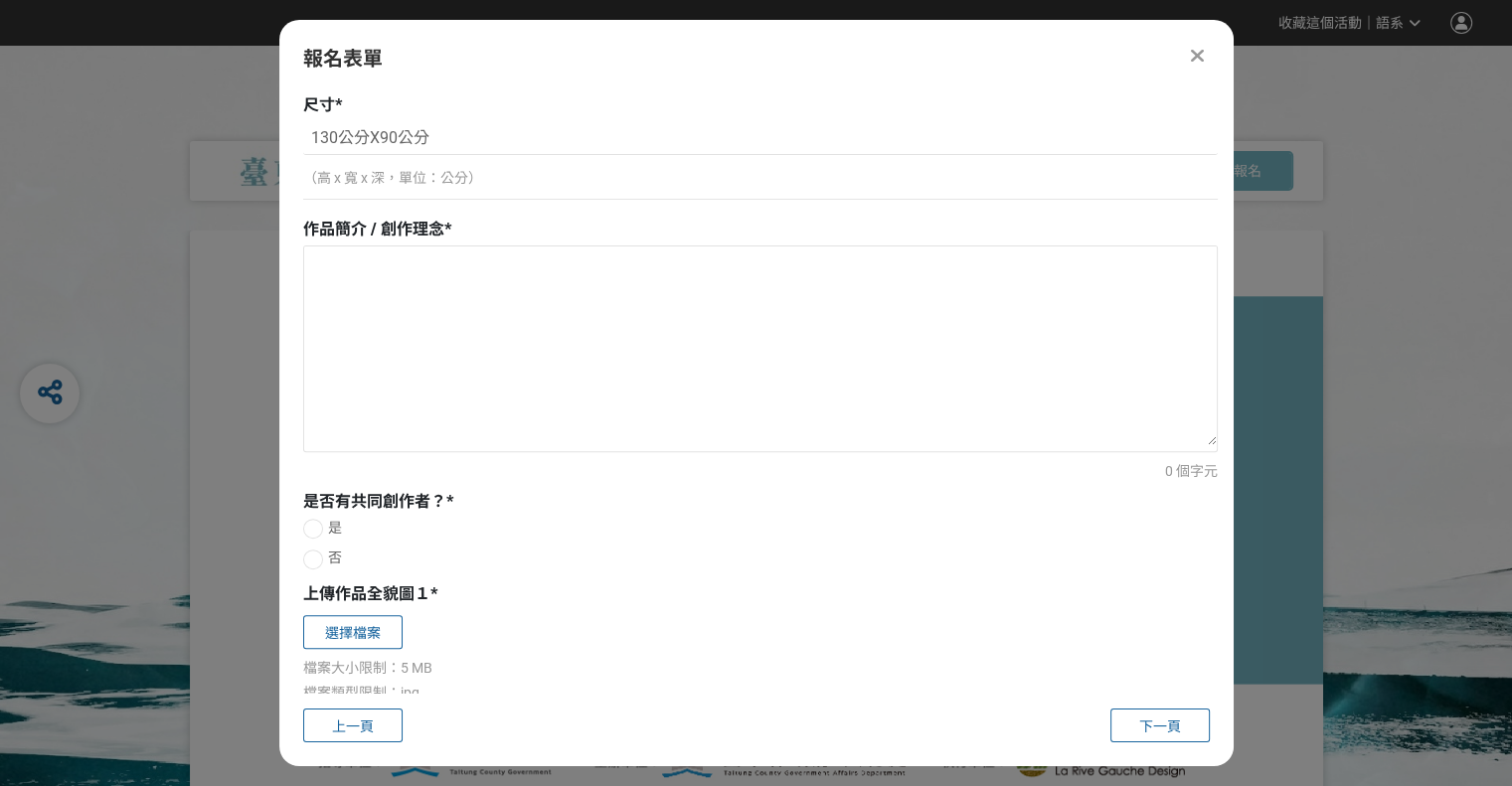 scroll, scrollTop: 691, scrollLeft: 0, axis: vertical 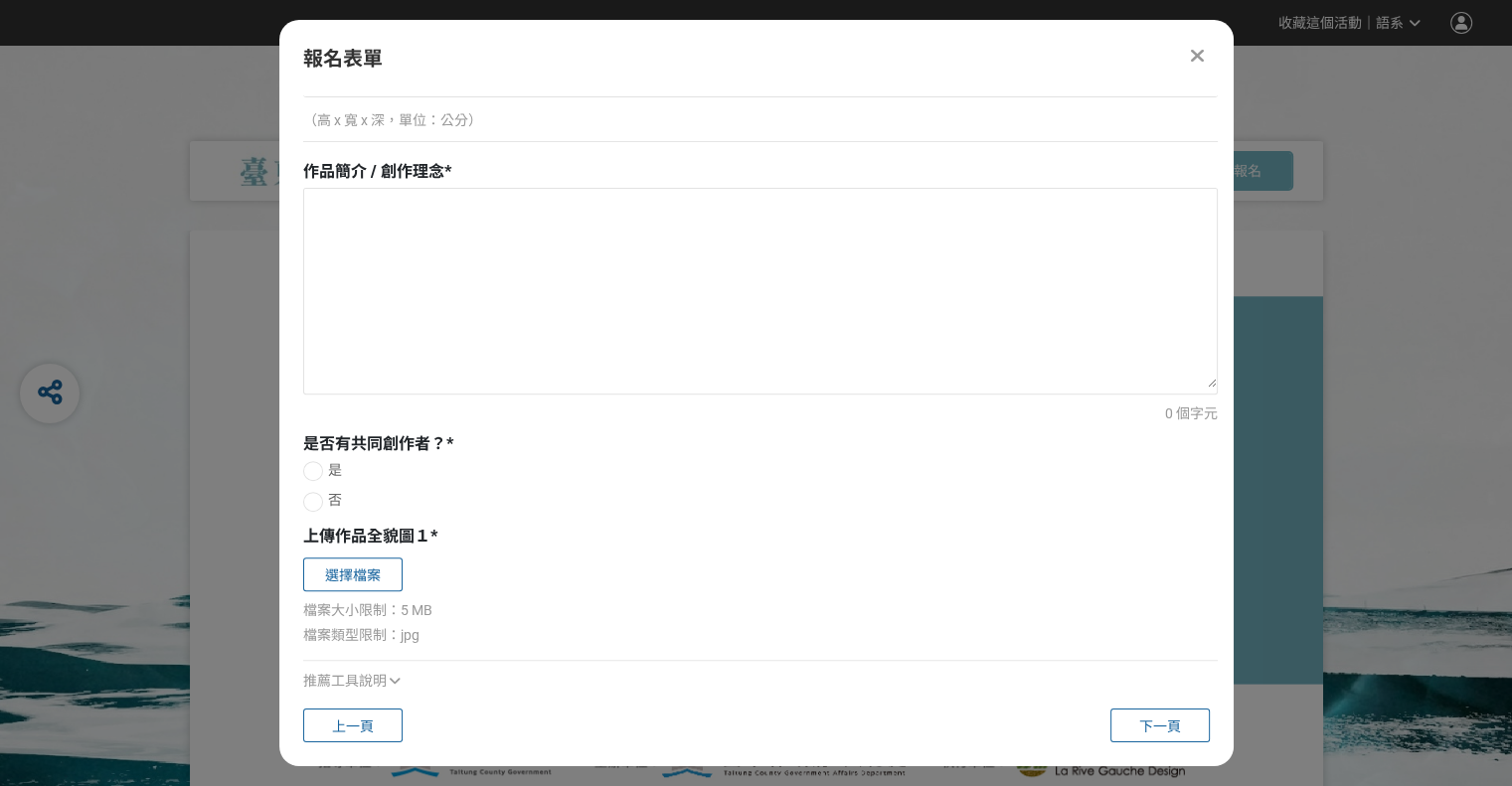 click at bounding box center (313, 502) 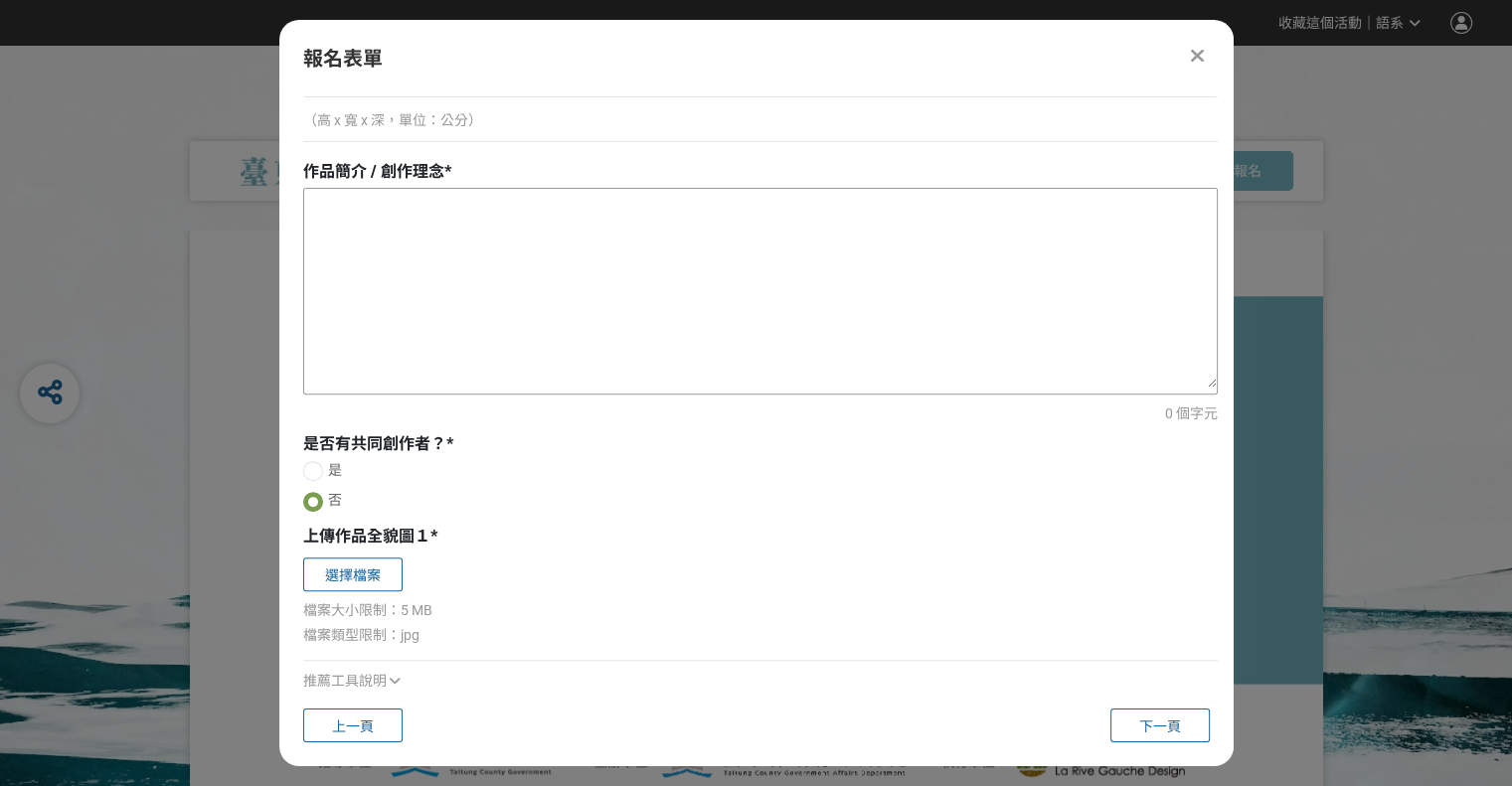 click at bounding box center [760, 288] 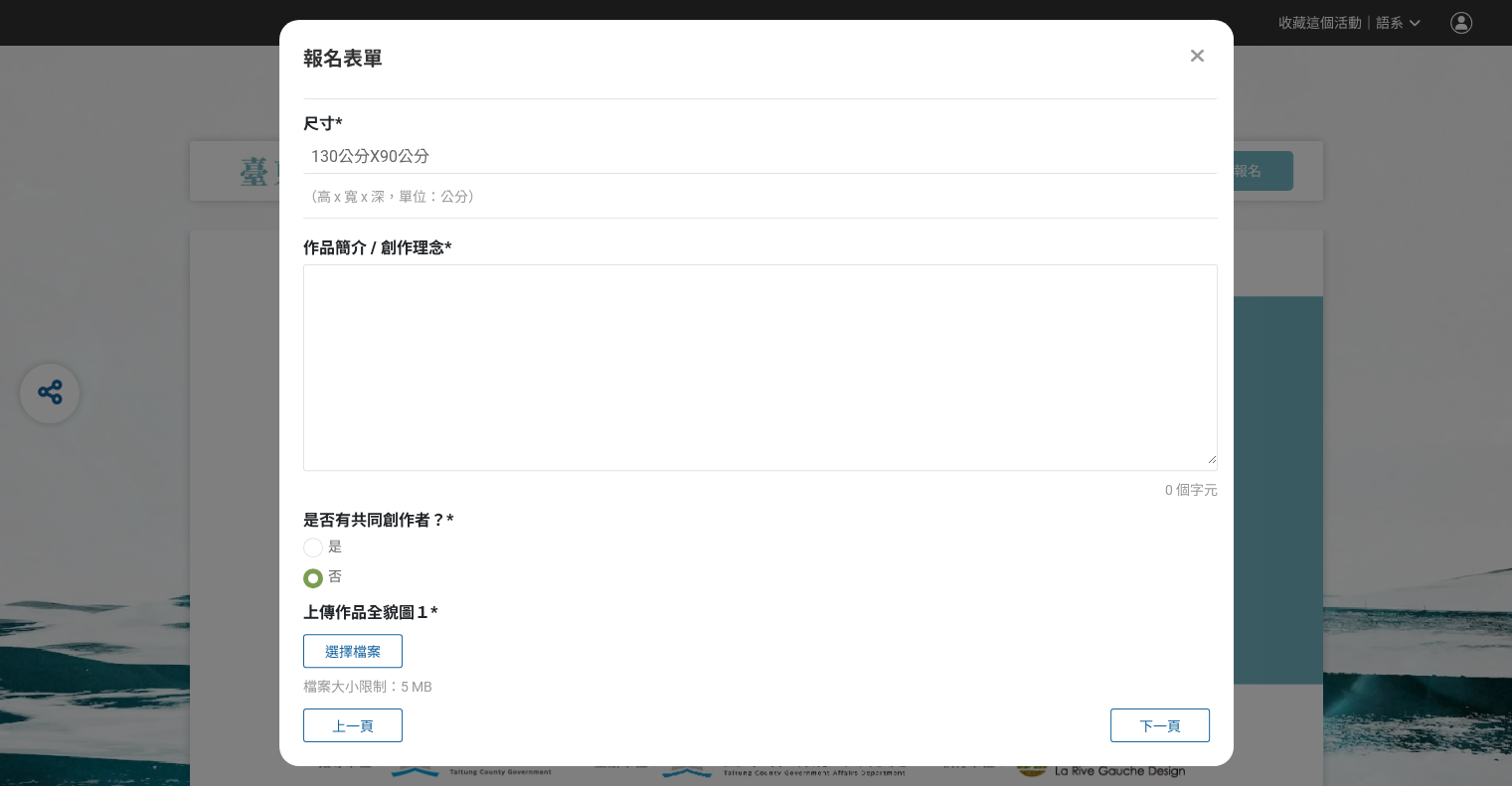 scroll, scrollTop: 610, scrollLeft: 0, axis: vertical 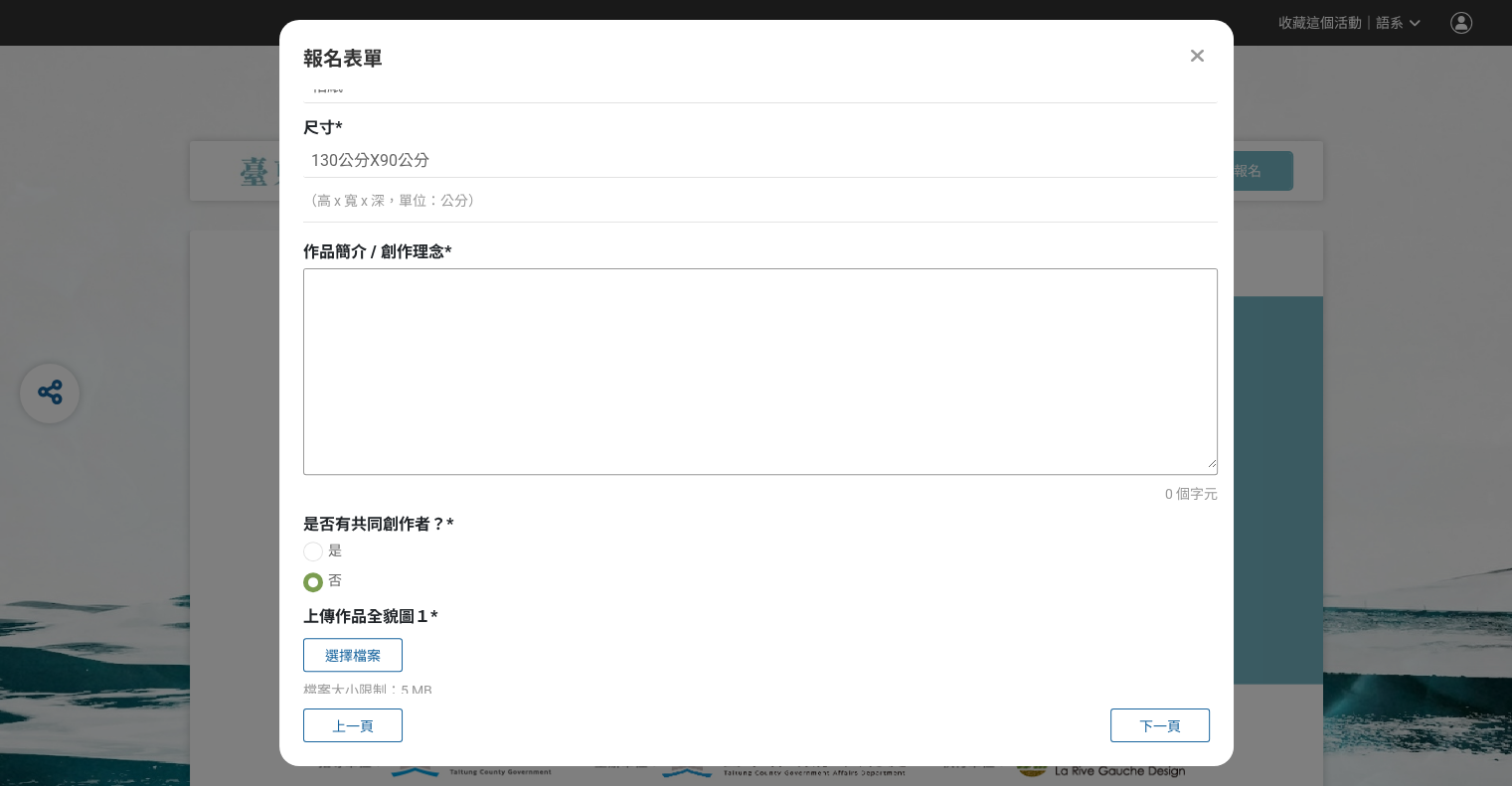 click at bounding box center (760, 369) 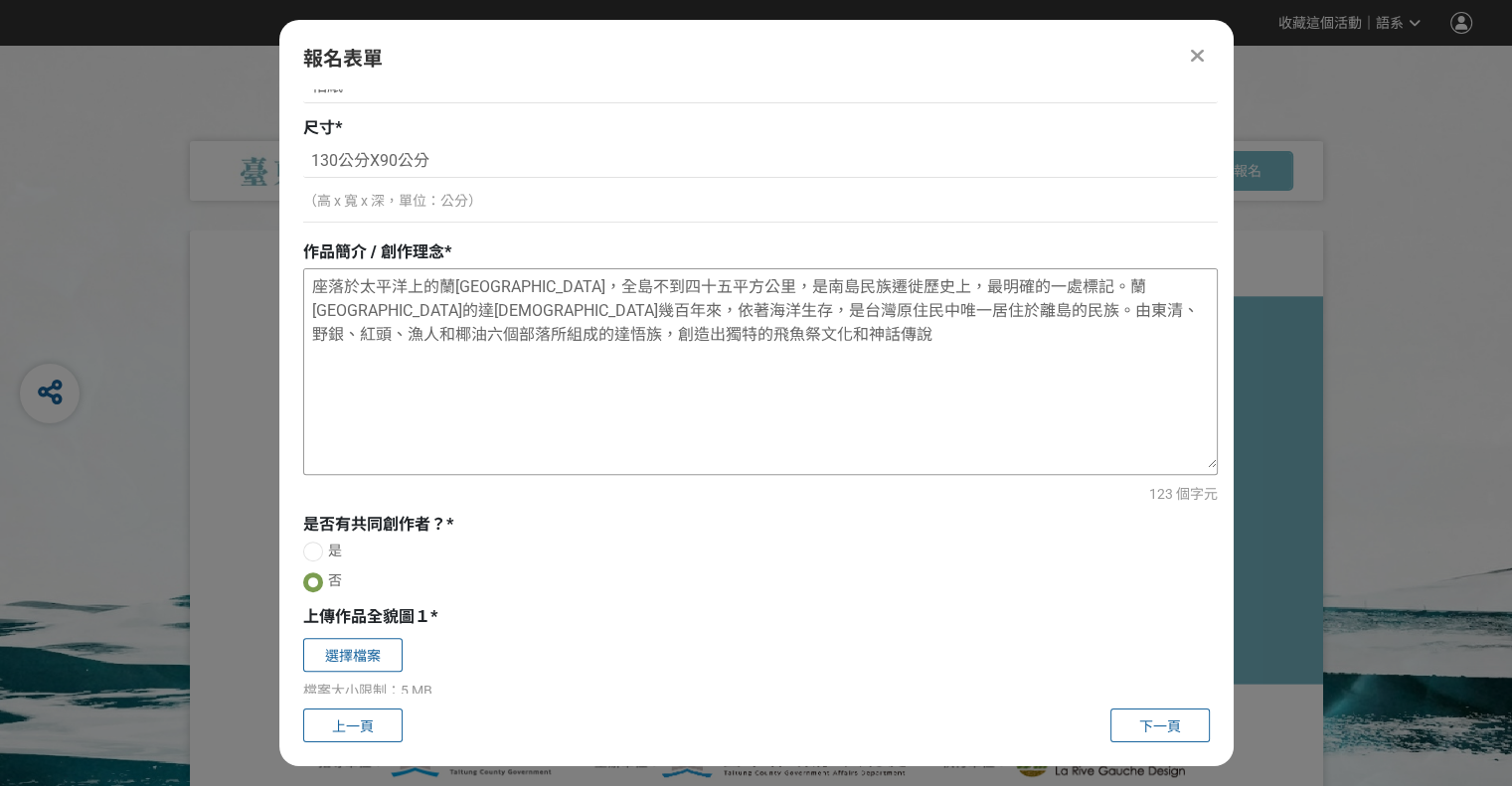 click on "座落於太平洋上的蘭[GEOGRAPHIC_DATA]，全島不到四十五平方公里，是南島民族遷徙歷史上，最明確的一處標記。蘭[GEOGRAPHIC_DATA]的達[DEMOGRAPHIC_DATA]幾百年來，依著海洋生存，是台灣原住民中唯一居住於離島的民族。​​​​由東清、野銀、紅頭、漁人和椰油六個部落所組成的達悟族，創造出獨特的飛魚祭文化和神話傳說" at bounding box center (760, 369) 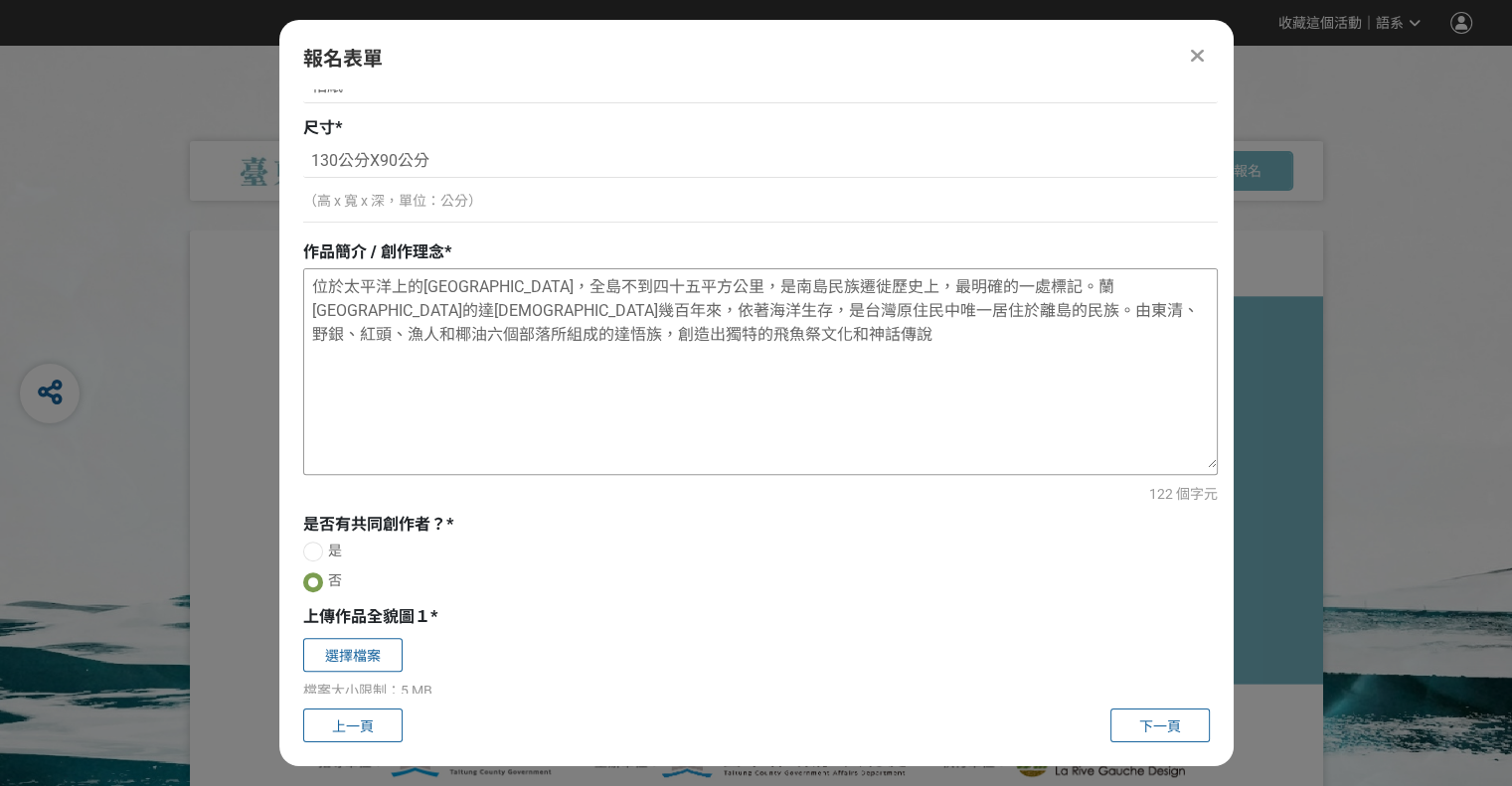 drag, startPoint x: 469, startPoint y: 283, endPoint x: 657, endPoint y: 277, distance: 188.09572 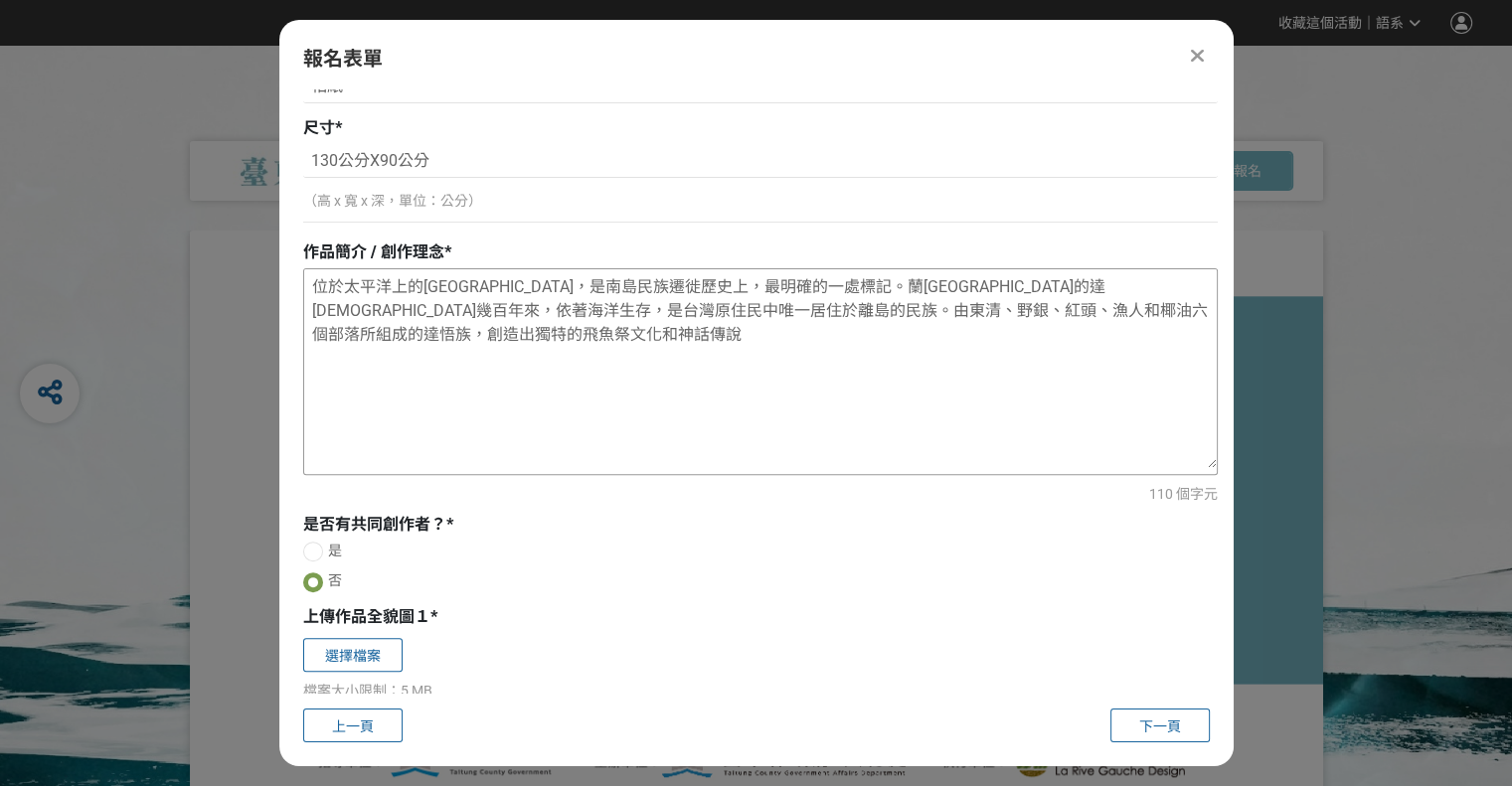 click on "位於太平洋上的[GEOGRAPHIC_DATA]，是南島民族遷徙歷史上，最明確的一處標記。蘭[GEOGRAPHIC_DATA]的達[DEMOGRAPHIC_DATA]幾百年來，依著海洋生存，是台灣原住民中唯一居住於離島的民族。​​​​由東清、野銀、紅頭、漁人和椰油六個部落所組成的達悟族，創造出獨特的飛魚祭文化和神話傳說" at bounding box center (760, 369) 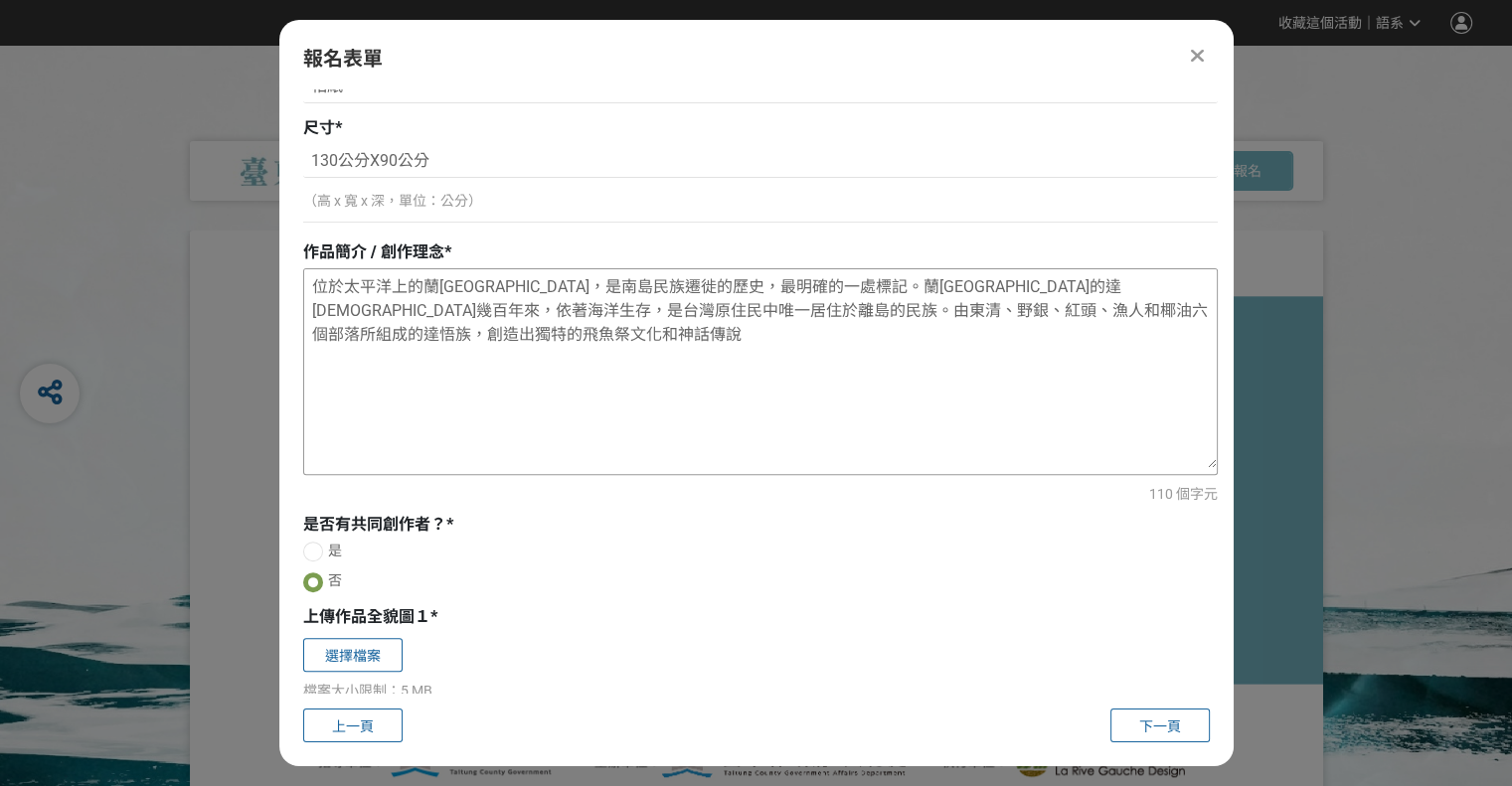 drag, startPoint x: 641, startPoint y: 285, endPoint x: 765, endPoint y: 283, distance: 124.016 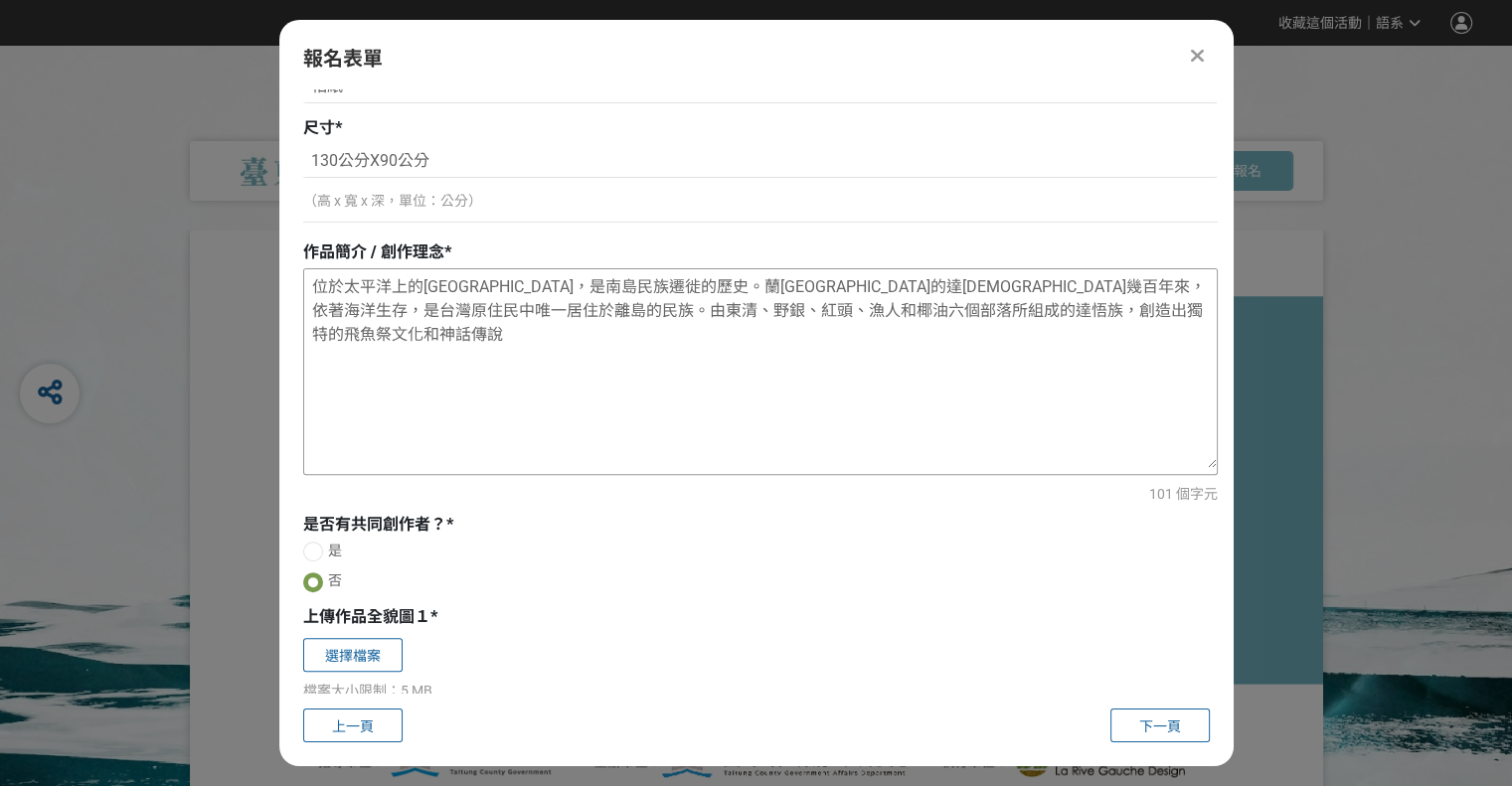 drag, startPoint x: 752, startPoint y: 285, endPoint x: 833, endPoint y: 284, distance: 81.006173 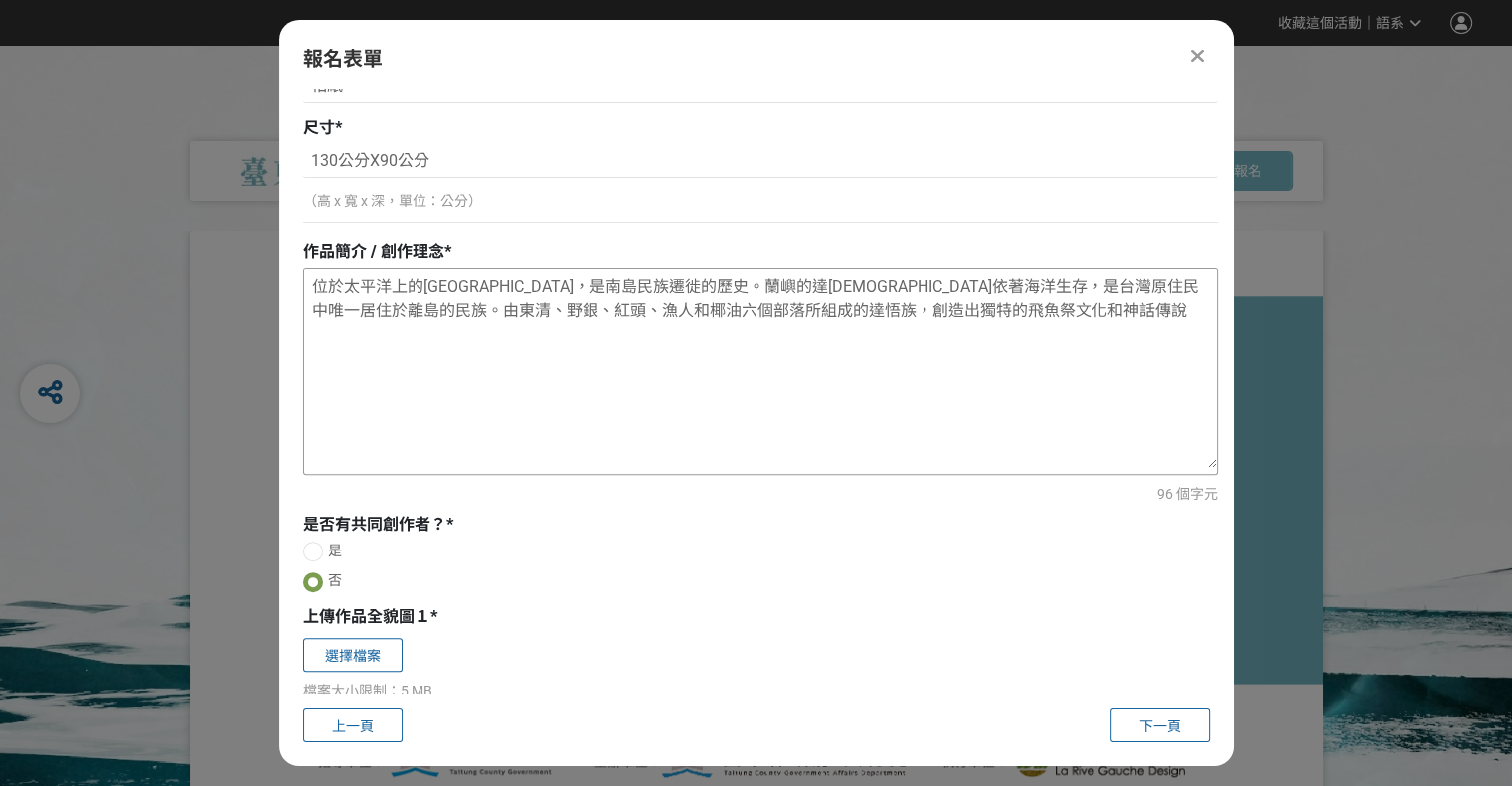 drag, startPoint x: 1155, startPoint y: 285, endPoint x: 699, endPoint y: 329, distance: 458.1179 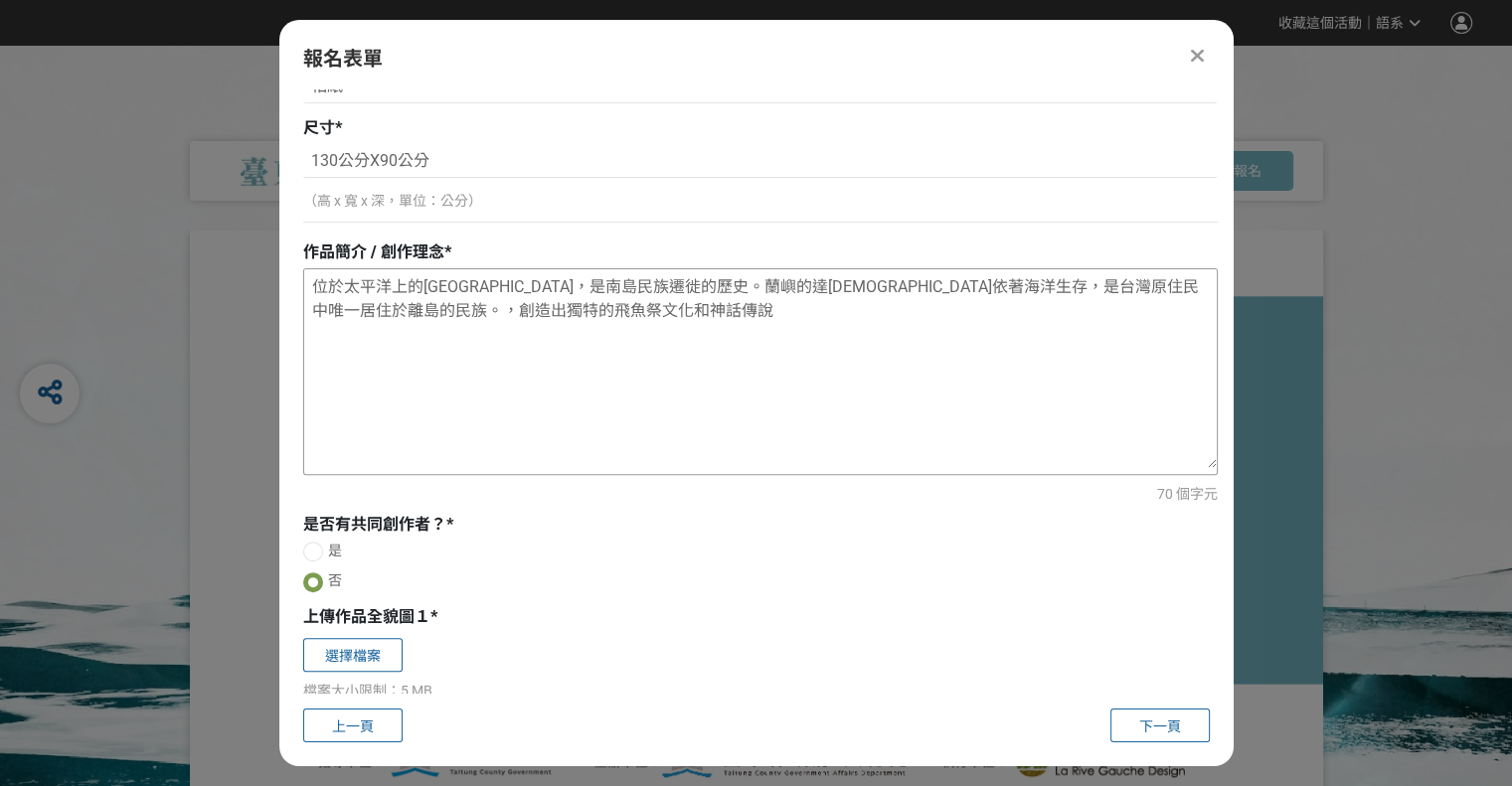 click on "位於太平洋上的[GEOGRAPHIC_DATA]，是南島民族遷徙的歷史。蘭嶼的達[DEMOGRAPHIC_DATA]依著海洋生存，是台灣原住民中唯一居住於離島的民族。​​​​，創造出獨特的飛魚祭文化和神話傳說" at bounding box center (760, 369) 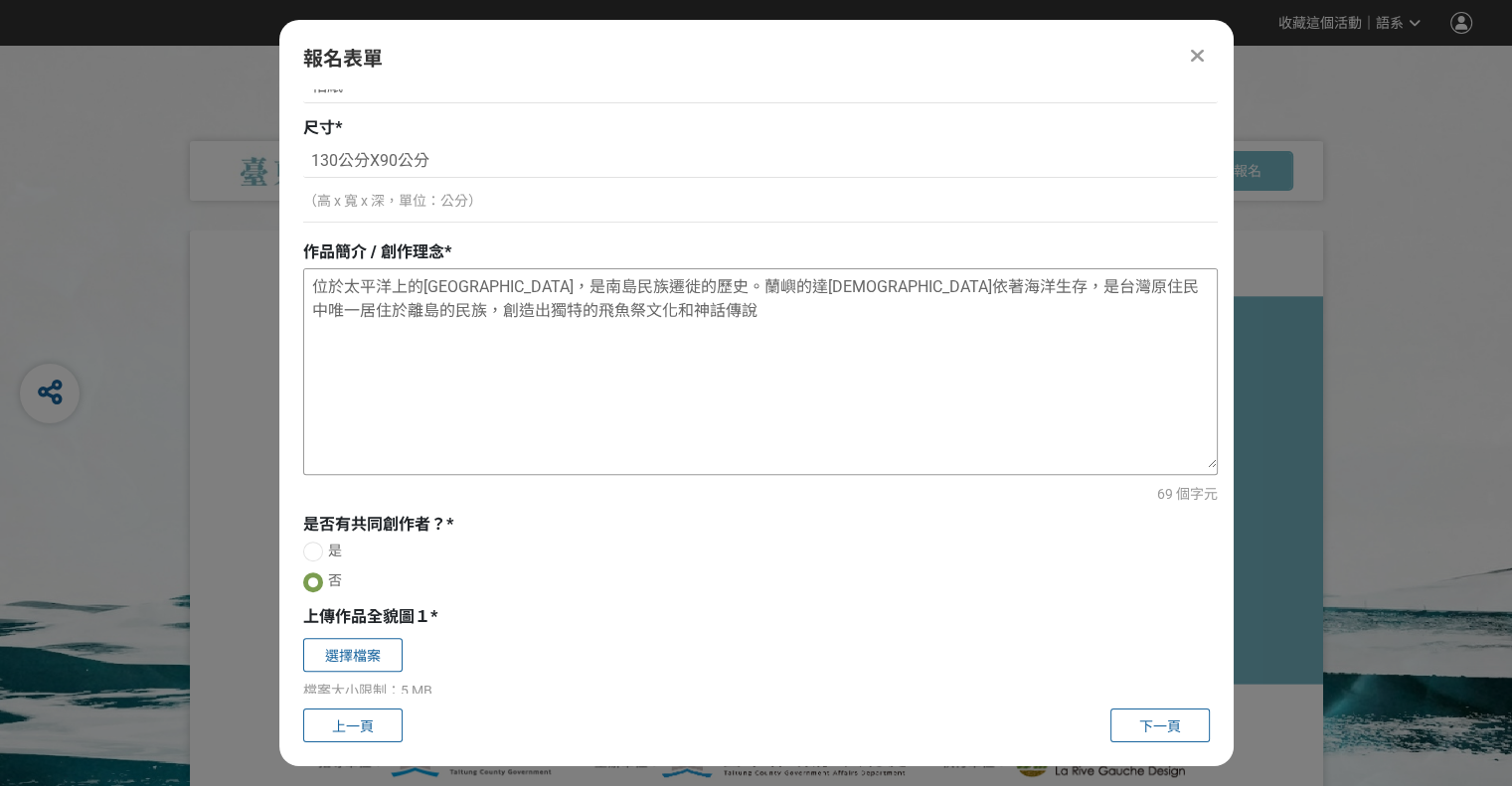click on "位於太平洋上的[GEOGRAPHIC_DATA]，是南島民族遷徙的歷史。蘭嶼的達[DEMOGRAPHIC_DATA]依著海洋生存，是台灣原住民中唯一居住於離島的民族​​​​，創造出獨特的飛魚祭文化和神話傳說" at bounding box center [760, 369] 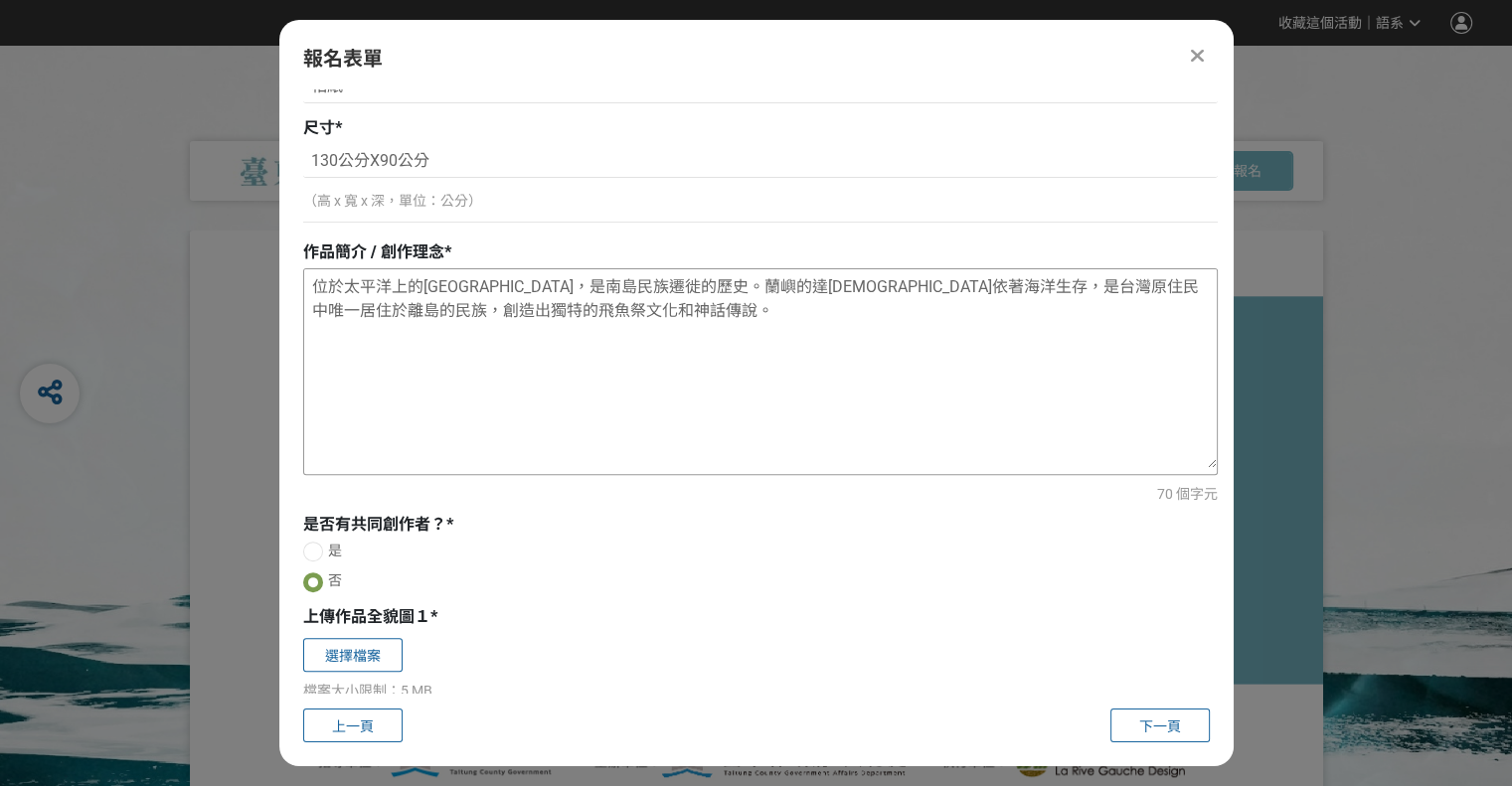 click on "位於太平洋上的[GEOGRAPHIC_DATA]，是南島民族遷徙的歷史。蘭嶼的達[DEMOGRAPHIC_DATA]依著海洋生存，是台灣原住民中唯一居住於離島的民族​​​​，創造出獨特的飛魚祭文化和神話傳說。" at bounding box center [760, 369] 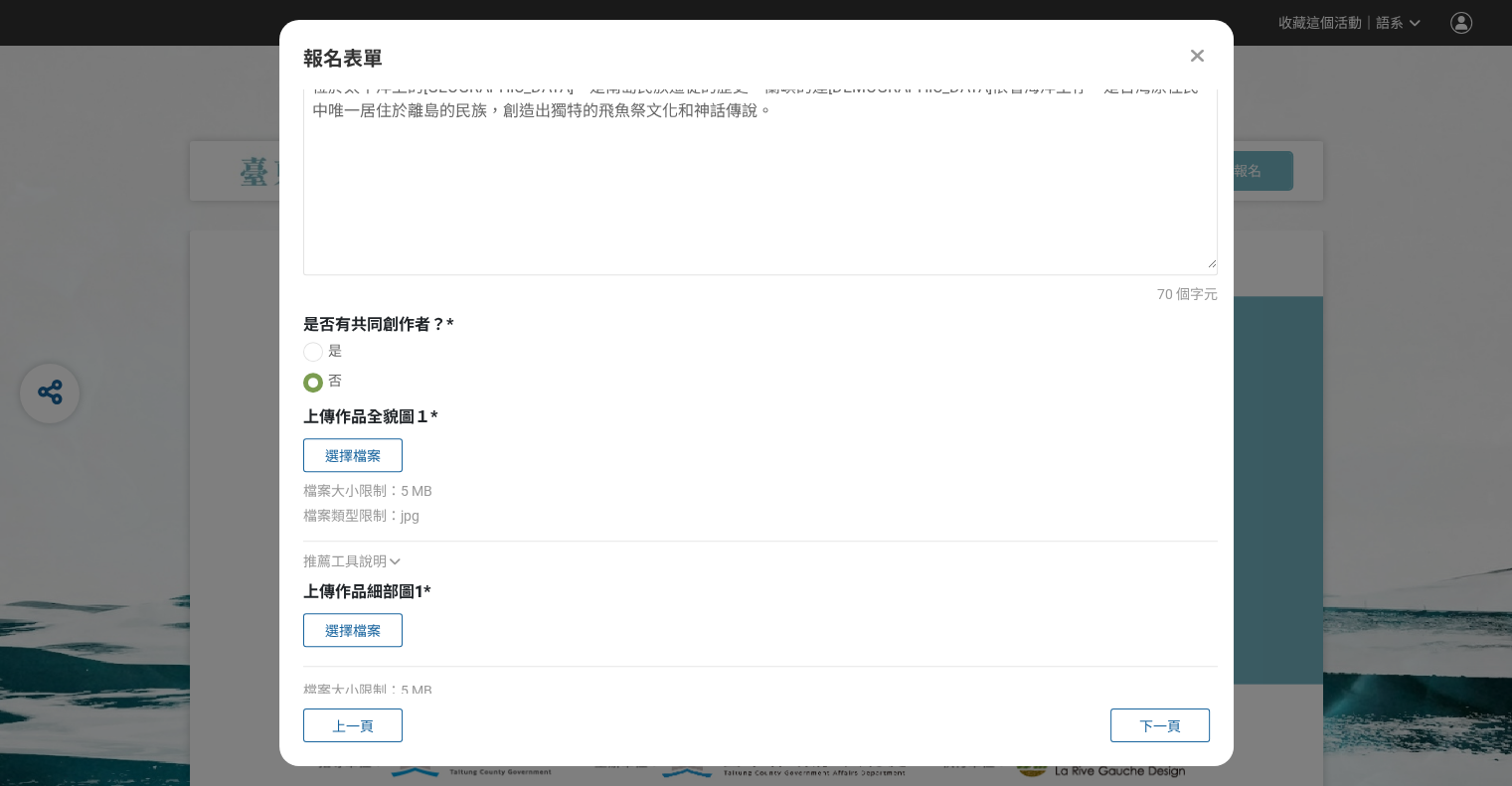 scroll, scrollTop: 817, scrollLeft: 0, axis: vertical 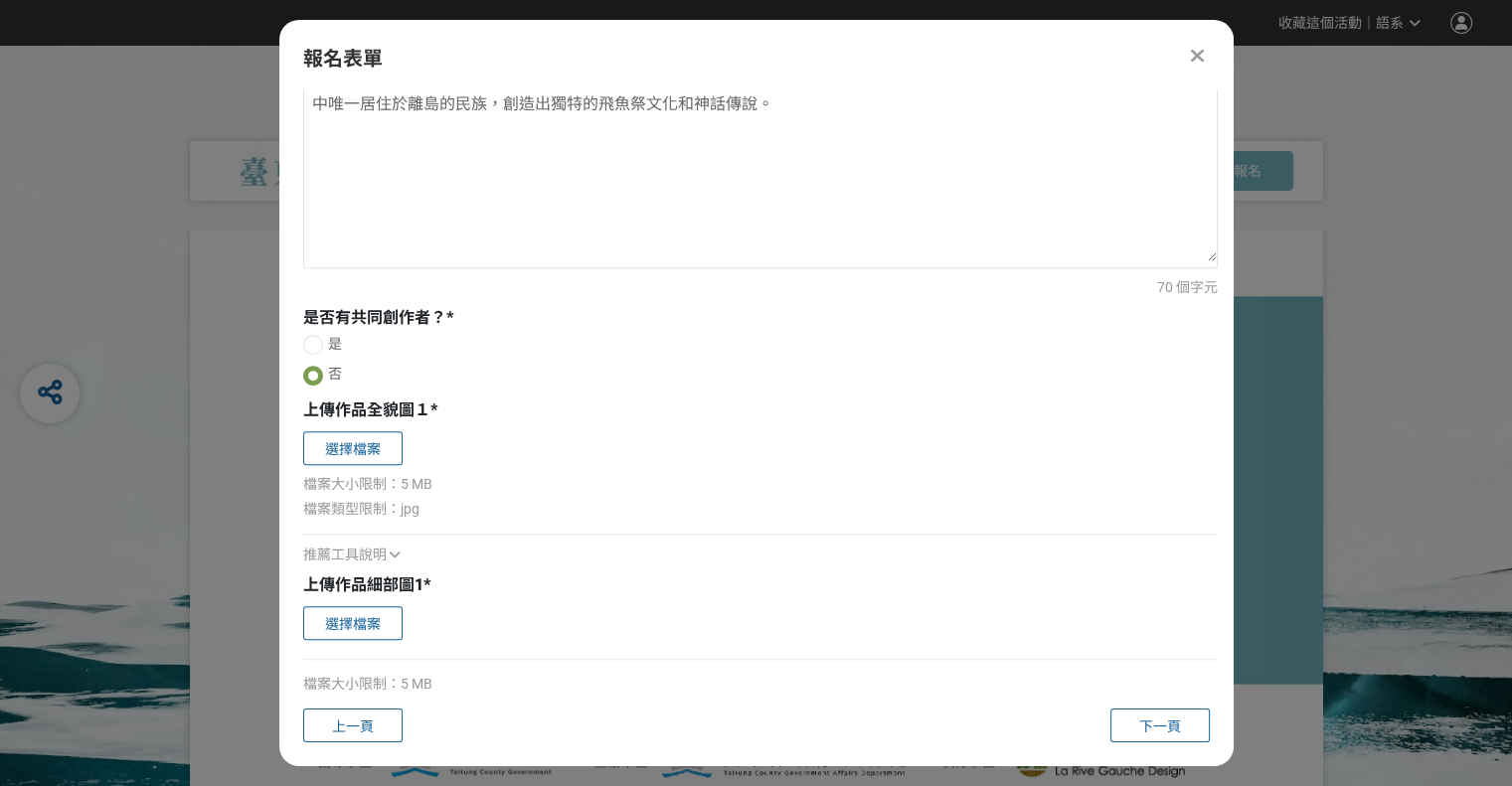 type on "位於太平洋上的[GEOGRAPHIC_DATA]，是南島民族遷徙的歷史。蘭嶼的達[DEMOGRAPHIC_DATA]依著海洋生存，是台灣原住民中唯一居住於離島的民族​​​​，創造出獨特的飛魚祭文化和神話傳說。" 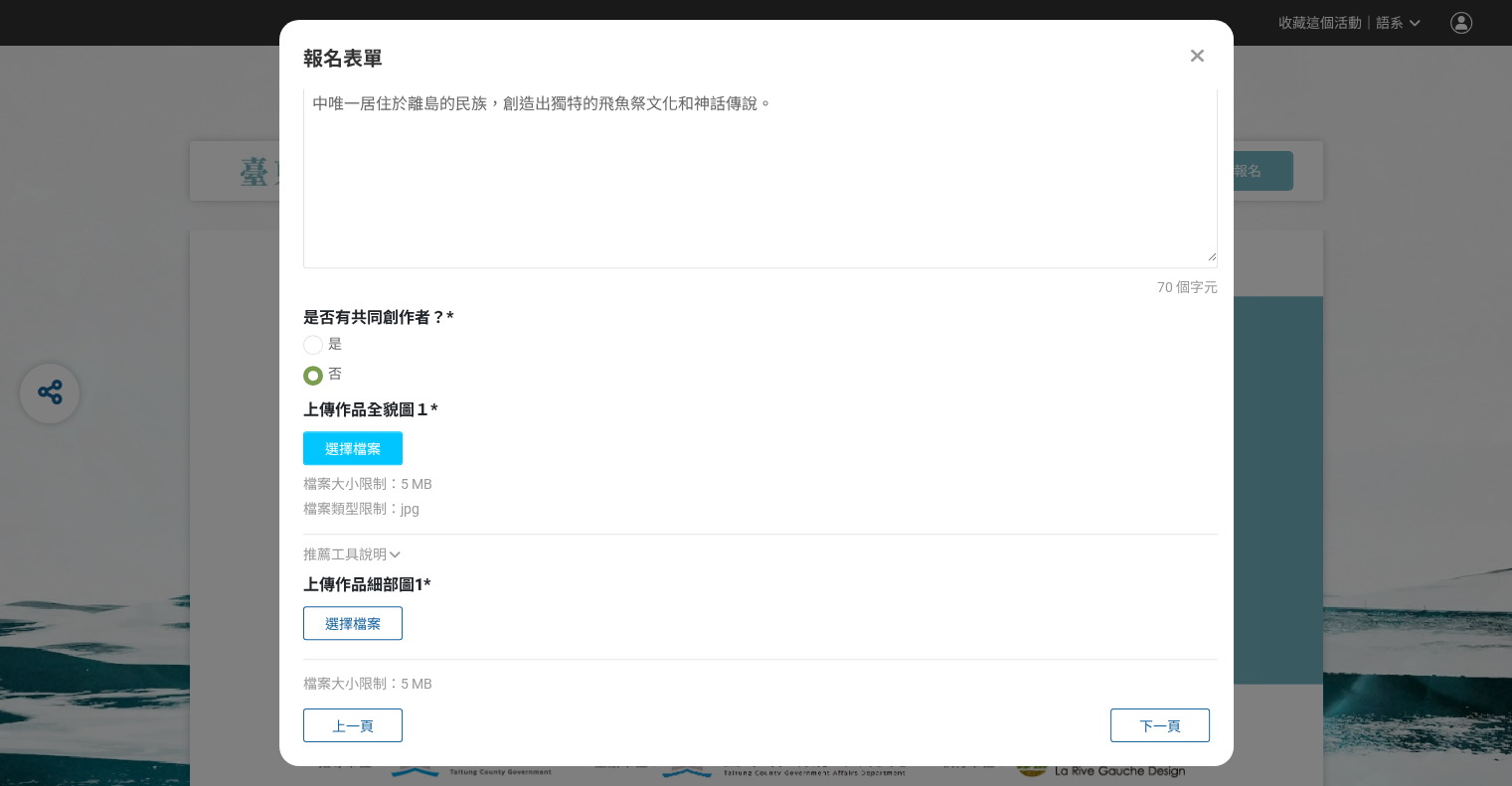 click on "選擇檔案" at bounding box center (353, 448) 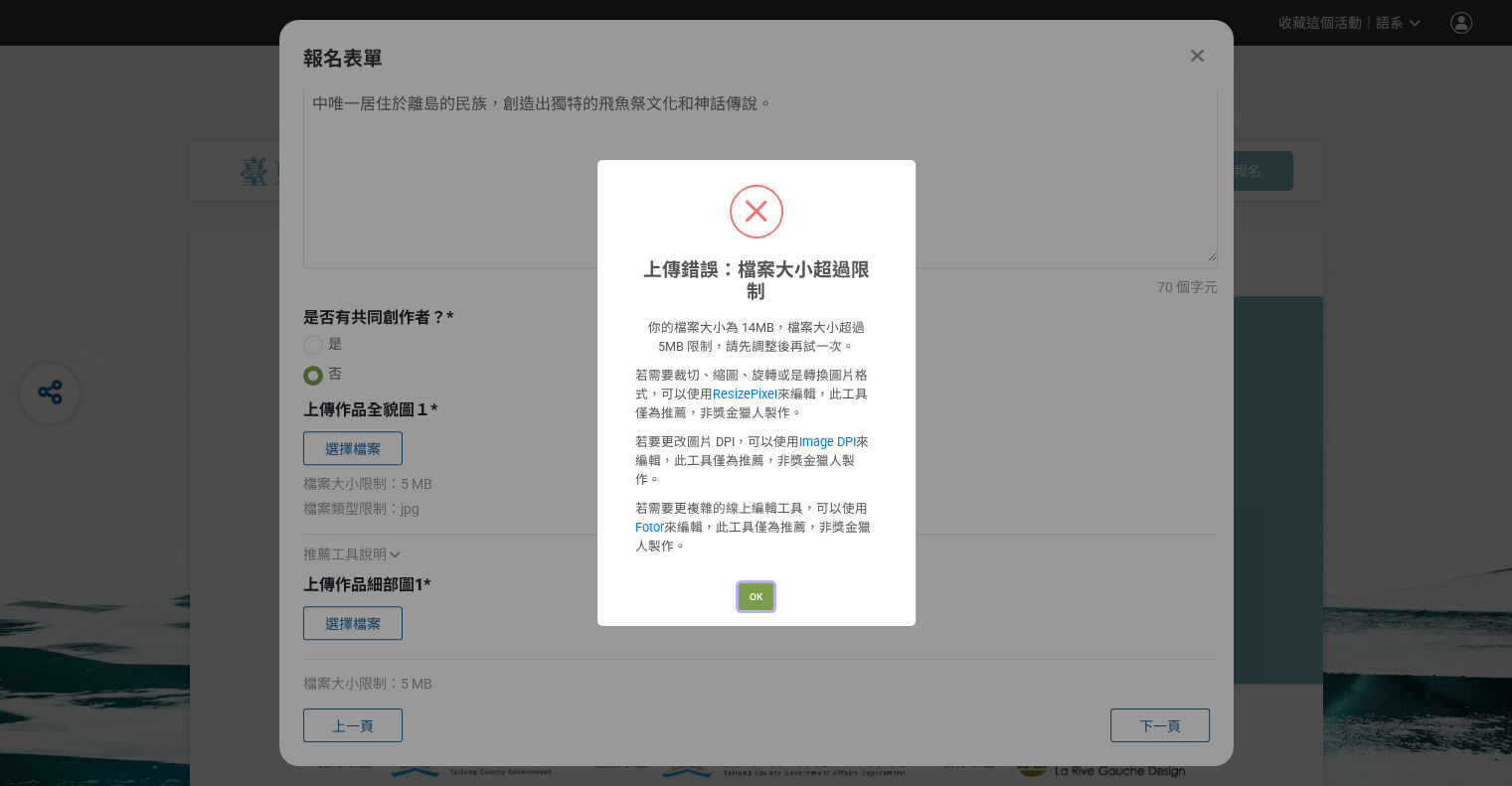 click on "OK" at bounding box center (756, 597) 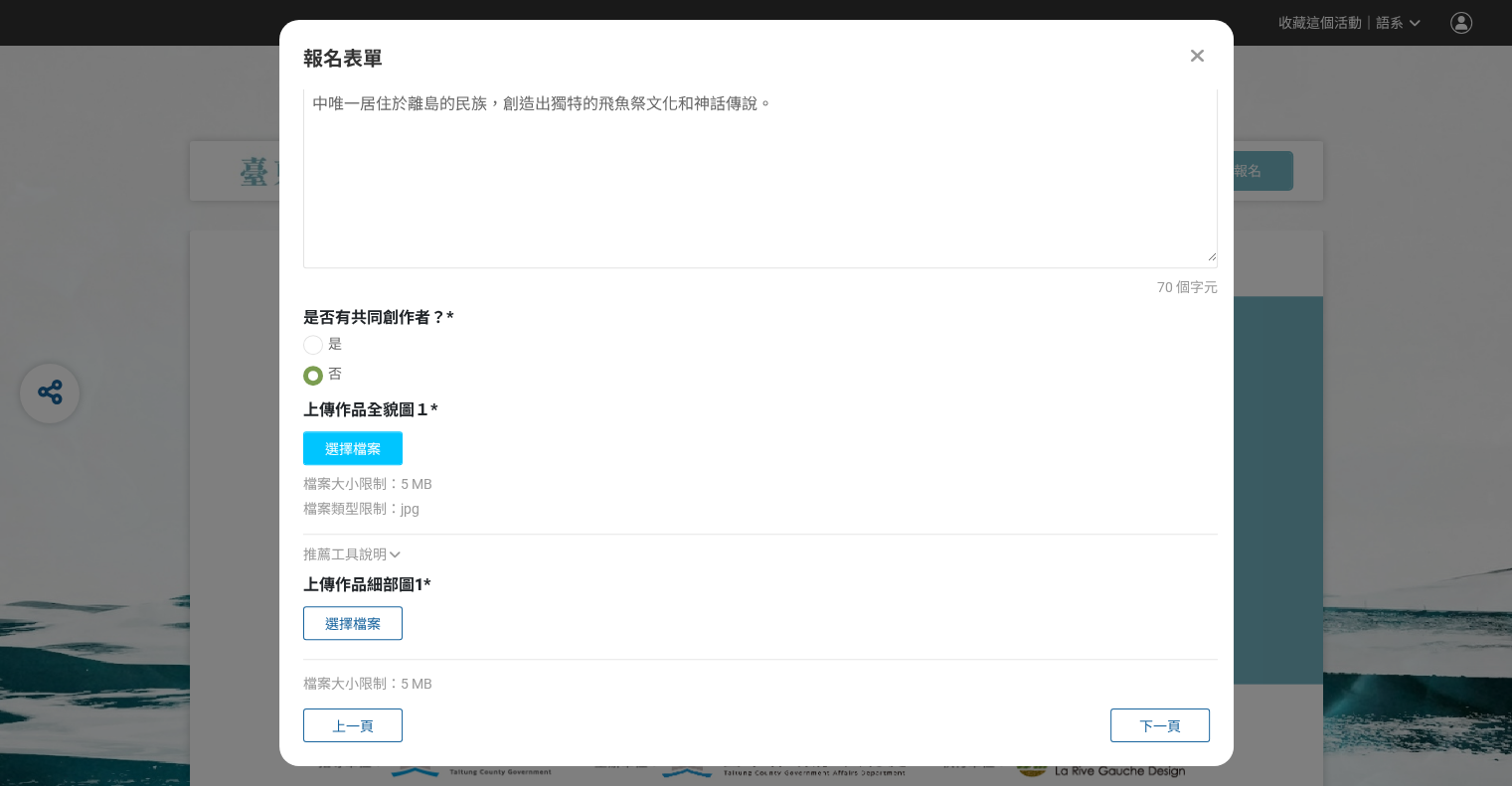 click on "選擇檔案" at bounding box center (353, 448) 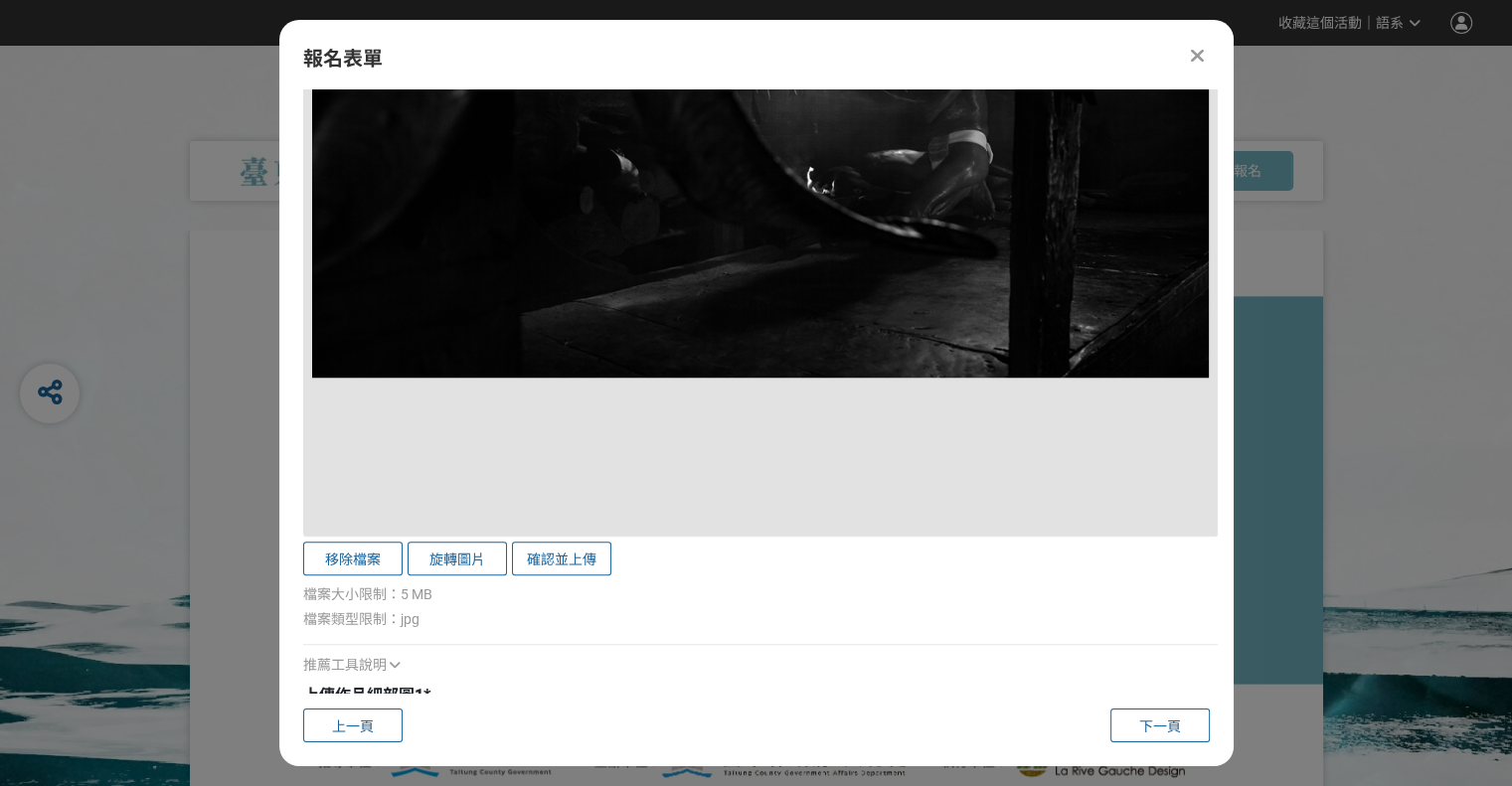 scroll, scrollTop: 1761, scrollLeft: 0, axis: vertical 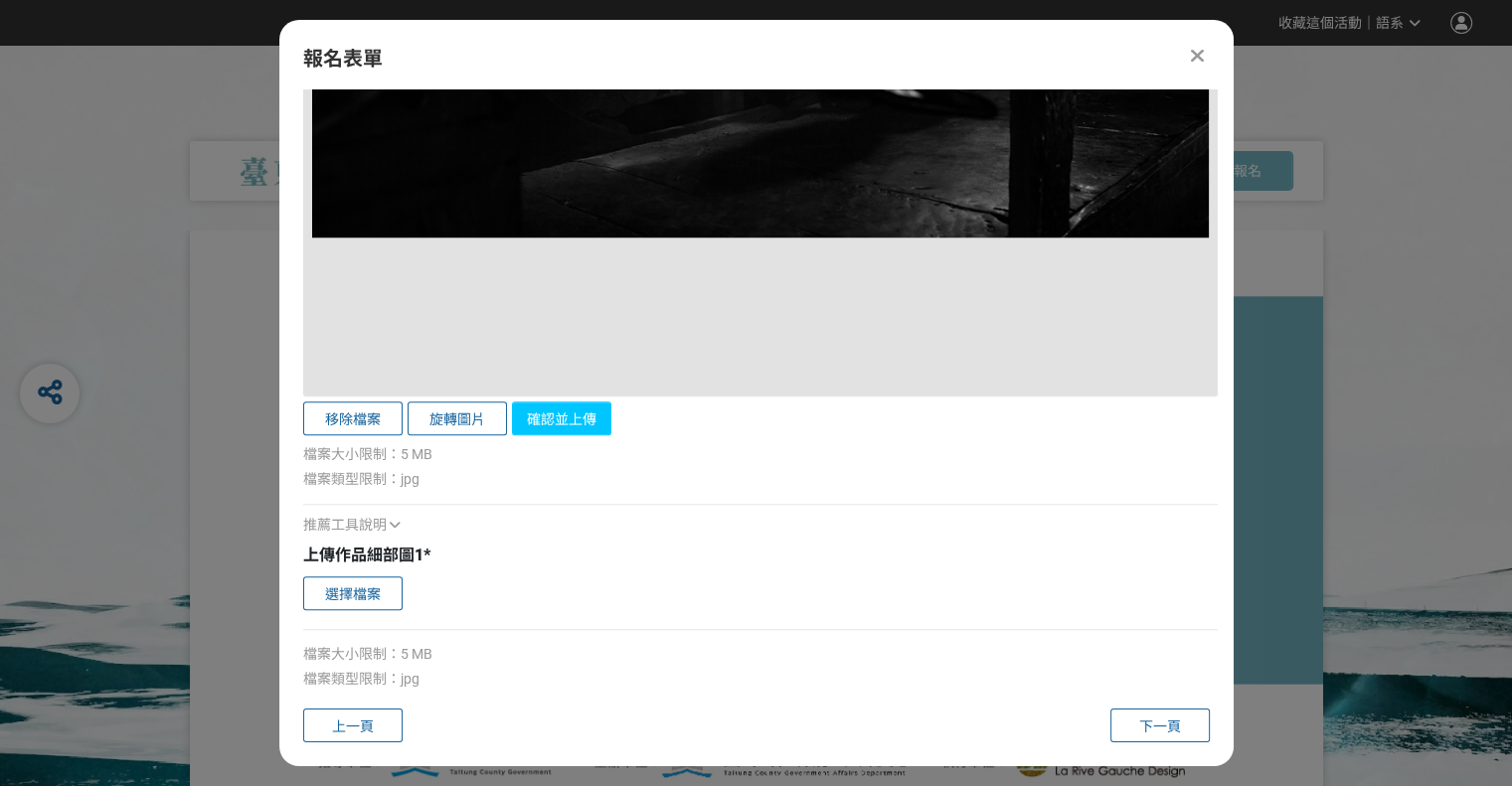 click on "確認並上傳" at bounding box center [562, 418] 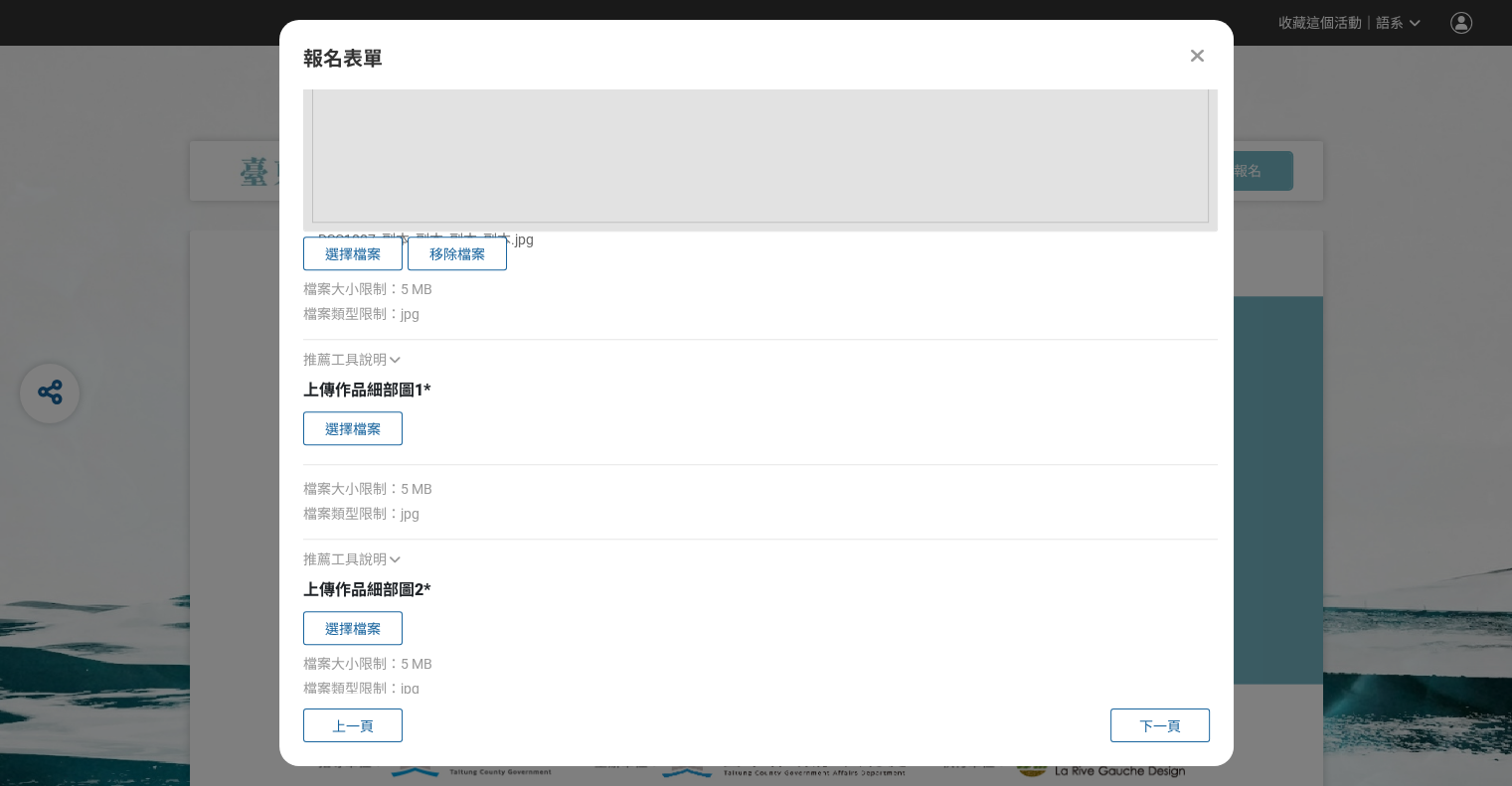 scroll, scrollTop: 1928, scrollLeft: 0, axis: vertical 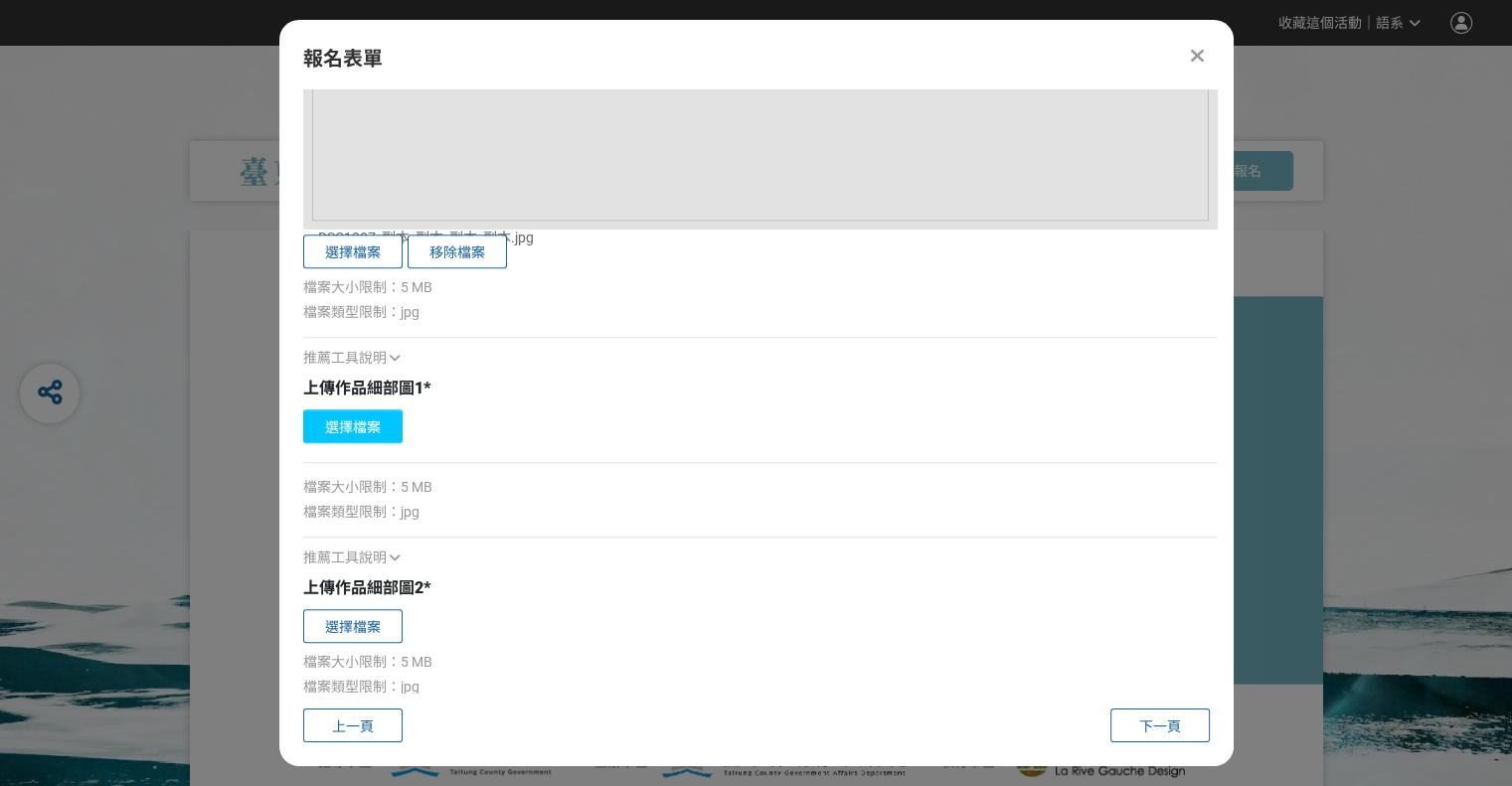 click on "選擇檔案" at bounding box center [353, 426] 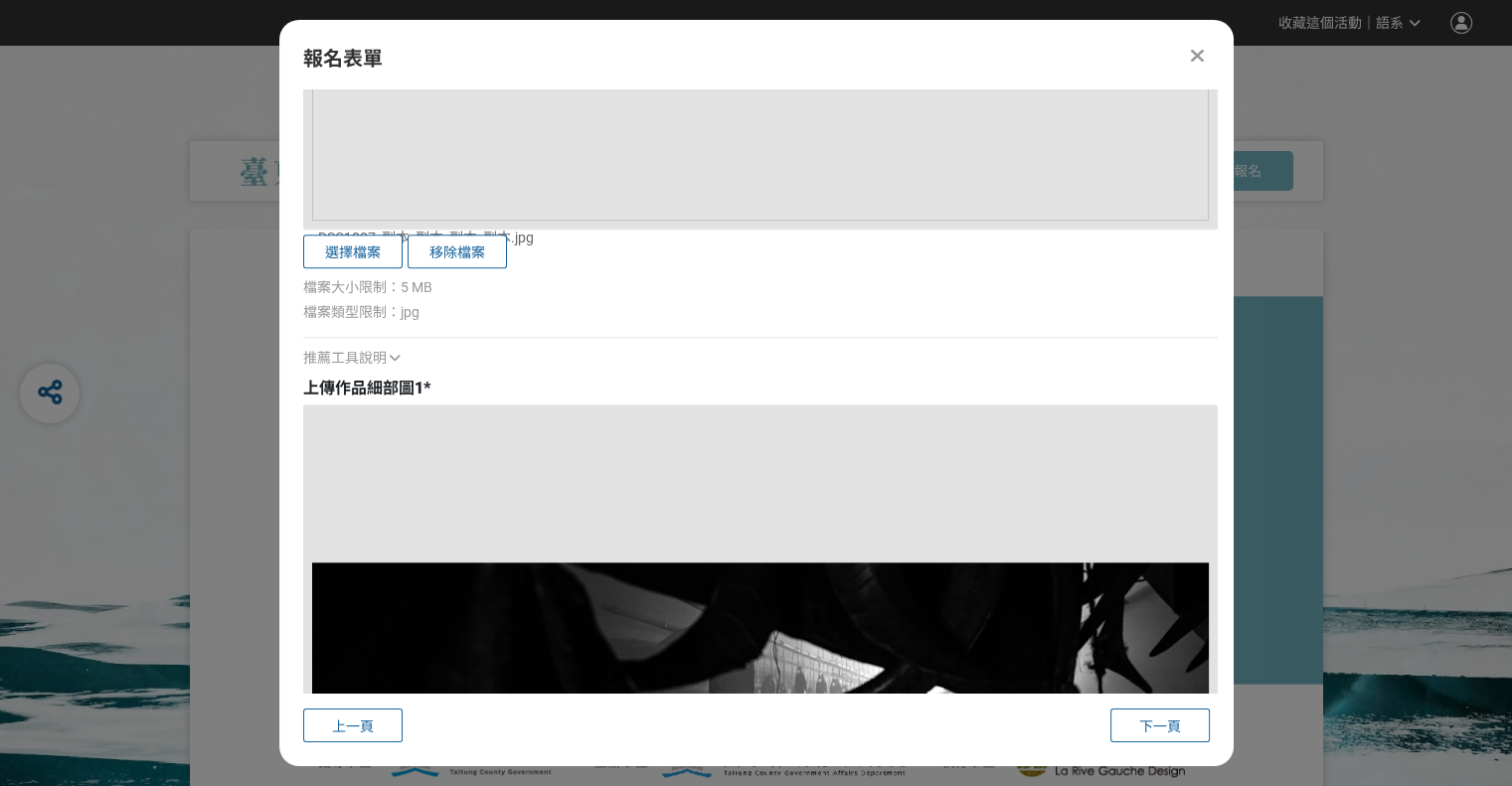 drag, startPoint x: 1227, startPoint y: 483, endPoint x: 1233, endPoint y: 537, distance: 54.33231 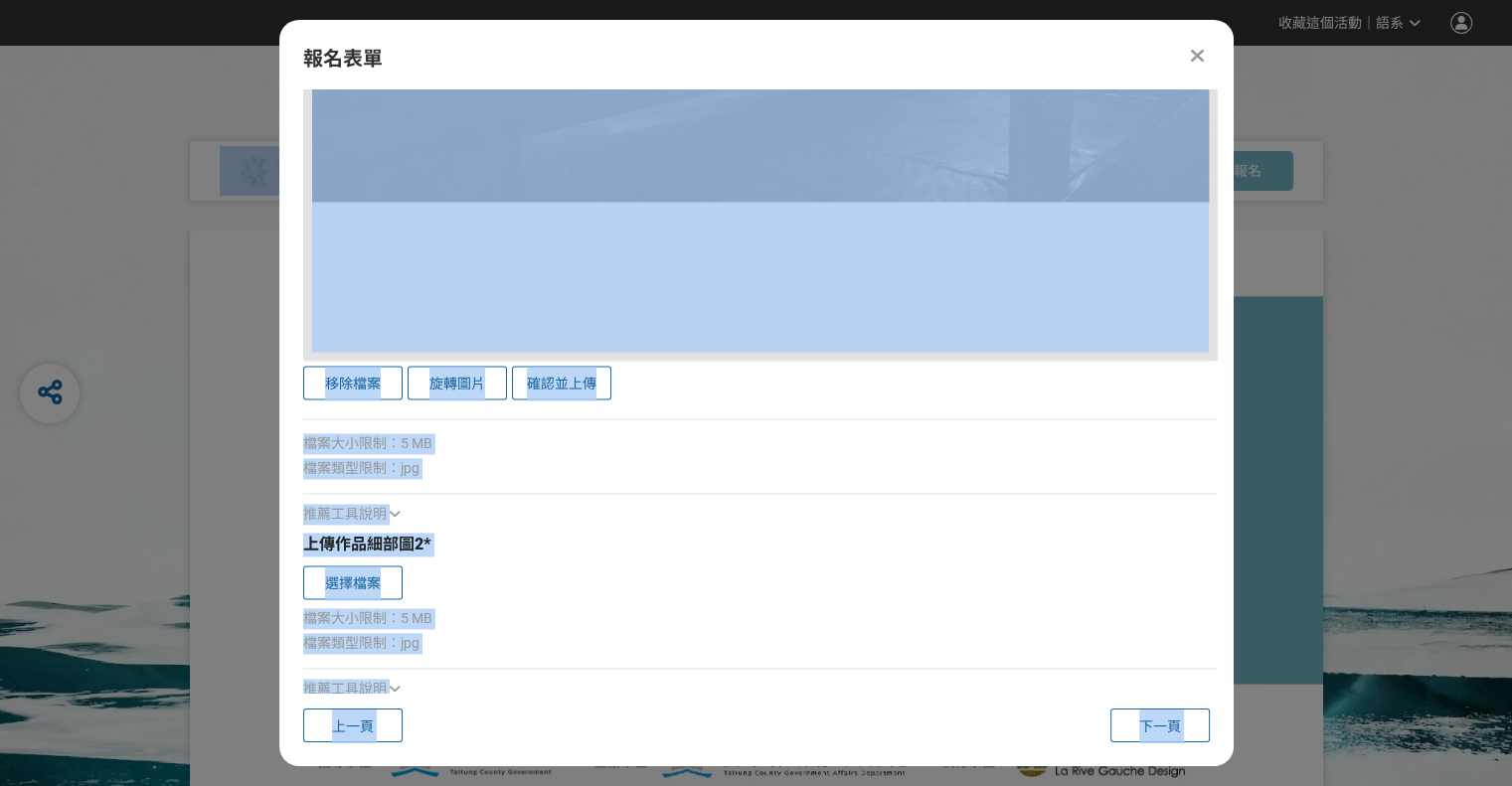 scroll, scrollTop: 2956, scrollLeft: 0, axis: vertical 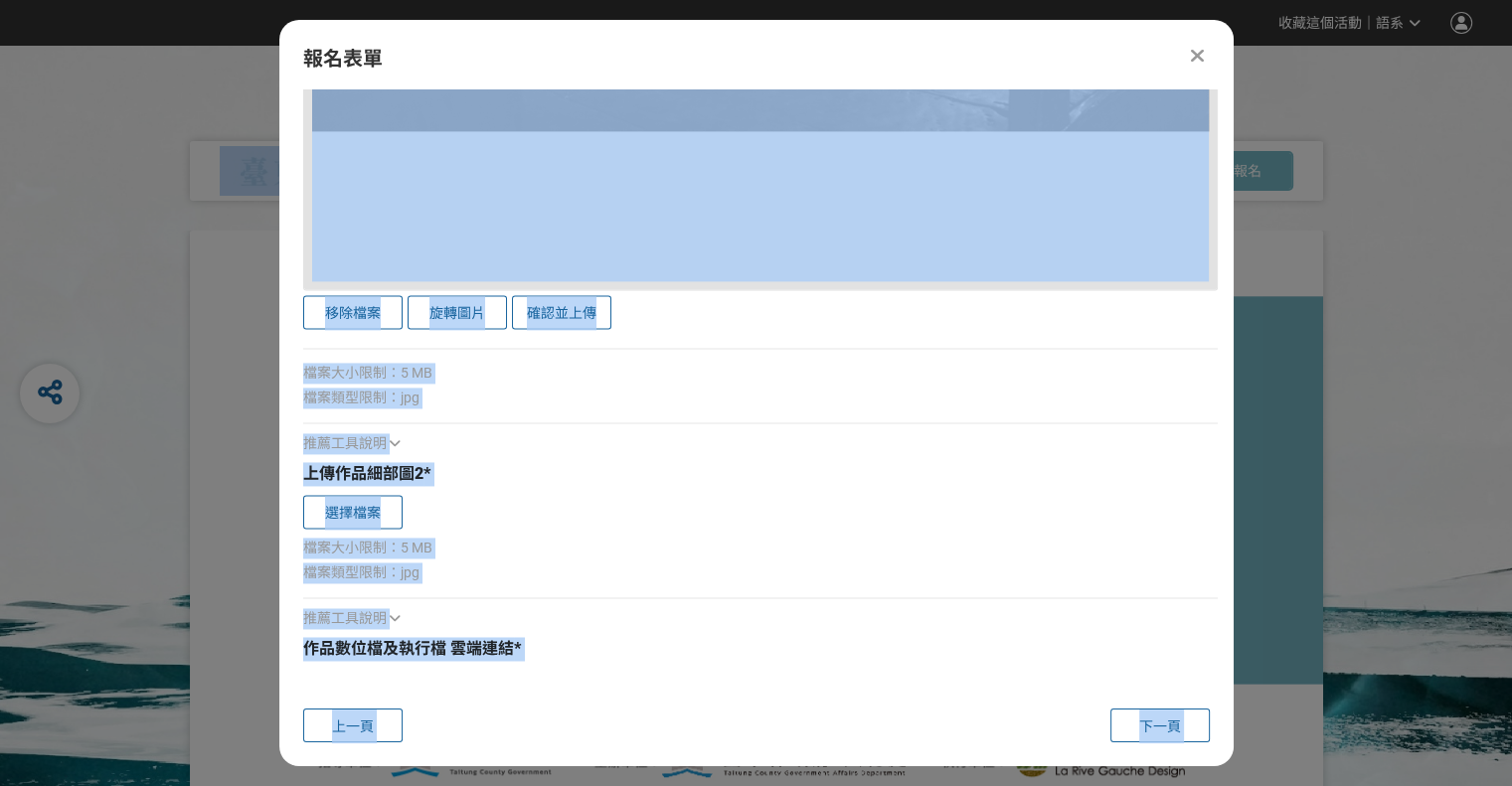 click on "作品數位檔及執行檔 雲端連結 *" at bounding box center (760, 649) 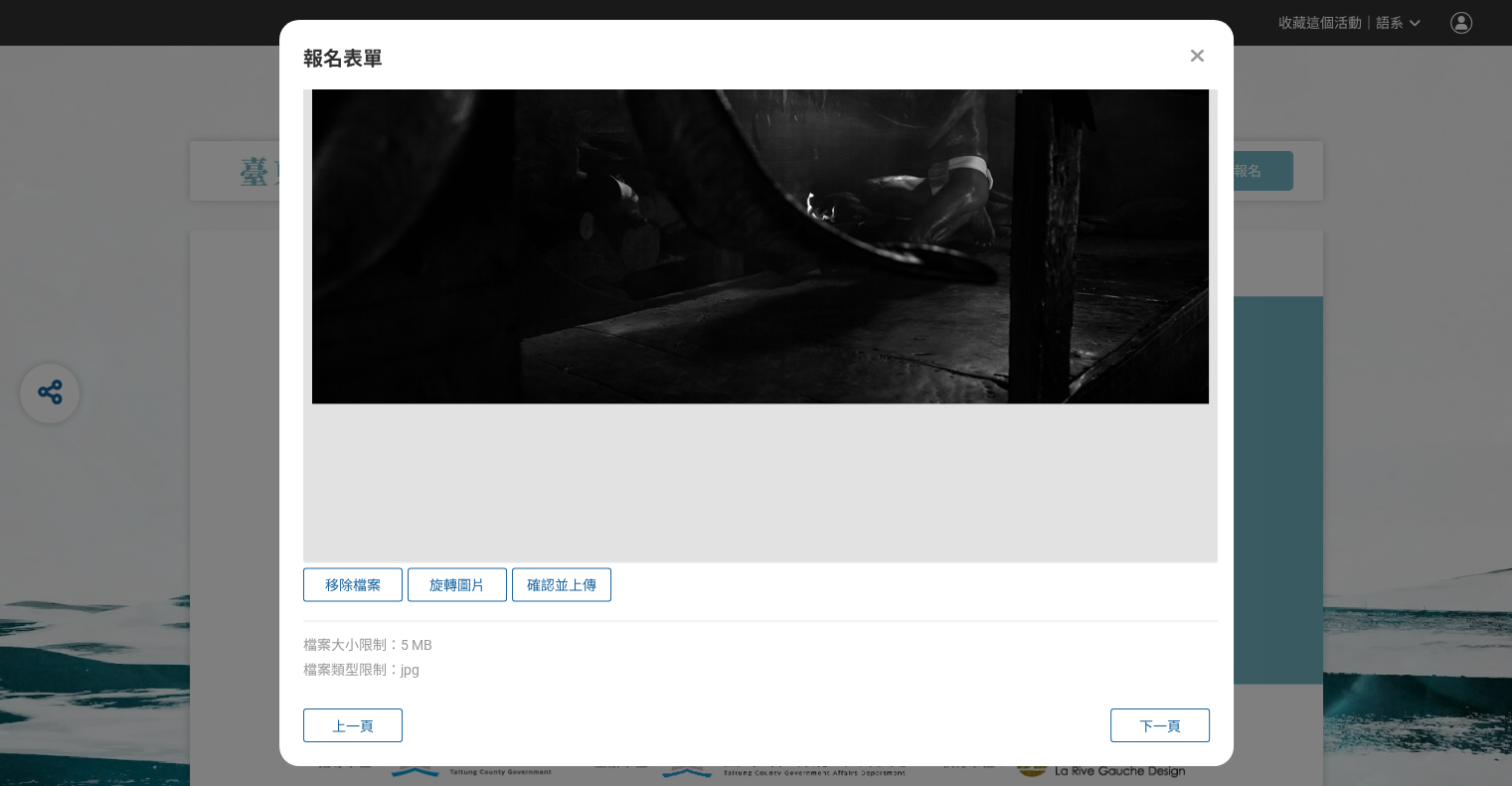 scroll, scrollTop: 2718, scrollLeft: 0, axis: vertical 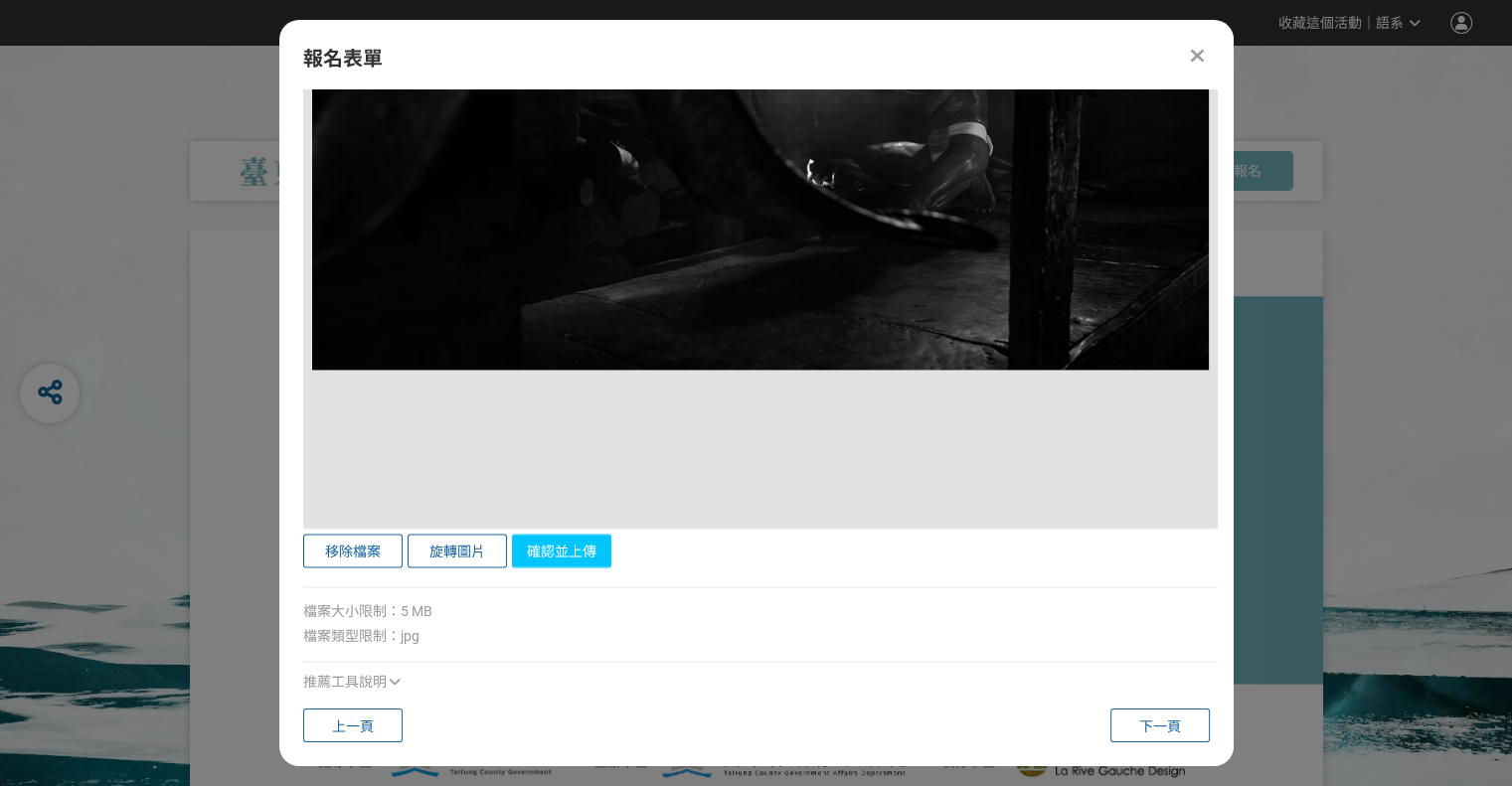 click on "確認並上傳" at bounding box center [562, 550] 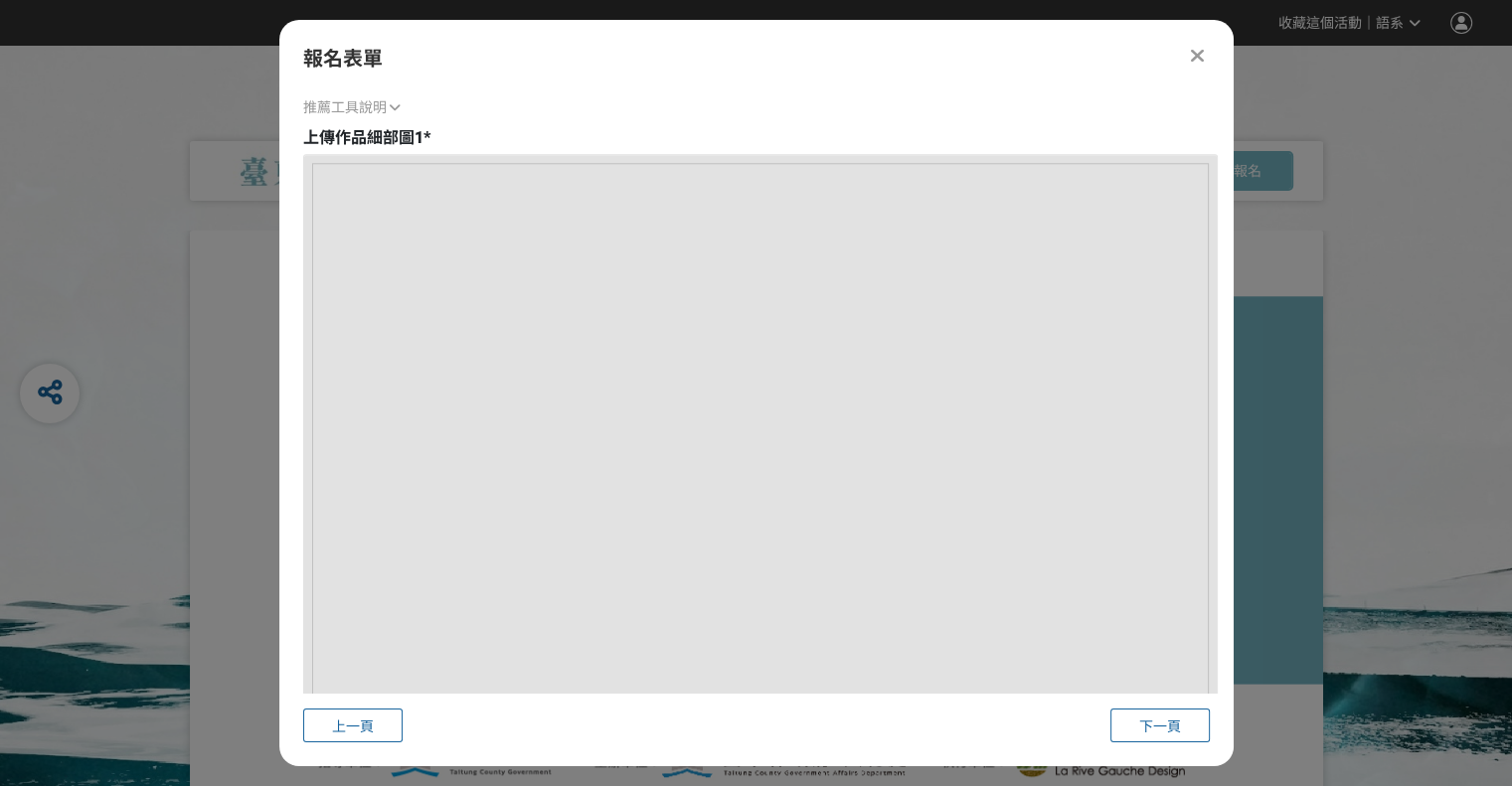 scroll, scrollTop: 2032, scrollLeft: 0, axis: vertical 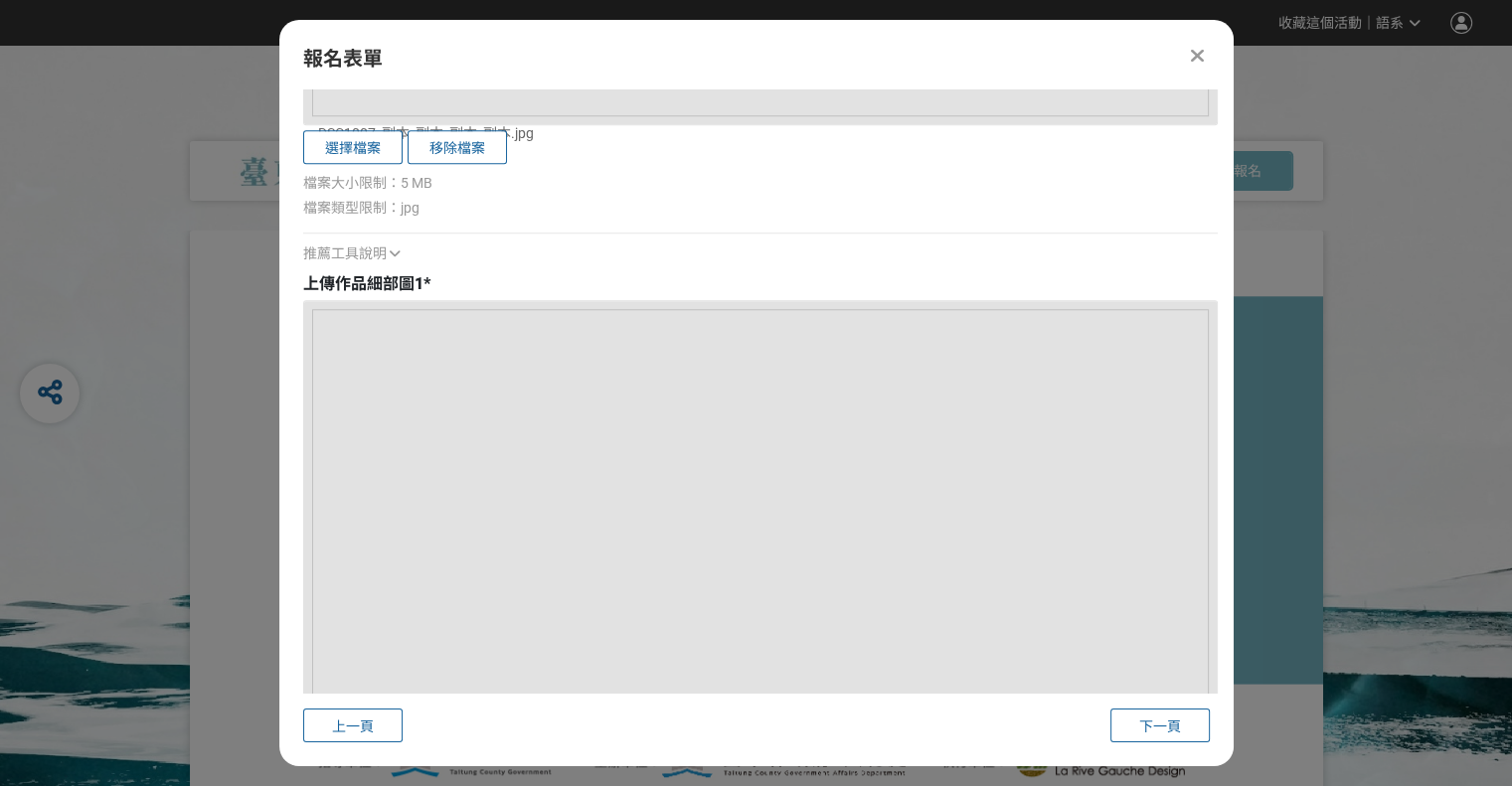 click at bounding box center [760, 757] 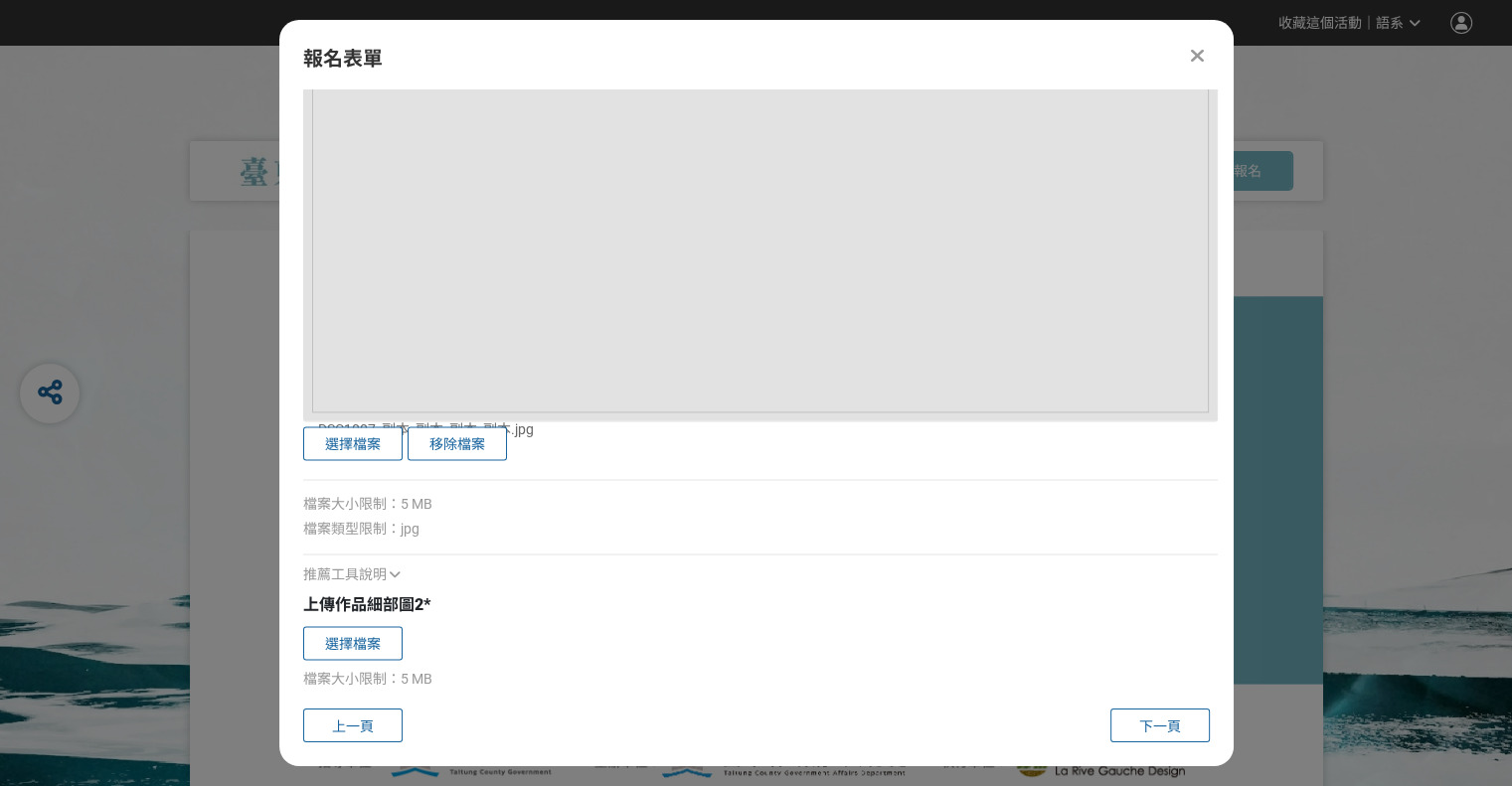 scroll, scrollTop: 2863, scrollLeft: 0, axis: vertical 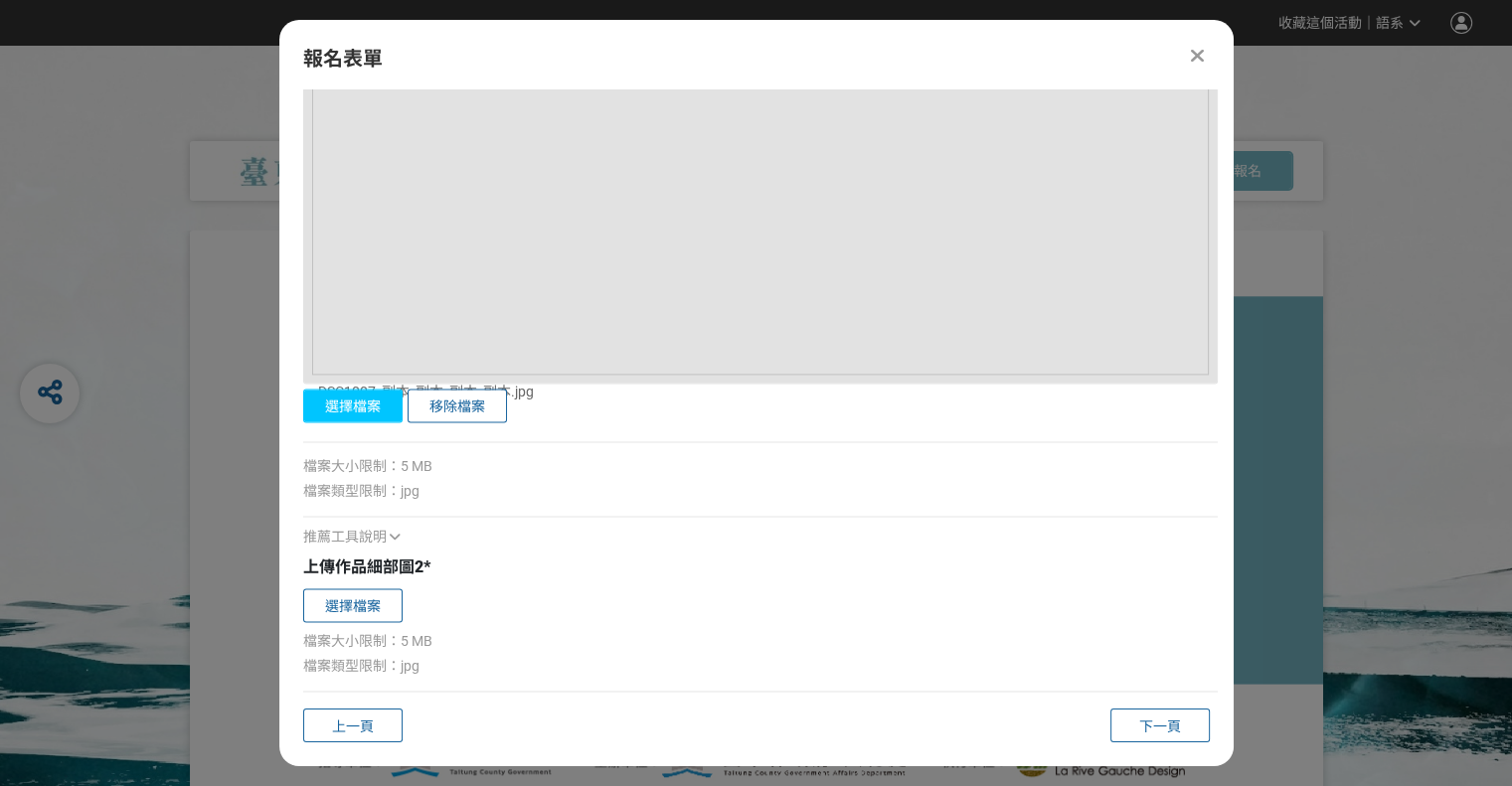 click on "選擇檔案" at bounding box center (353, 405) 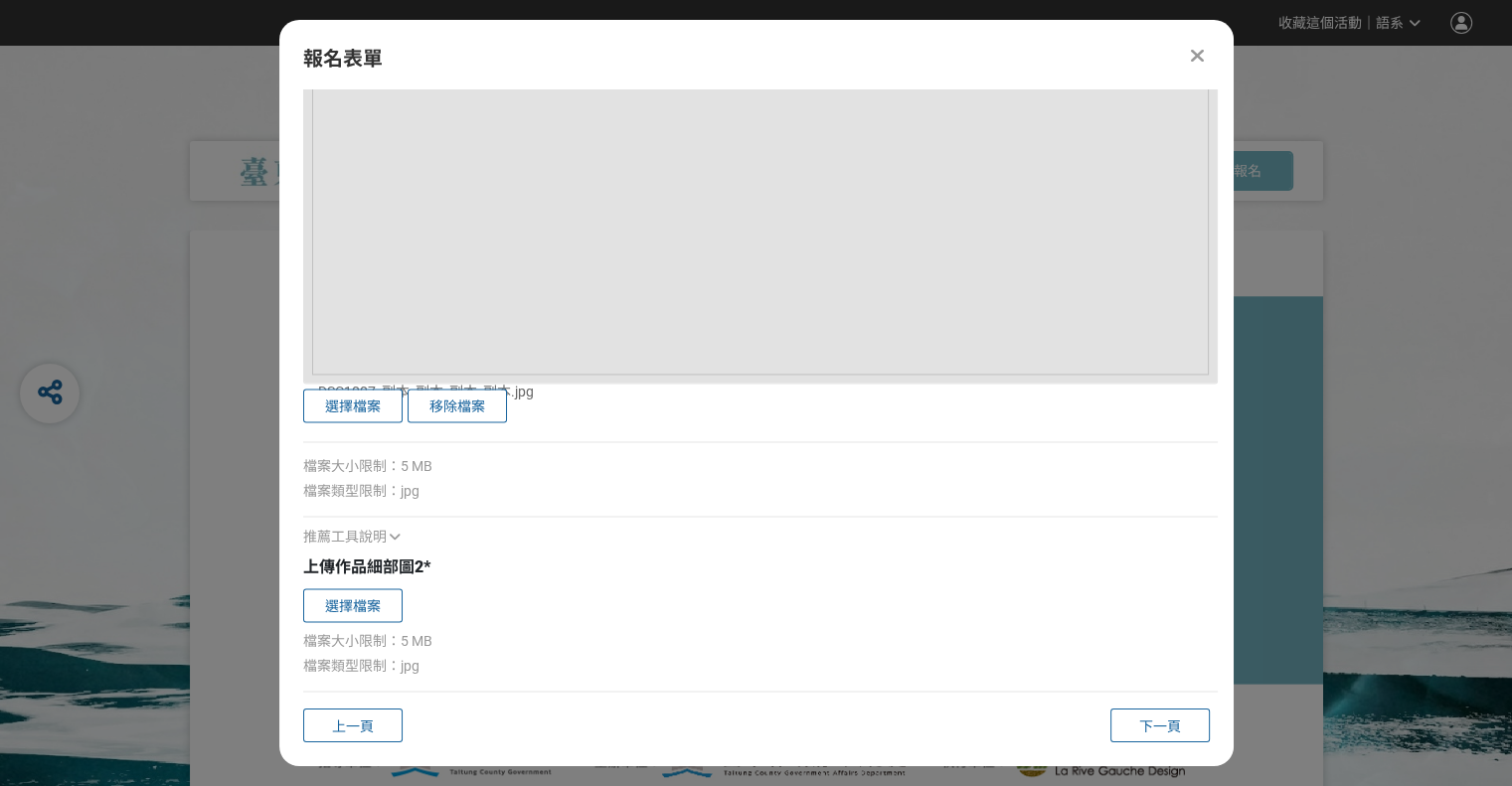 scroll, scrollTop: 2956, scrollLeft: 0, axis: vertical 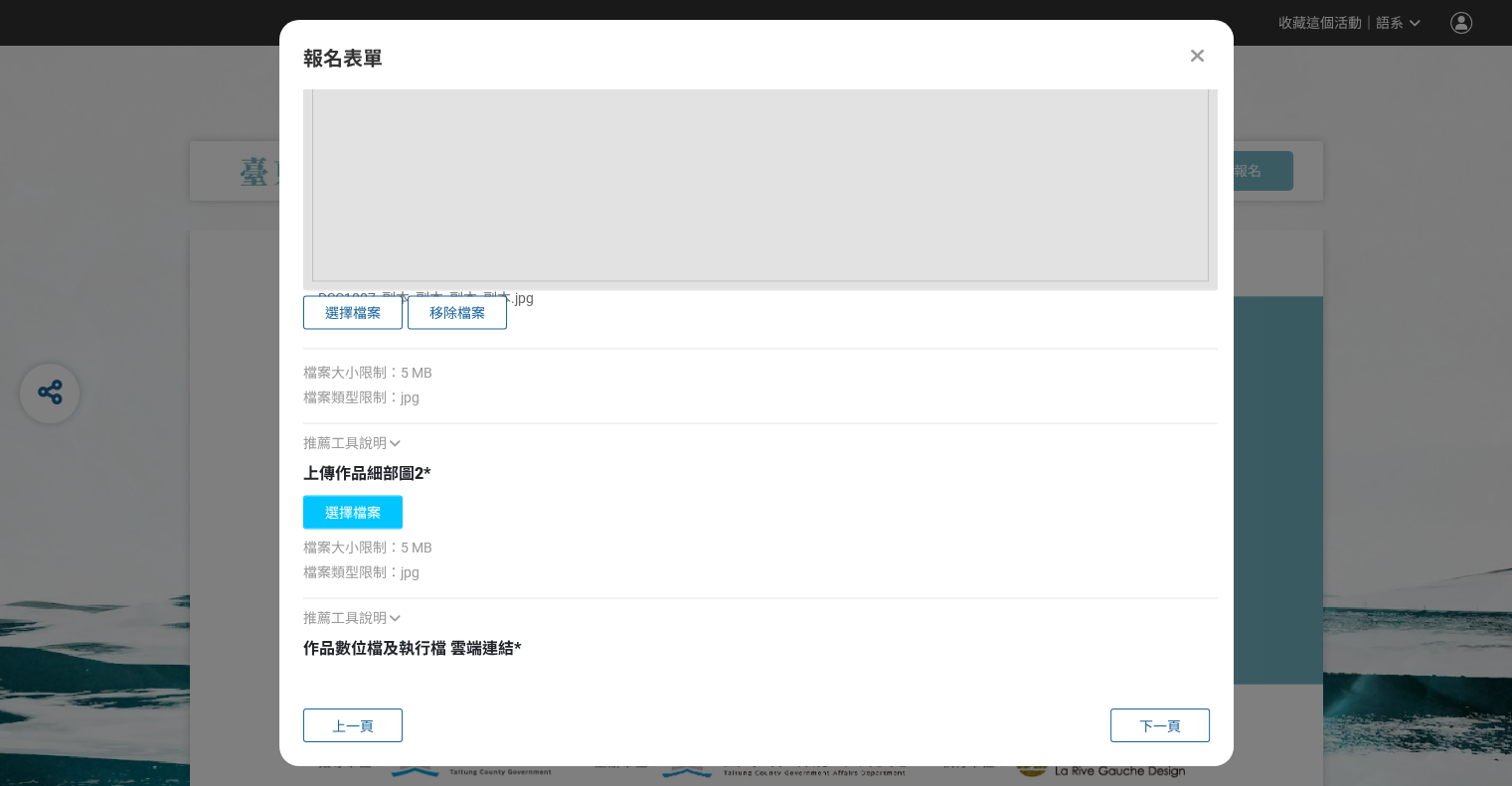 click on "選擇檔案" at bounding box center (353, 512) 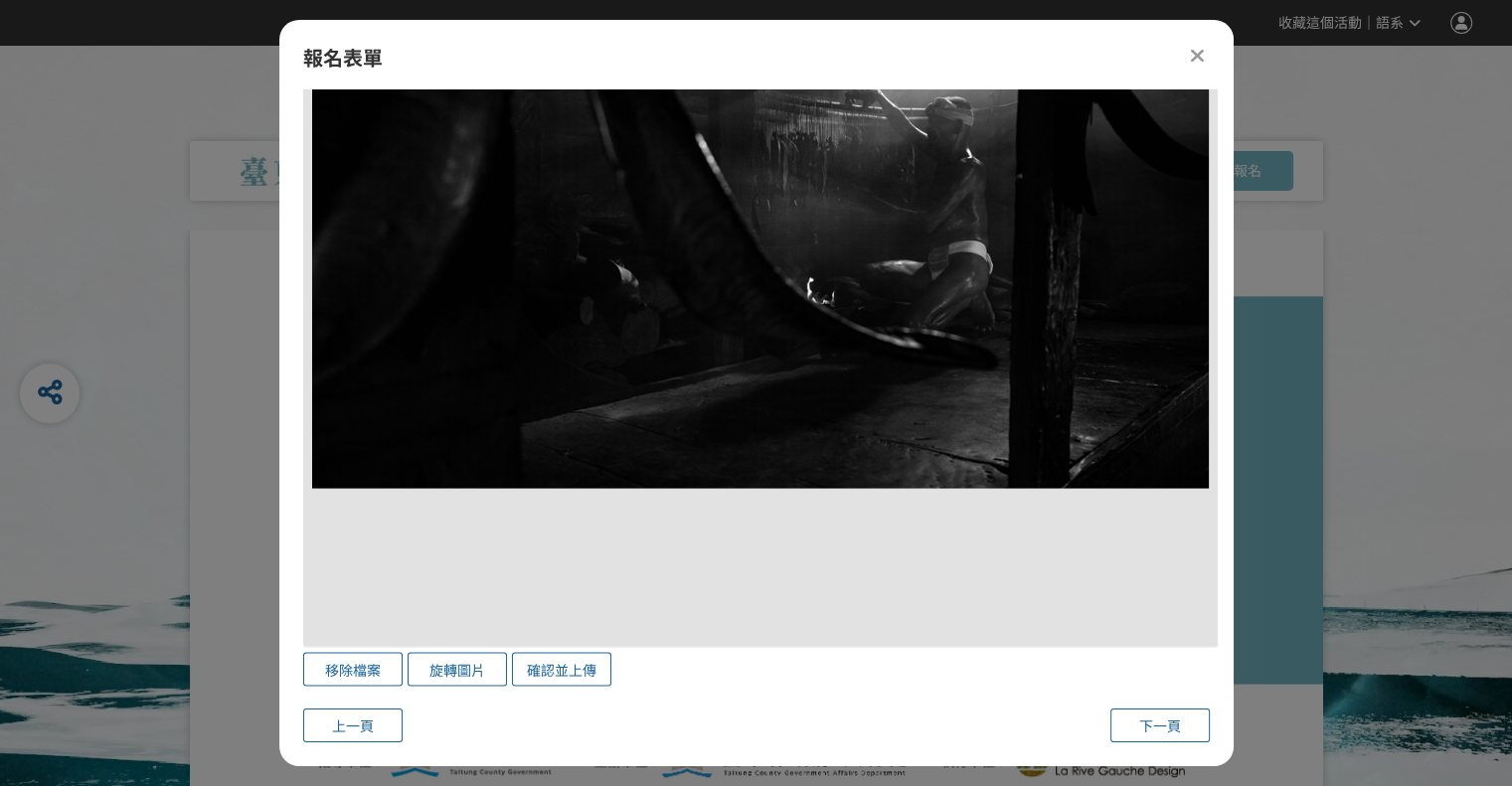 scroll, scrollTop: 3865, scrollLeft: 0, axis: vertical 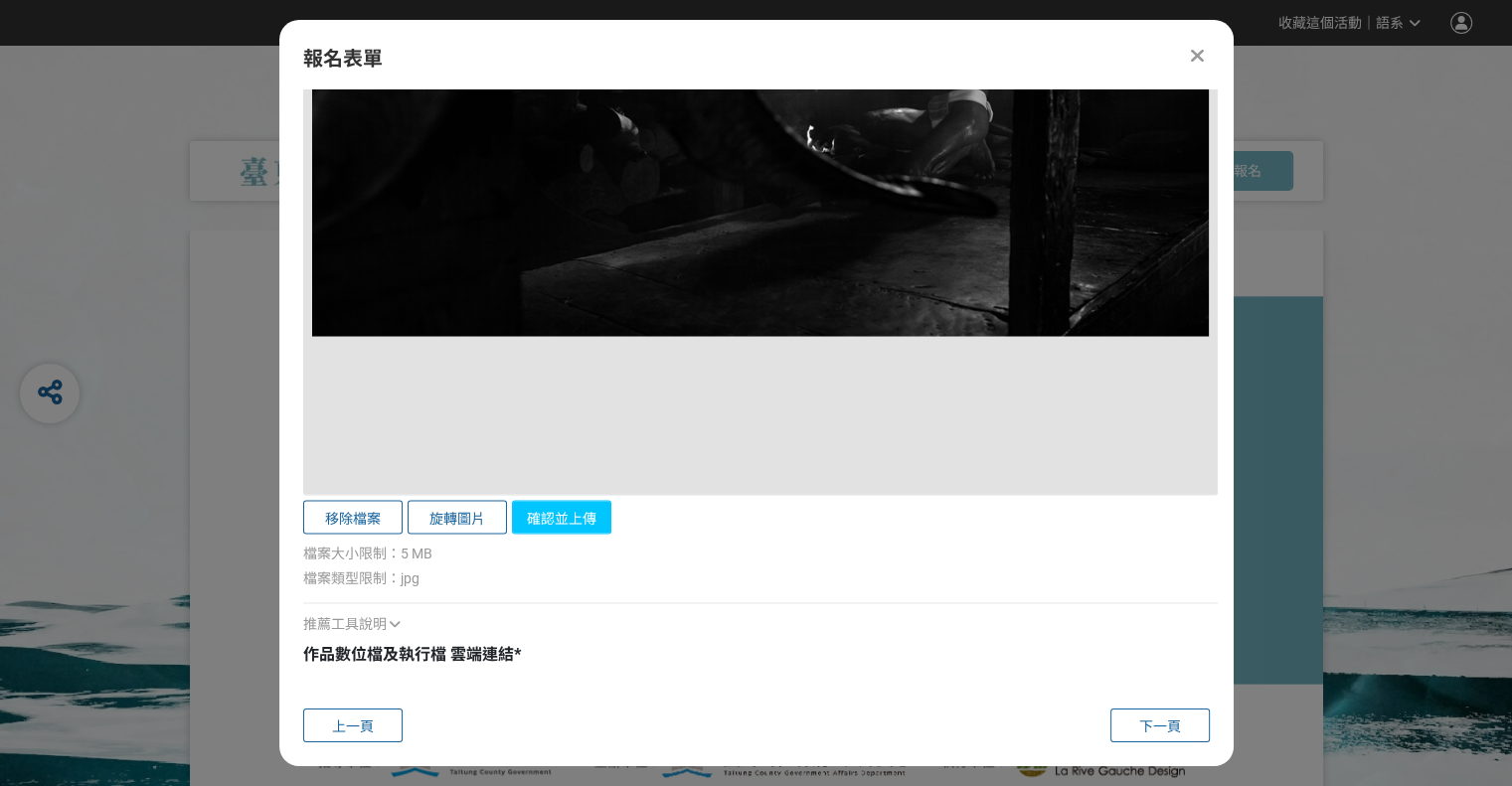 click on "確認並上傳" at bounding box center [562, 517] 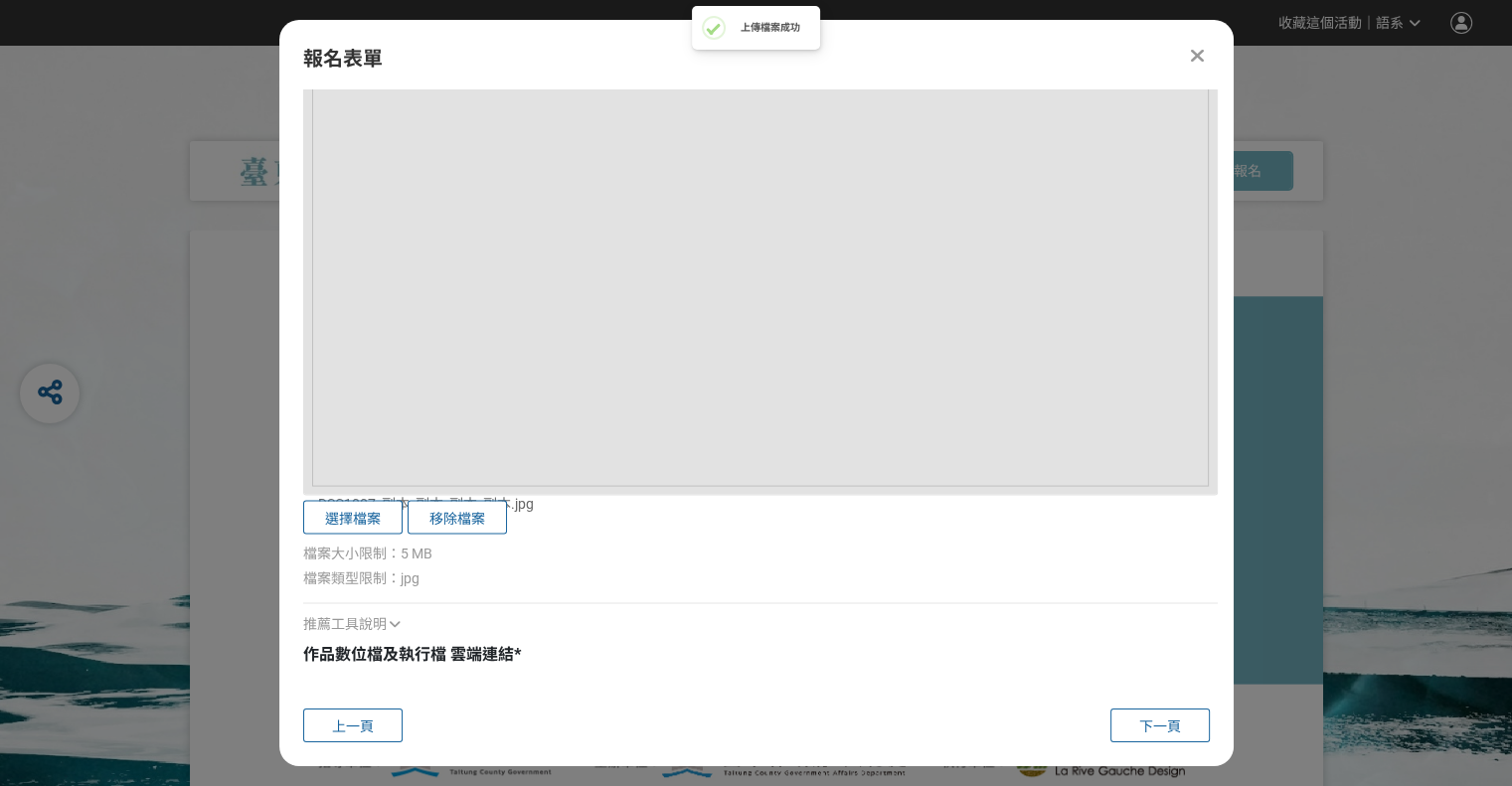 drag, startPoint x: 1227, startPoint y: 629, endPoint x: 1229, endPoint y: 665, distance: 36.05551 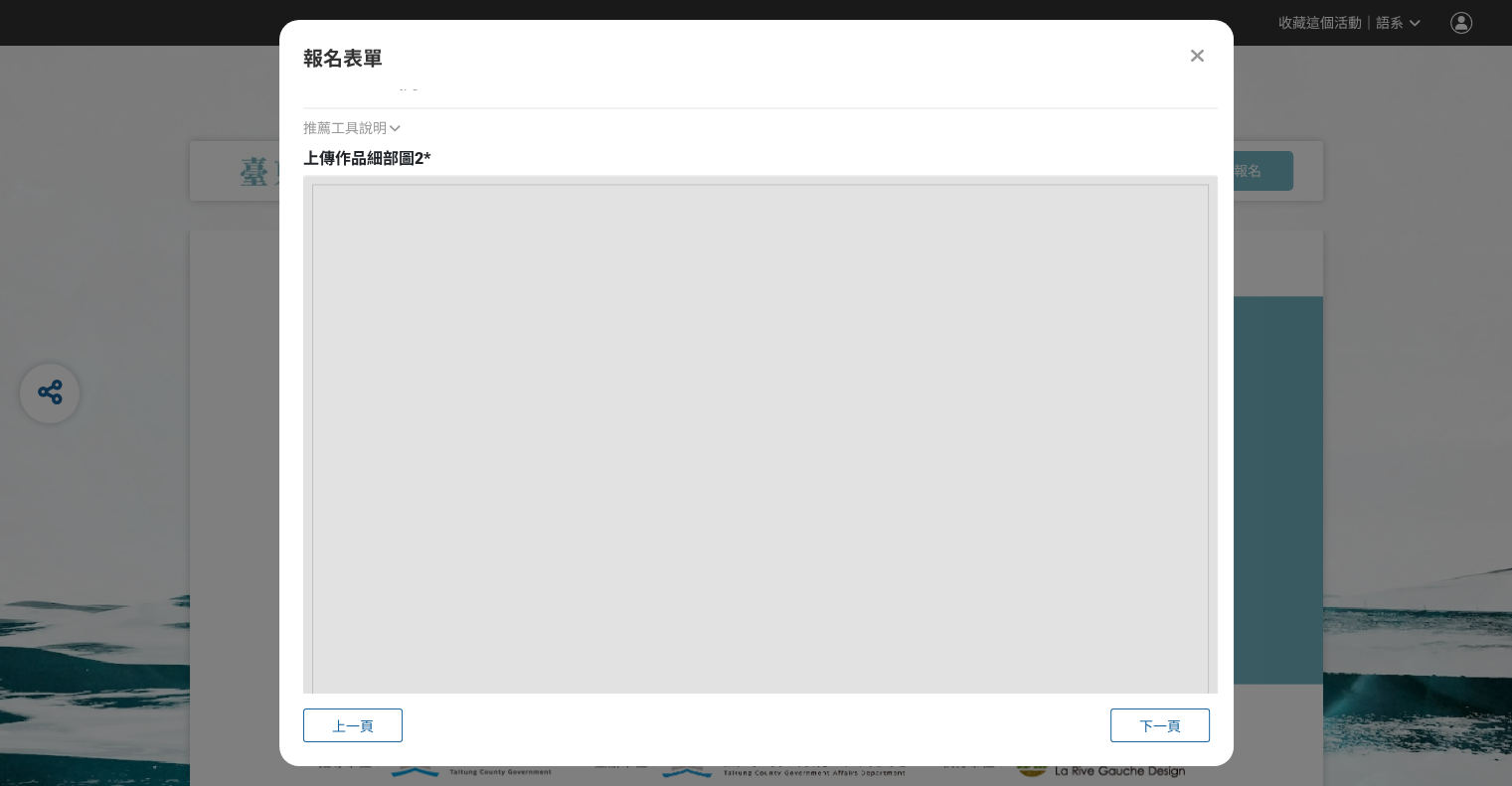 scroll, scrollTop: 3119, scrollLeft: 0, axis: vertical 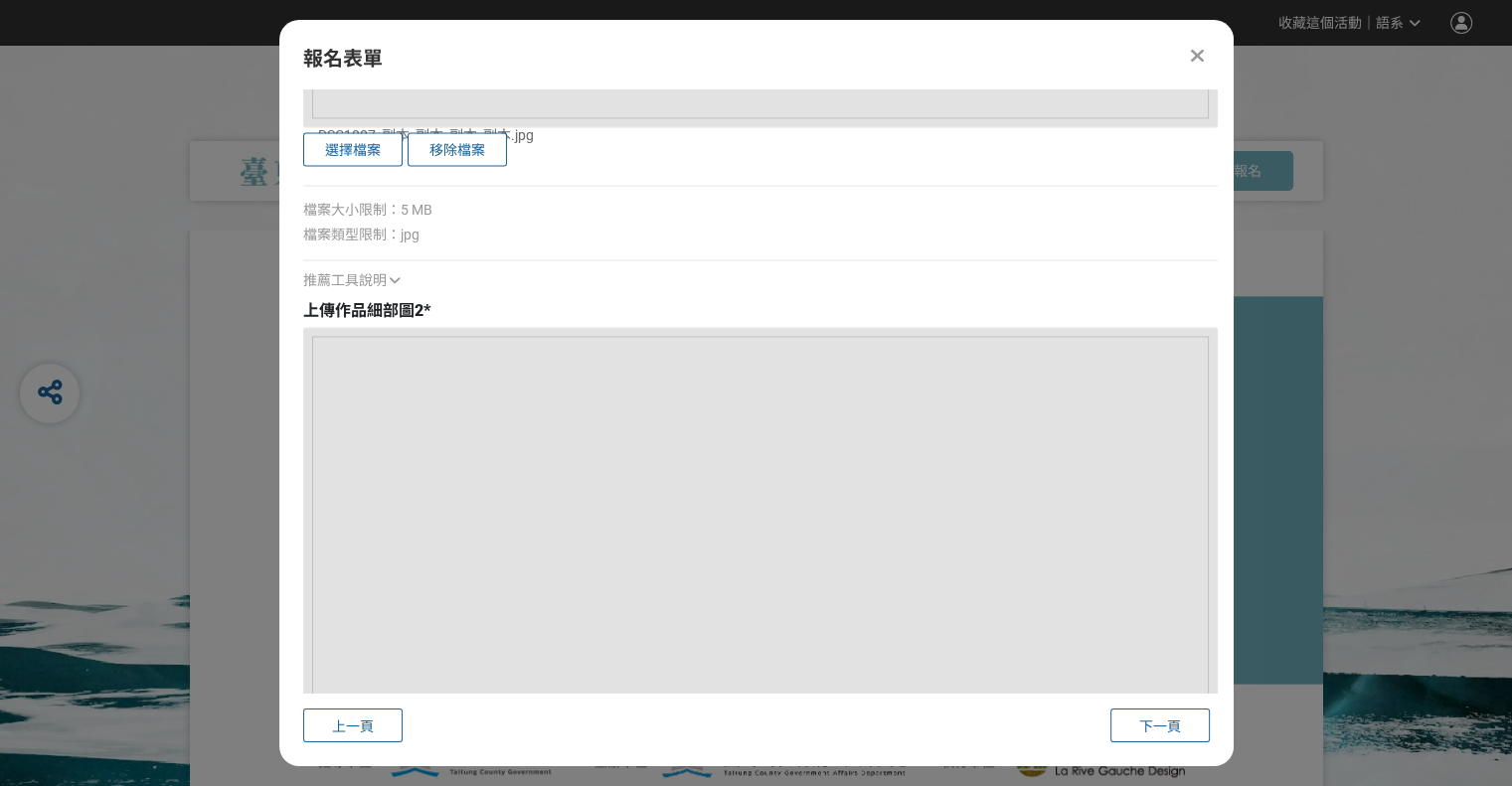 click at bounding box center (760, 784) 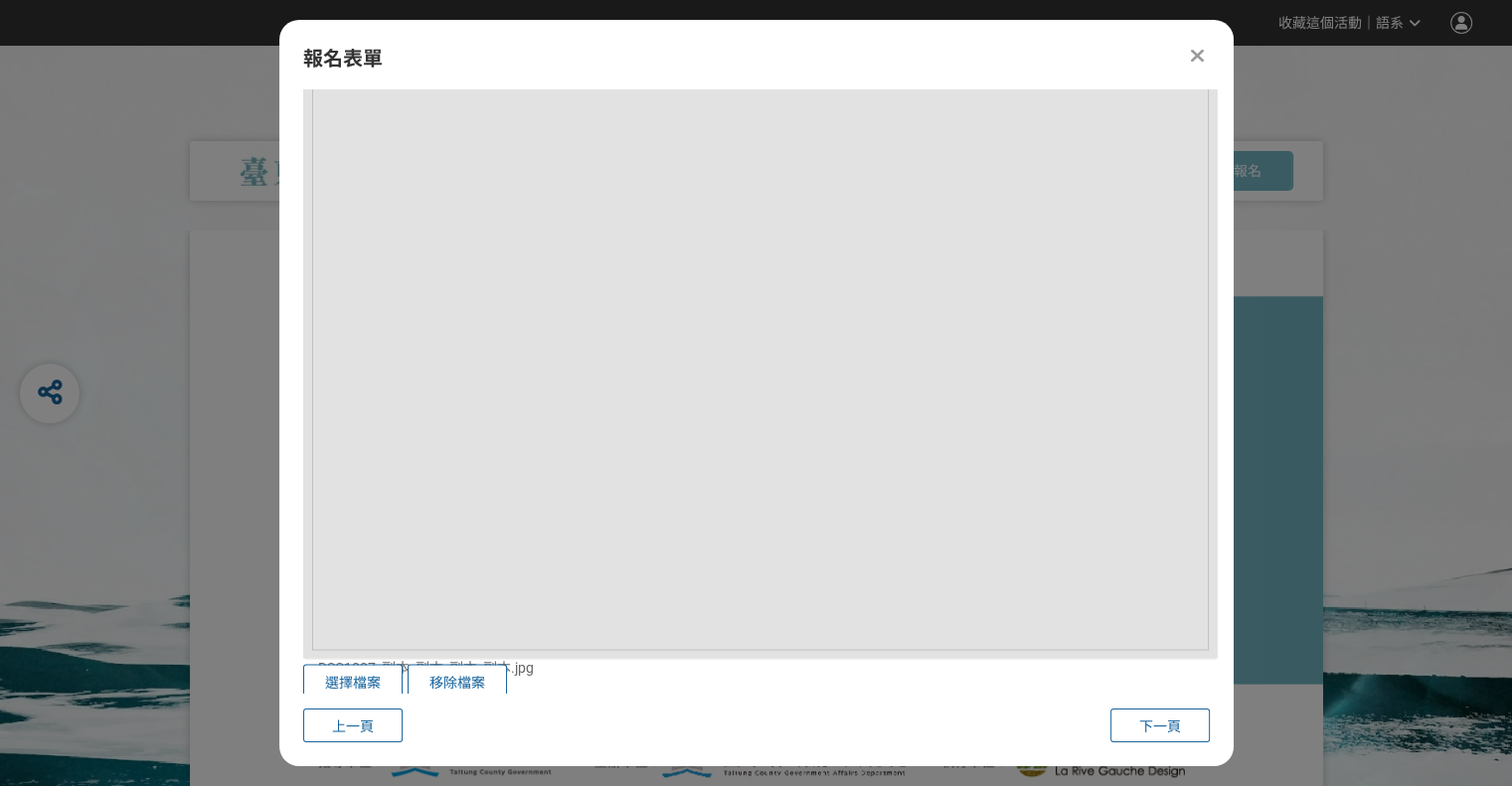 scroll, scrollTop: 3865, scrollLeft: 0, axis: vertical 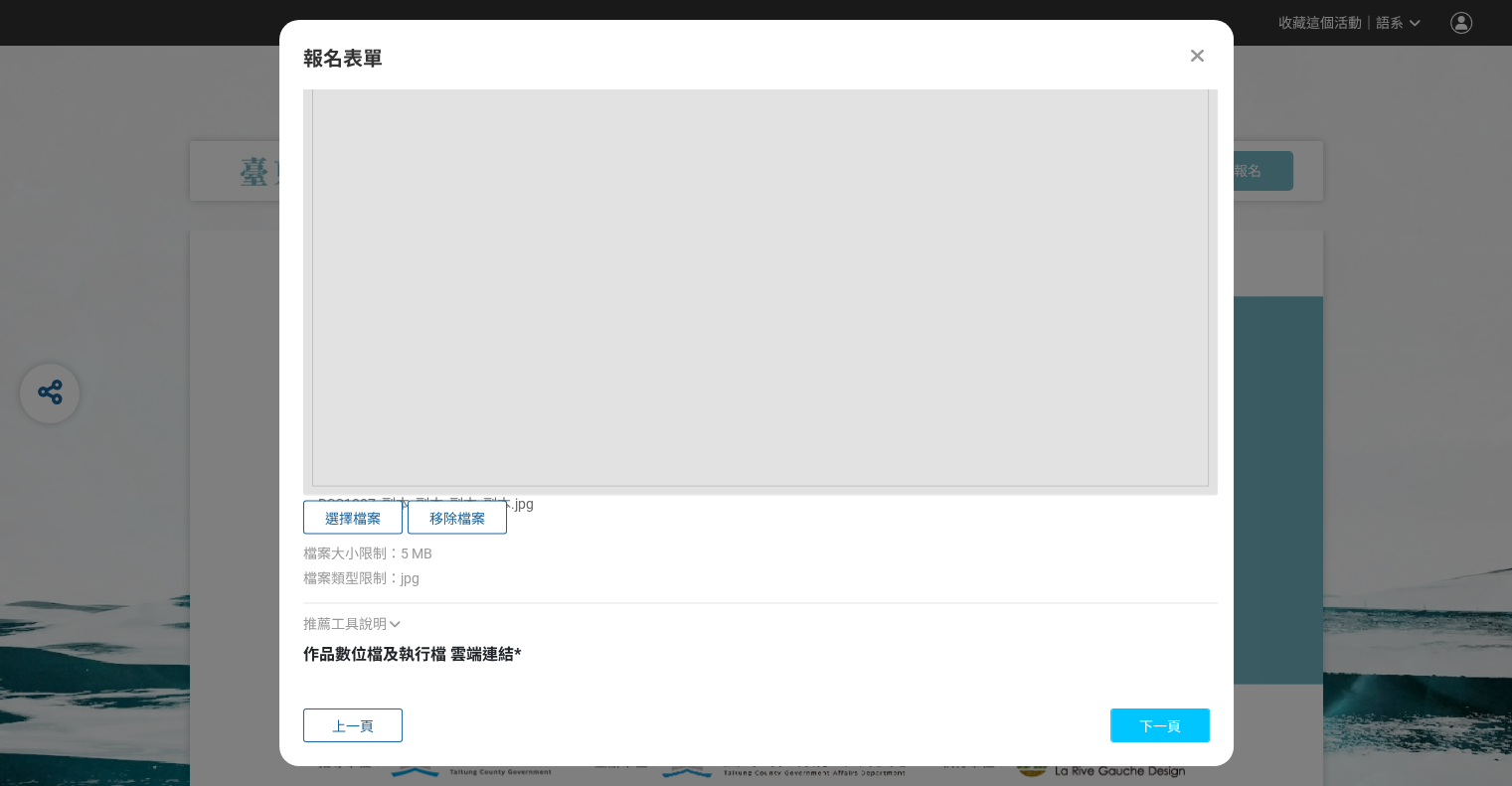 click on "下一頁" at bounding box center [1160, 726] 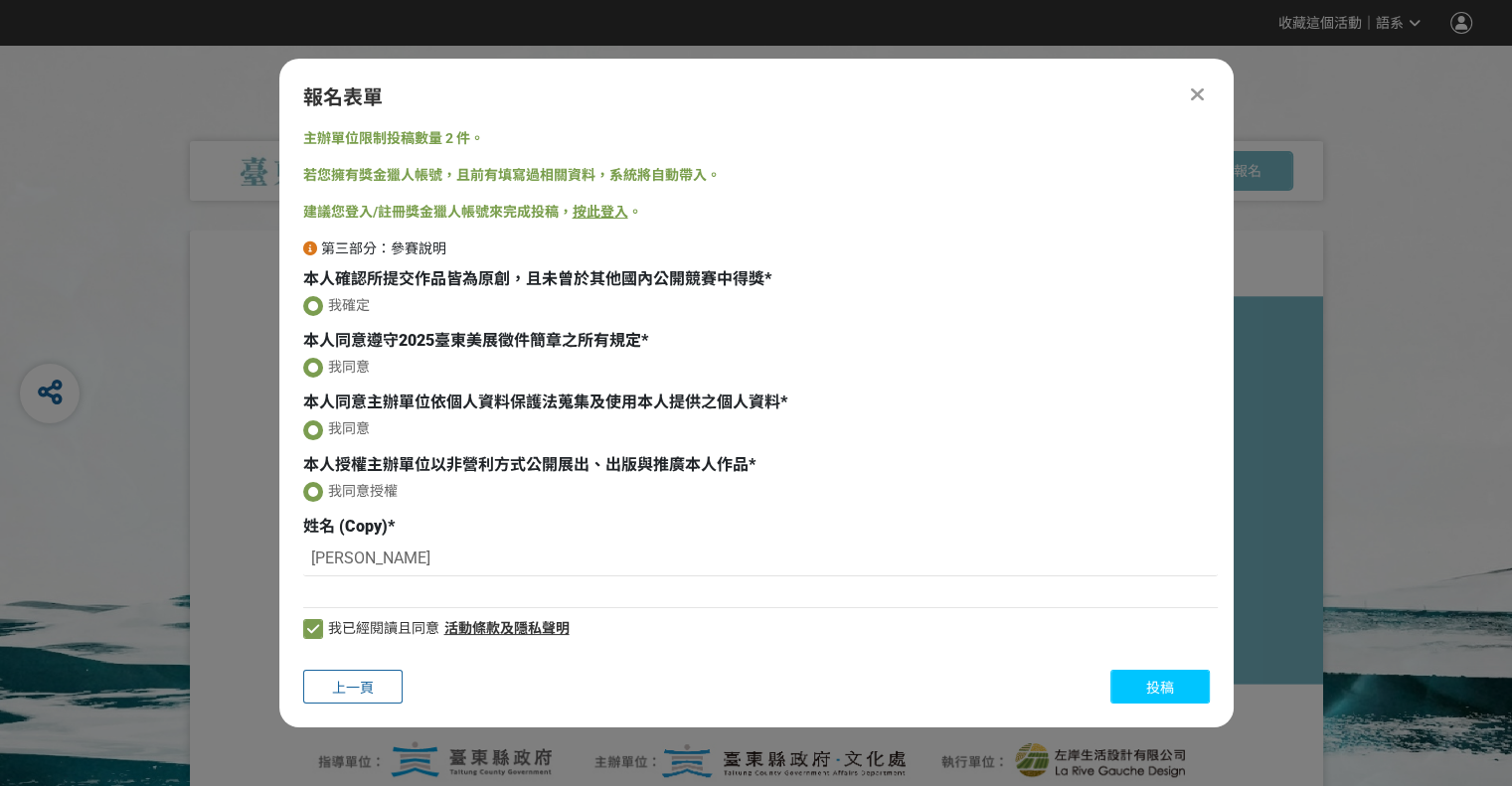 click on "投稿" at bounding box center (1160, 688) 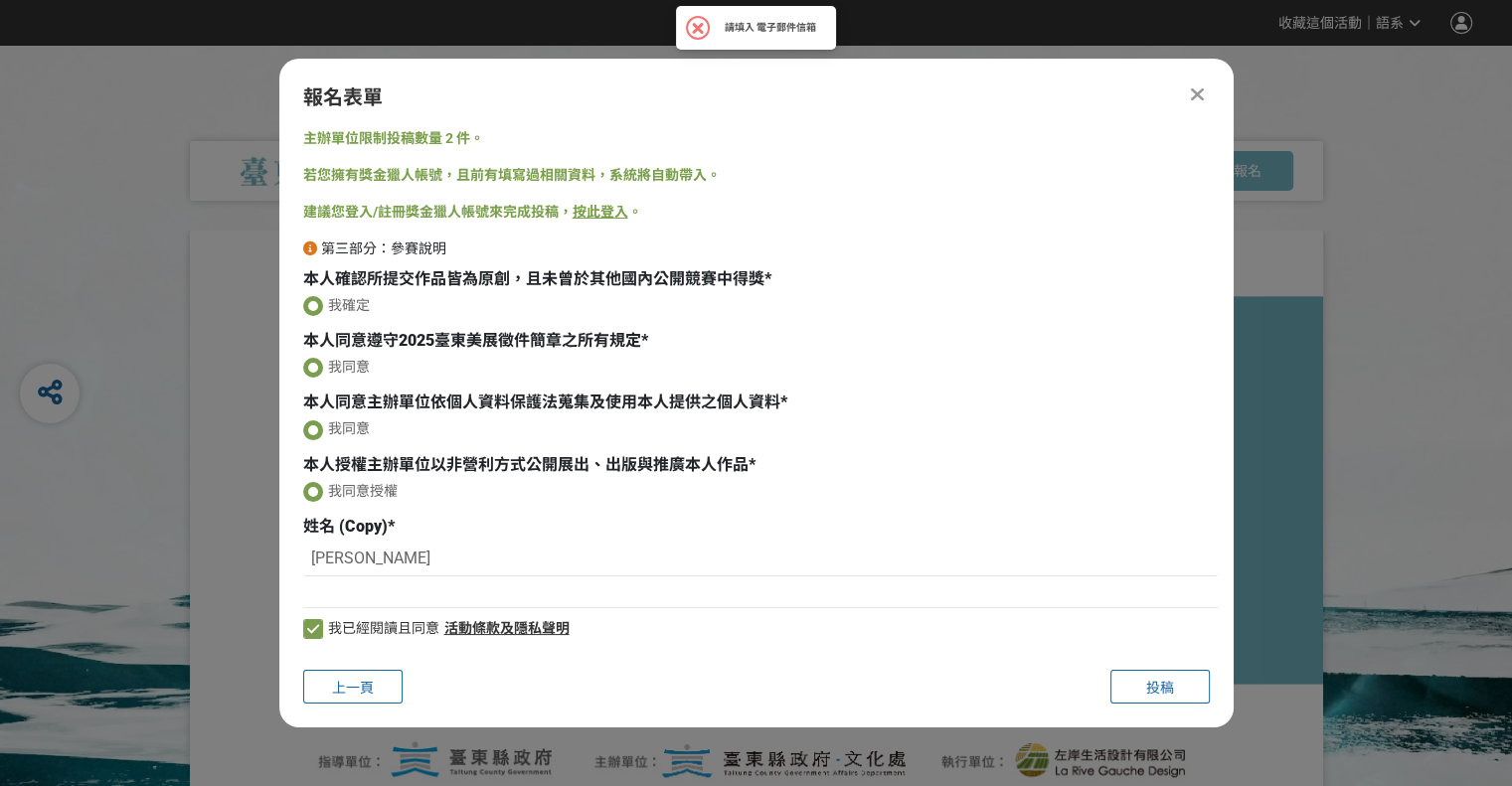 click at bounding box center [698, 29] 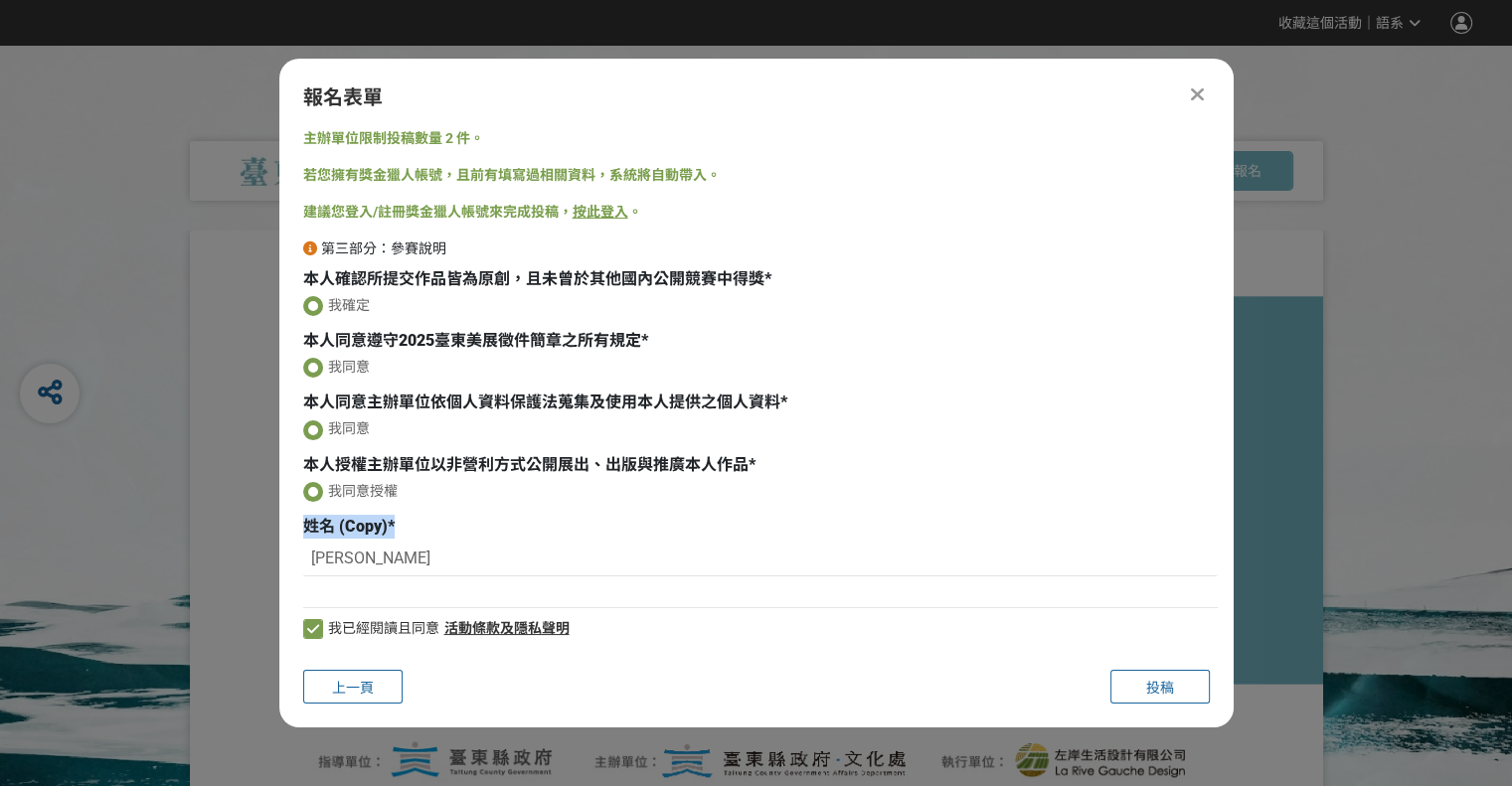 click on "主辦單位限制投稿數量 2 件。 若您擁有獎金獵人帳號，且前有填寫過相關資料，系統將自動帶入。 建議您登入/註冊獎金獵人帳號來完成投稿， 按此登入 。 第三部分：參賽說明 本人確認所提交作品皆為原創，且未曾於其他國內公開競賽中得獎 * 我確定 本人同意遵守2025臺東美展徵件簡章之所有規定 * 我同意 本人同意主辦單位依個人資料保護法蒐集及使用本人提供之個人資料 * 我同意 本人授權主辦單位以非營利方式公開展出、出版與推廣本人作品 * 我同意授權 姓名 ([PERSON_NAME]) * [PERSON_NAME]已經閱讀且同意 活動條款及隱私聲明" at bounding box center (756, 391) 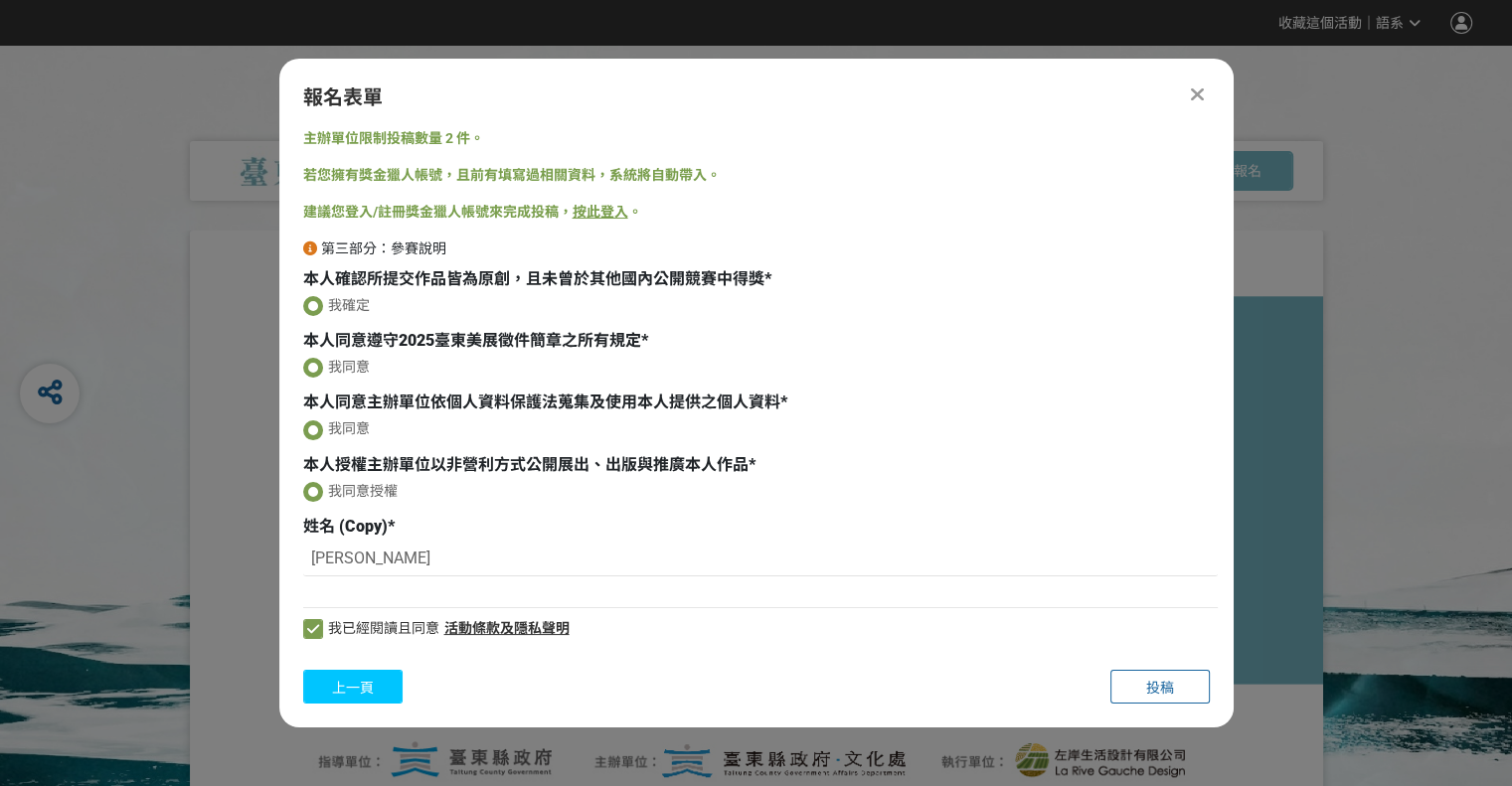 click on "上一頁" at bounding box center (353, 688) 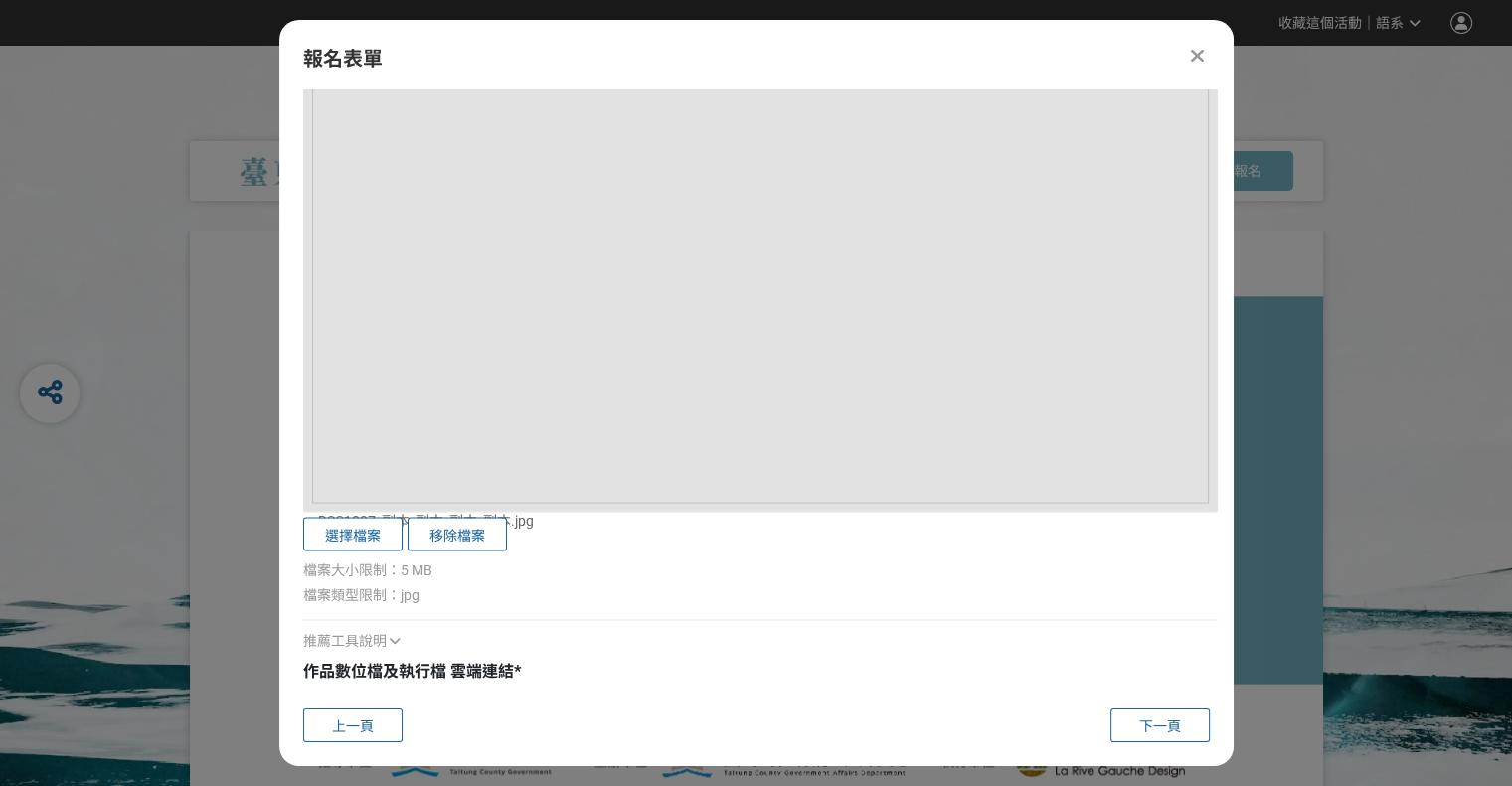 scroll, scrollTop: 3865, scrollLeft: 0, axis: vertical 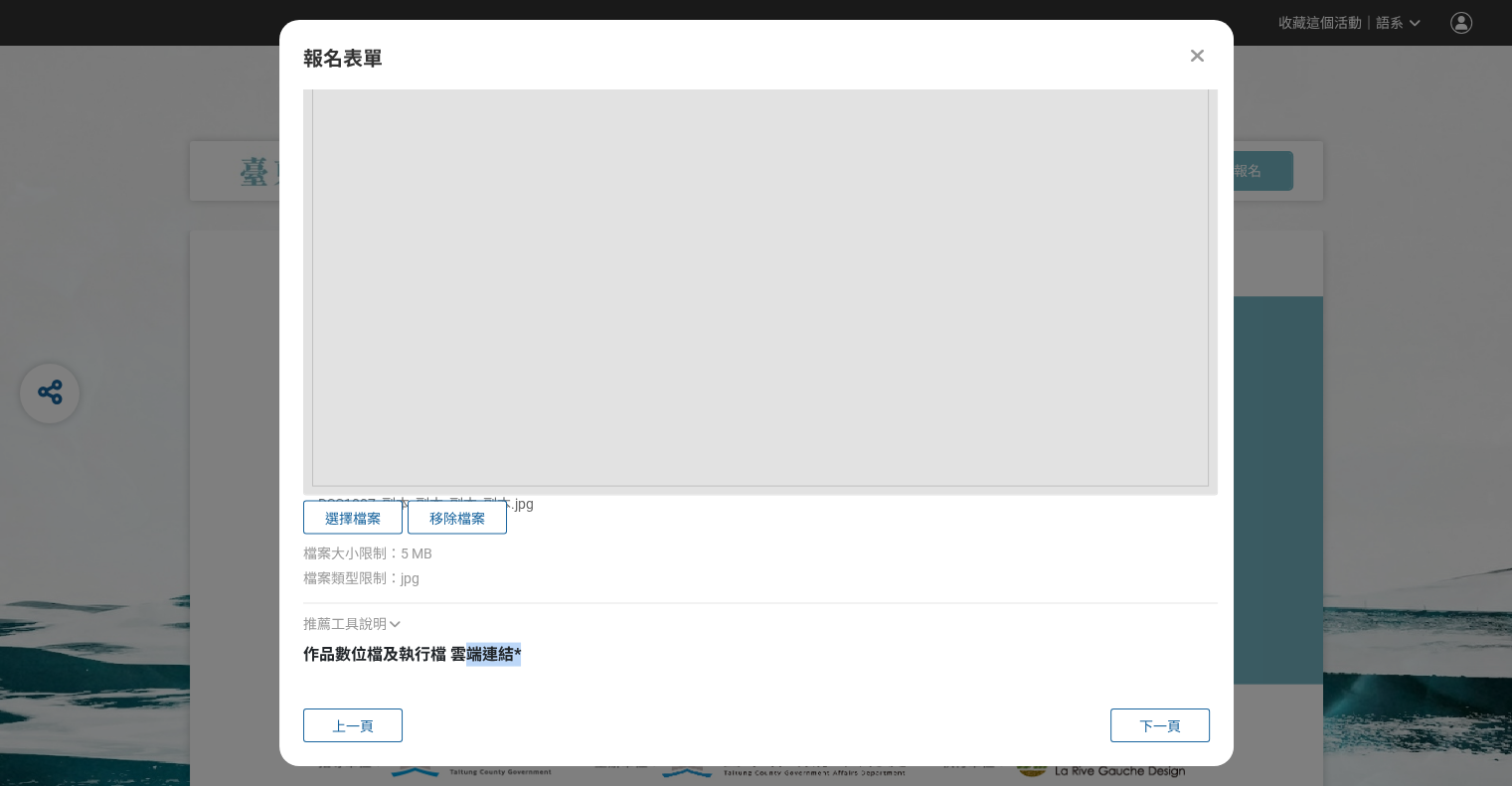 drag, startPoint x: 472, startPoint y: 643, endPoint x: 473, endPoint y: 659, distance: 16.03122 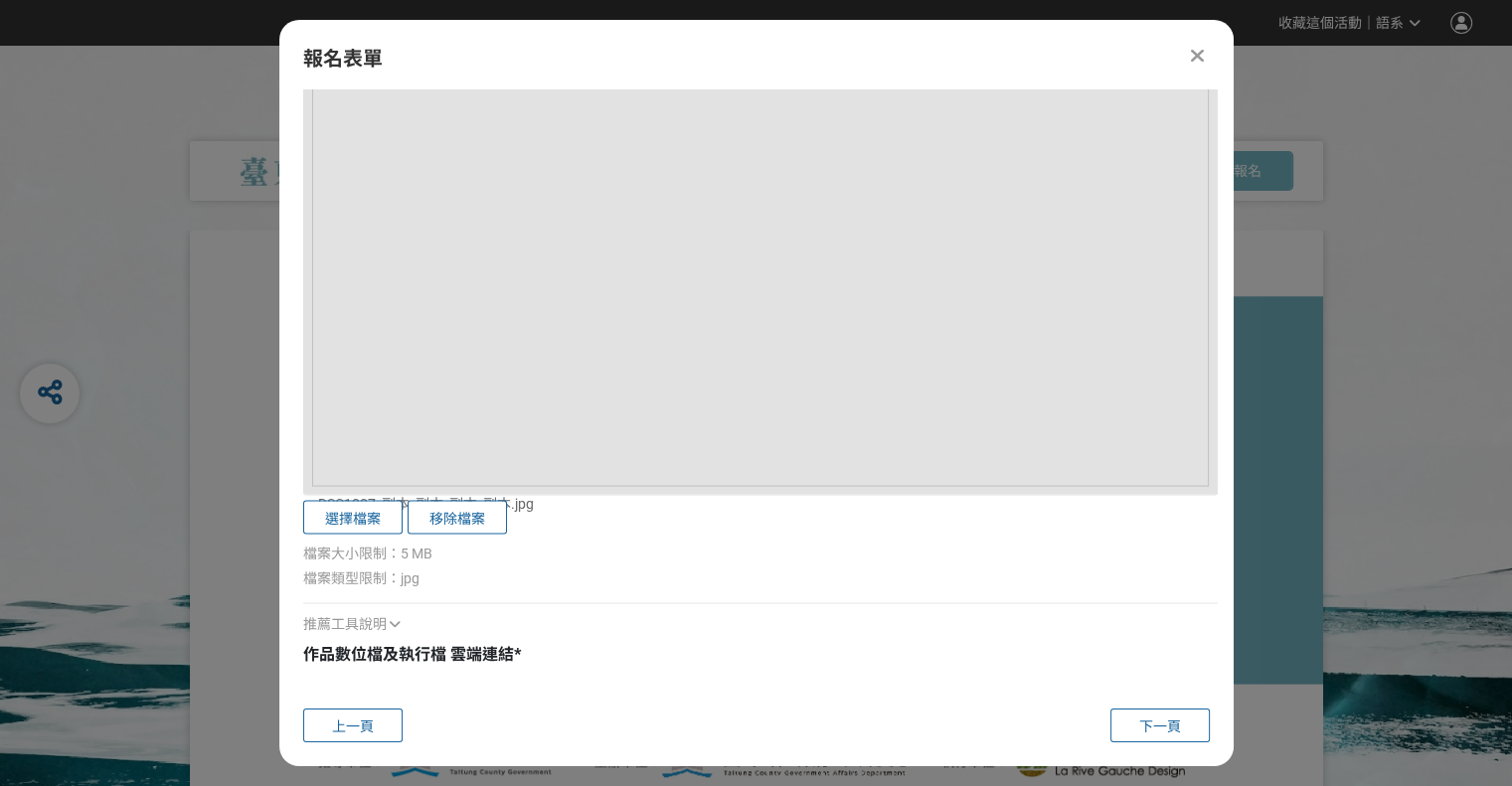 click at bounding box center (760, 687) 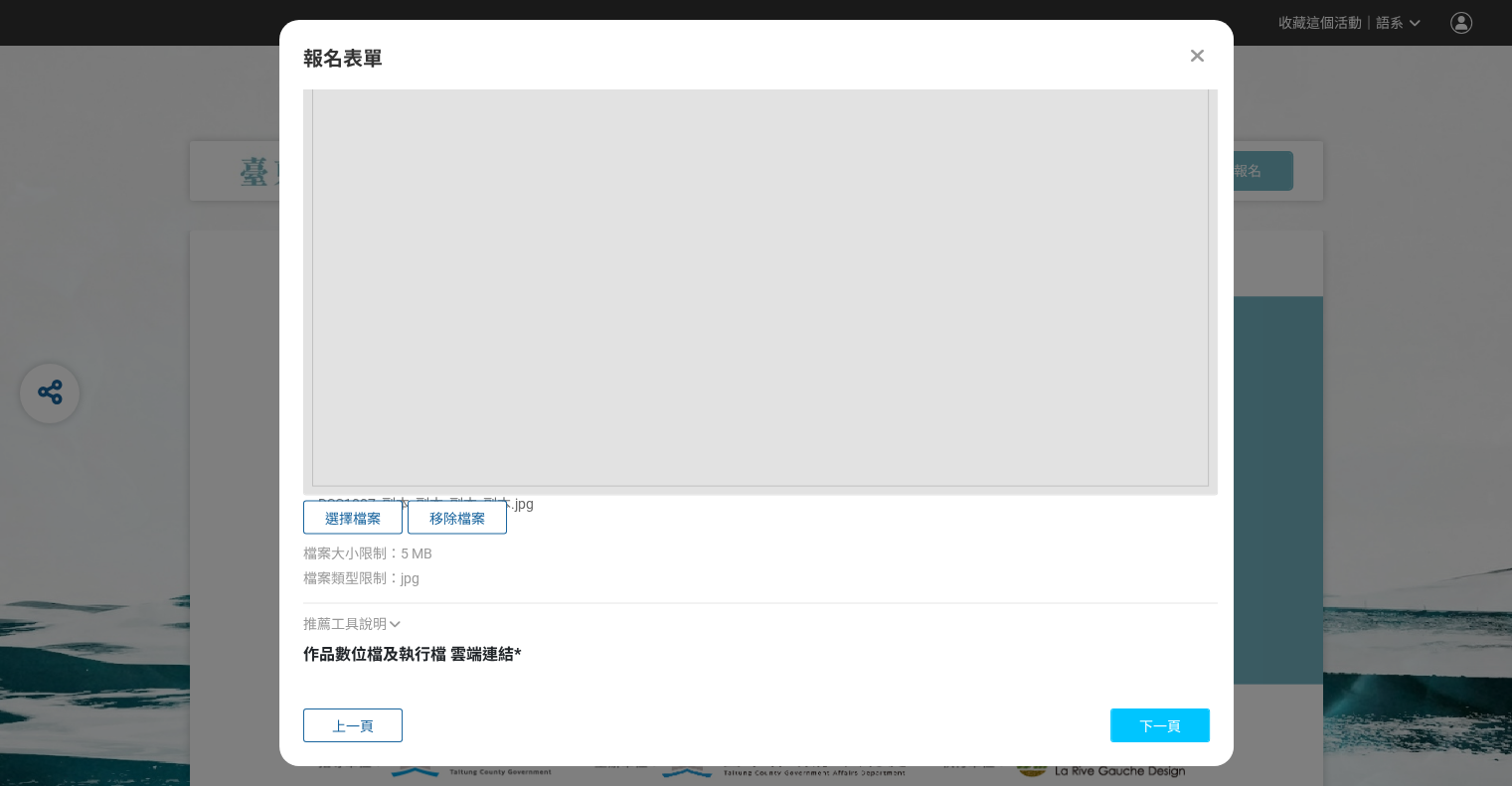click on "下一頁" at bounding box center [1160, 726] 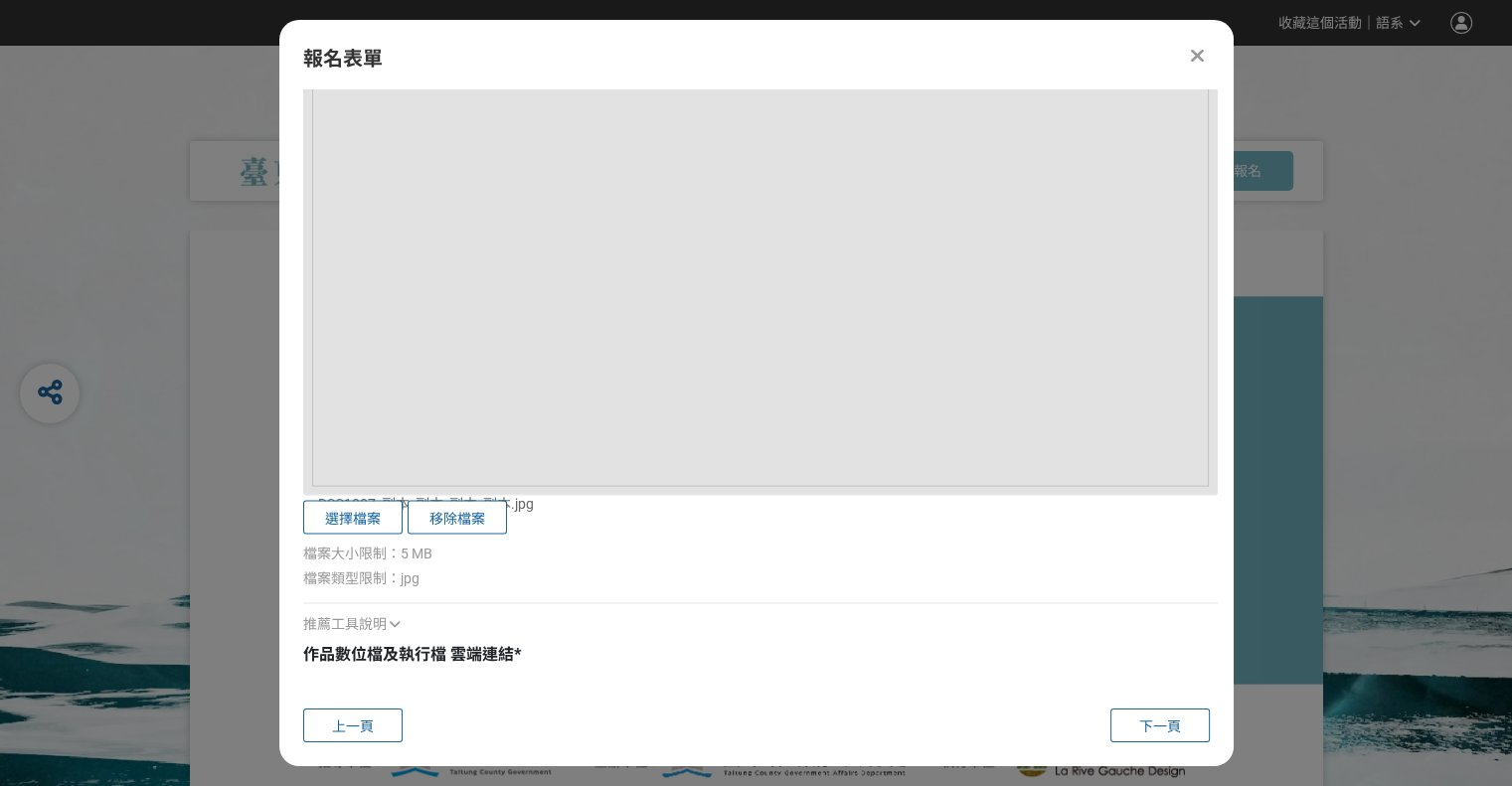 scroll, scrollTop: 0, scrollLeft: 0, axis: both 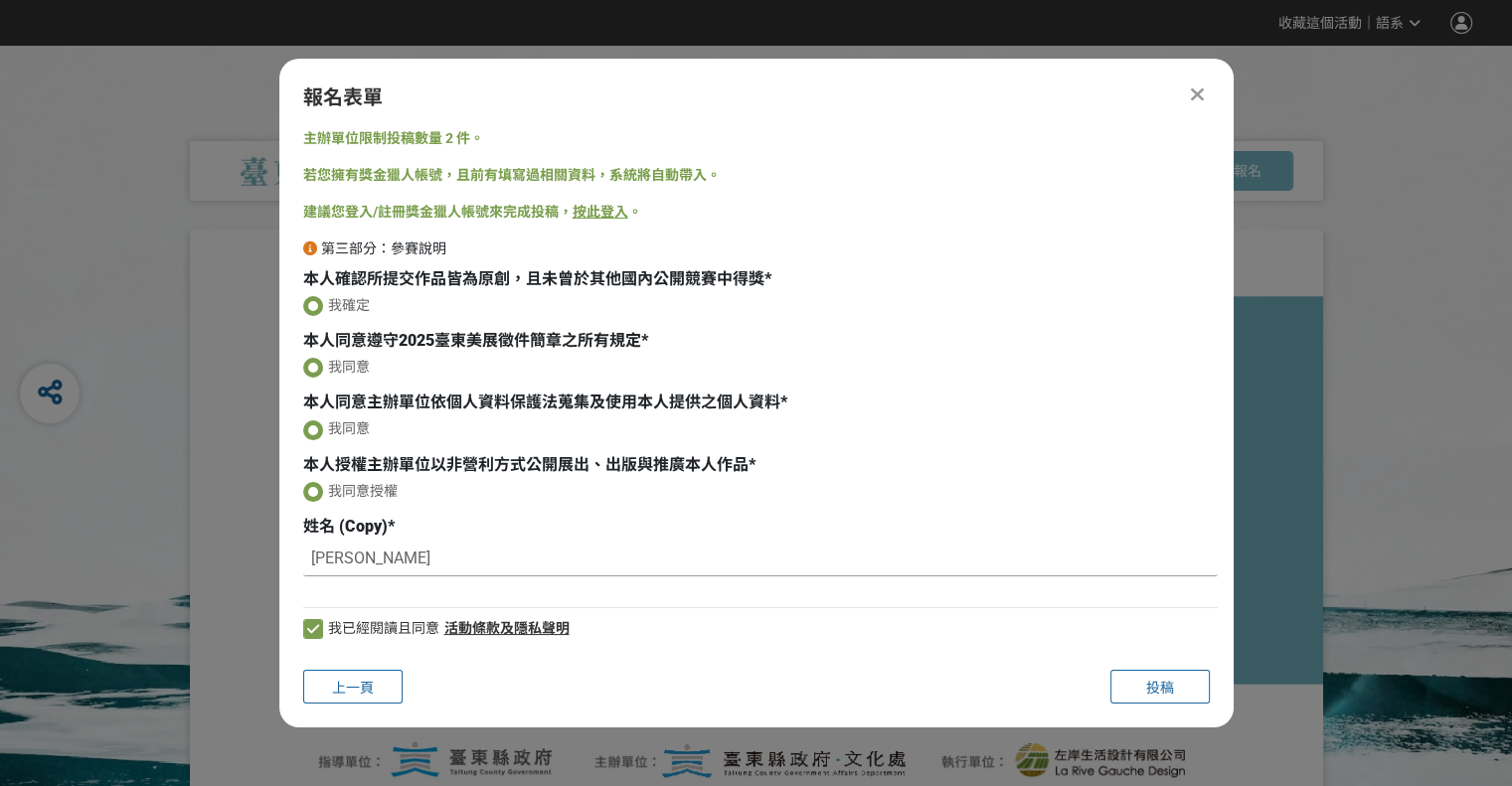 drag, startPoint x: 373, startPoint y: 557, endPoint x: 278, endPoint y: 564, distance: 95.257546 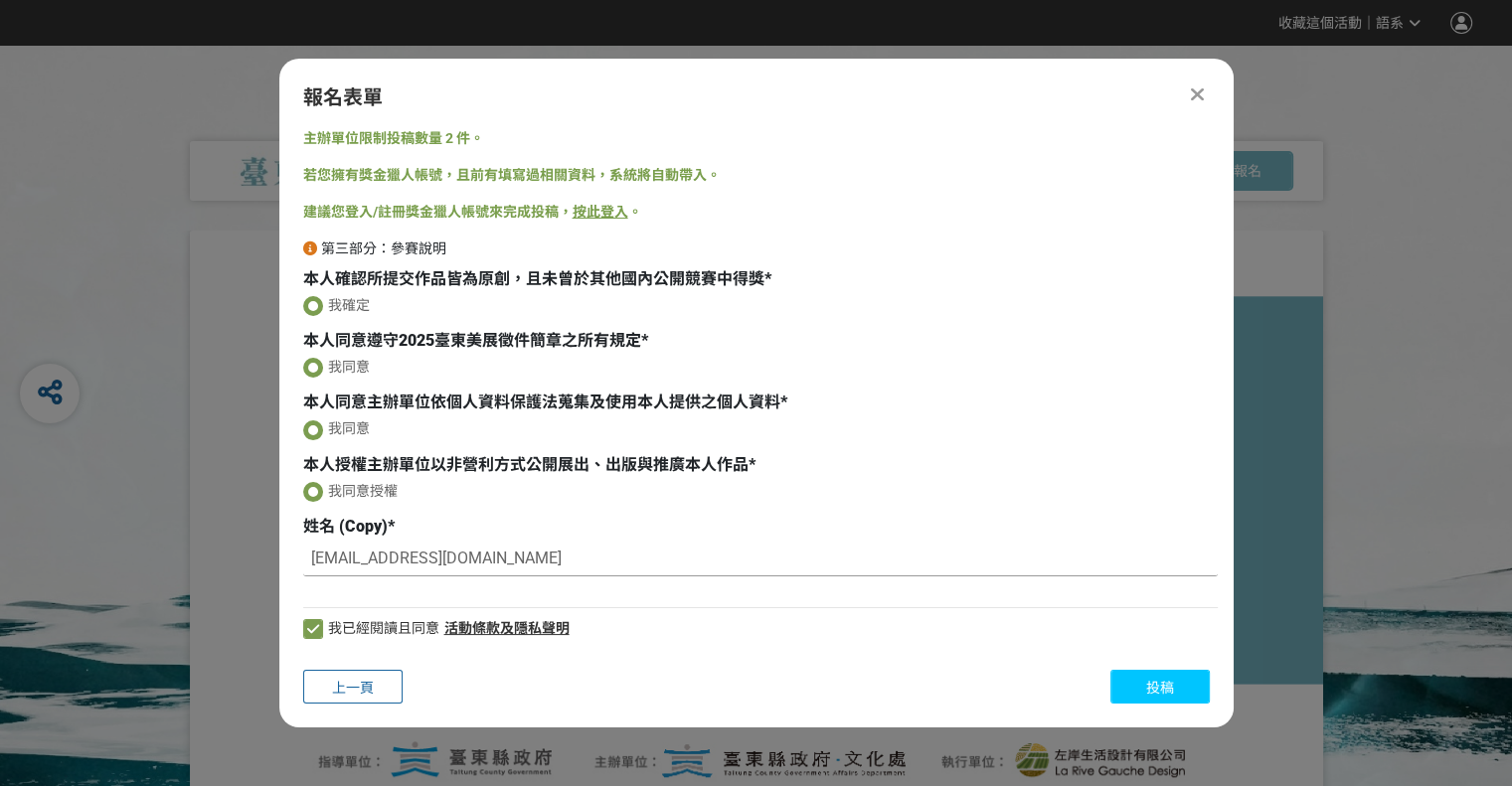 type on "[EMAIL_ADDRESS][DOMAIN_NAME]" 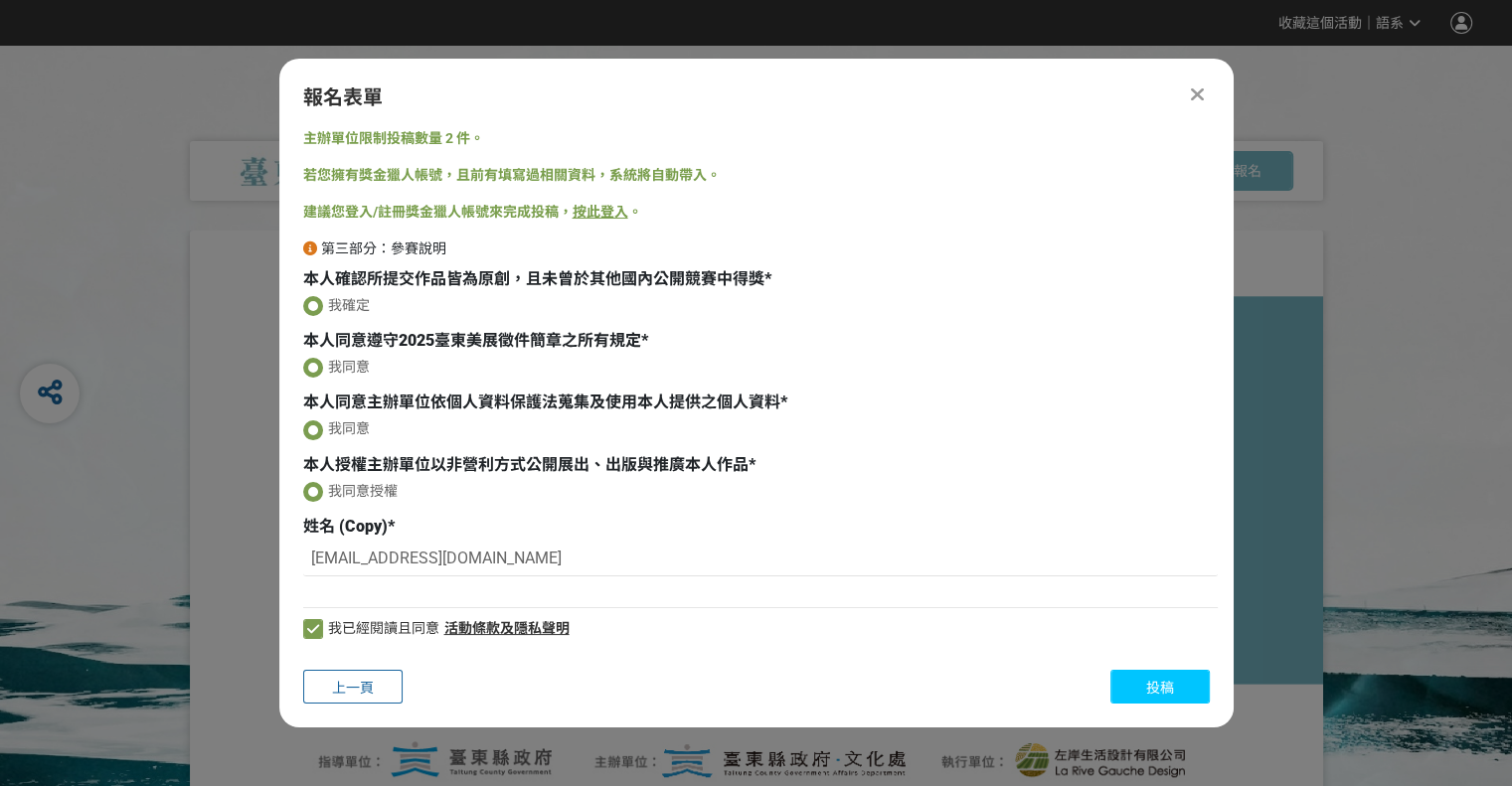 click on "投稿" at bounding box center (1160, 688) 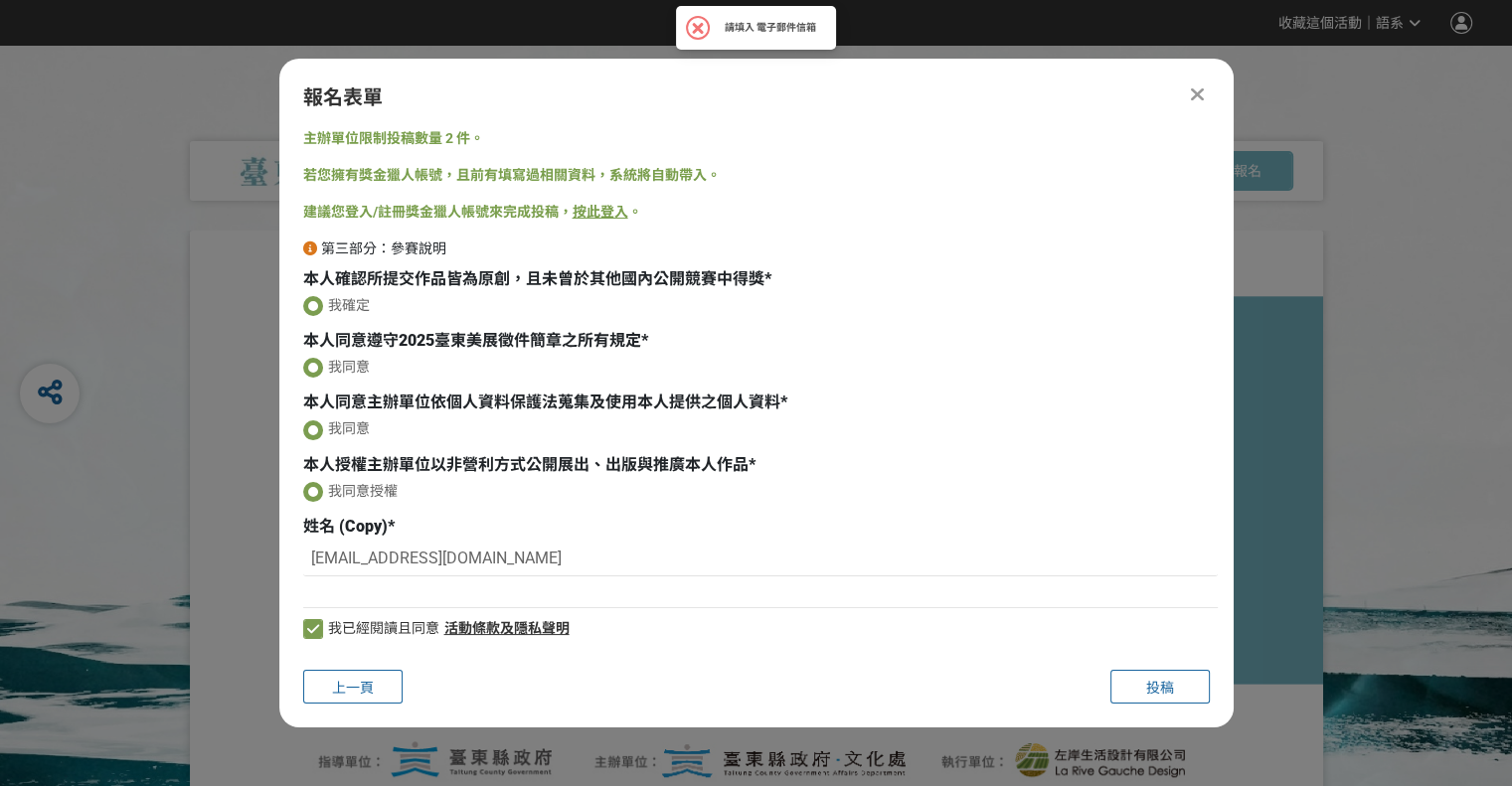 click at bounding box center (698, 29) 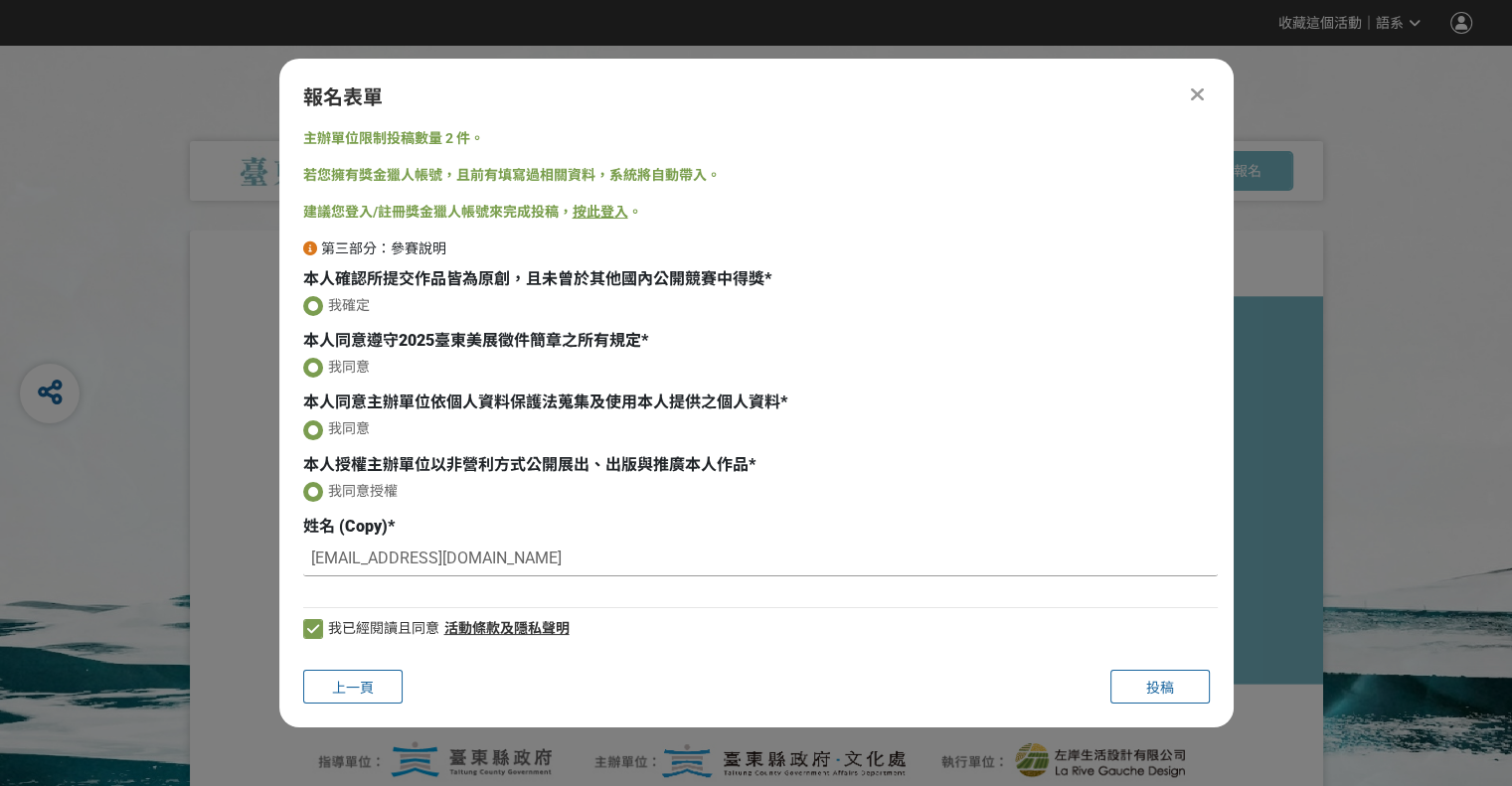 drag, startPoint x: 309, startPoint y: 555, endPoint x: 528, endPoint y: 561, distance: 219.0822 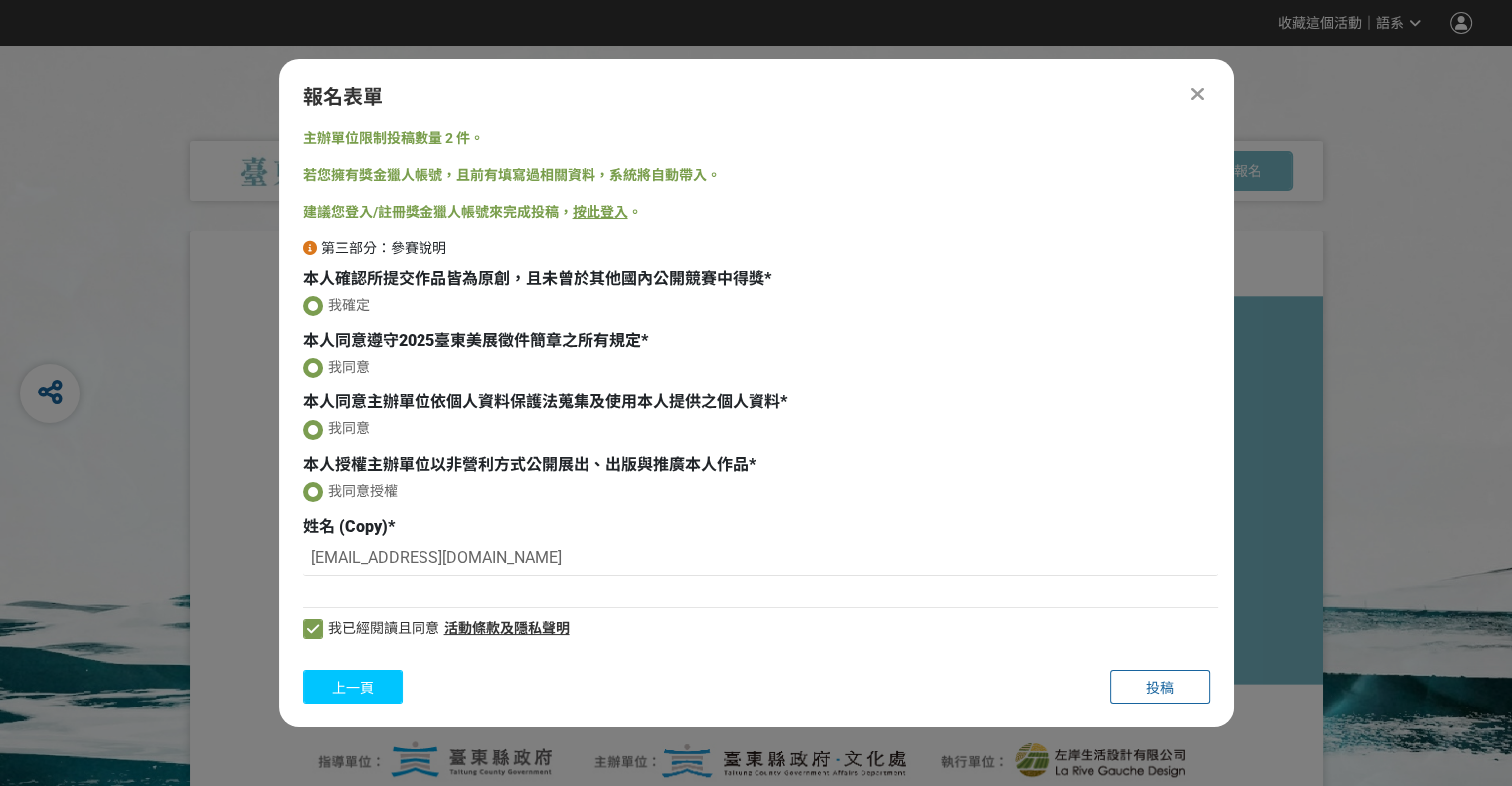 click on "上一頁" at bounding box center (353, 688) 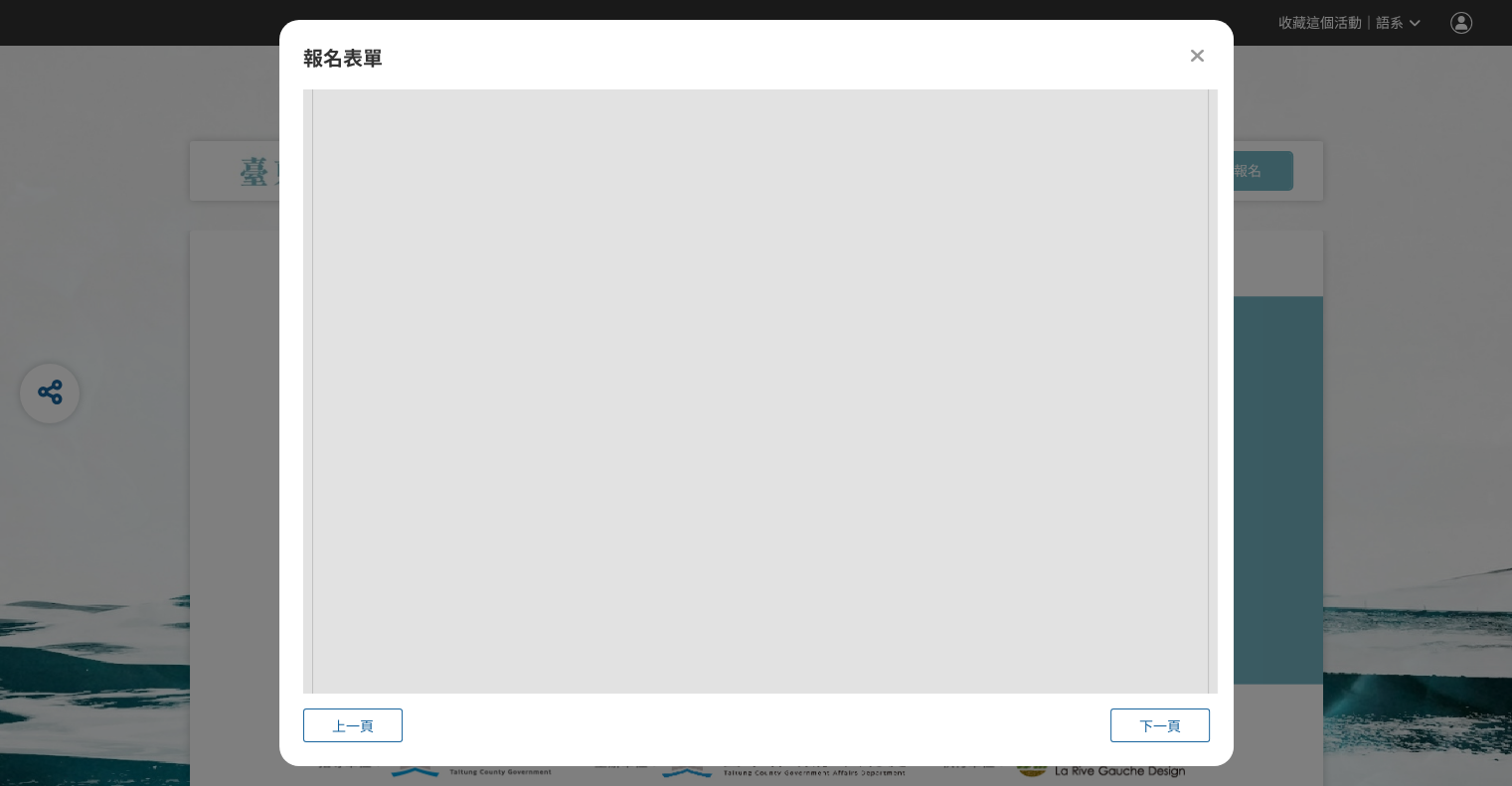 scroll, scrollTop: 1453, scrollLeft: 0, axis: vertical 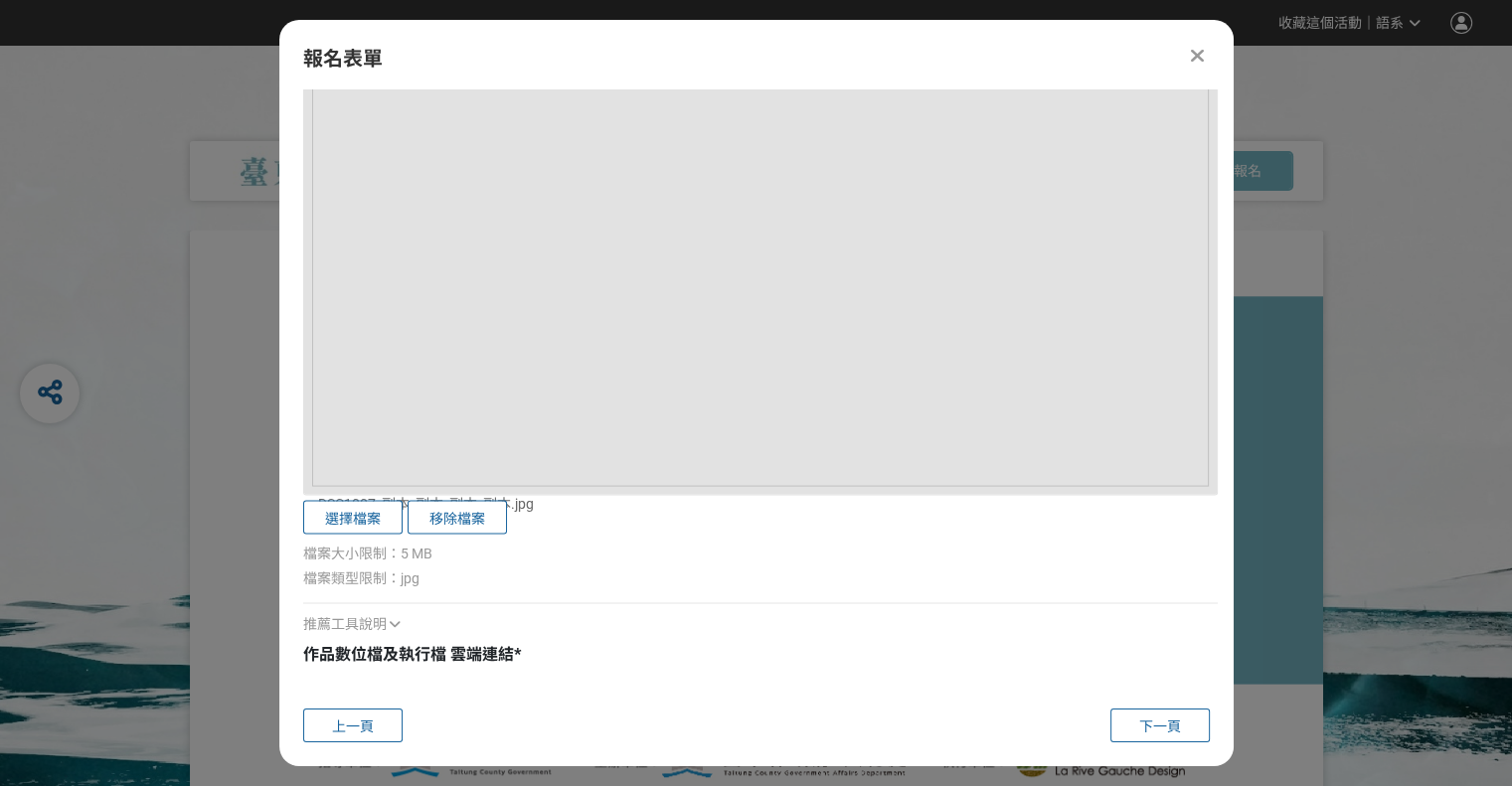 click at bounding box center (760, 687) 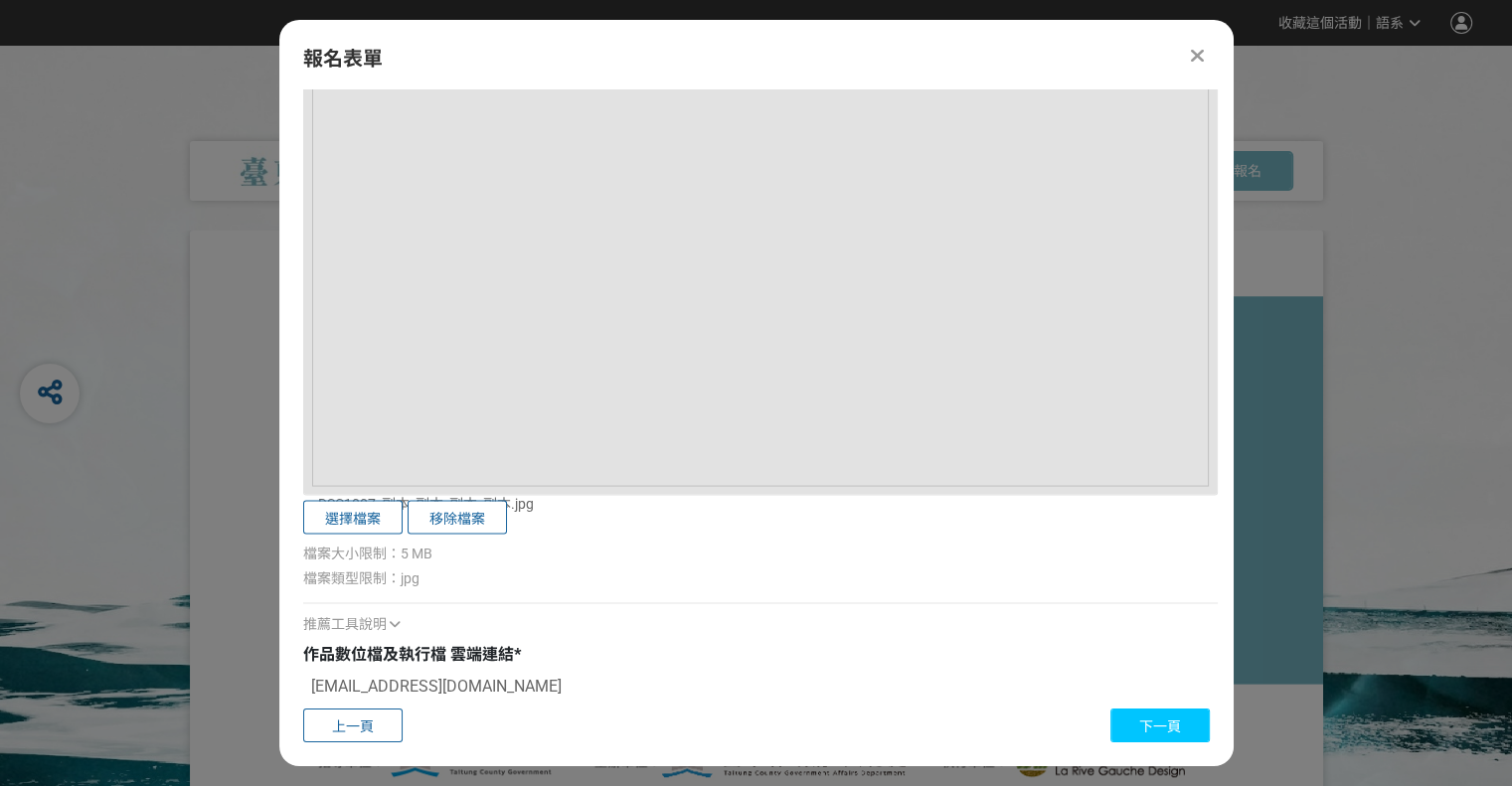 type on "[EMAIL_ADDRESS][DOMAIN_NAME]" 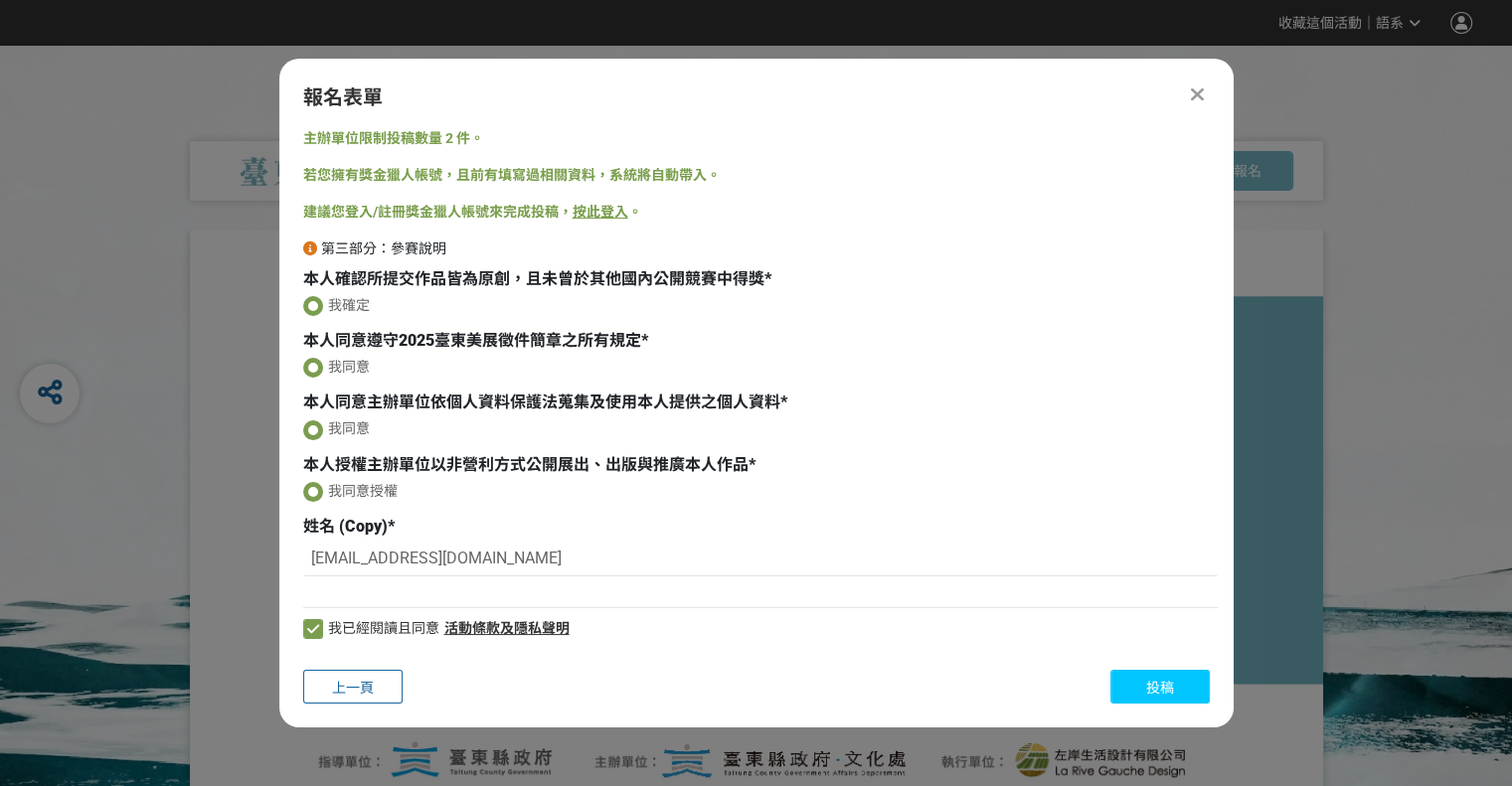 scroll, scrollTop: 0, scrollLeft: 0, axis: both 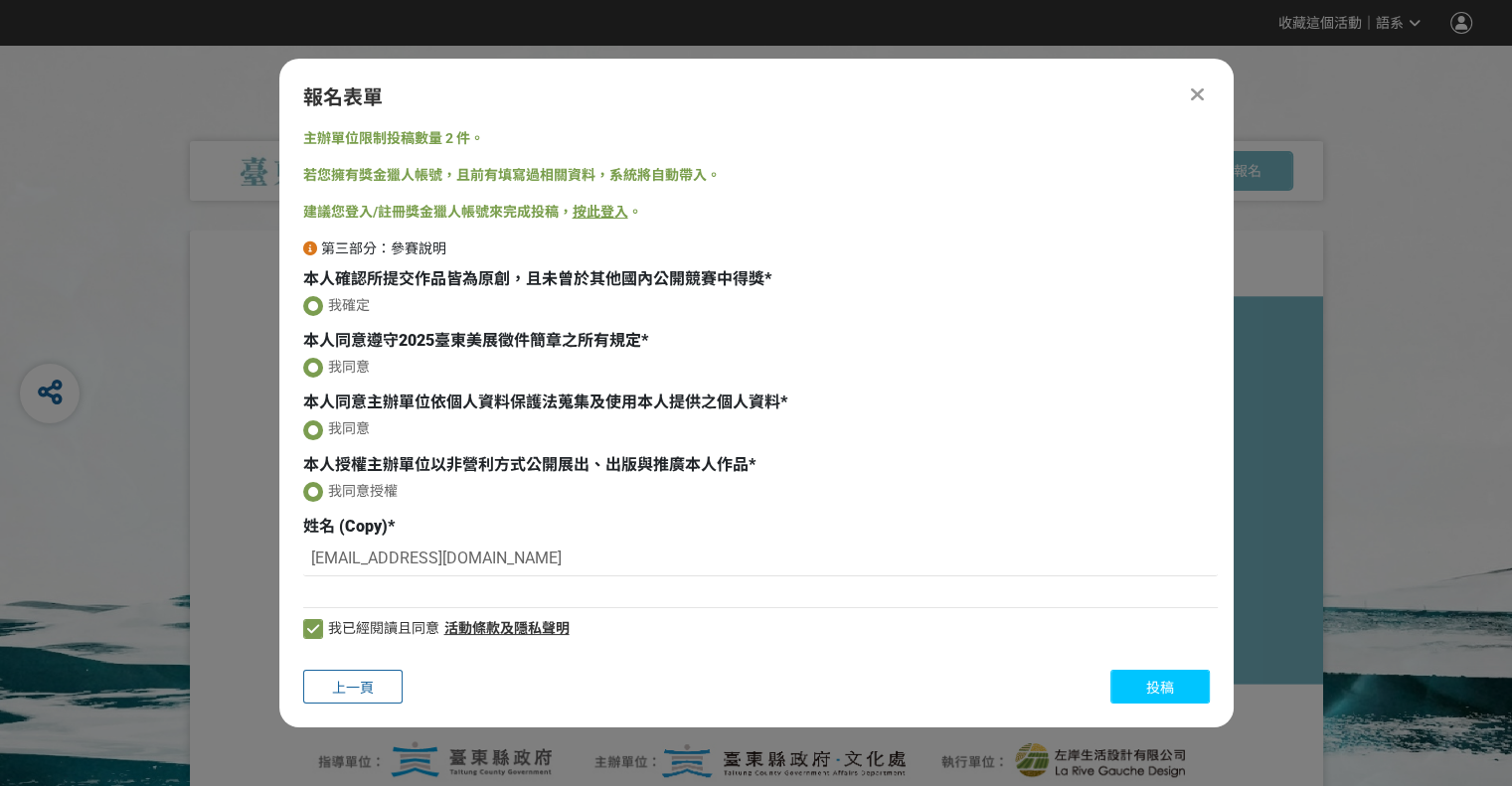click on "投稿" at bounding box center [1160, 688] 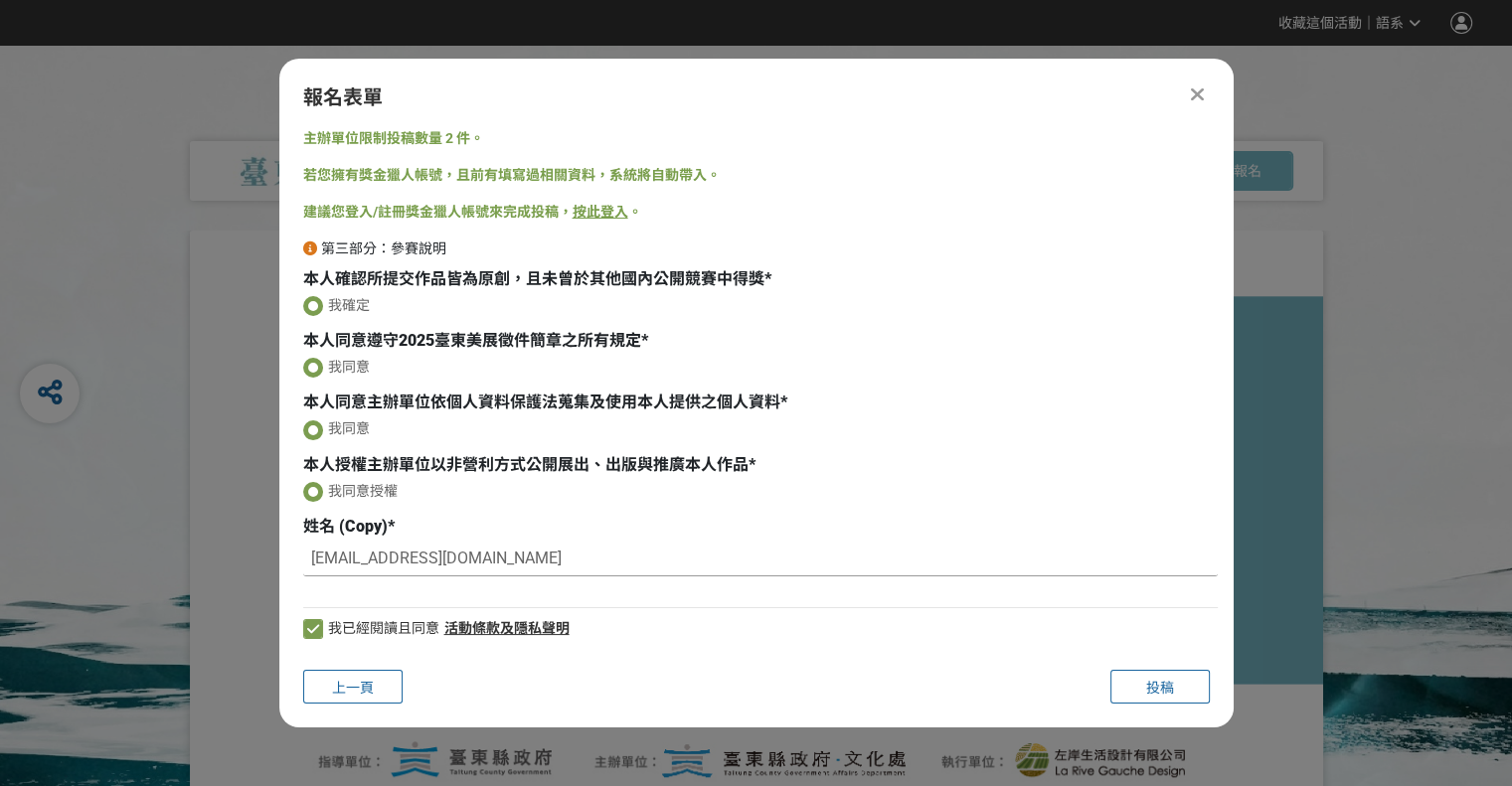 drag, startPoint x: 561, startPoint y: 559, endPoint x: 253, endPoint y: 555, distance: 308.02597 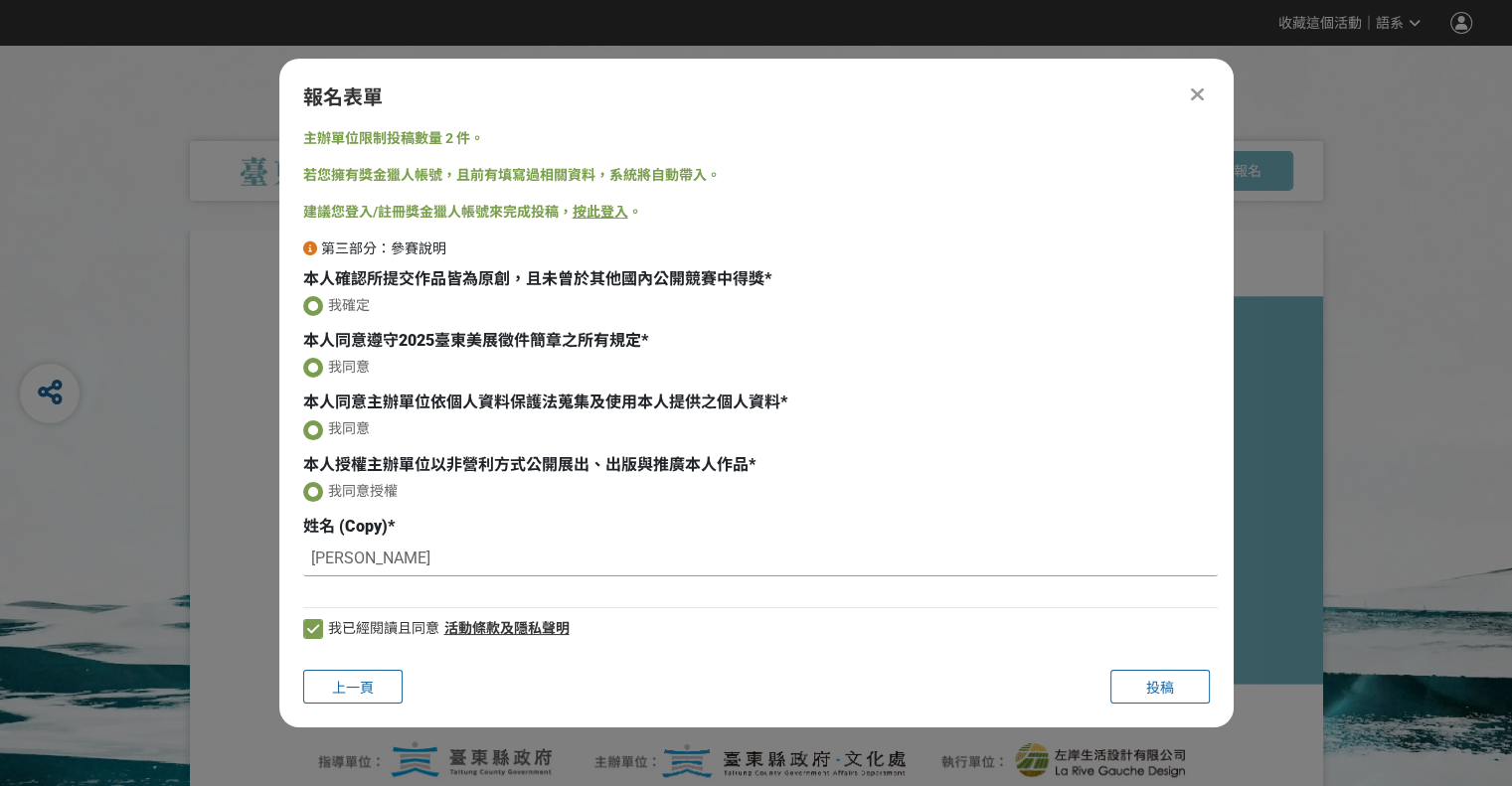 type on "[PERSON_NAME]" 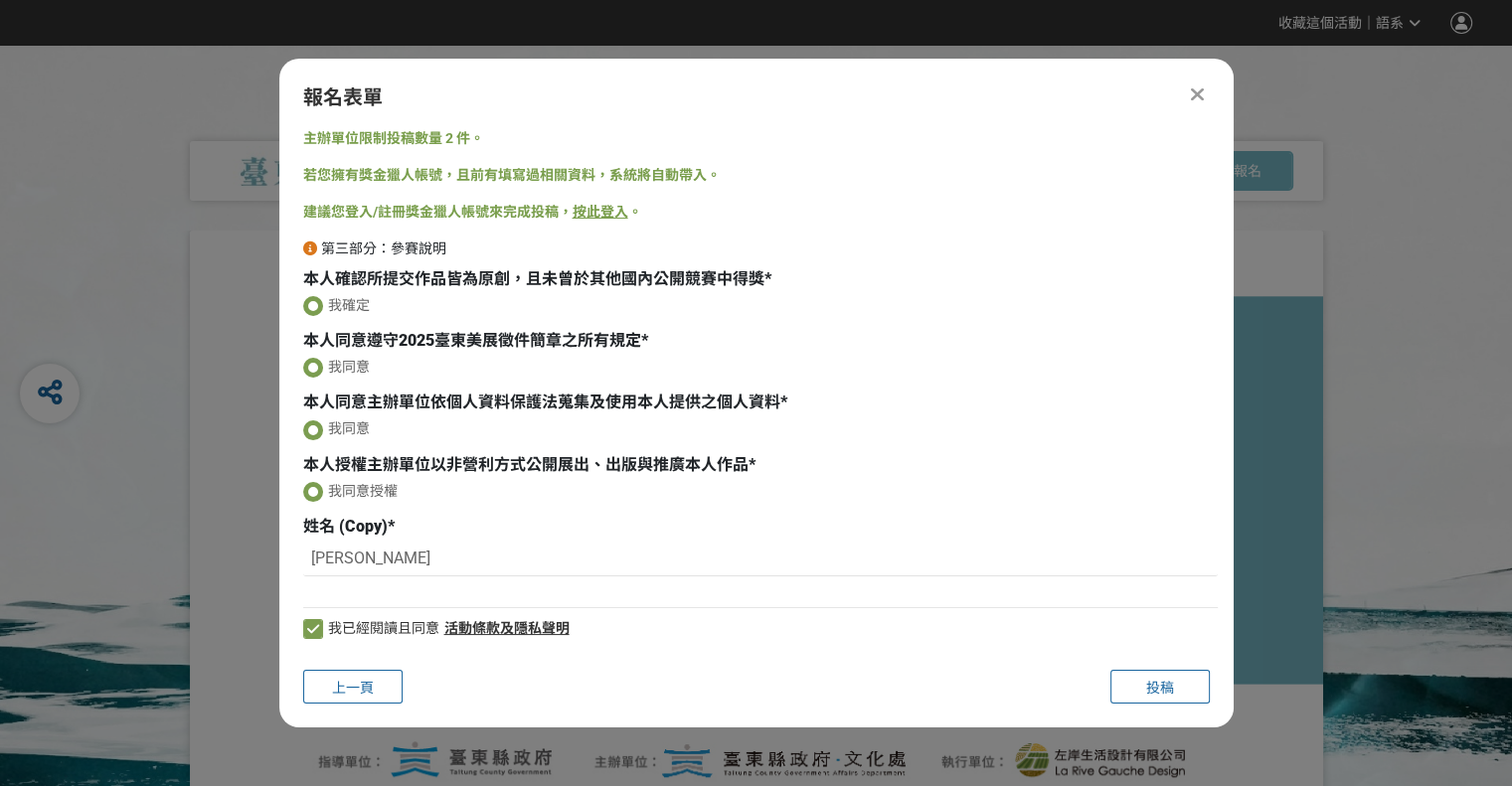 click on "主辦單位限制投稿數量 2 件。 若您擁有獎金獵人帳號，且前有填寫過相關資料，系統將自動帶入。 建議您登入/註冊獎金獵人帳號來完成投稿， 按此登入 。 第三部分：參賽說明 本人確認所提交作品皆為原創，且未曾於其他國內公開競賽中得獎 * 我確定 本人同意遵守2025臺東美展徵件簡章之所有規定 * 我同意 本人同意主辦單位依個人資料保護法蒐集及使用本人提供之個人資料 * 我同意 本人授權主辦單位以非營利方式公開展出、出版與推廣本人作品 * 我同意授權 姓名 ([PERSON_NAME]) * [PERSON_NAME]已經閱讀且同意 活動條款及隱私聲明" at bounding box center (756, 391) 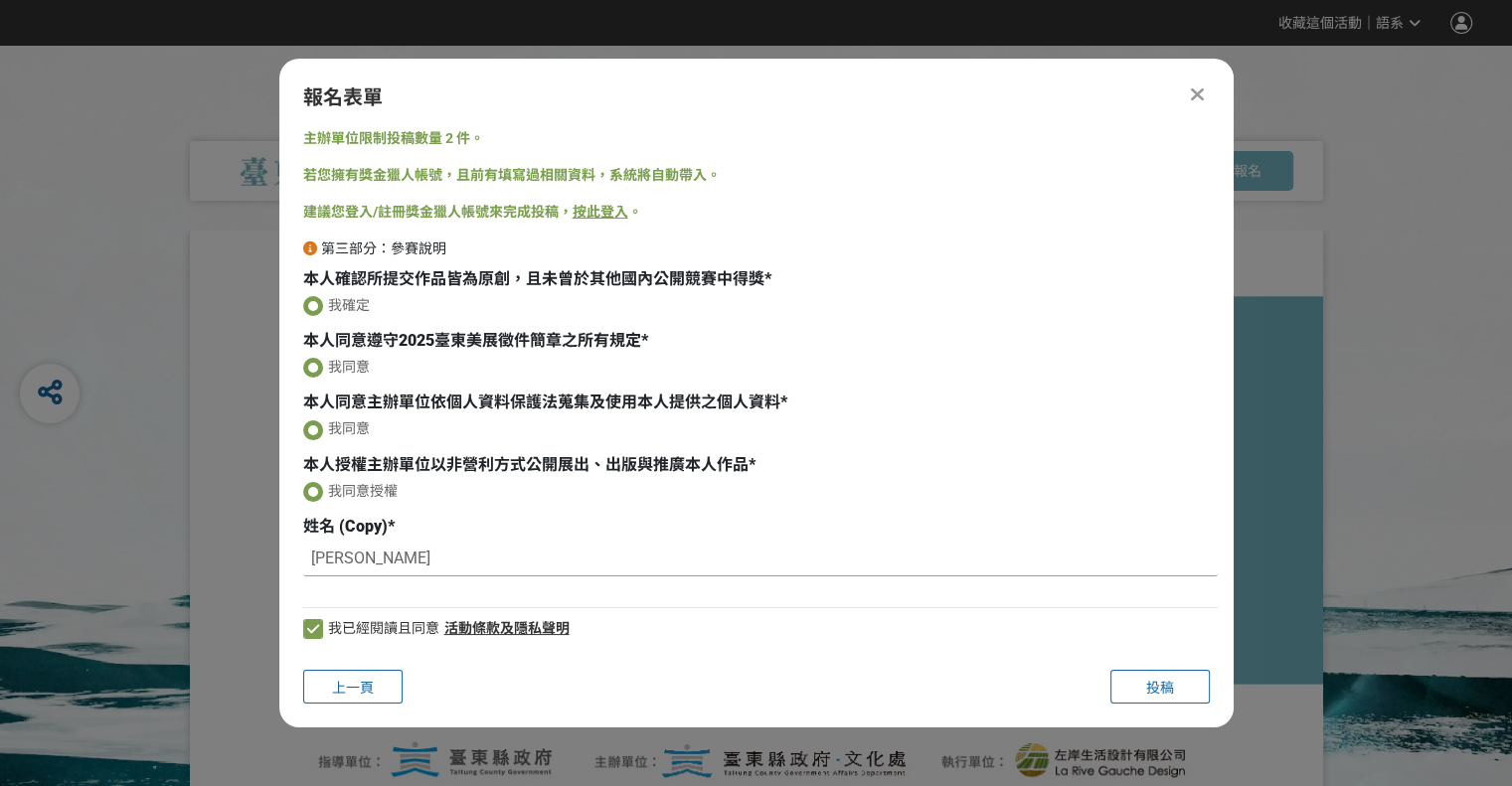 click on "[PERSON_NAME]" at bounding box center [760, 559] 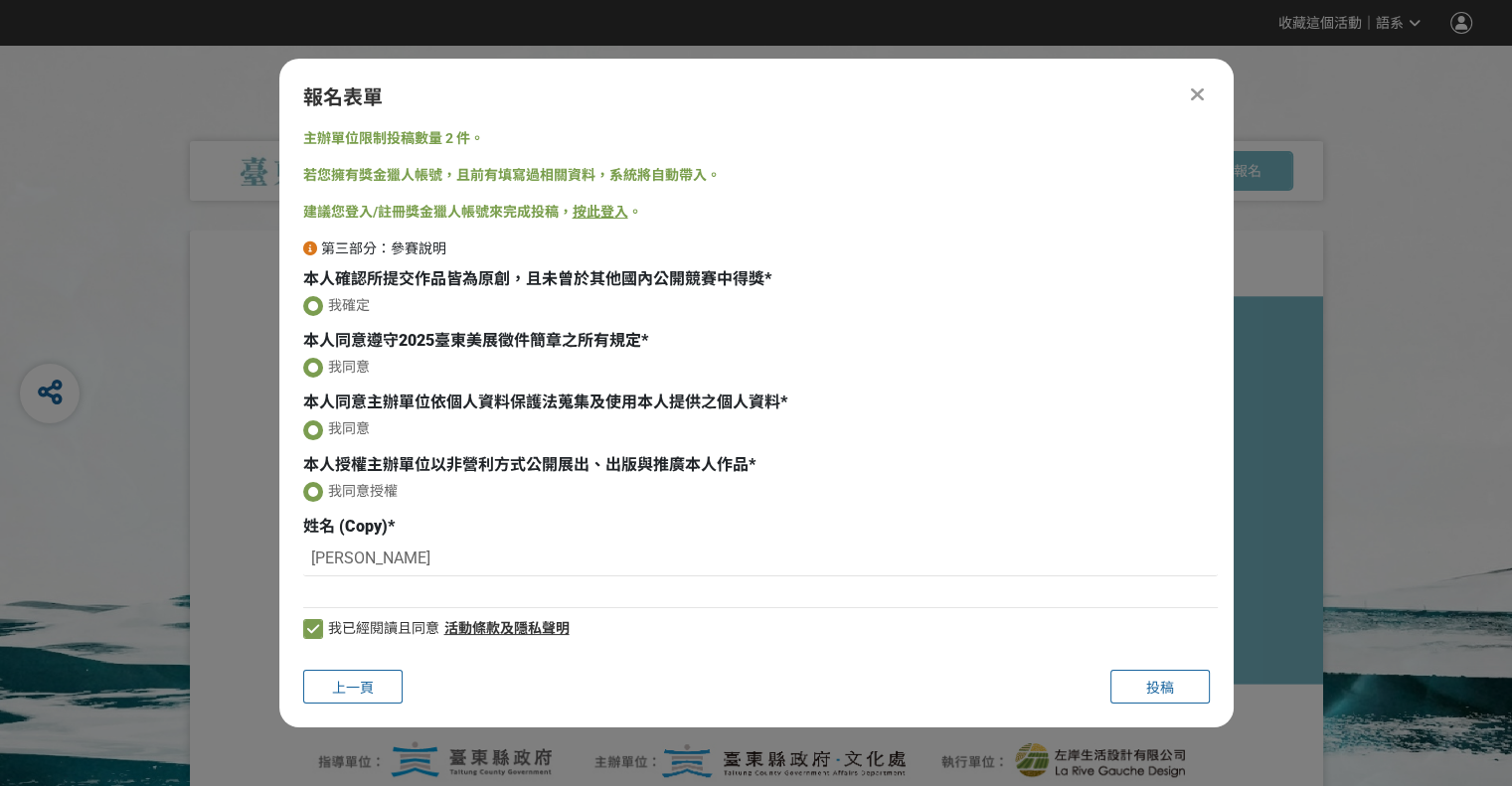 click on "我已經閱讀且同意 活動條款及隱私聲明" at bounding box center (760, 620) 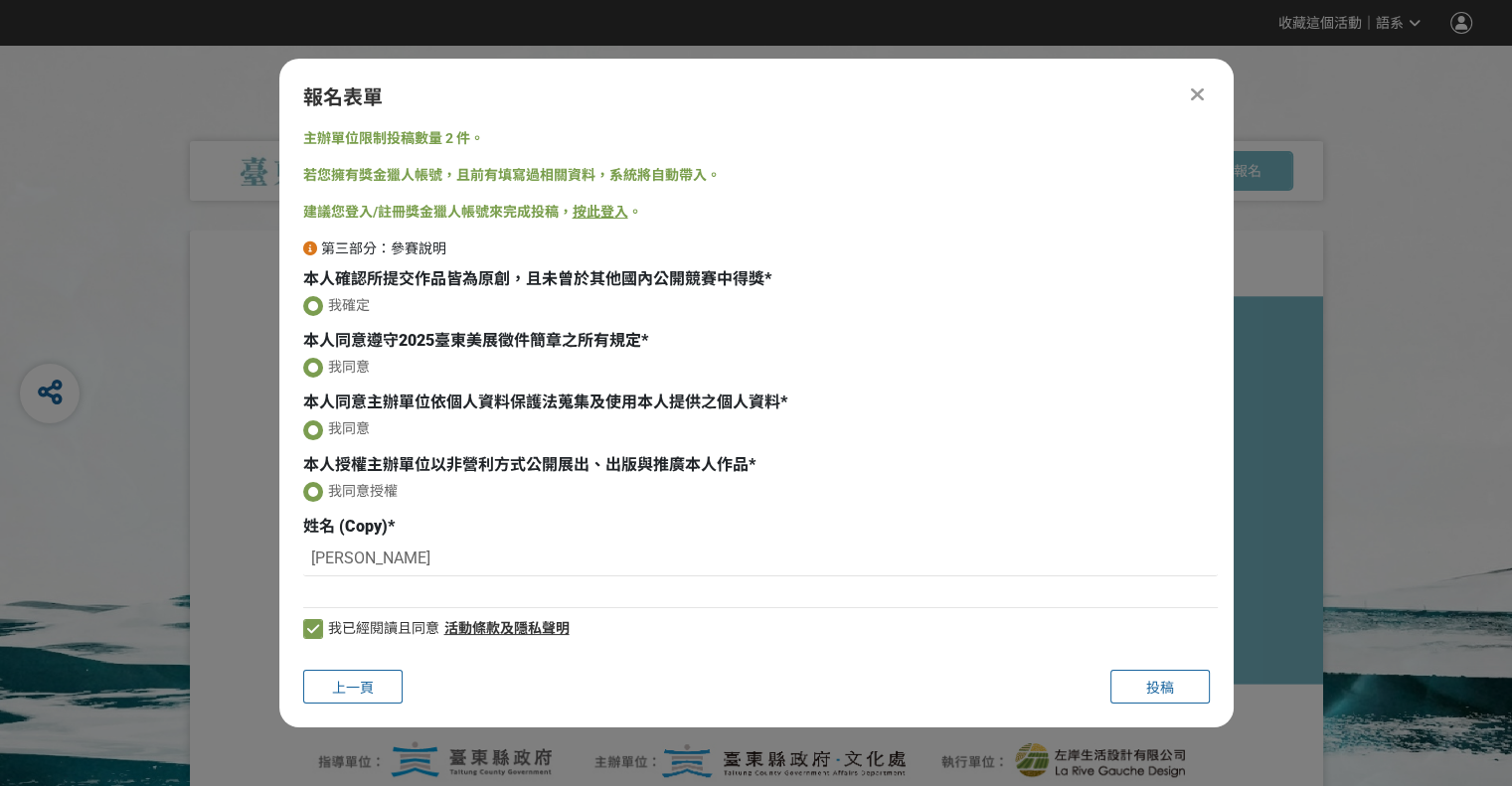 drag, startPoint x: 331, startPoint y: 595, endPoint x: 676, endPoint y: 581, distance: 345.28394 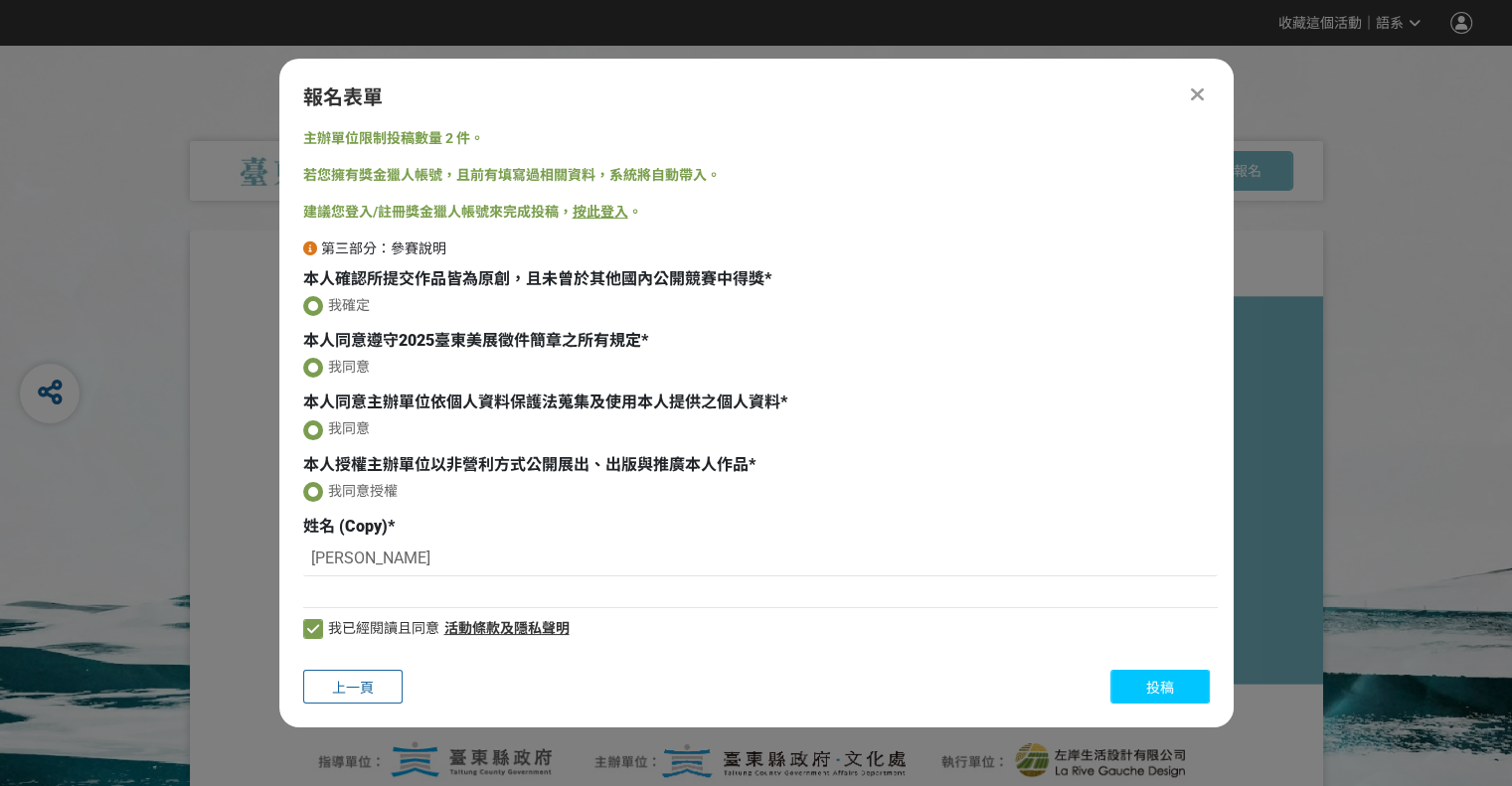 click on "投稿" at bounding box center [1160, 688] 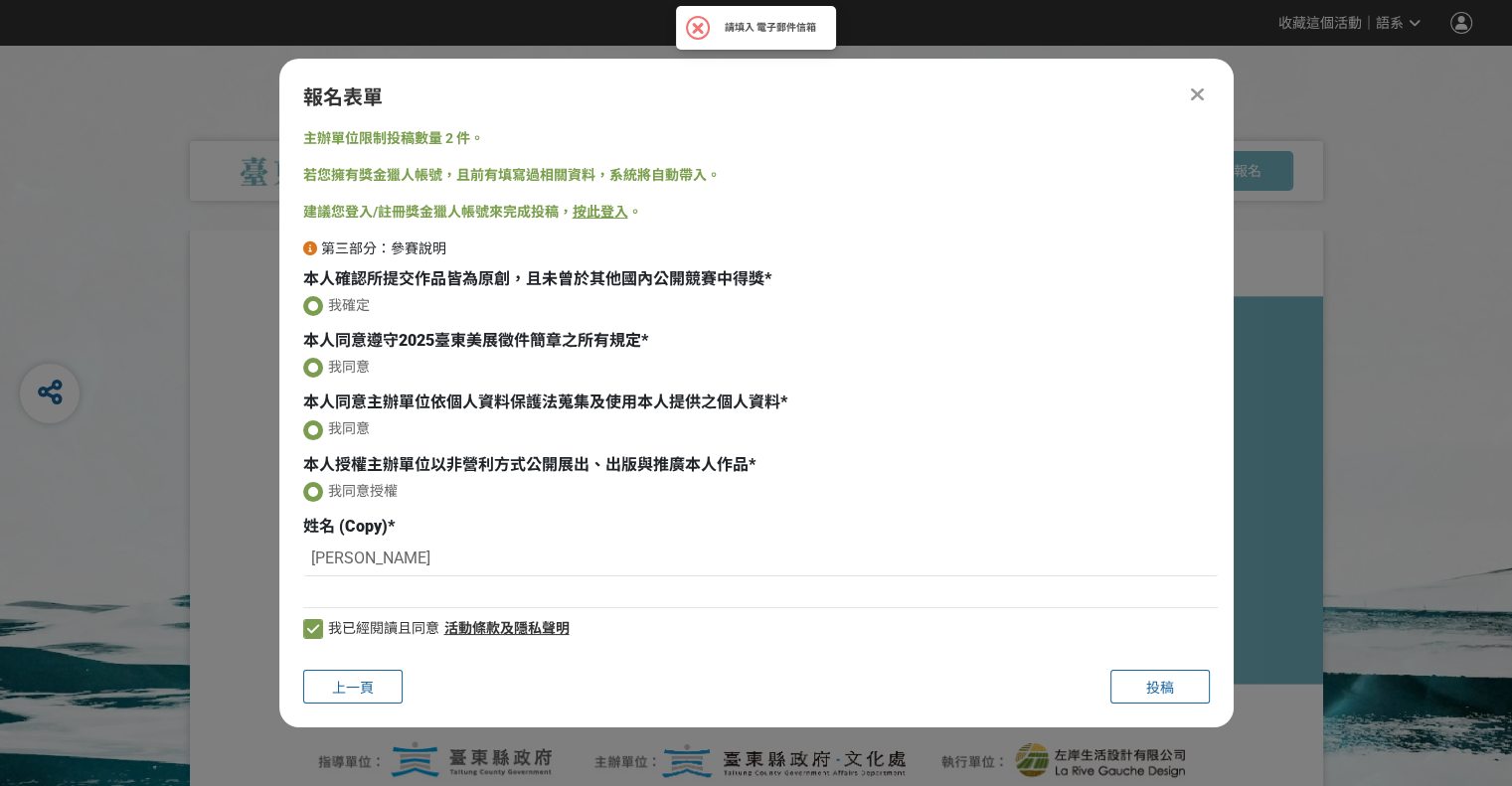 click at bounding box center [698, 29] 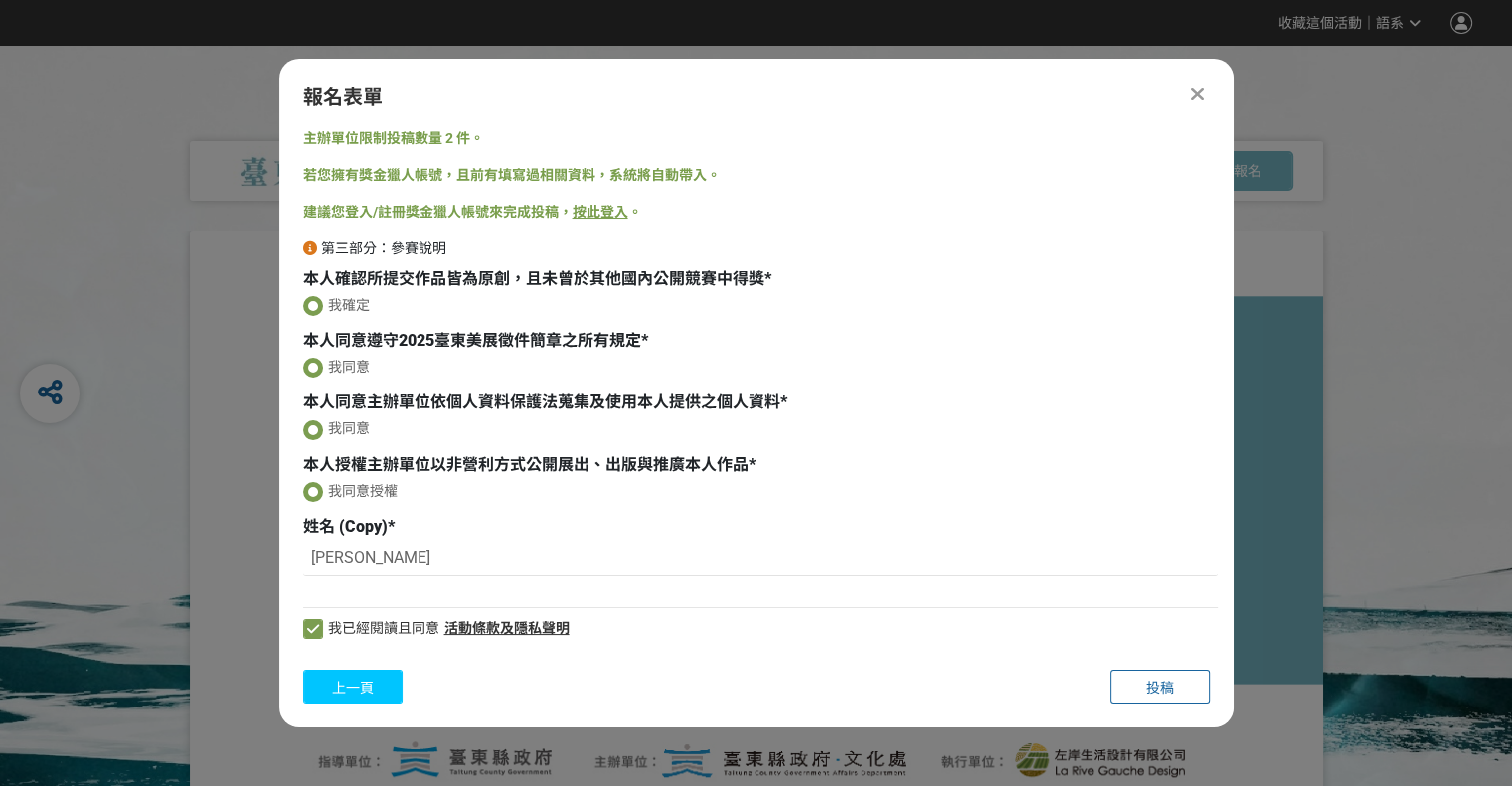 click on "上一頁" at bounding box center (353, 687) 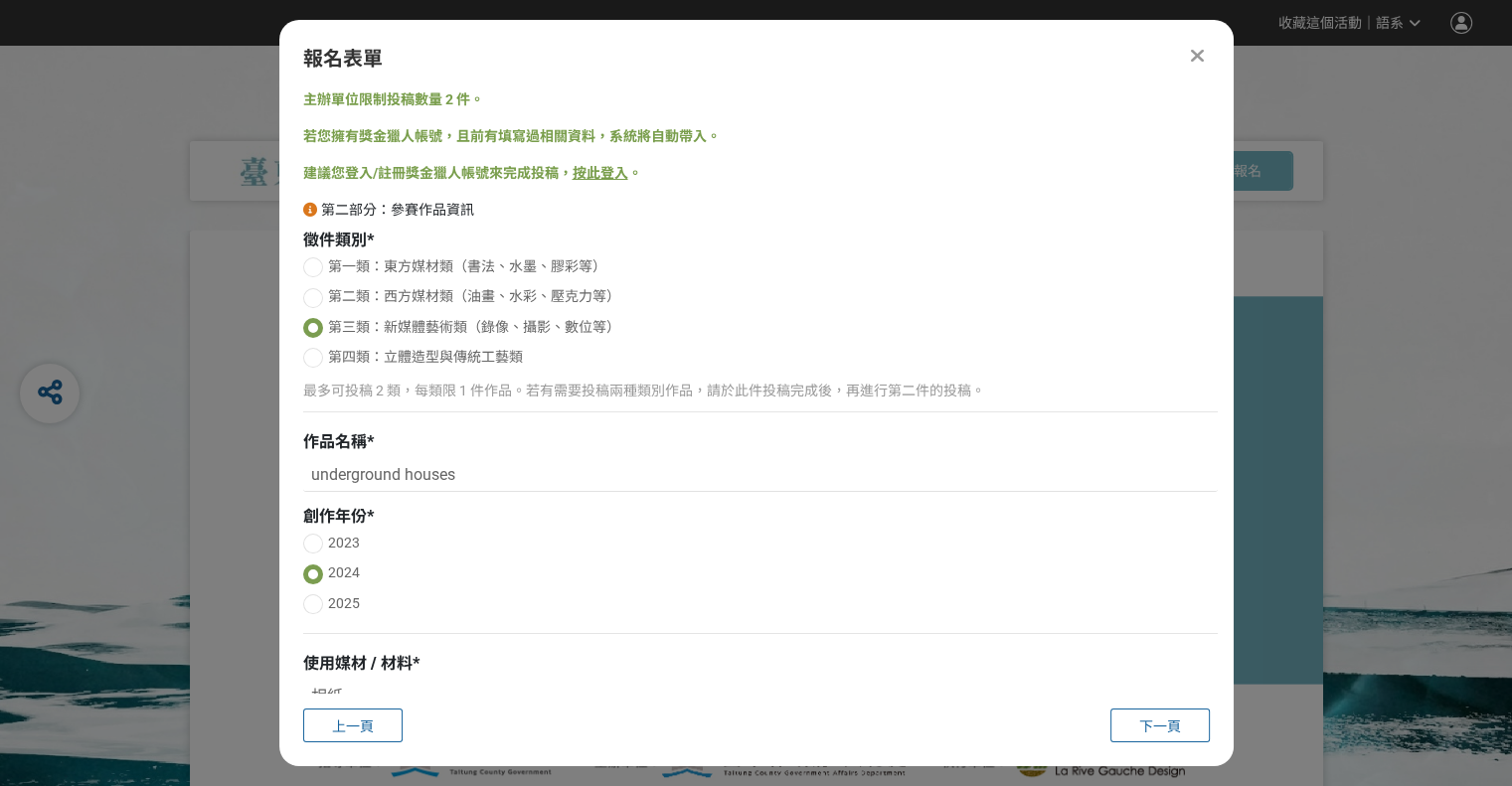 click on "按此登入" at bounding box center (600, 173) 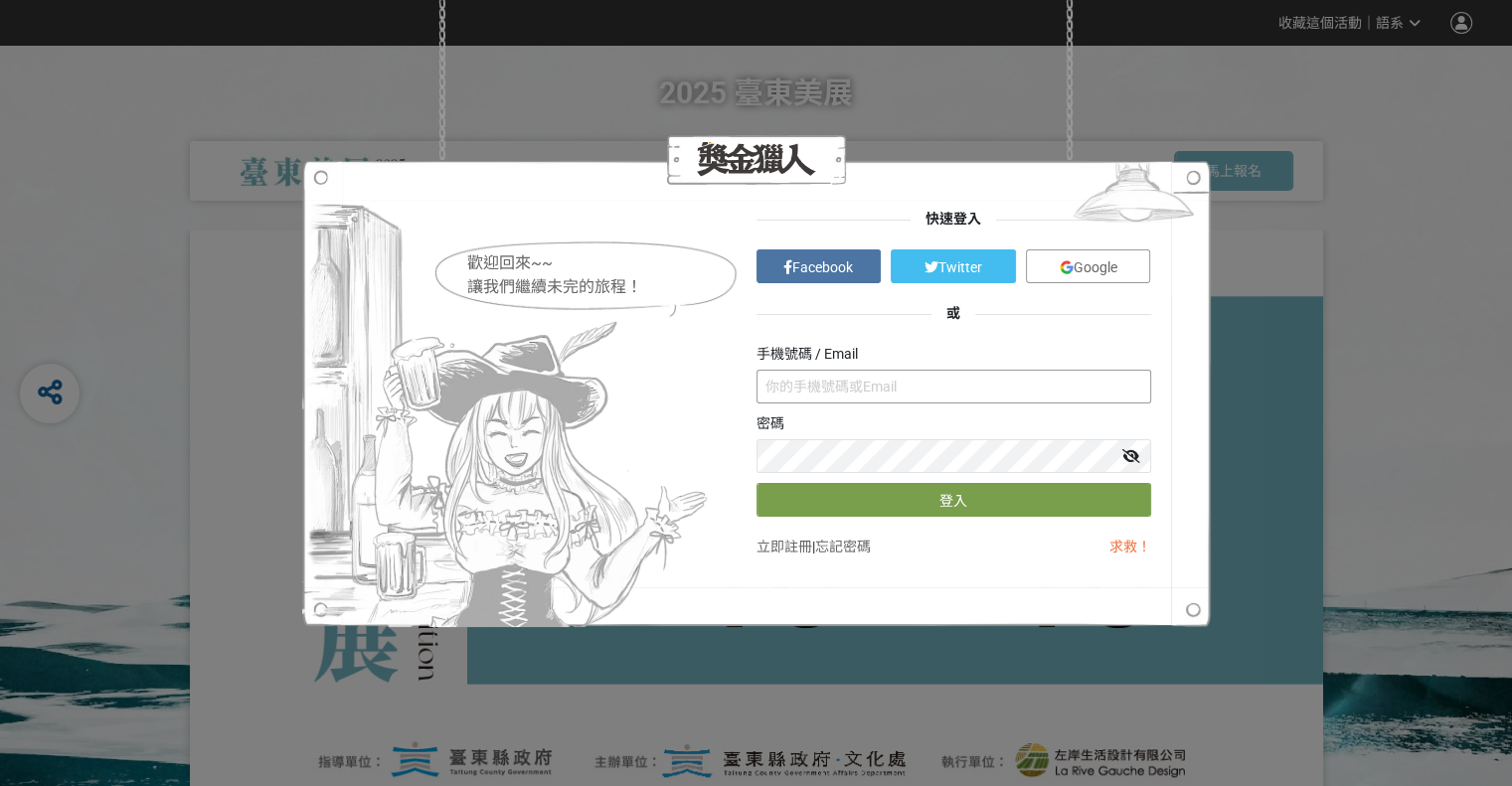 click at bounding box center [953, 387] 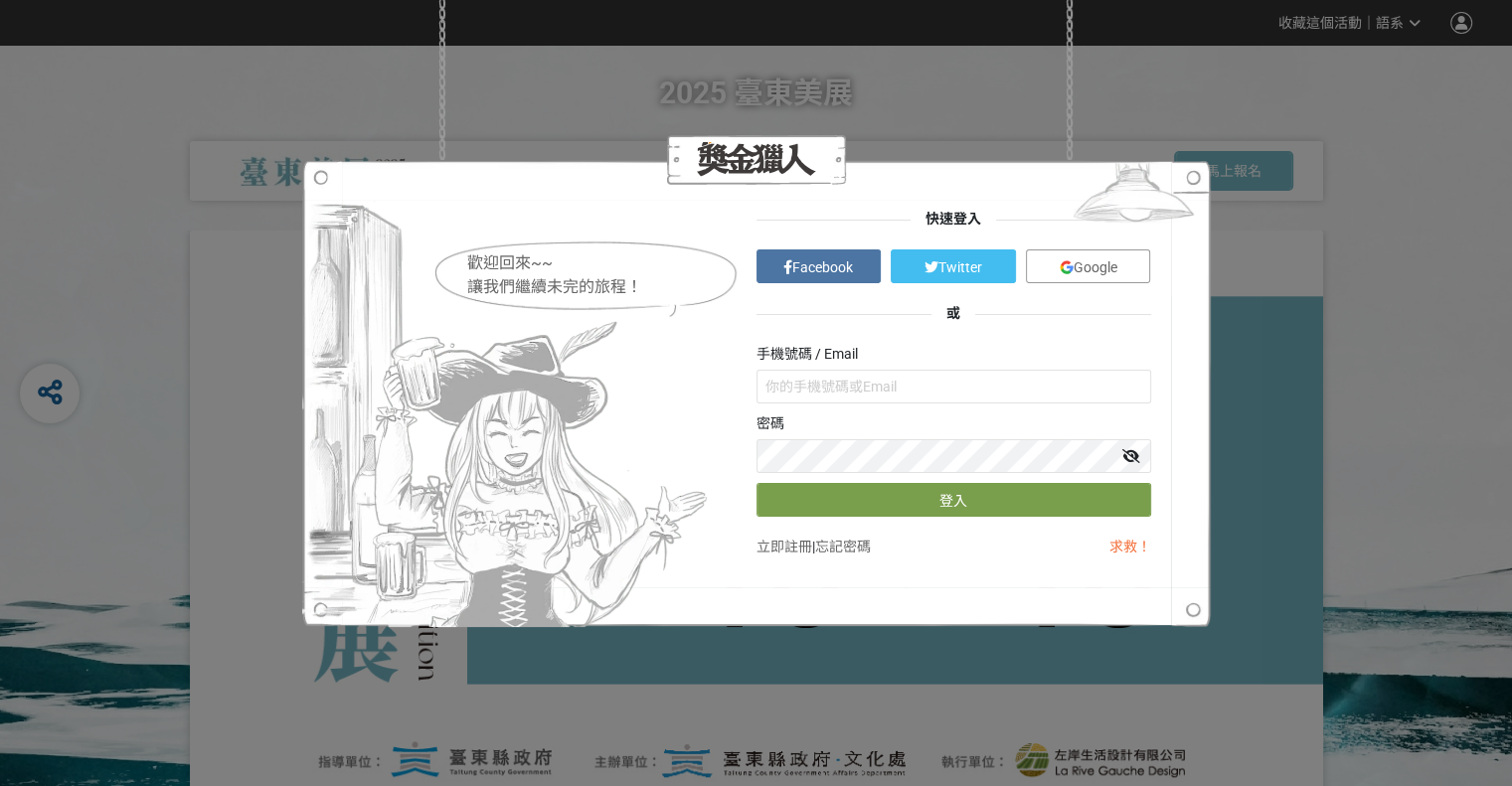 click on "歡迎回來~~ 讓我們繼續未完的旅程！ 快速登入  Facebook  Twitter  Google 或 手機號碼 / Email 密碼 登入 立即註冊   |   忘記密碼 求救！" at bounding box center [756, 393] 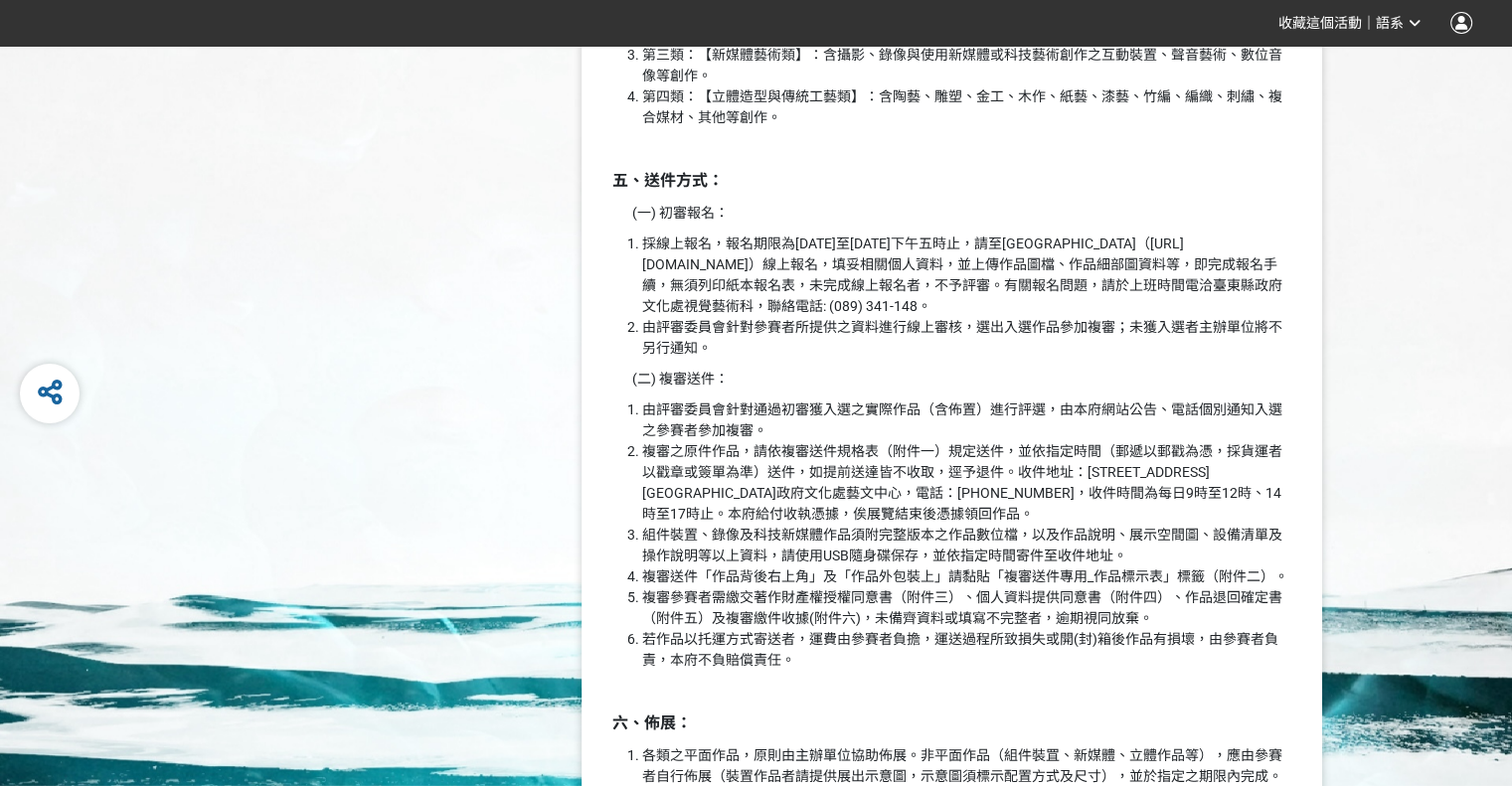 scroll, scrollTop: 2181, scrollLeft: 0, axis: vertical 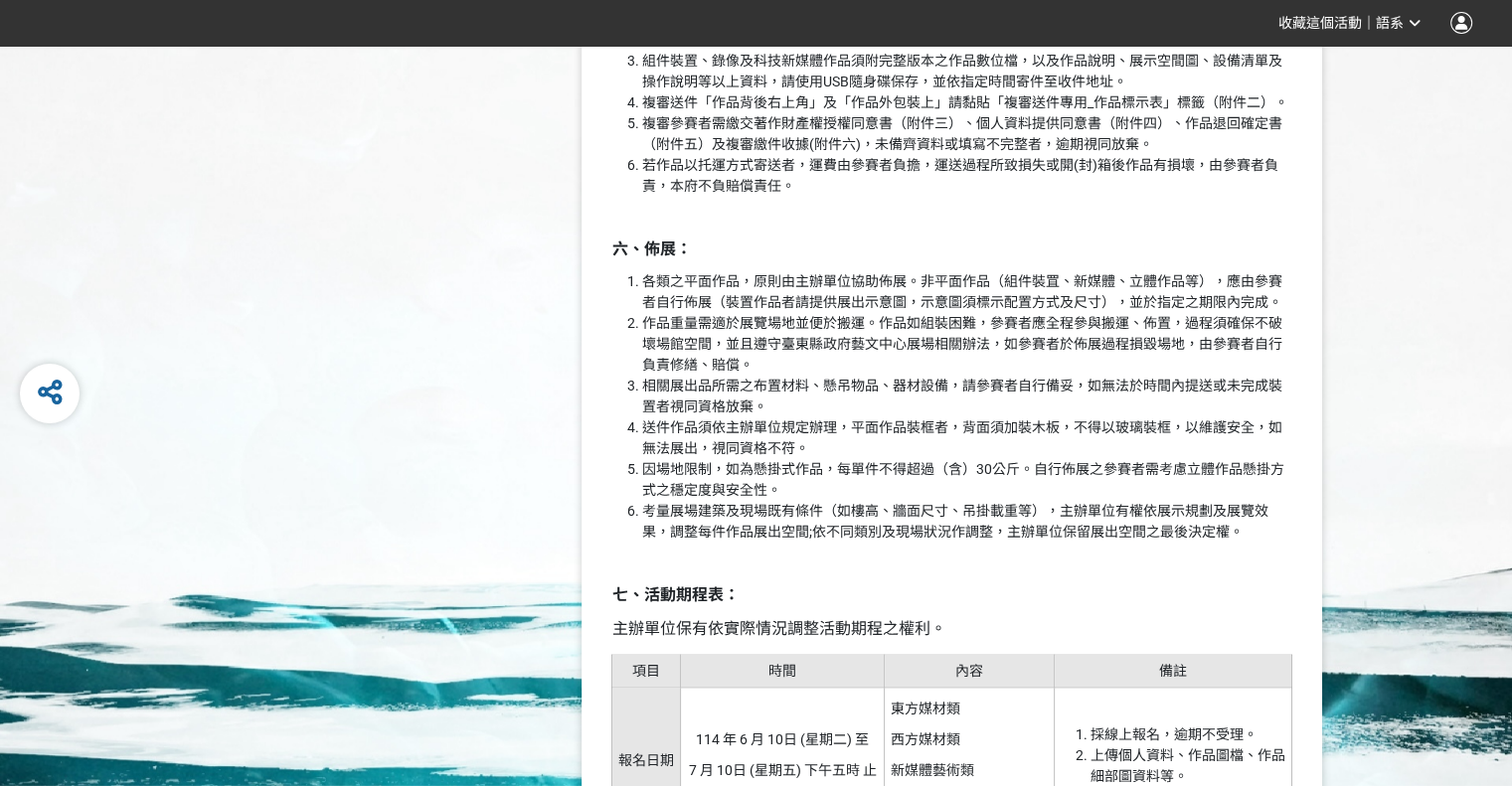 click on "投稿時間 [DATE] 00:00 [DATE] 17:00 參賽資格 身份限制 不限 國籍/地區限制 不限 比賽時區 [GEOGRAPHIC_DATA]/[GEOGRAPHIC_DATA] 2025 臺[GEOGRAPHIC_DATA] 徵件辦法   一、宗旨： 為促進本地與臺灣各地藝術工作者切磋與交流，以藝術深化地方多樣性與多元化，鼓勵國內藝術人才發揮創作，厚植在地藝文能量。   二、辦理單位： (一)指導單位：臺東縣政府 (二)主辦單位：臺東縣政府文化處   三、辦理方式： (一) 舉辦方式：採公開徵件方式辦理 (二) 報名方式：採線上報名，自[DATE]至[DATE]下午五時止 (三) 展覽日期：預計[DATE]至[DATE]止 (四) 開幕暨頒獎典禮：預計[DATE](日)或[DATE]（五） (五) 展覽地點：[GEOGRAPHIC_DATA]政府文化處藝文中心   四、參賽辦法： (一) 報名資格： 具中華民國國籍，或持有中華民國(就學)居留(簽證)證明文件之外籍人士。 (二) 參賽主題：   五、送件方式：     項目" at bounding box center [756, 758] 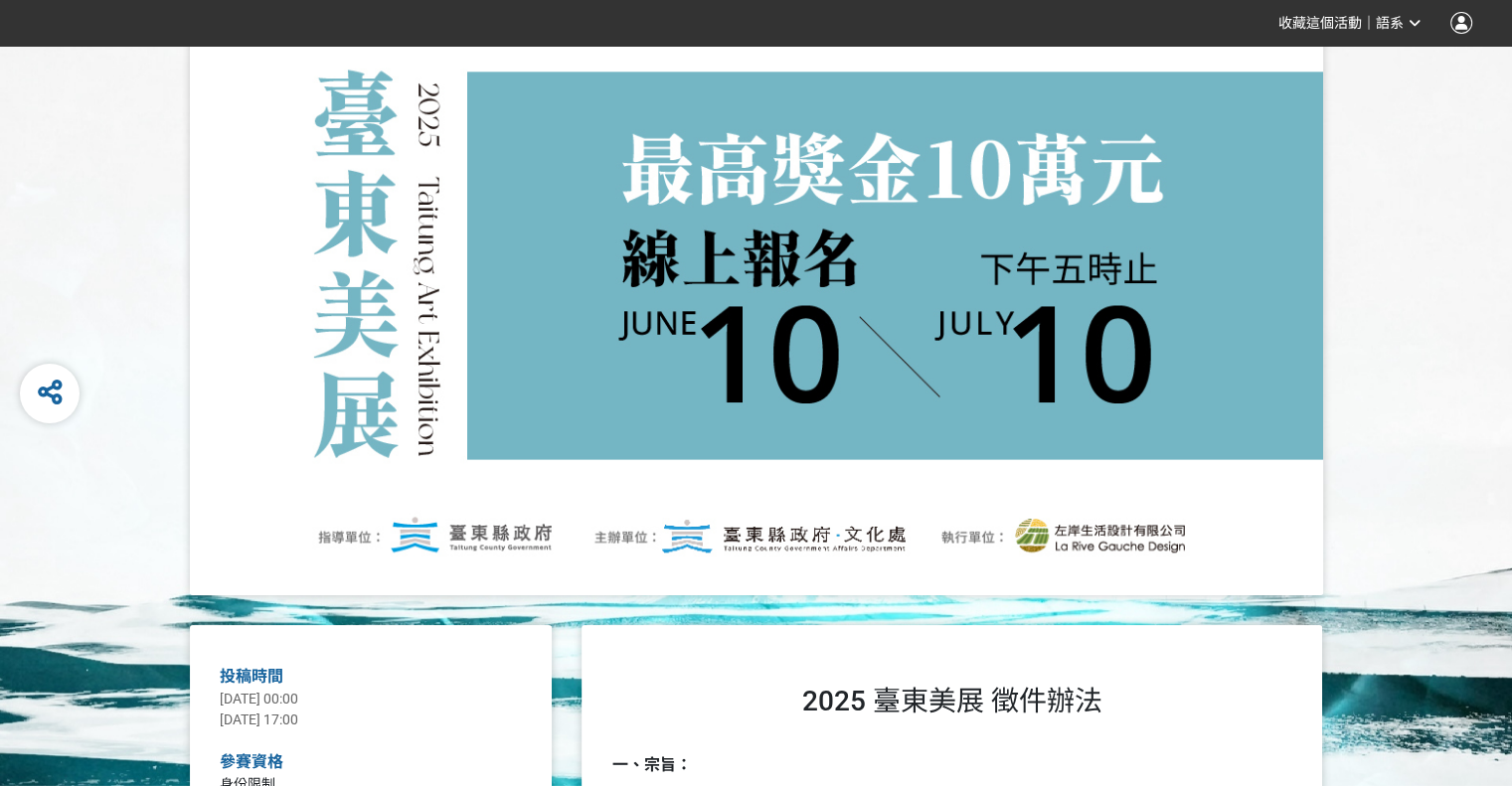 scroll, scrollTop: 0, scrollLeft: 0, axis: both 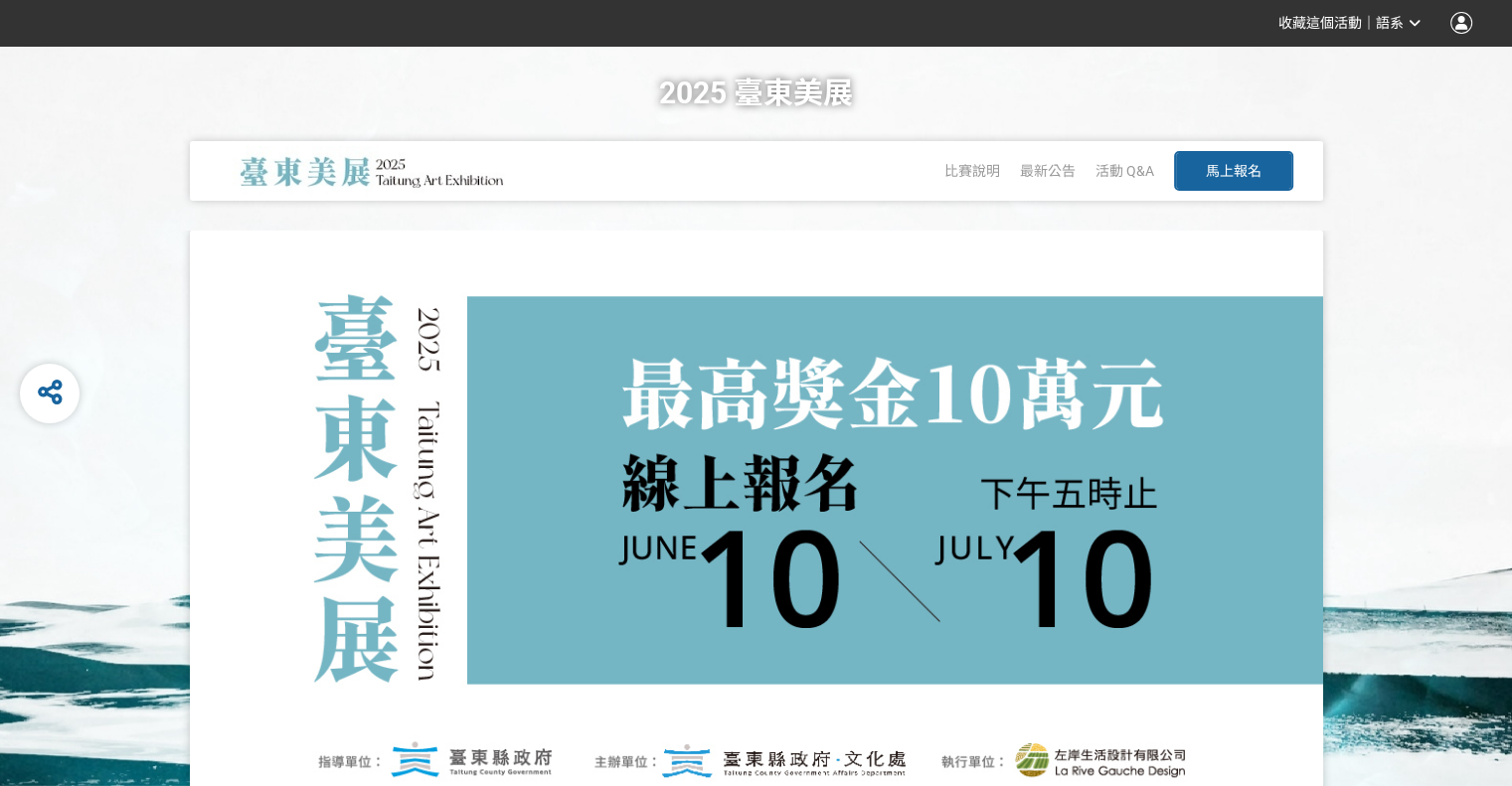 click on "馬上報名" at bounding box center (1234, 171) 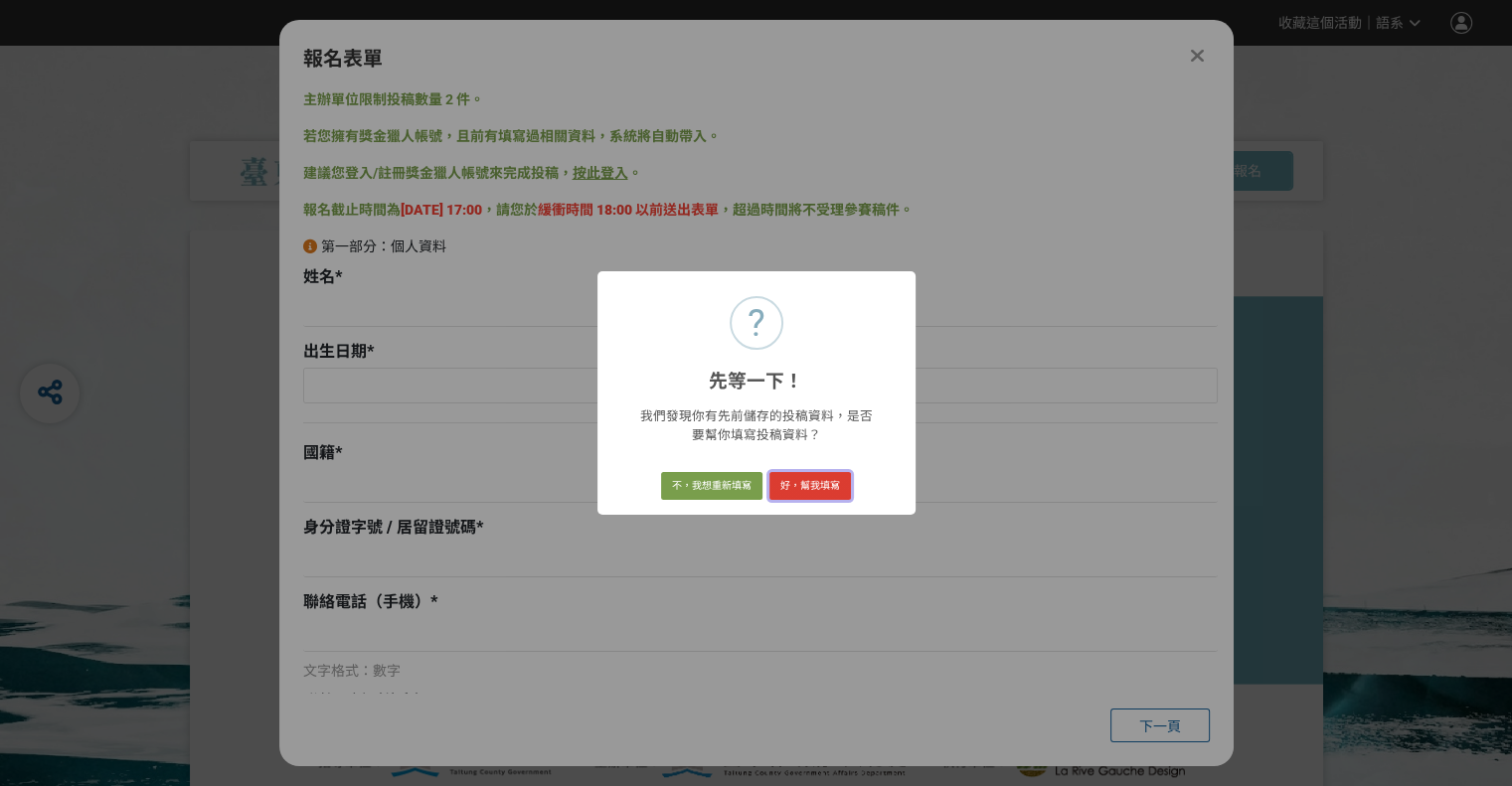 click on "好，幫我填寫" at bounding box center [810, 486] 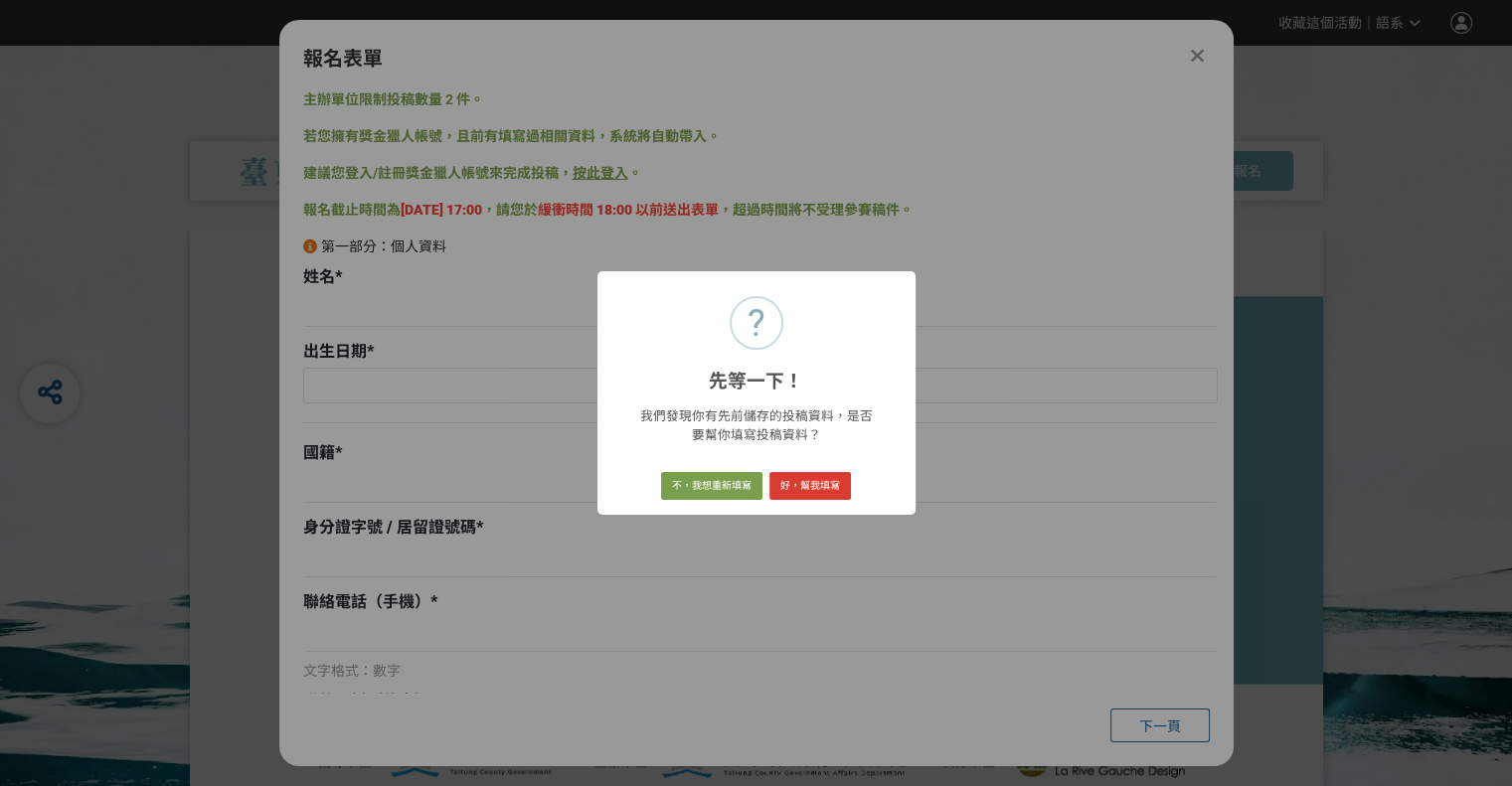 type on "[PERSON_NAME]" 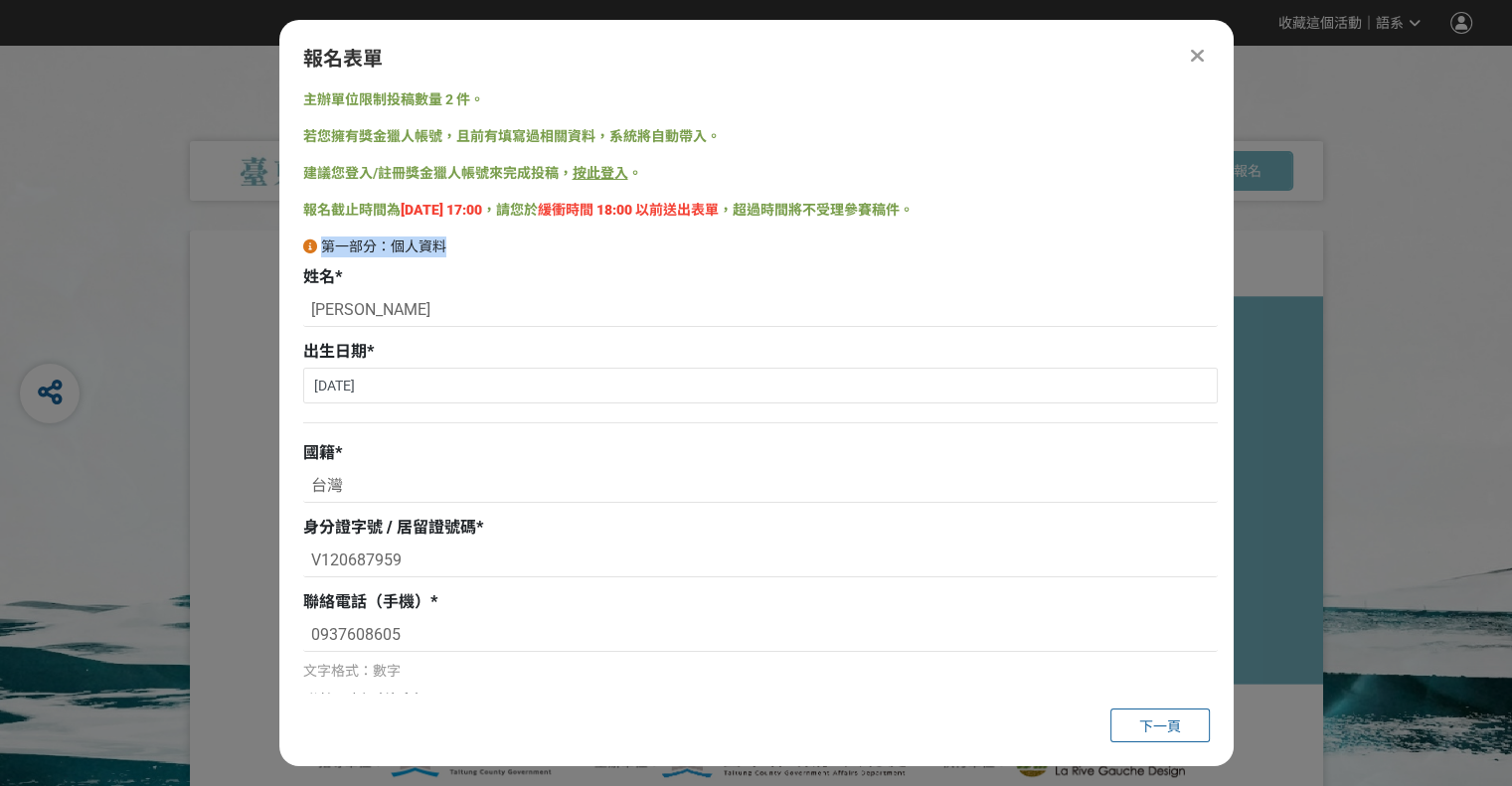 drag, startPoint x: 1224, startPoint y: 200, endPoint x: 1224, endPoint y: 237, distance: 37 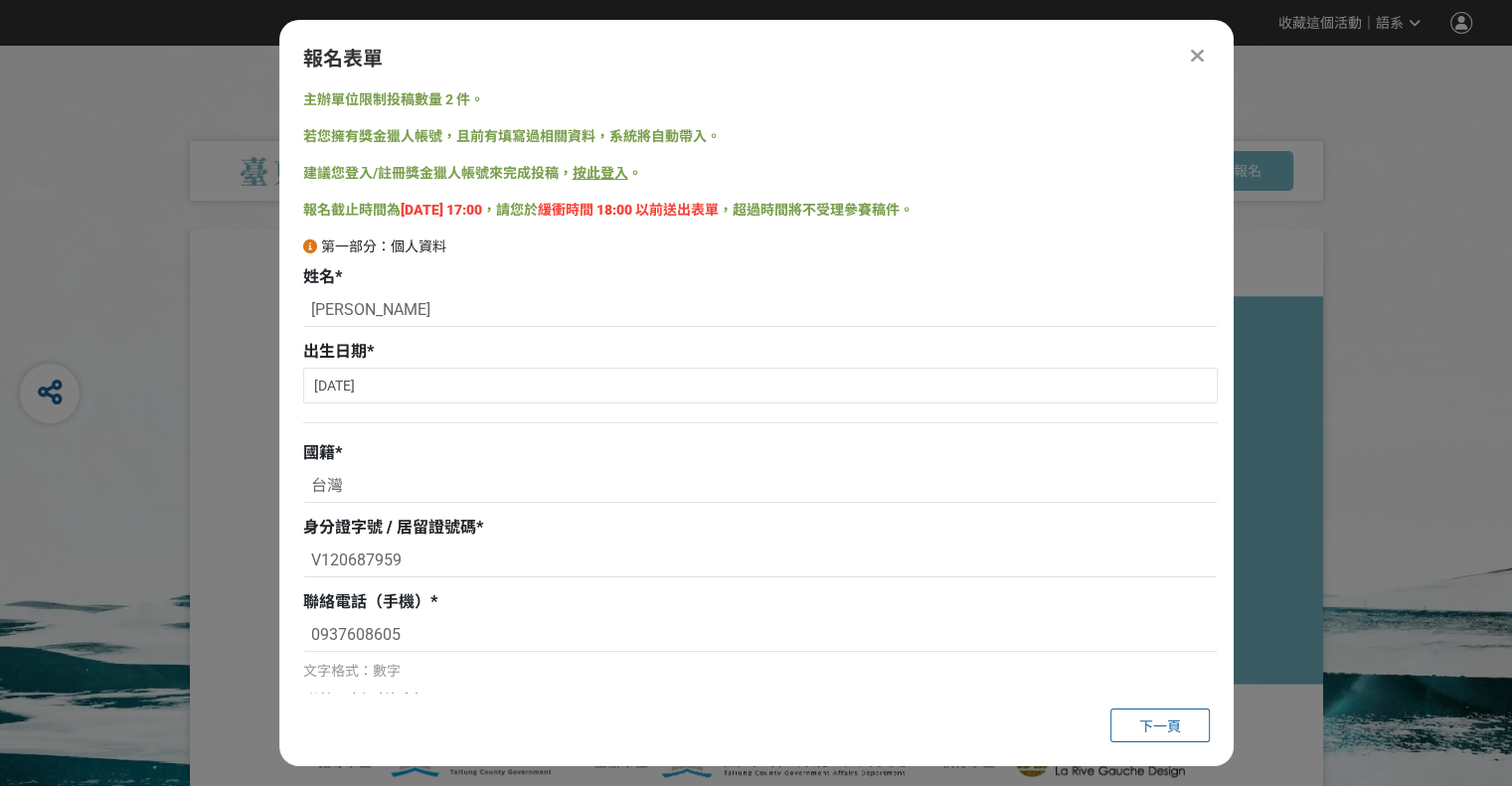 click on "出生日期 *" at bounding box center (760, 352) 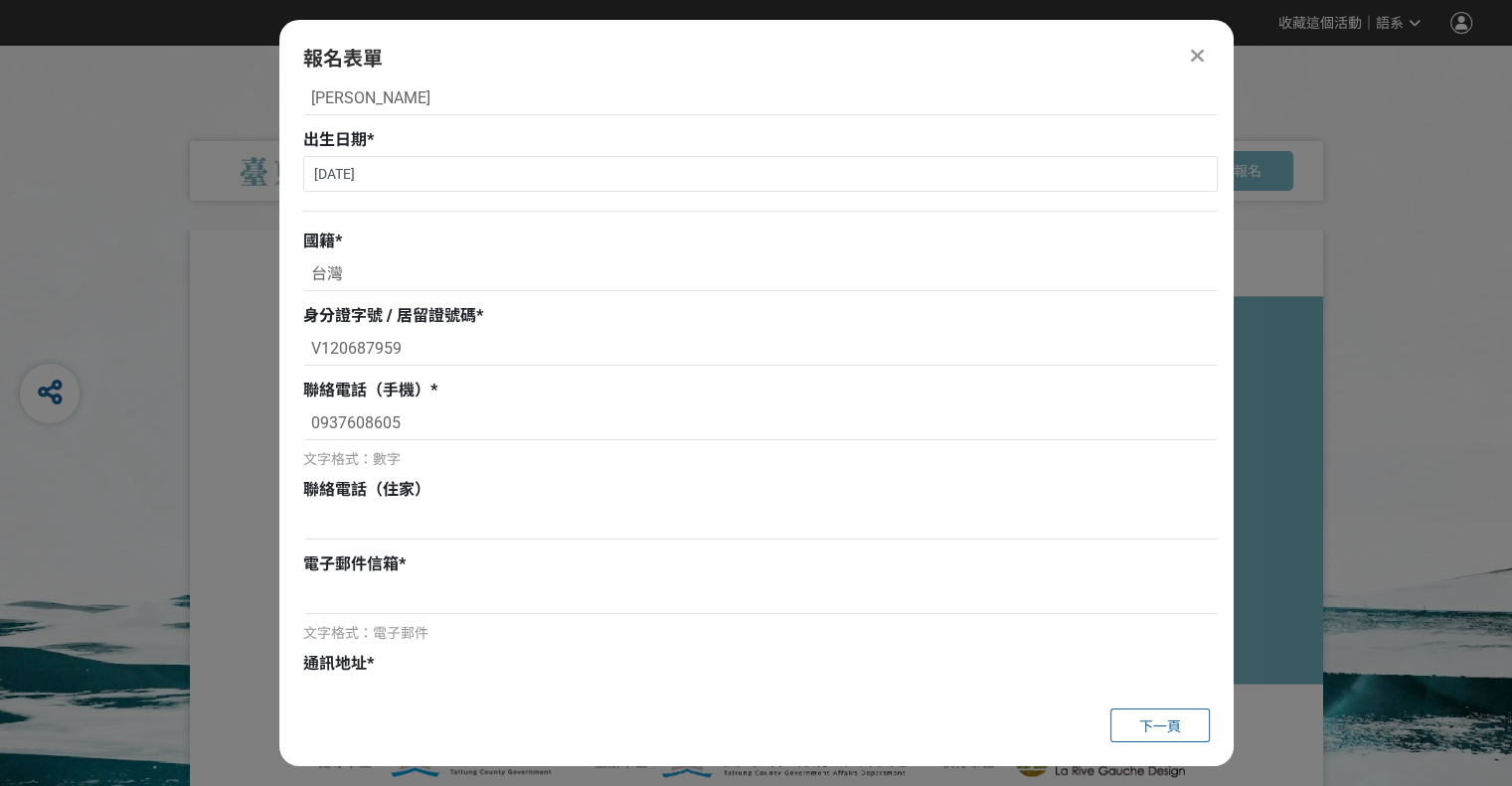 scroll, scrollTop: 360, scrollLeft: 0, axis: vertical 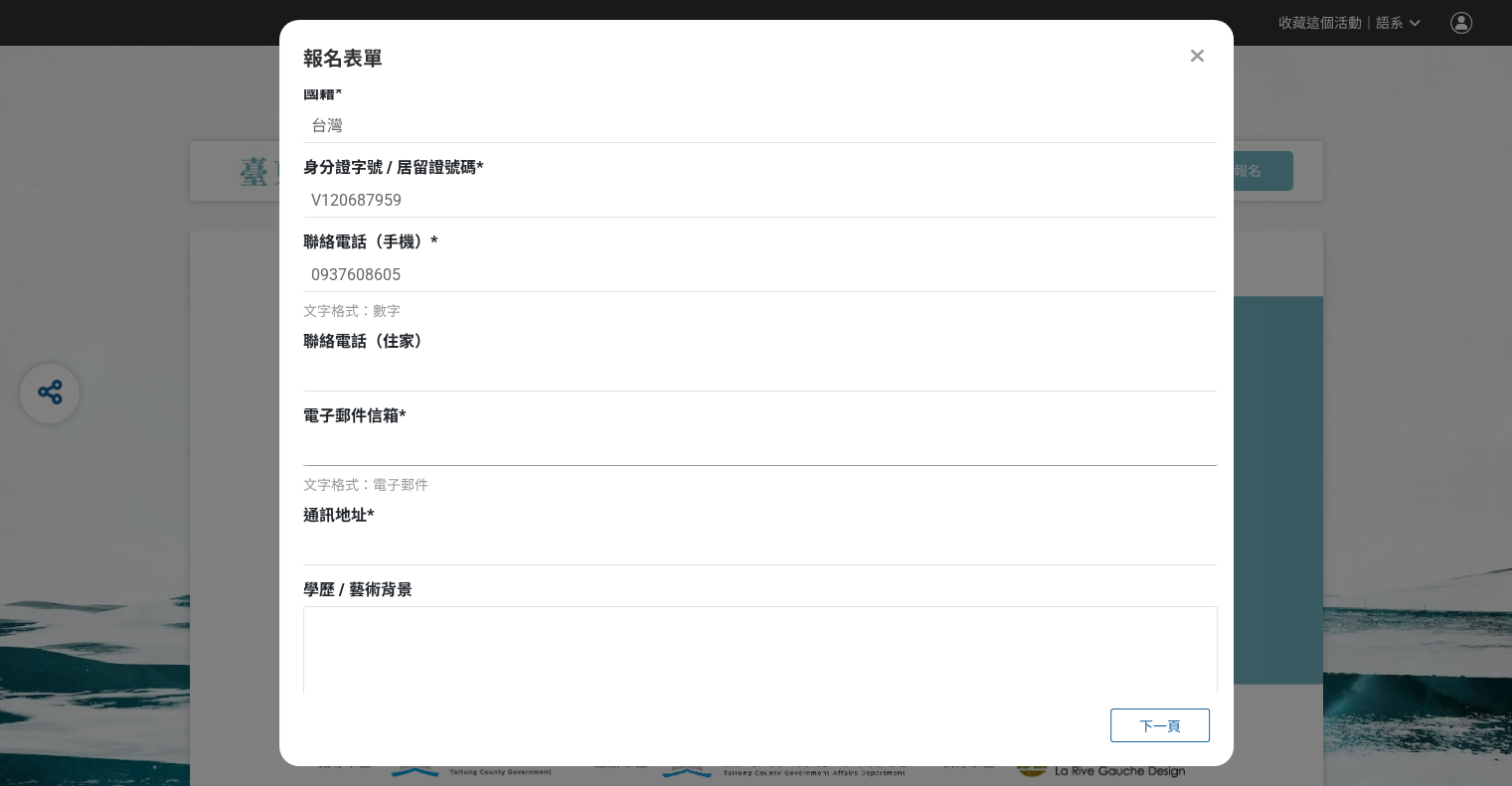 click at bounding box center [760, 449] 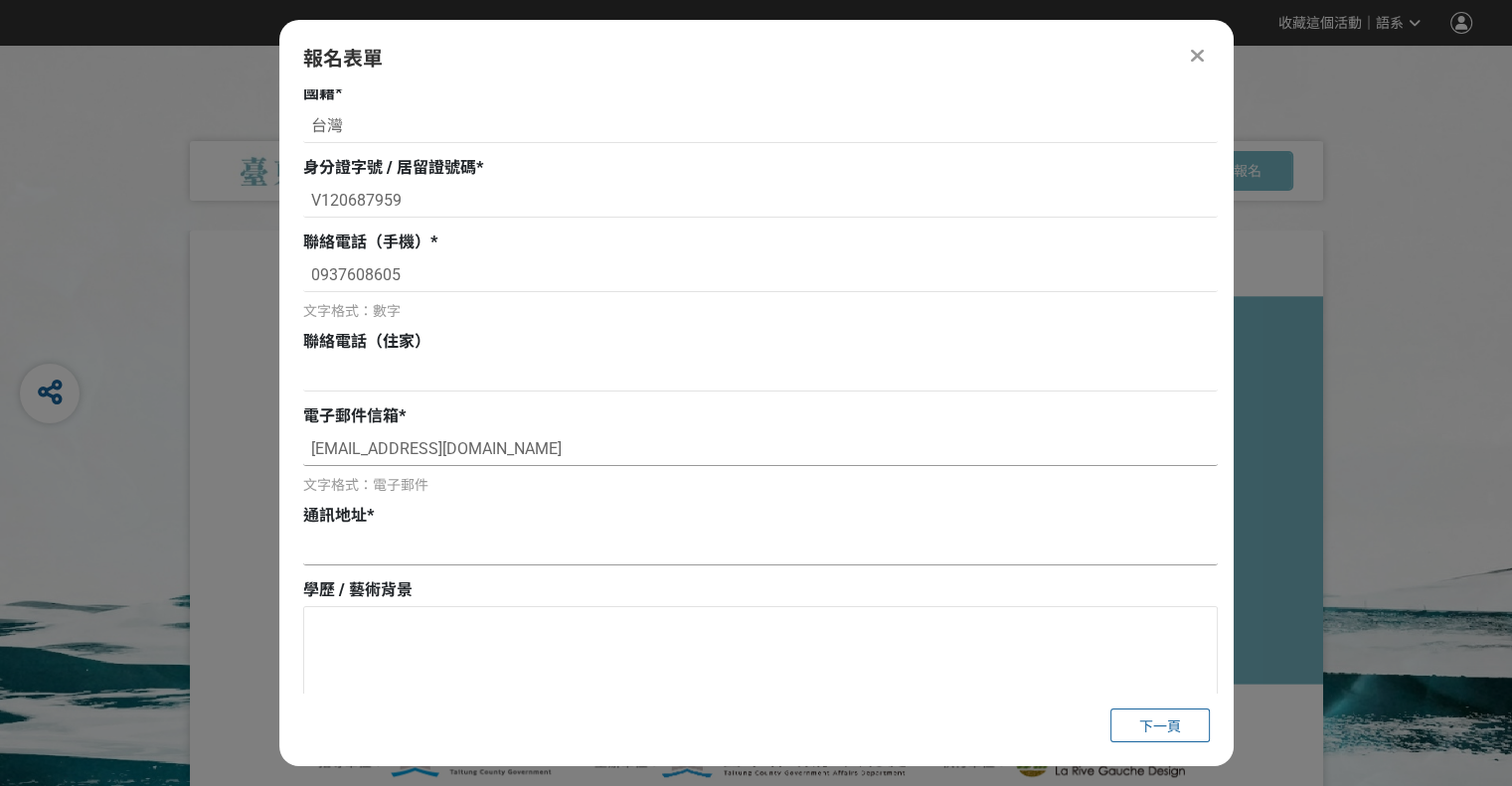 type on "[EMAIL_ADDRESS][DOMAIN_NAME]" 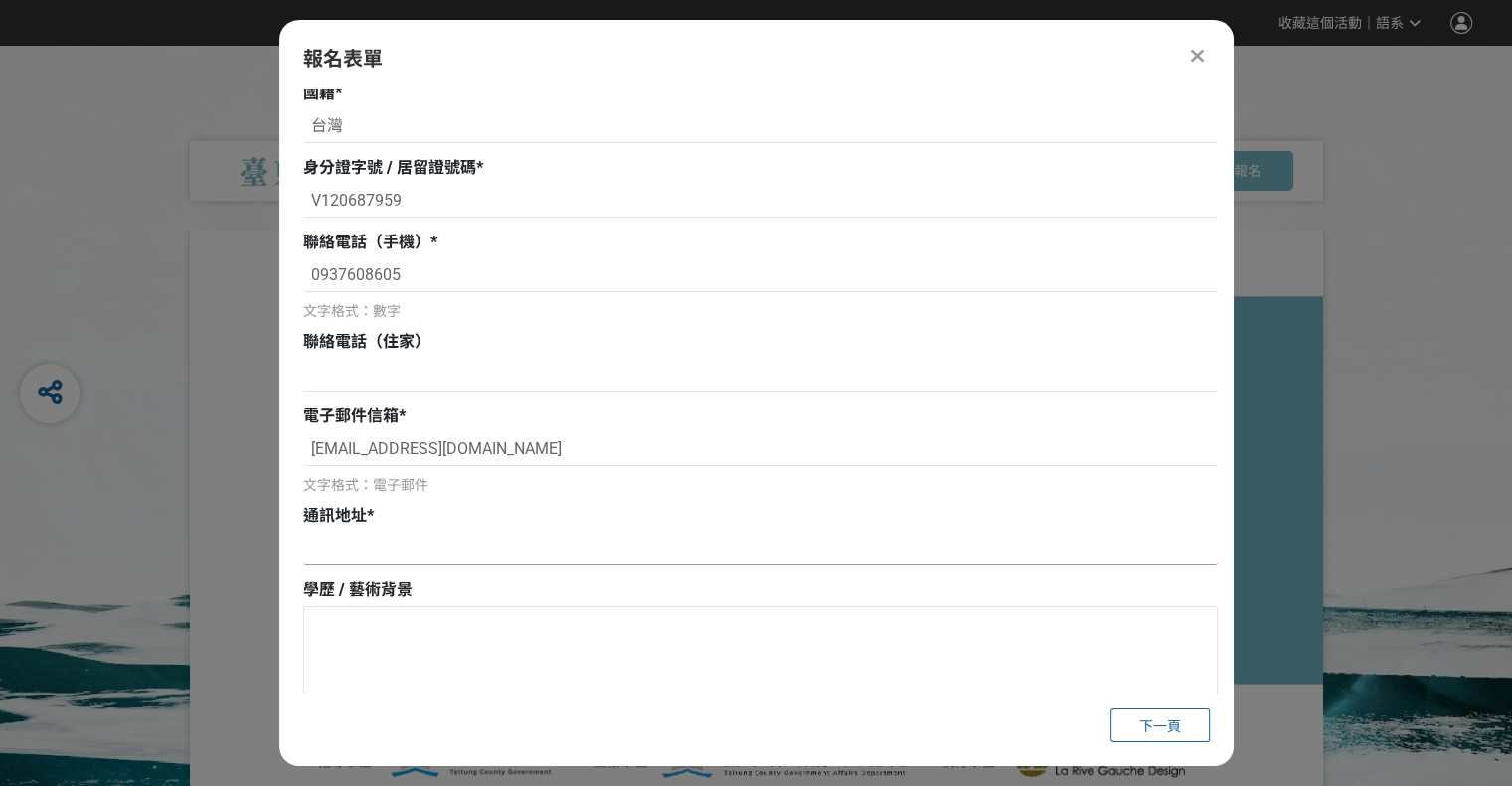 click at bounding box center (760, 549) 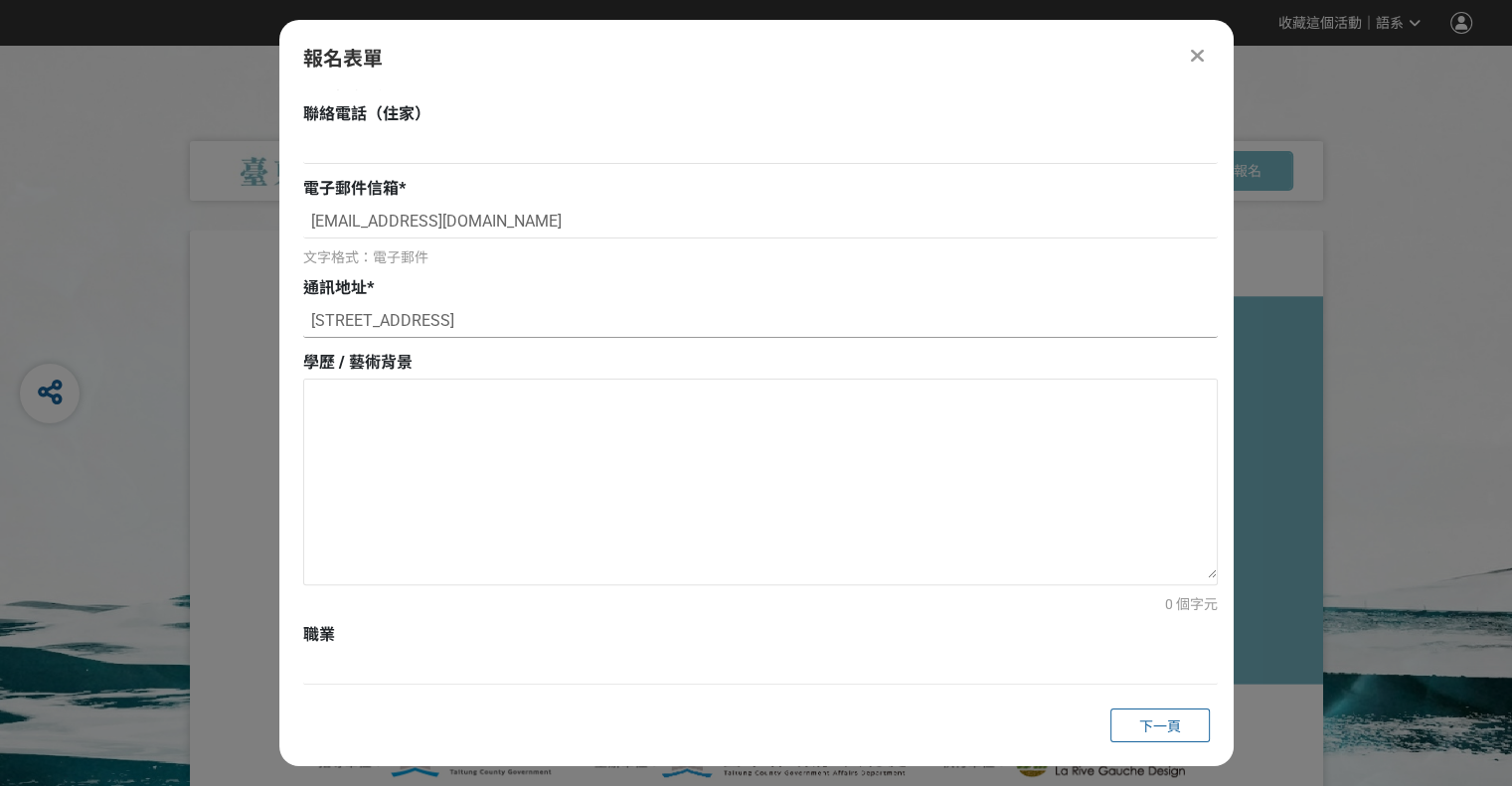 scroll, scrollTop: 657, scrollLeft: 0, axis: vertical 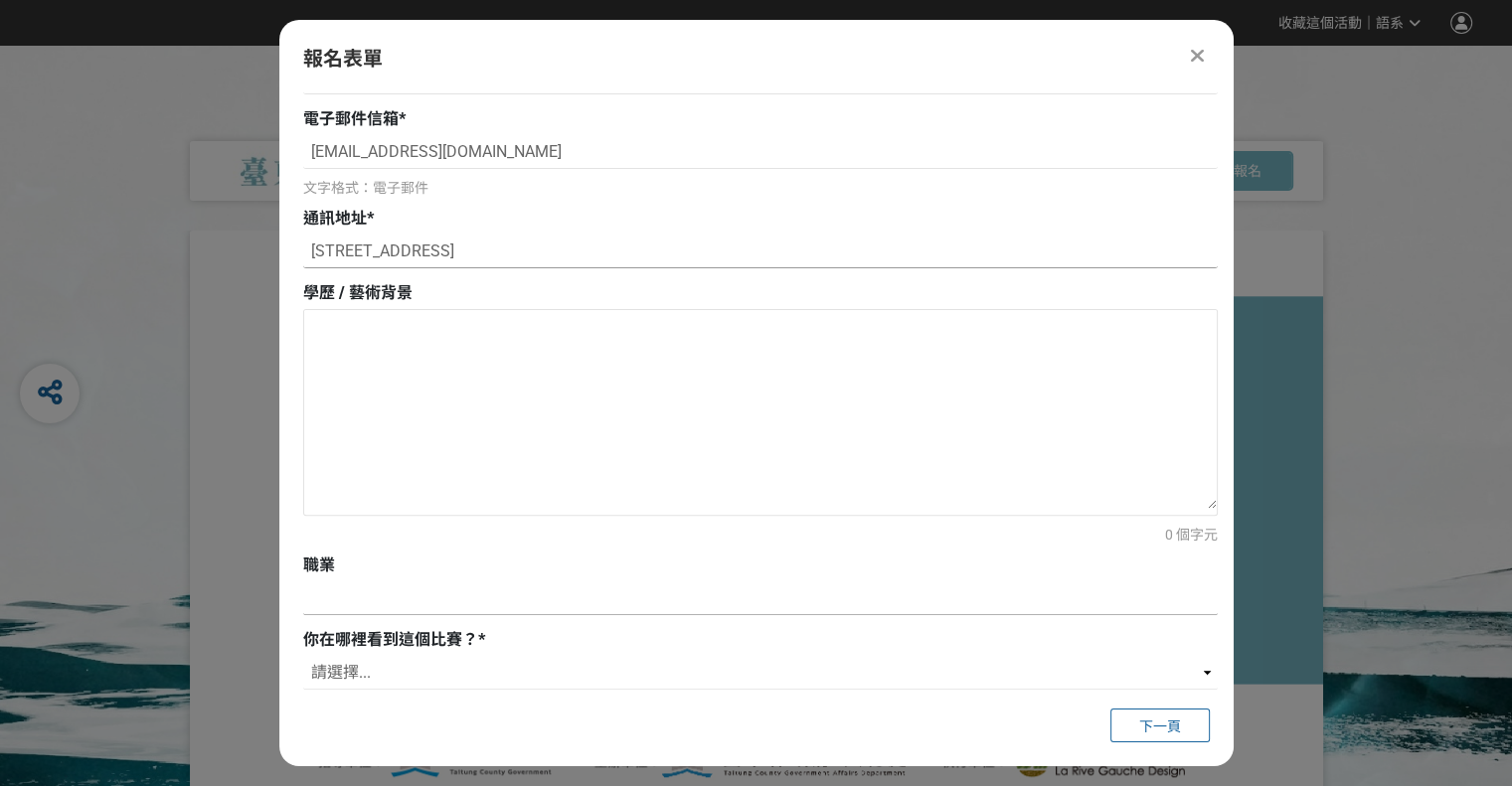 type on "[STREET_ADDRESS]" 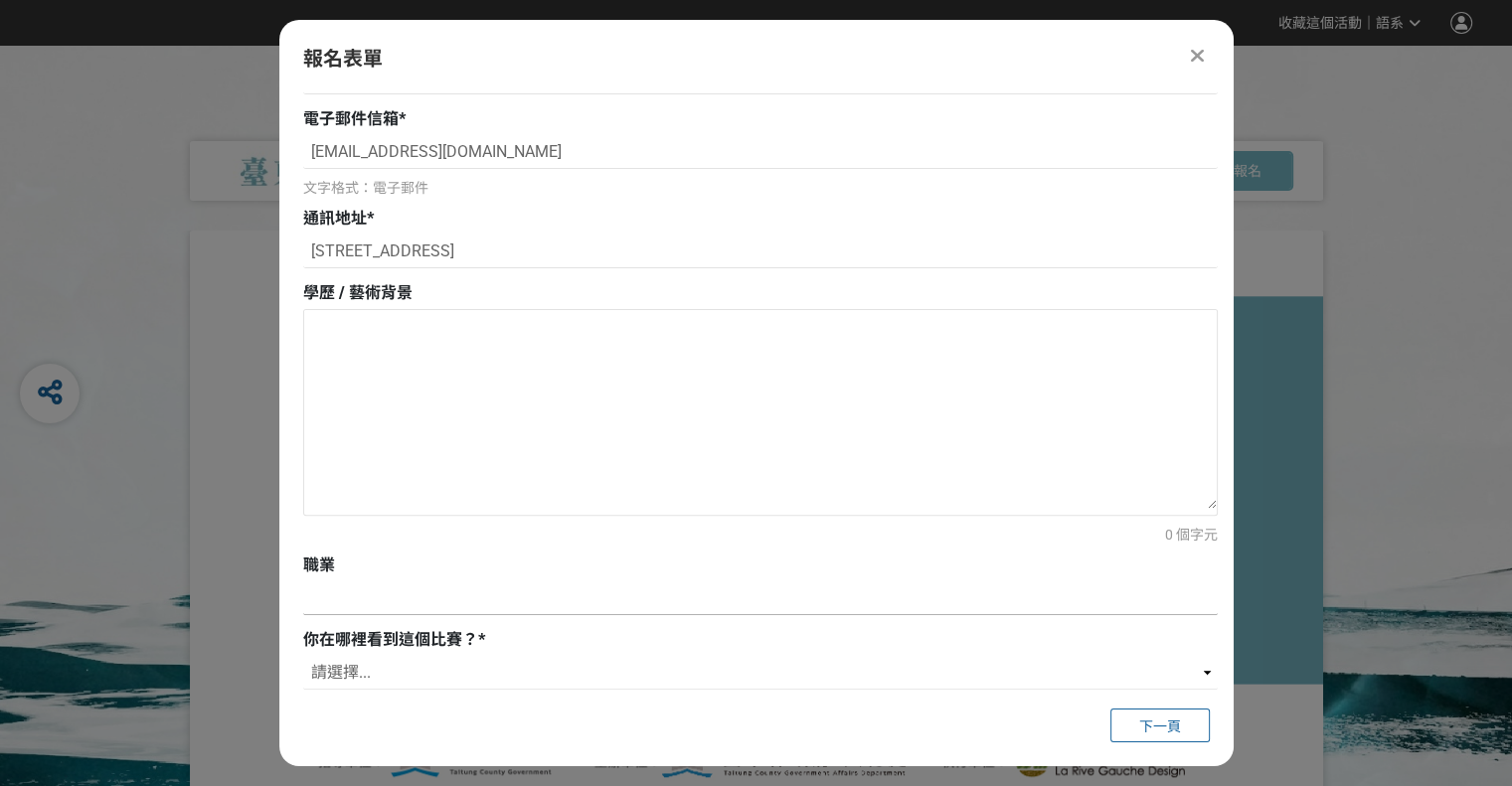 click at bounding box center [760, 598] 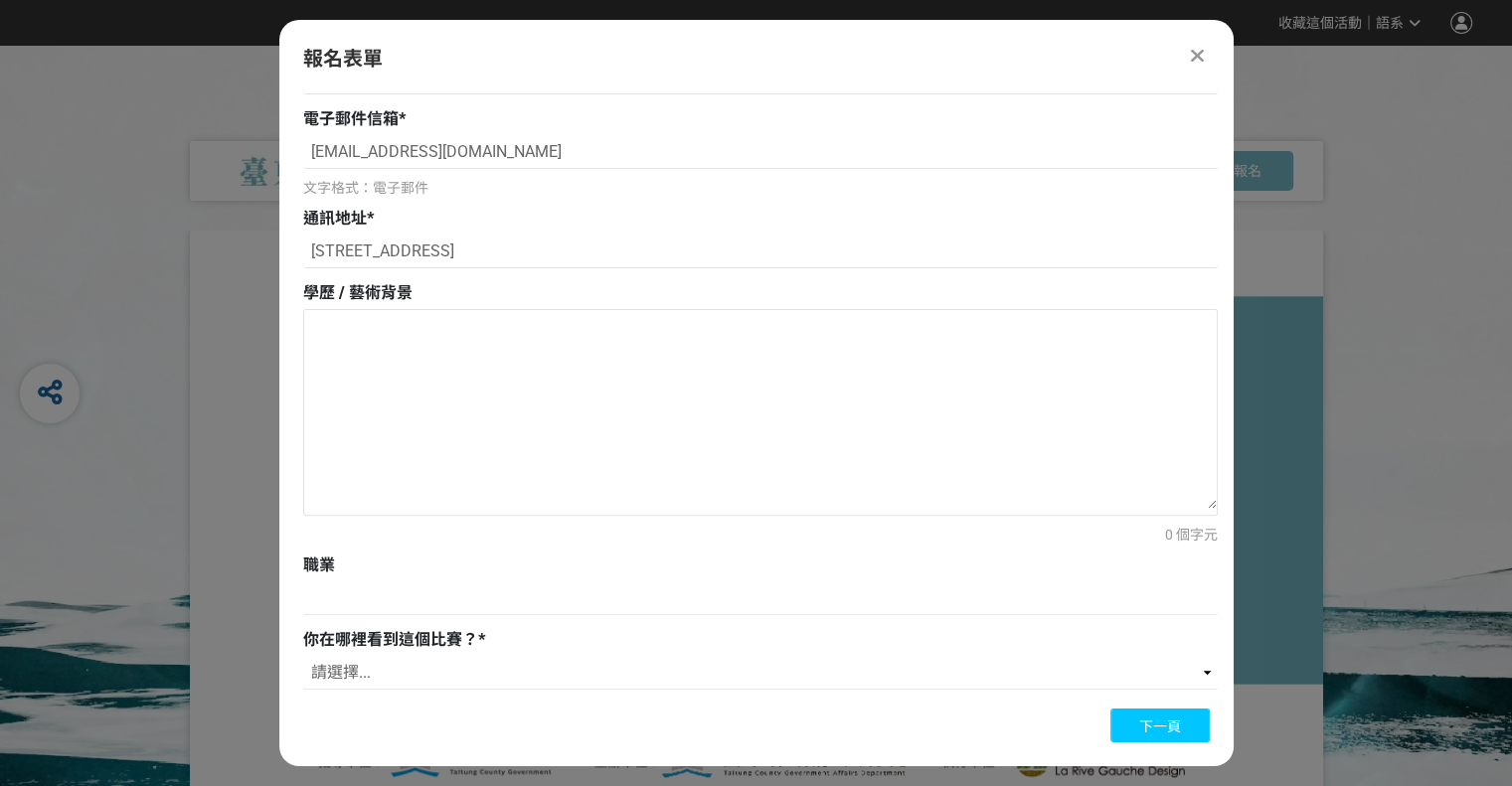 click on "下一頁" at bounding box center (1160, 726) 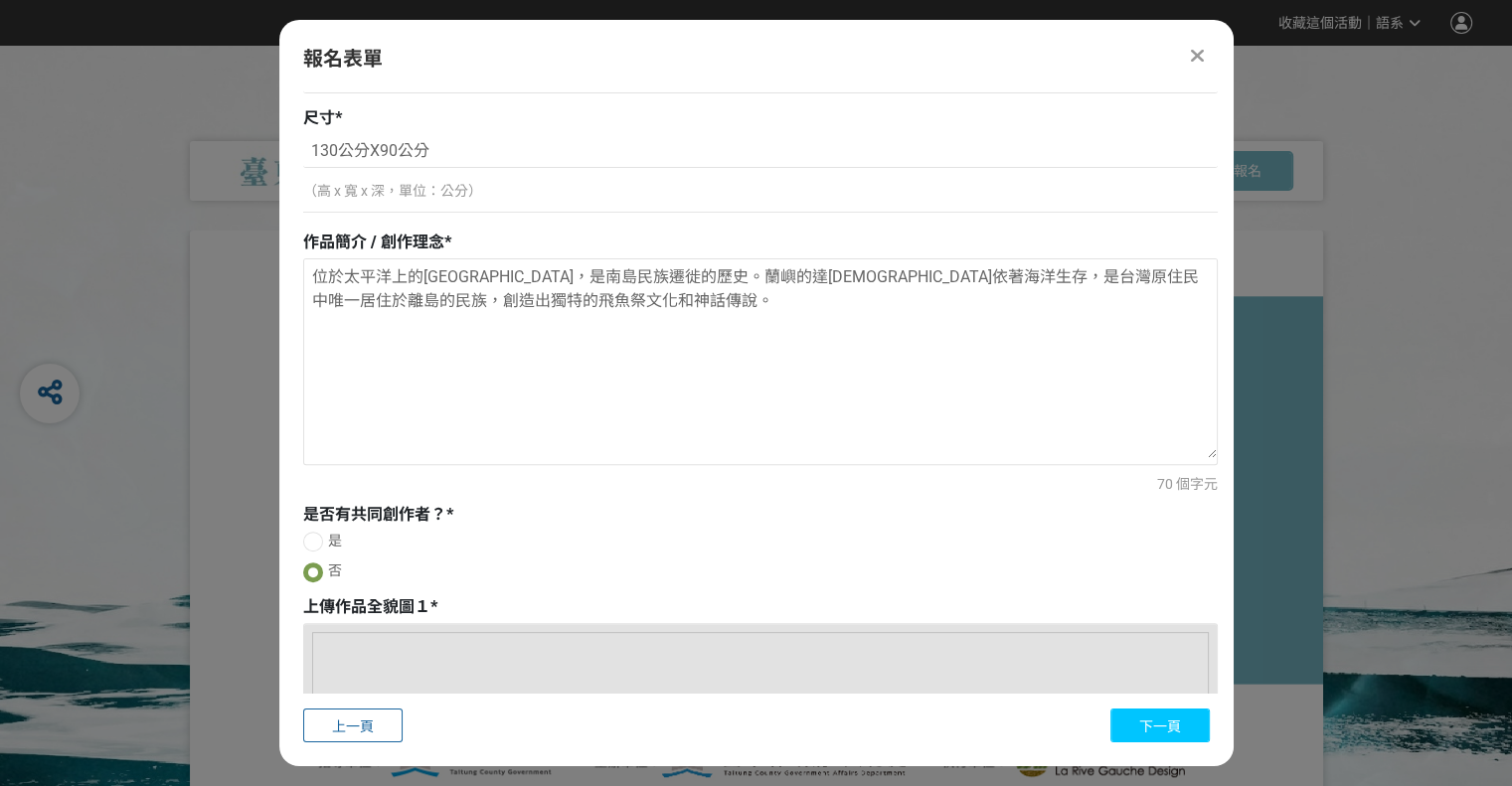 click on "下一頁" at bounding box center (1160, 726) 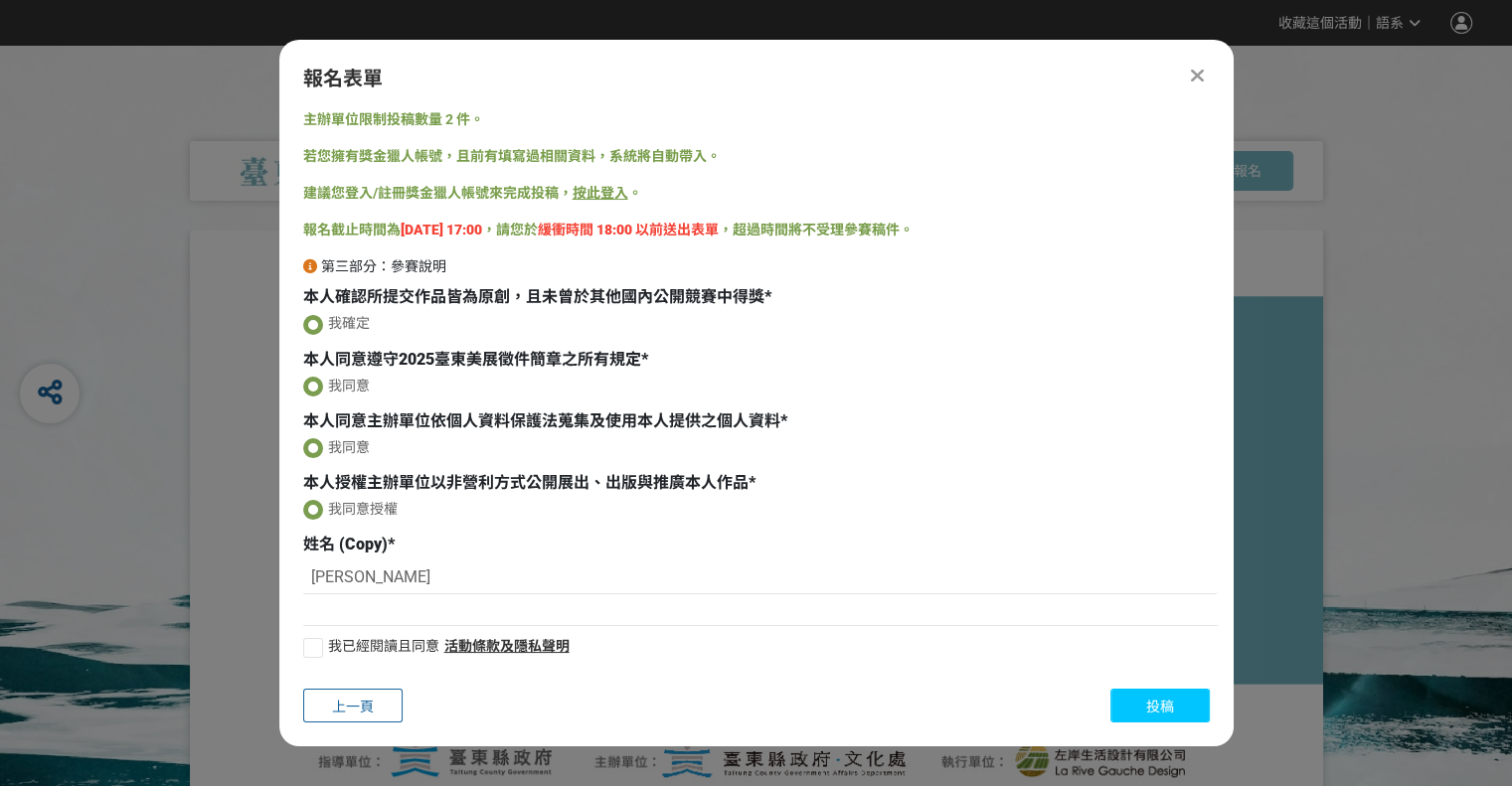 scroll, scrollTop: 0, scrollLeft: 0, axis: both 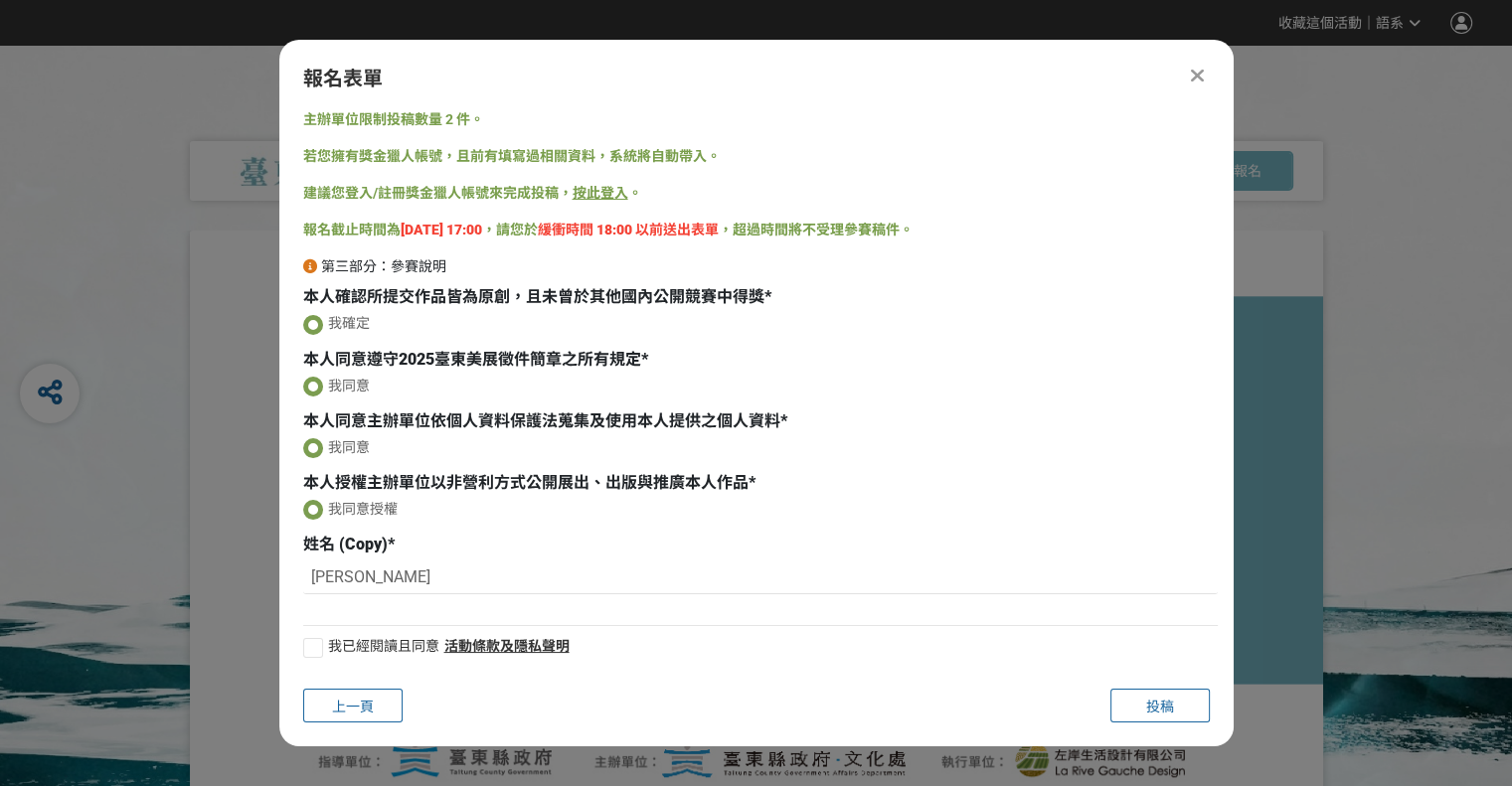 click at bounding box center (313, 648) 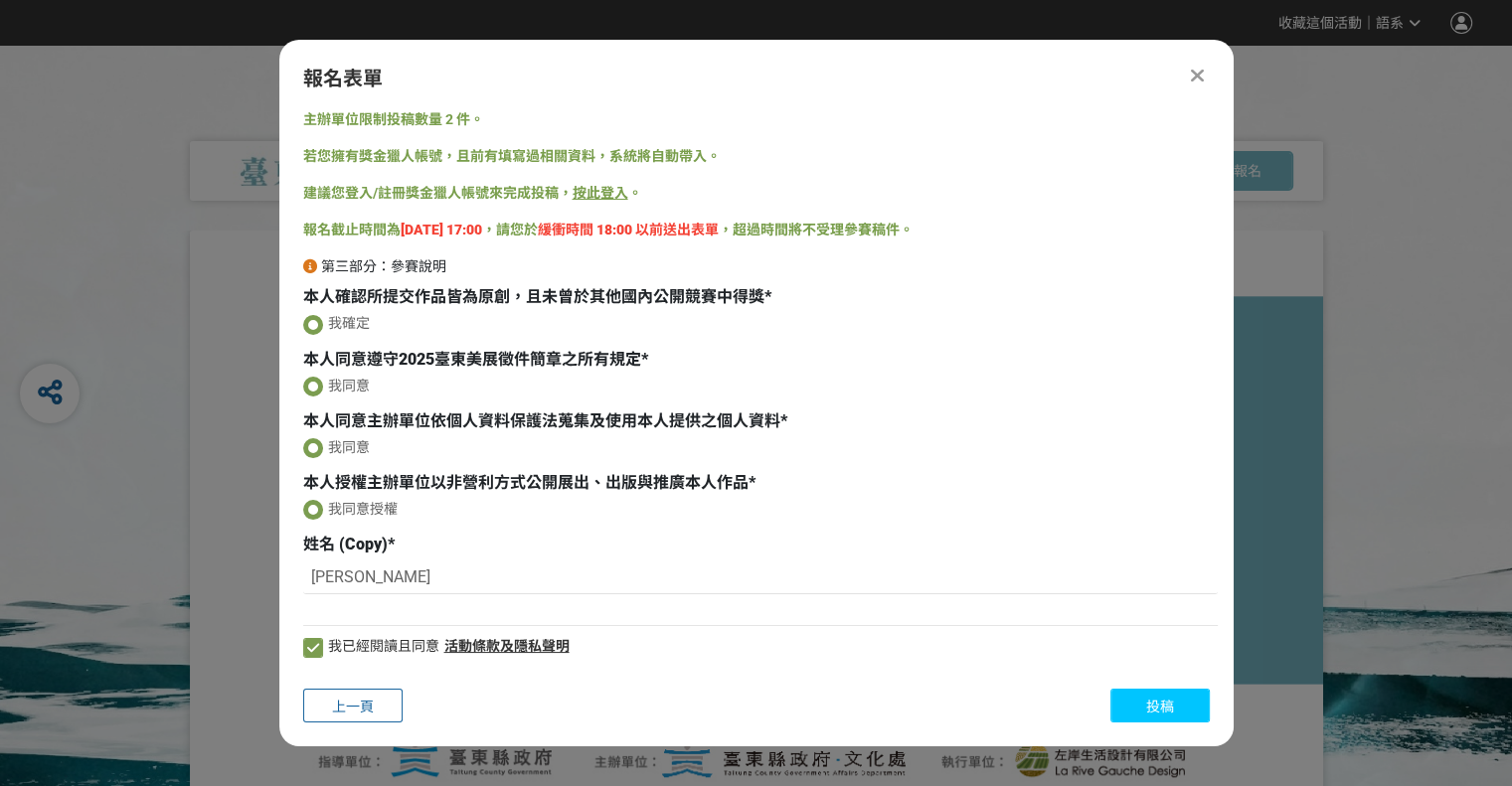 click on "投稿" at bounding box center (1160, 707) 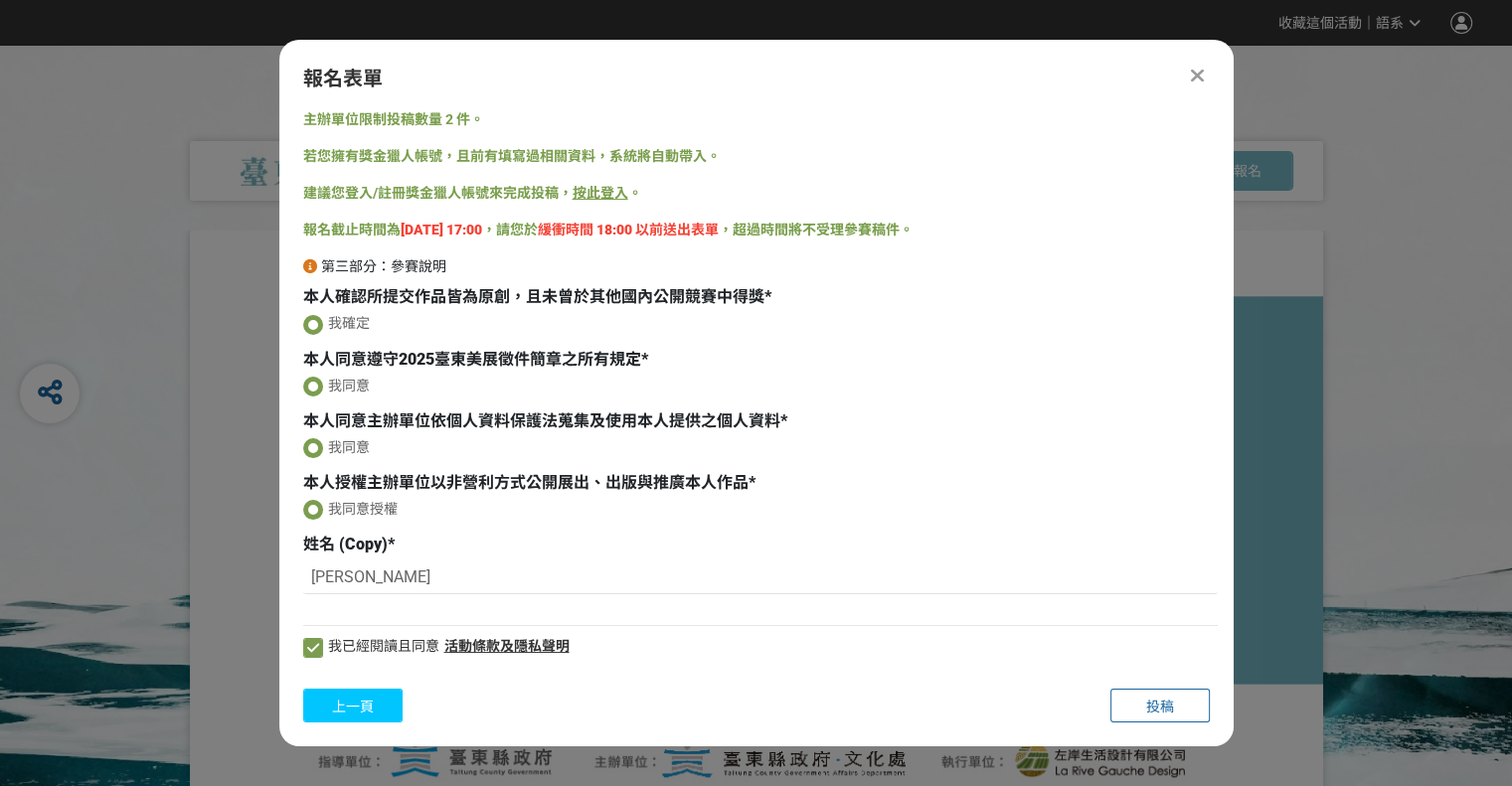 click on "上一頁" at bounding box center (353, 707) 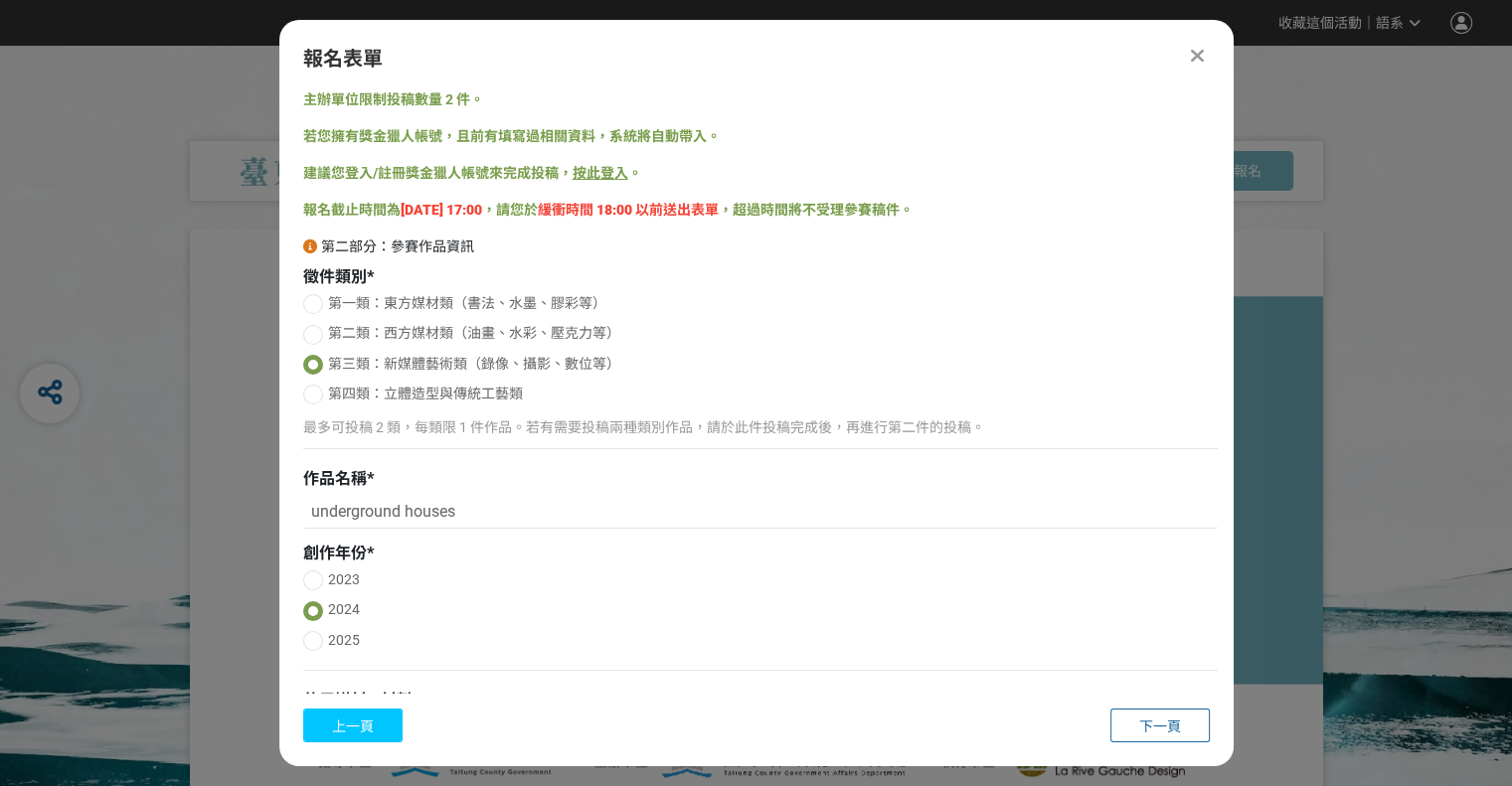 click on "上一頁" at bounding box center [353, 726] 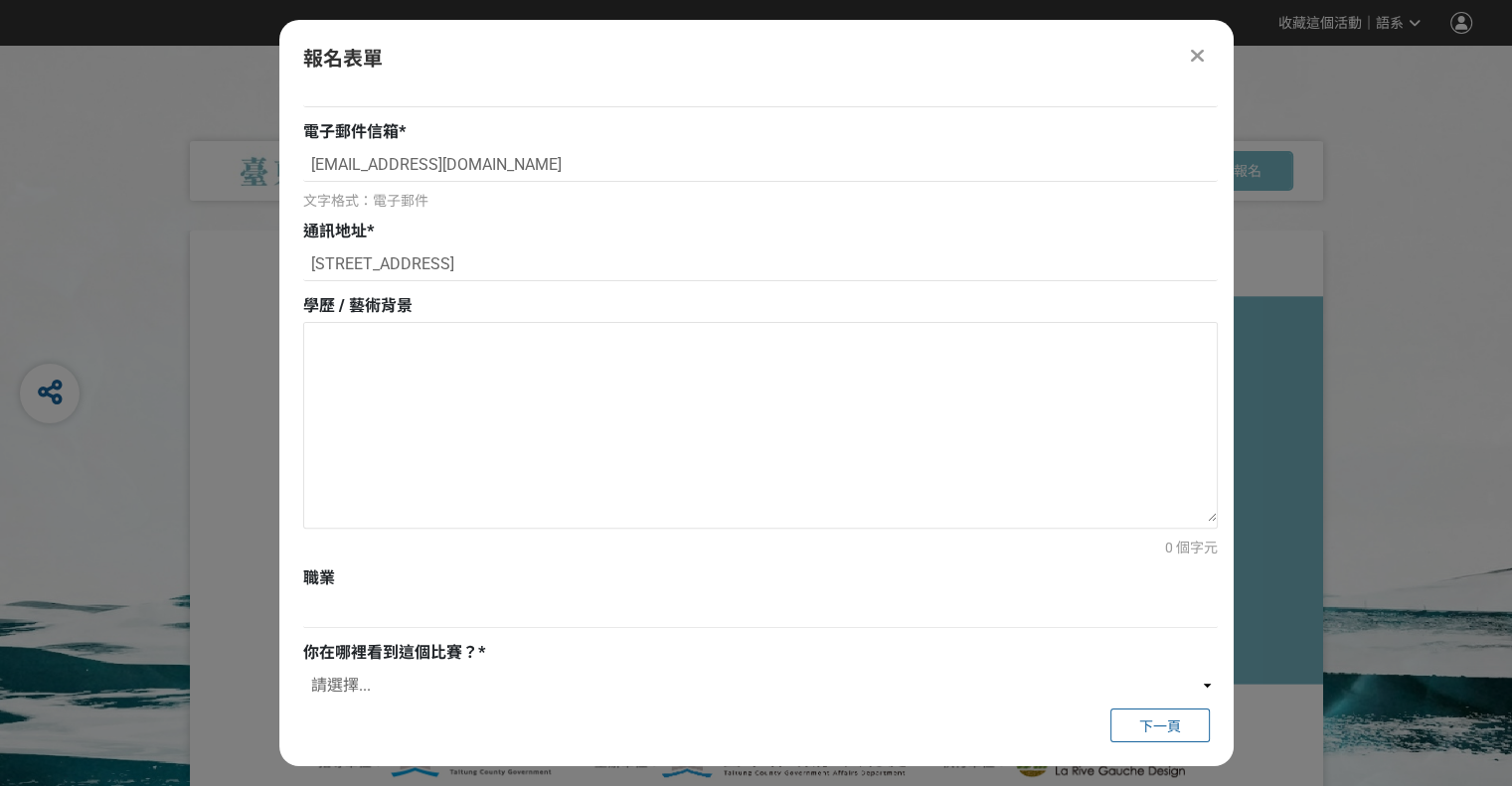 scroll, scrollTop: 657, scrollLeft: 0, axis: vertical 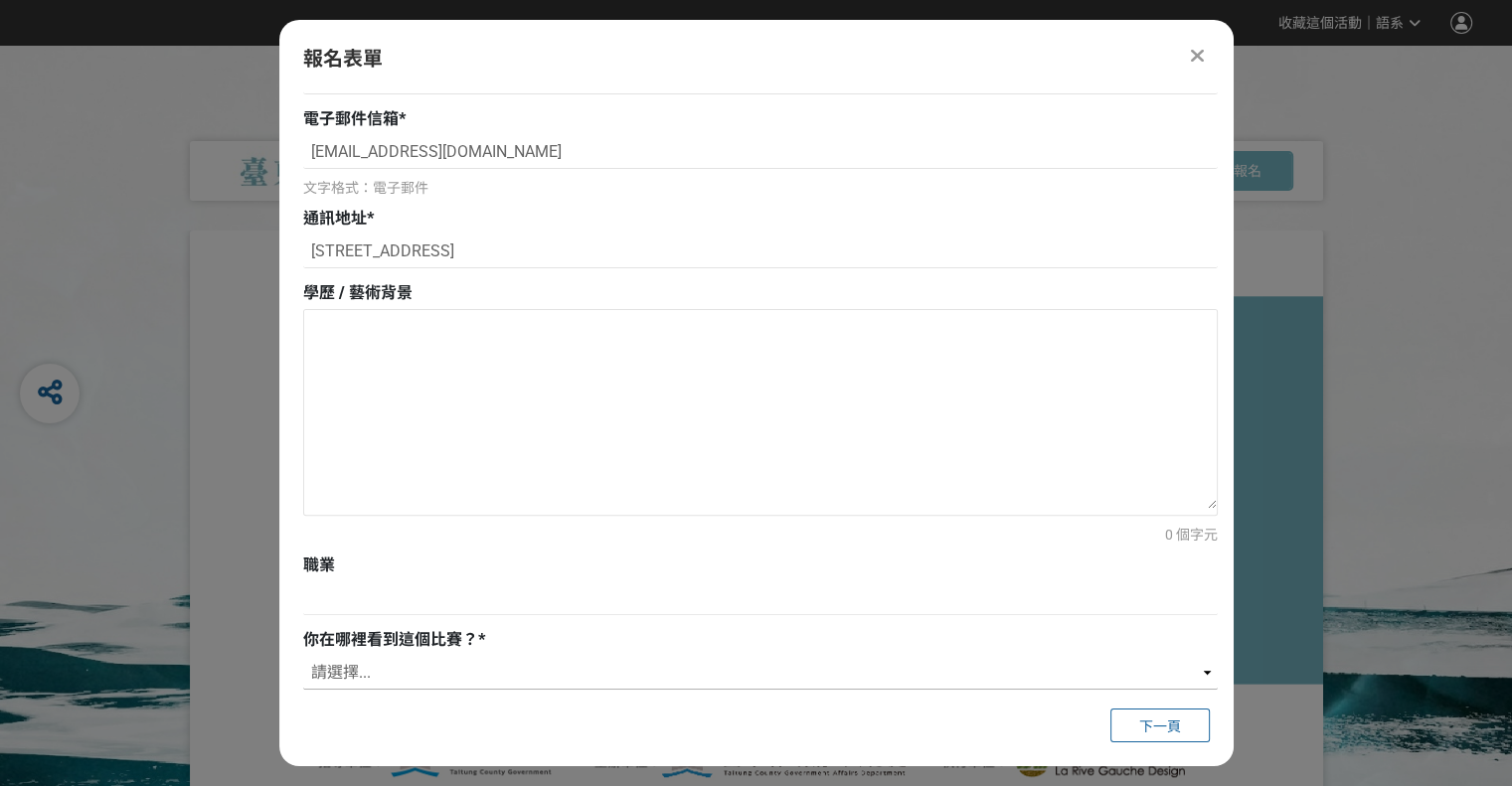 click on "請選擇... 獎金獵人網站 Facebook / Instagram 校園講座 / 老師系上推薦 電子郵件 海報 其他" at bounding box center (760, 673) 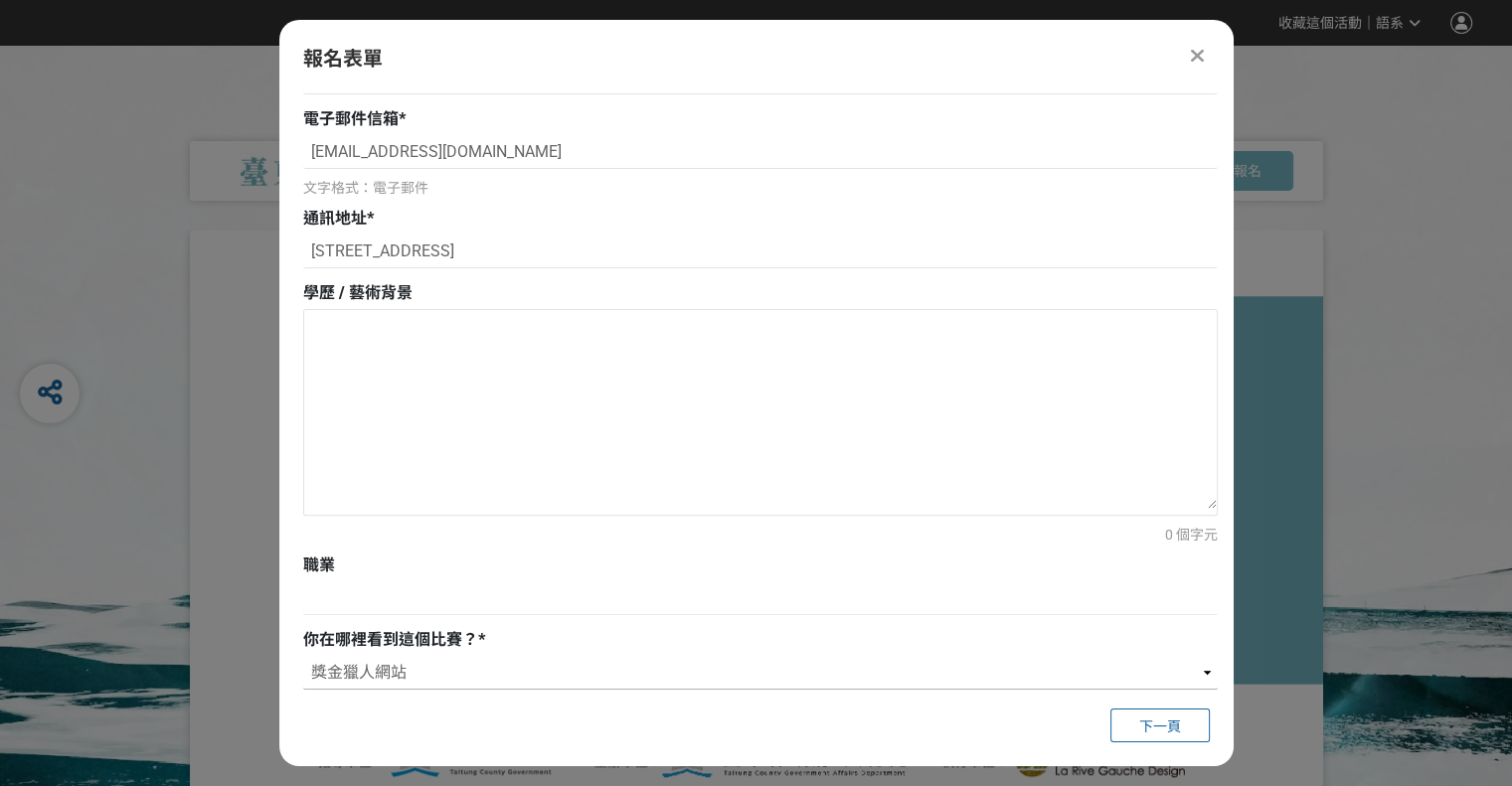 click on "請選擇... 獎金獵人網站 Facebook / Instagram 校園講座 / 老師系上推薦 電子郵件 海報 其他" at bounding box center (760, 673) 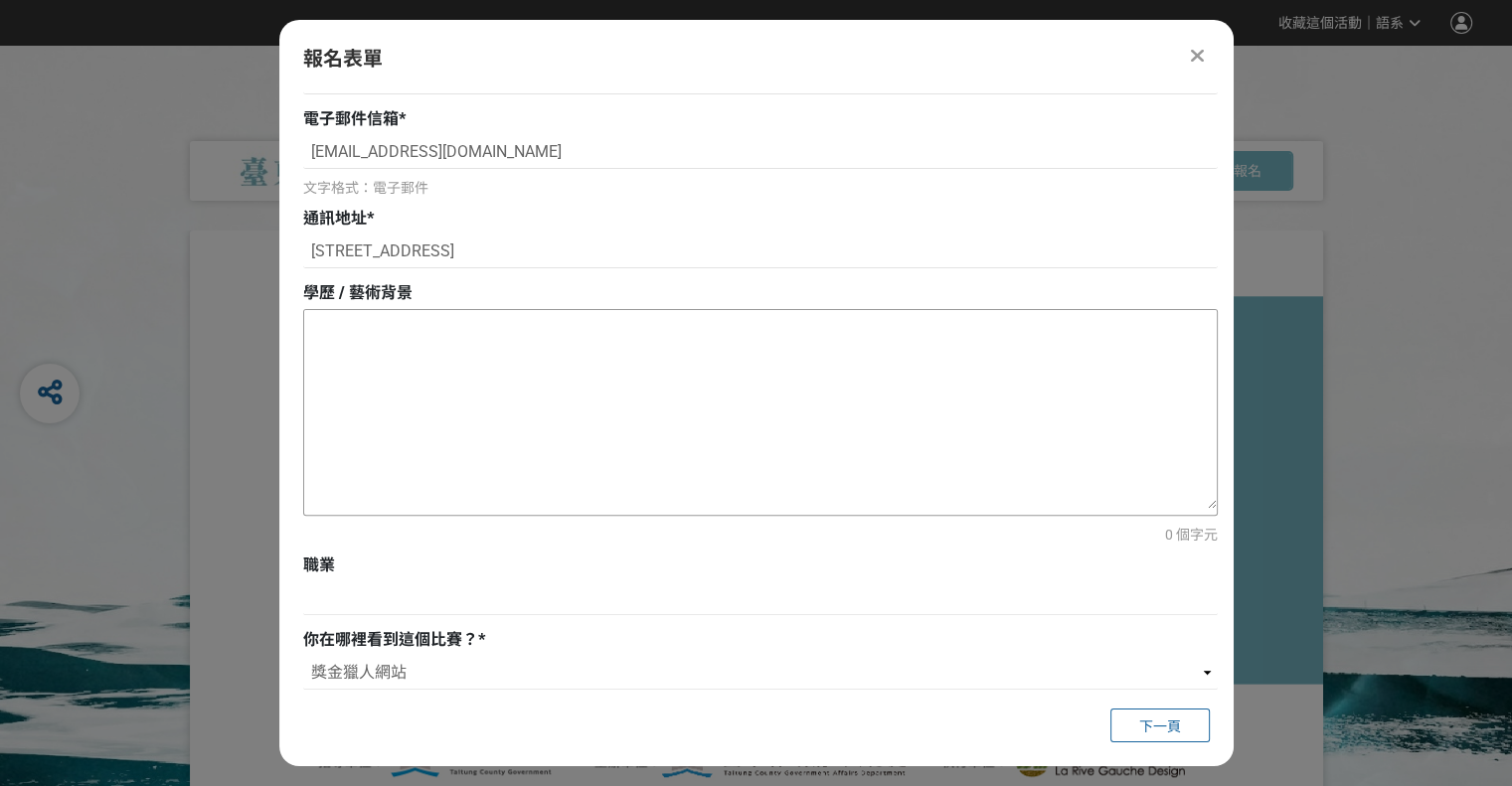 click at bounding box center (760, 409) 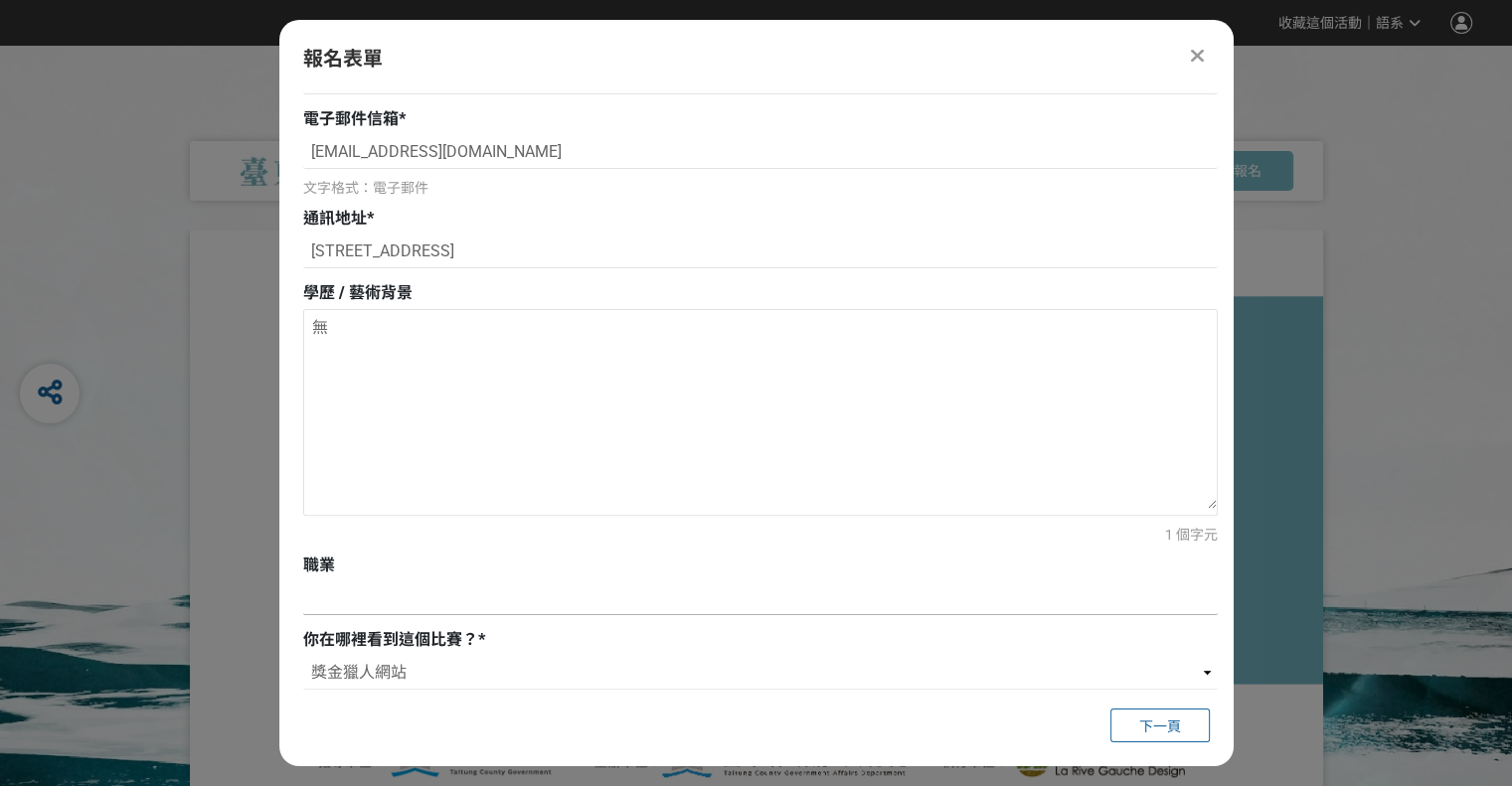 type on "無" 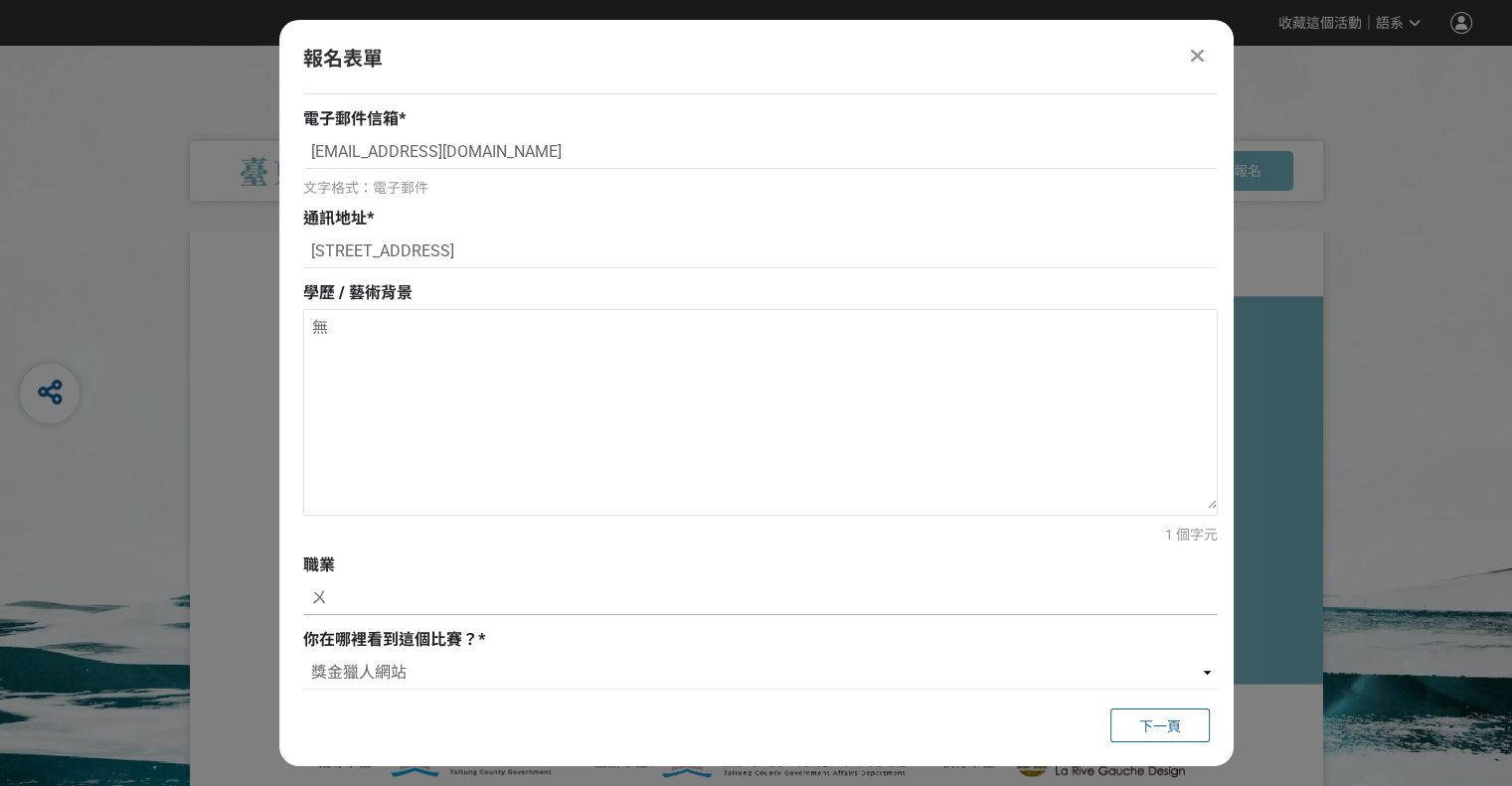 type on "吳" 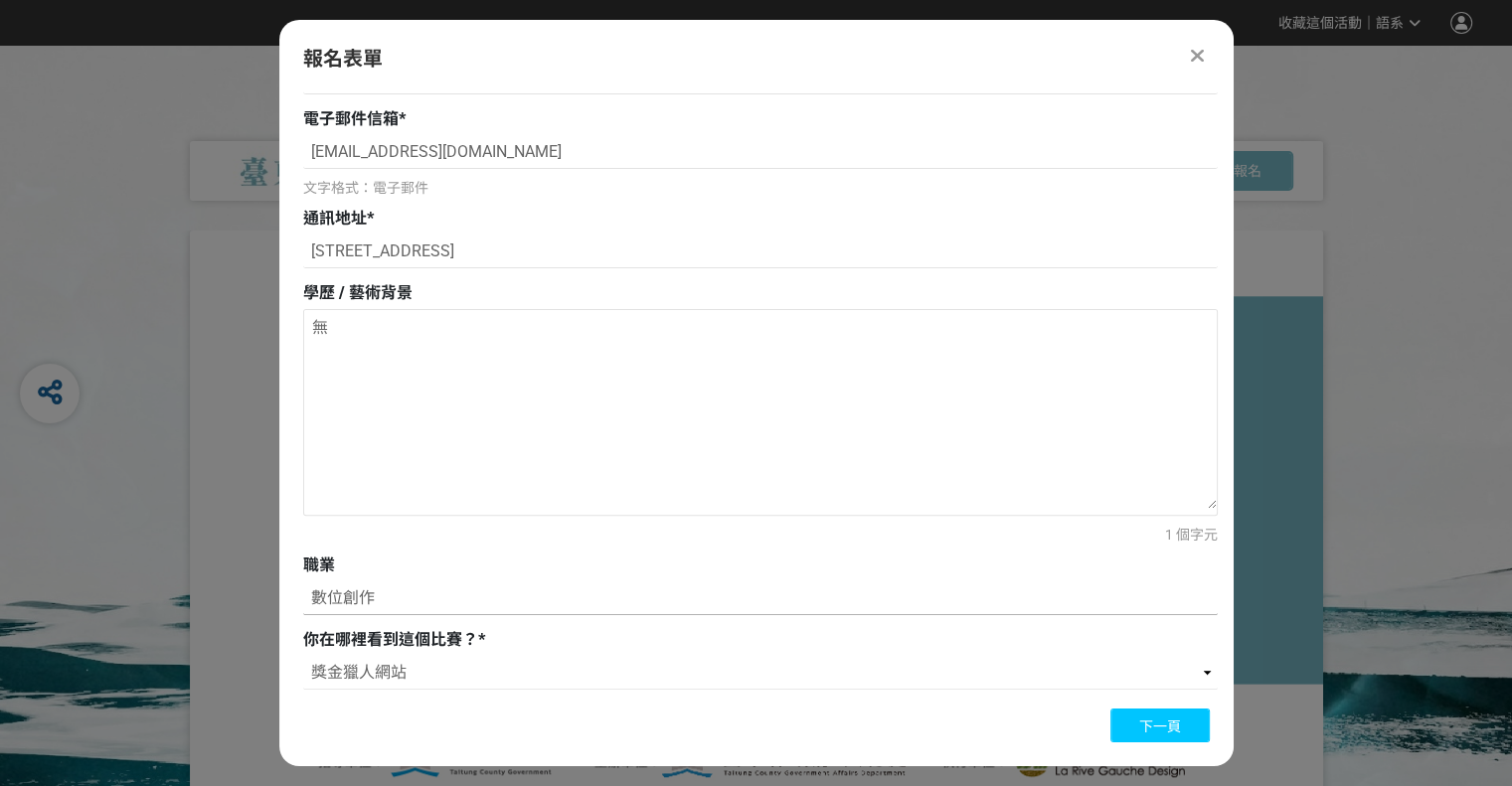 type on "數位創作" 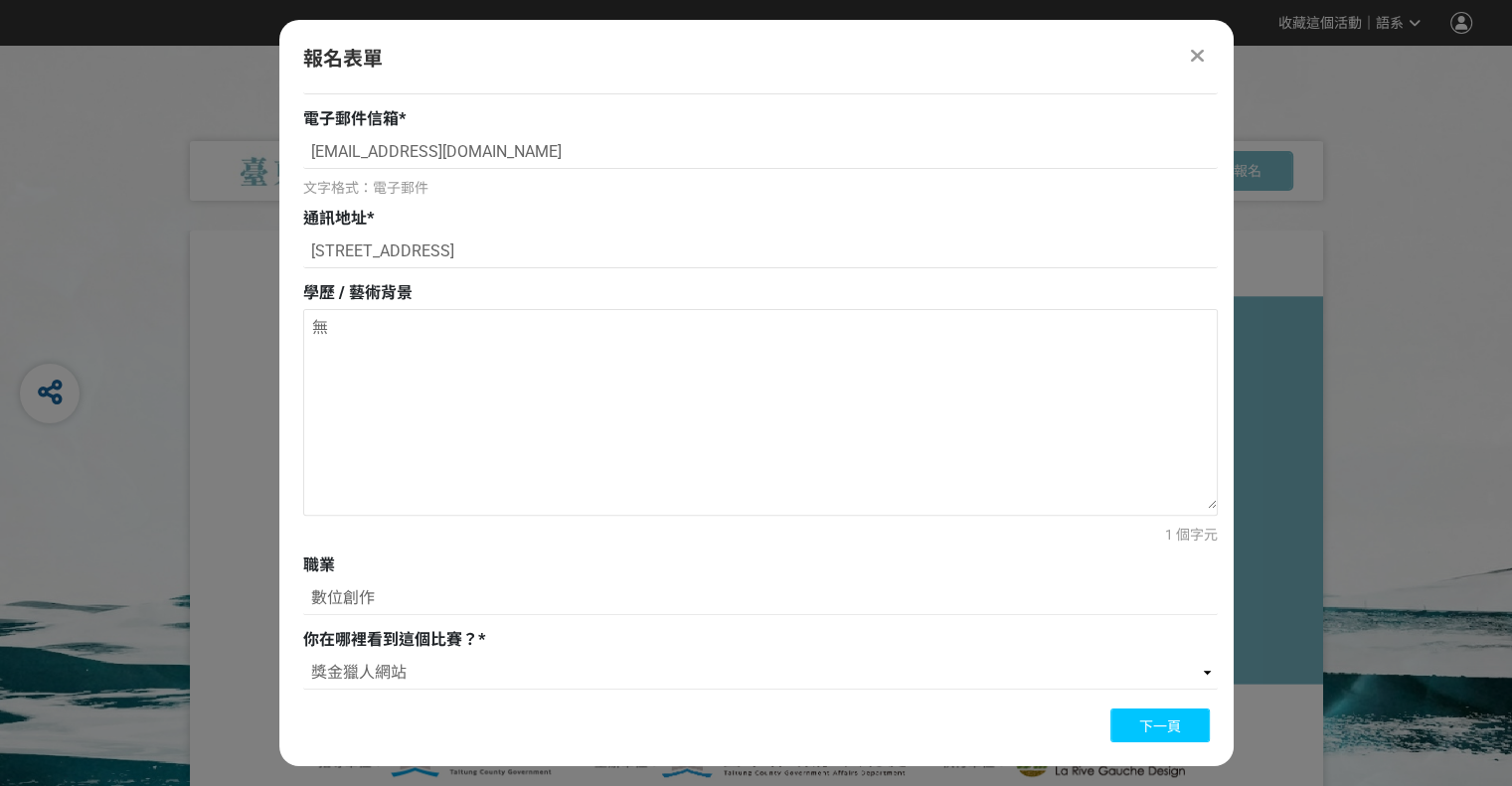 click on "下一頁" at bounding box center [1160, 726] 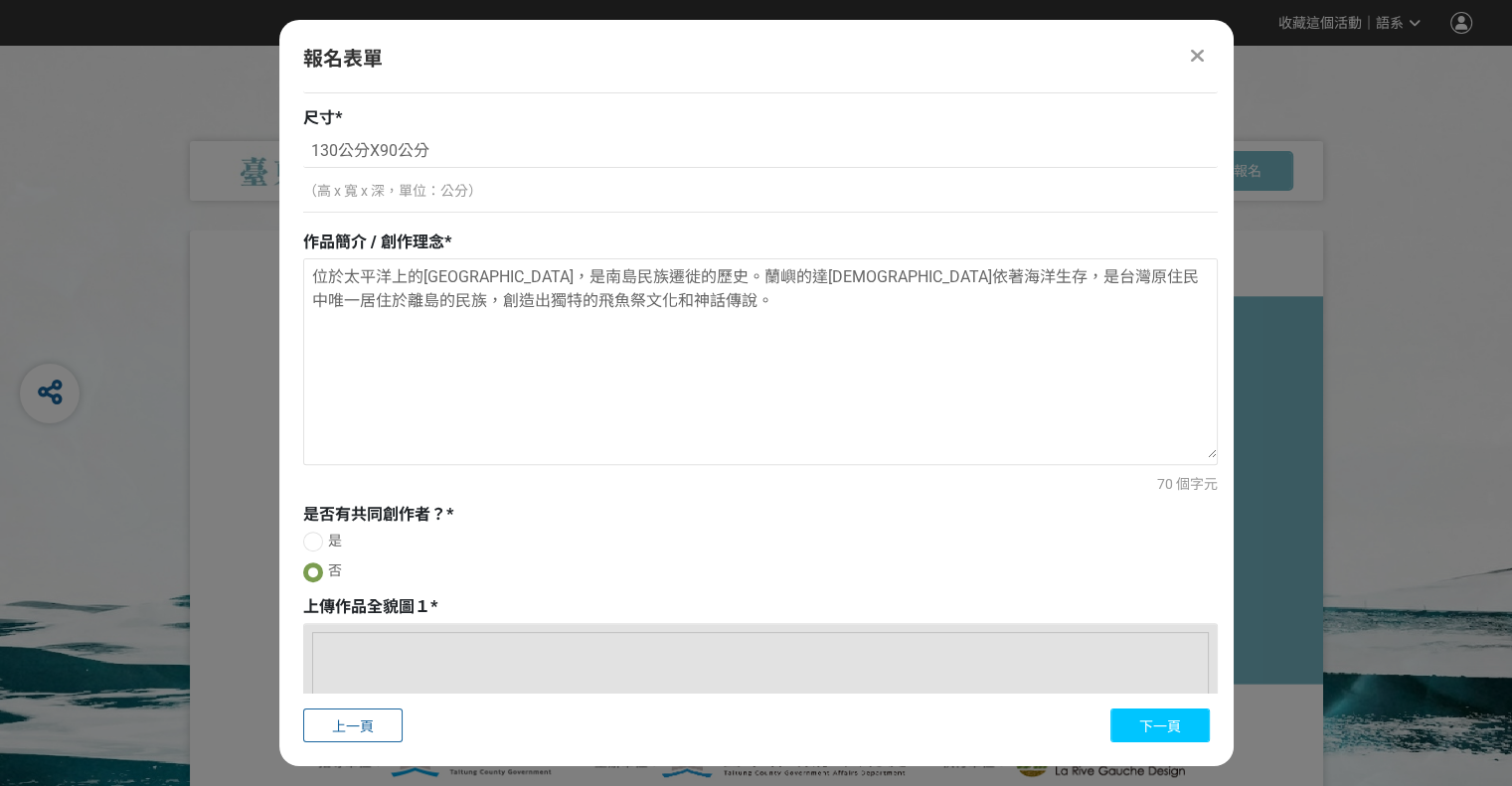 click on "下一頁" at bounding box center (1160, 726) 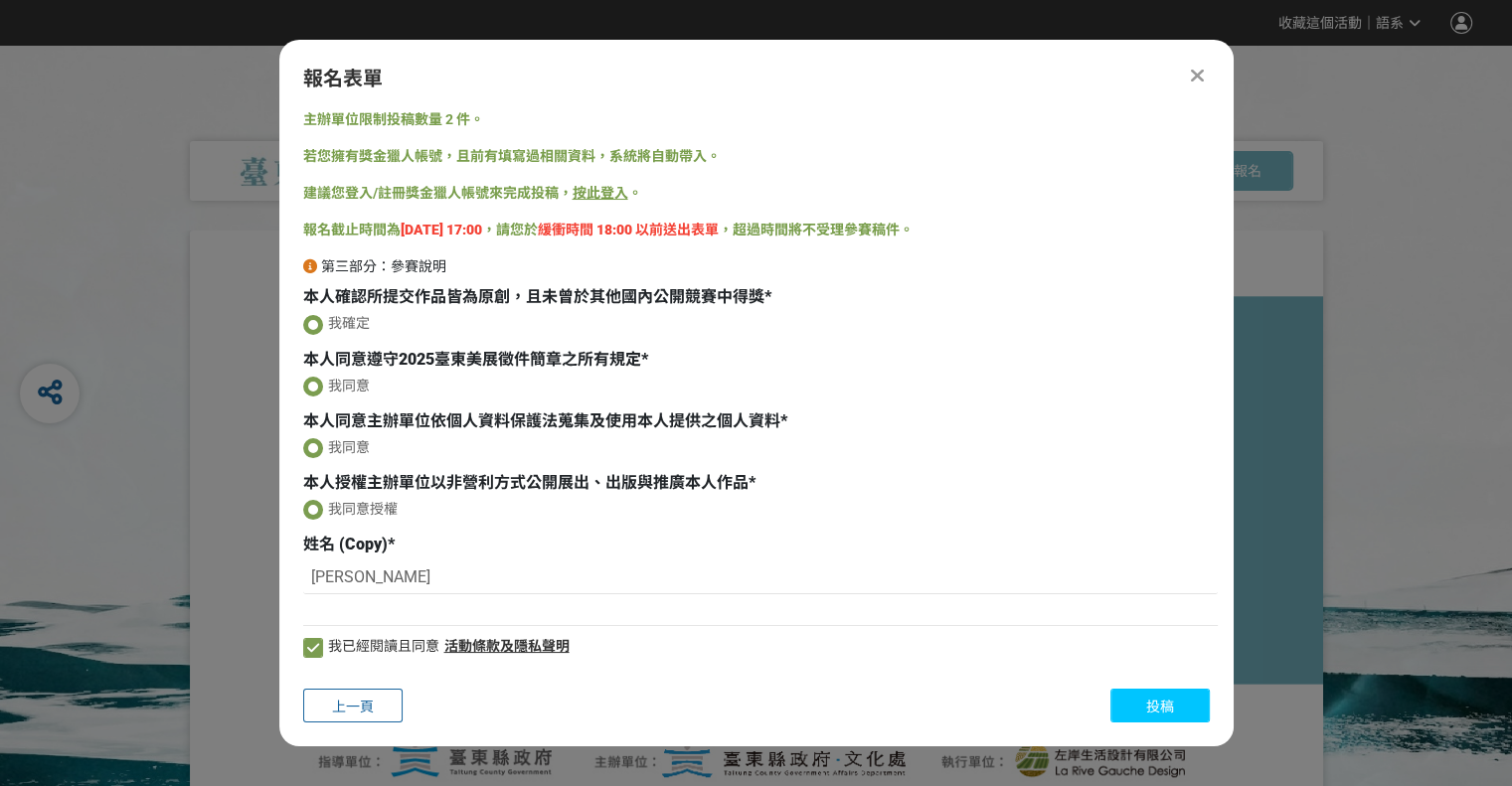 click on "投稿" at bounding box center (1160, 707) 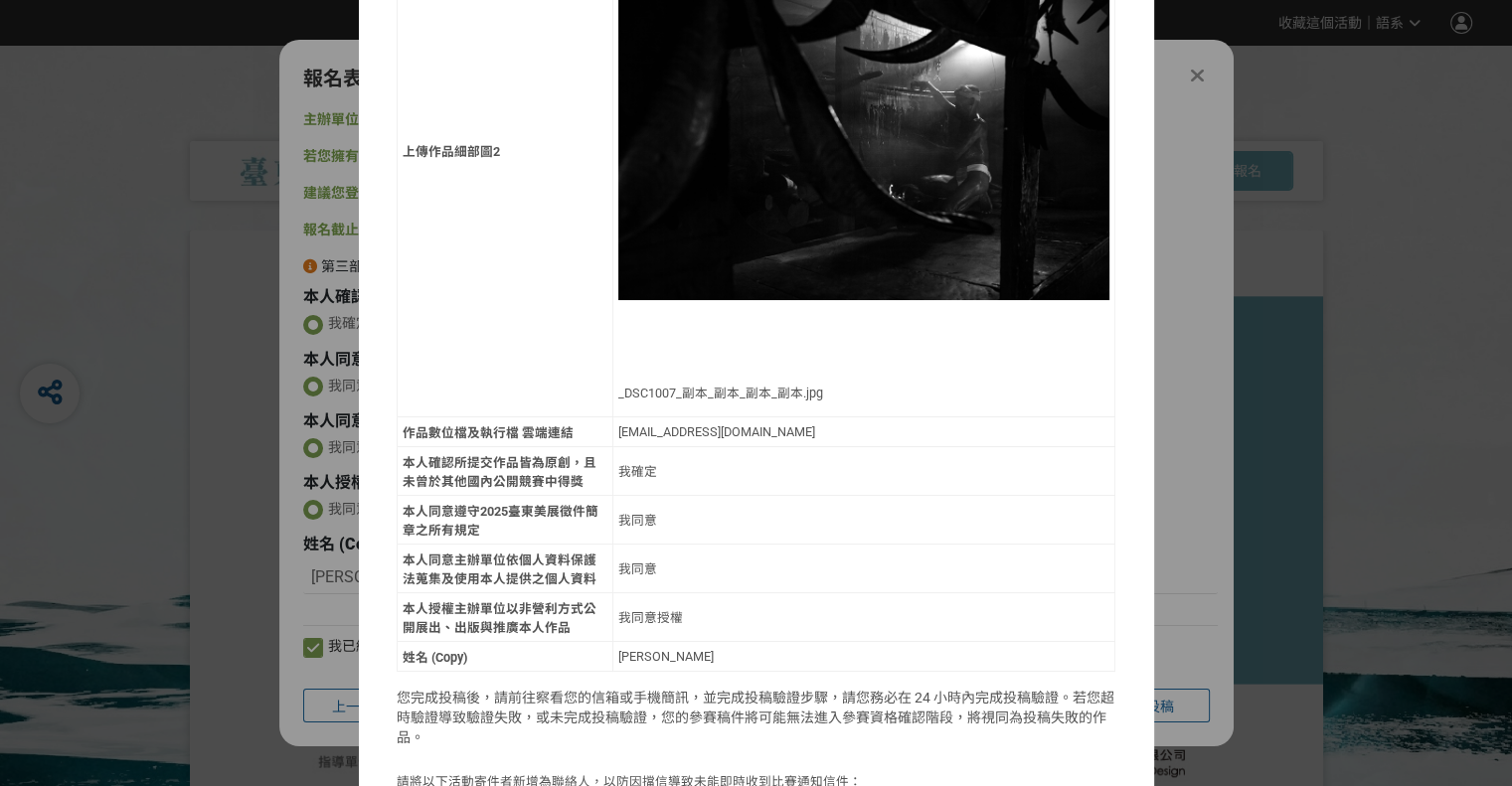 scroll, scrollTop: 1947, scrollLeft: 0, axis: vertical 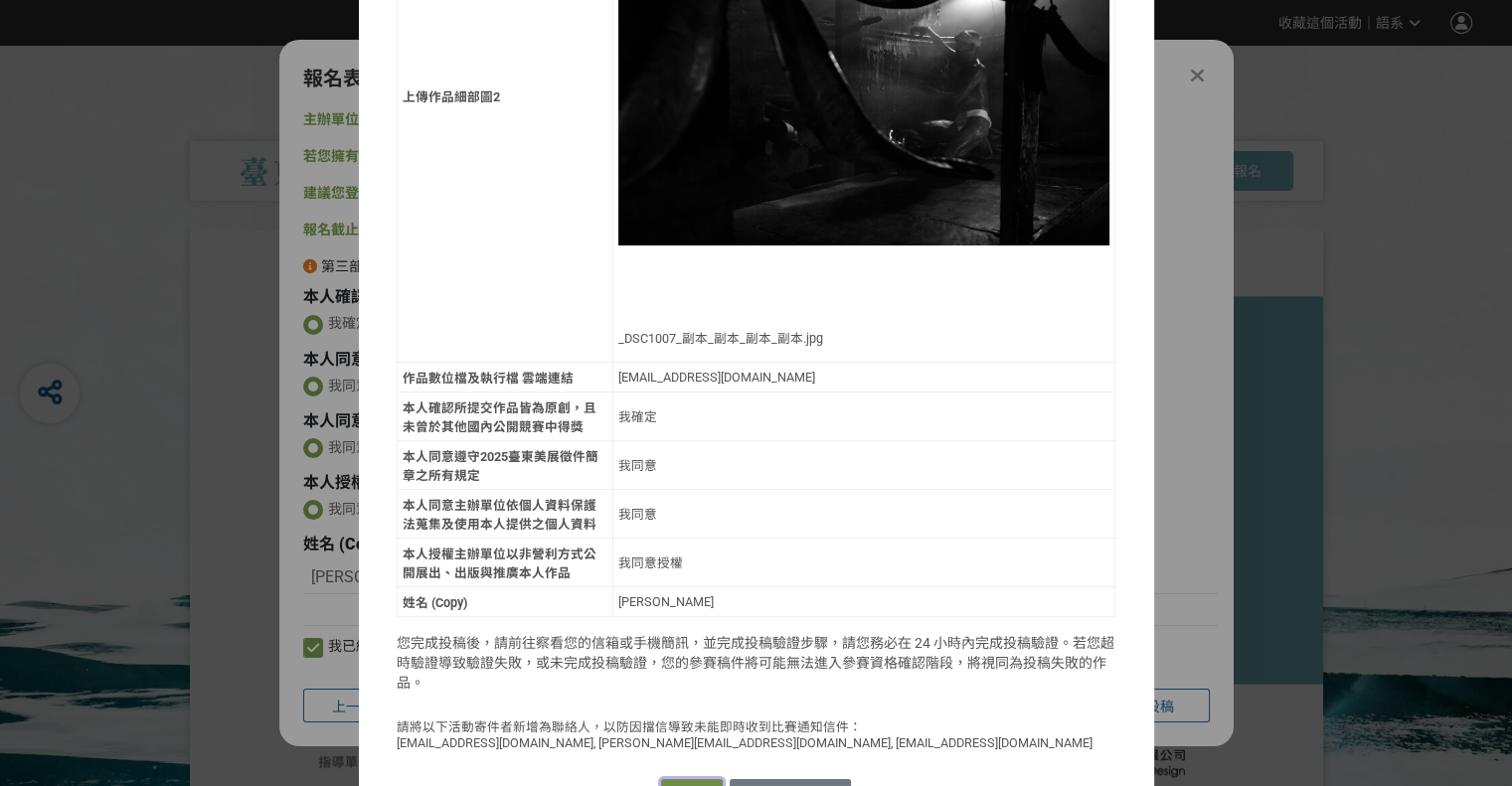 click on "確認送出" at bounding box center [692, 793] 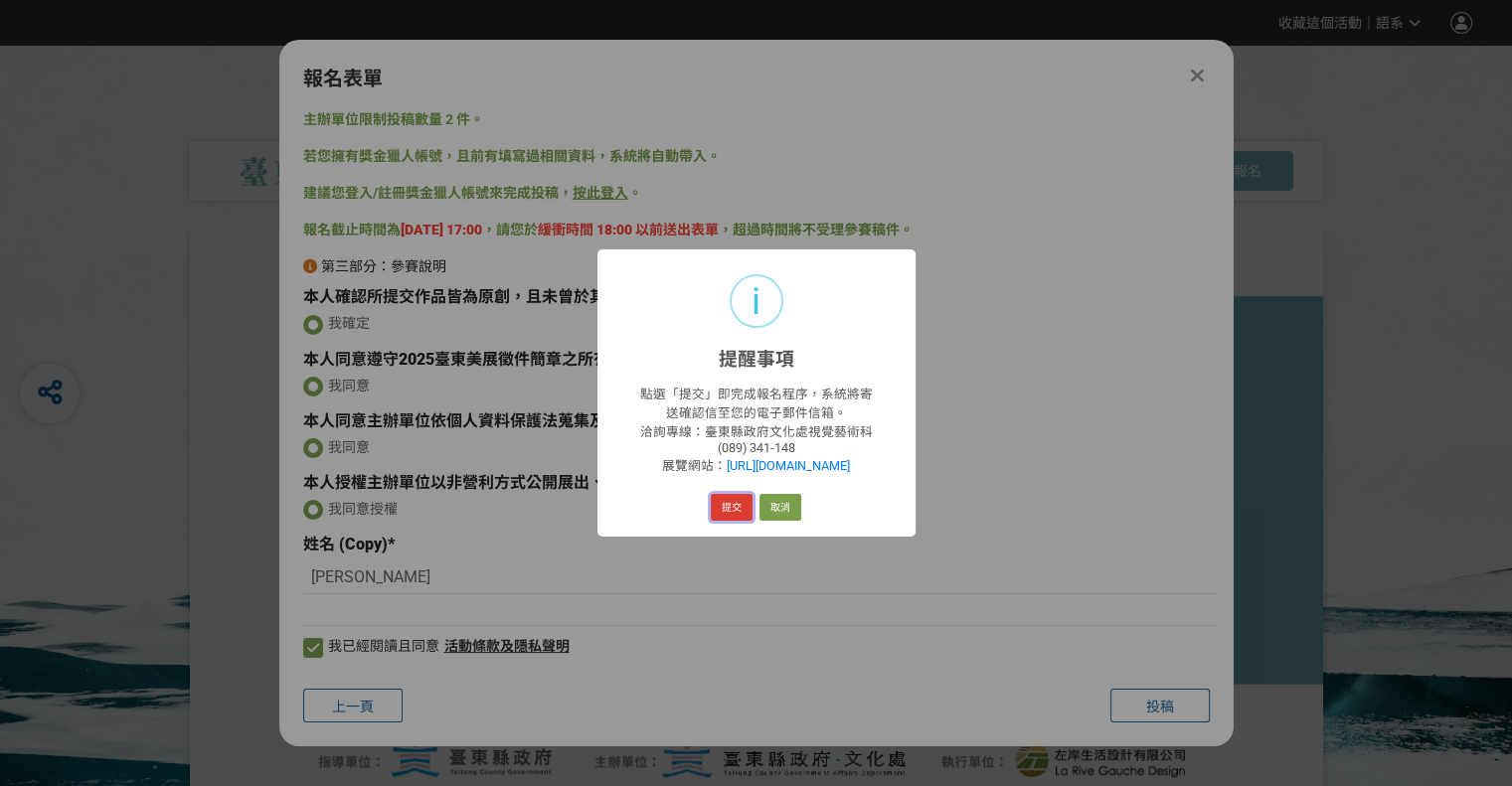 click on "提交" at bounding box center [732, 508] 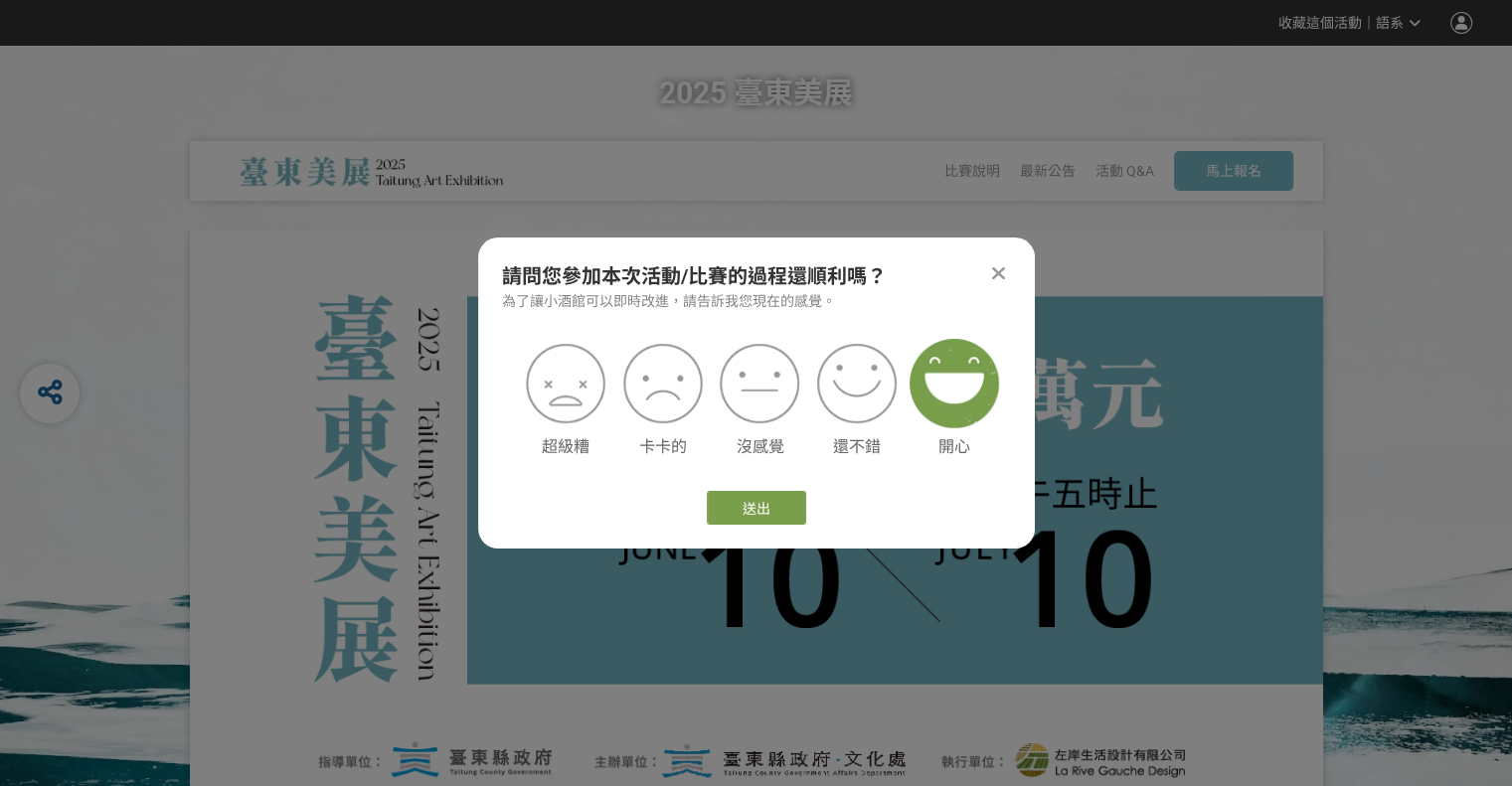 click at bounding box center (954, 384) 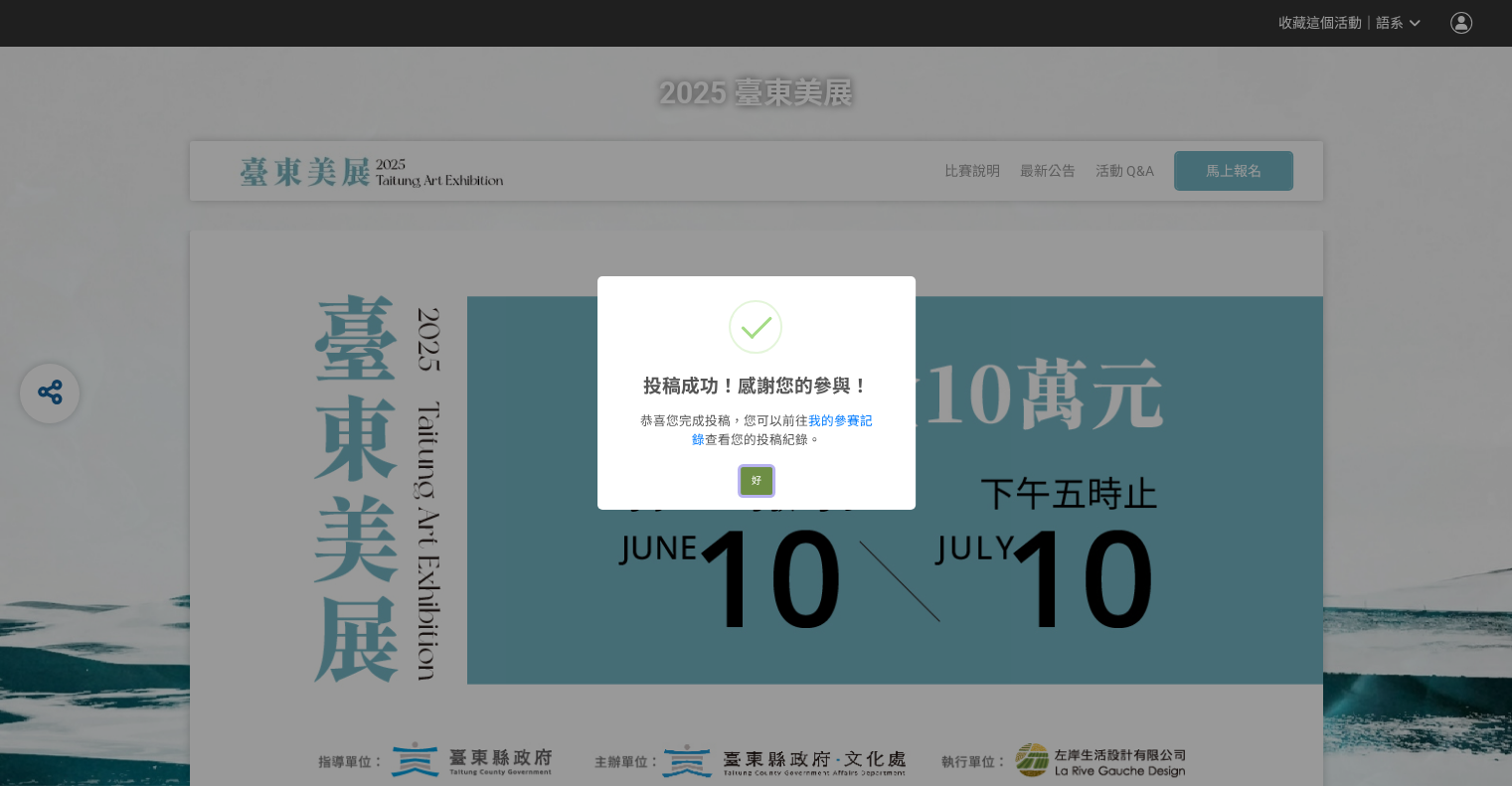 click on "好" at bounding box center [756, 481] 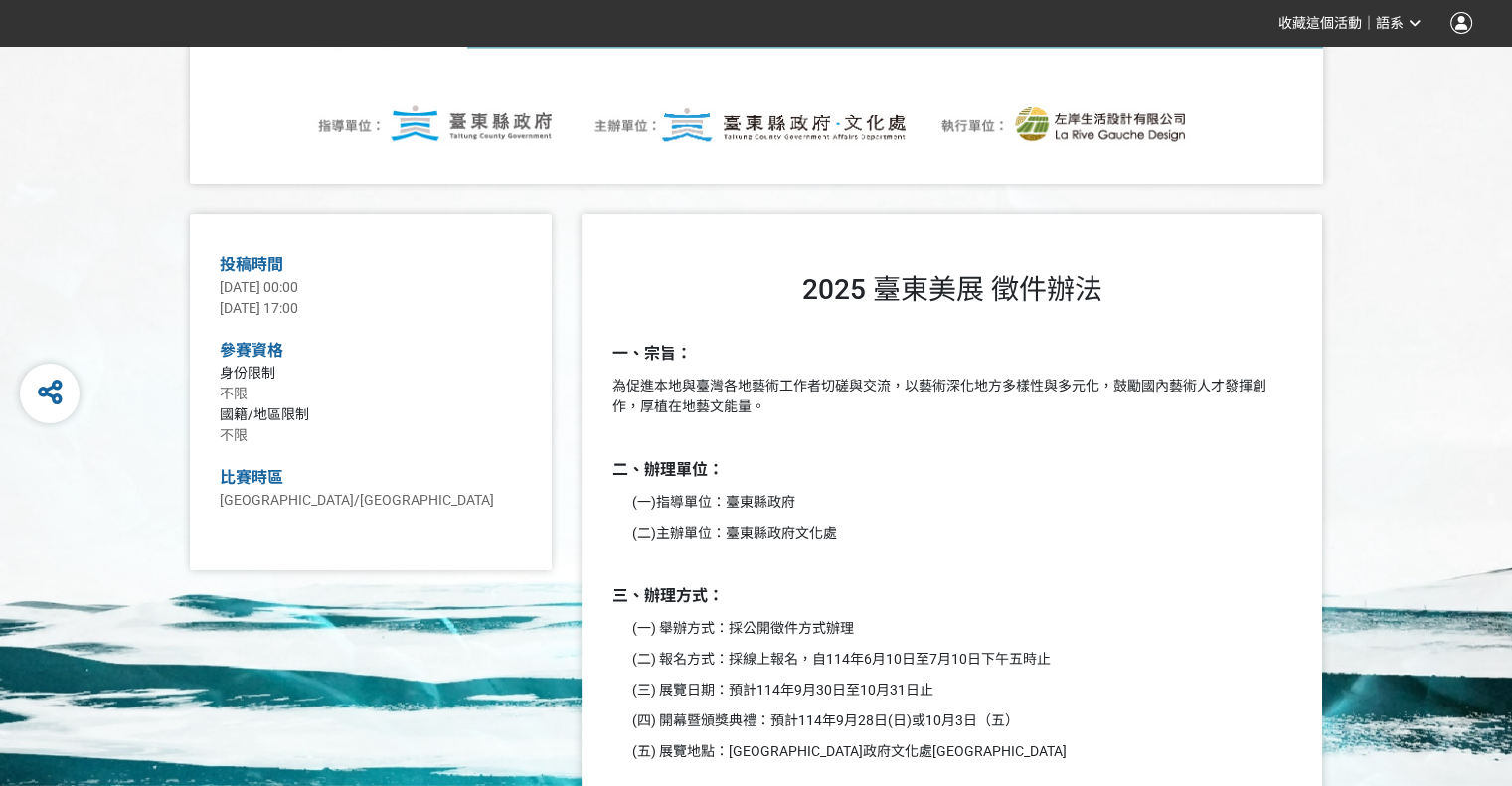 scroll, scrollTop: 598, scrollLeft: 0, axis: vertical 